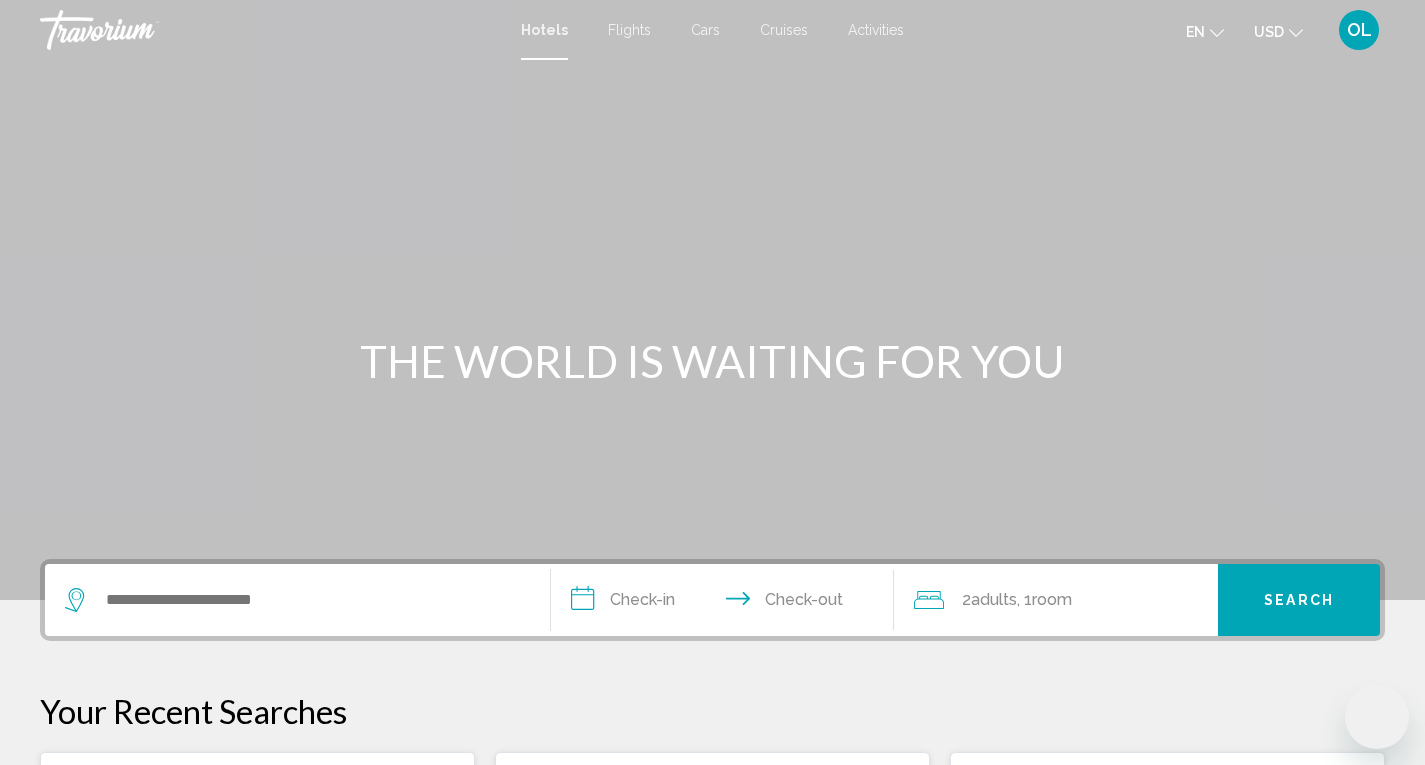 scroll, scrollTop: 0, scrollLeft: 0, axis: both 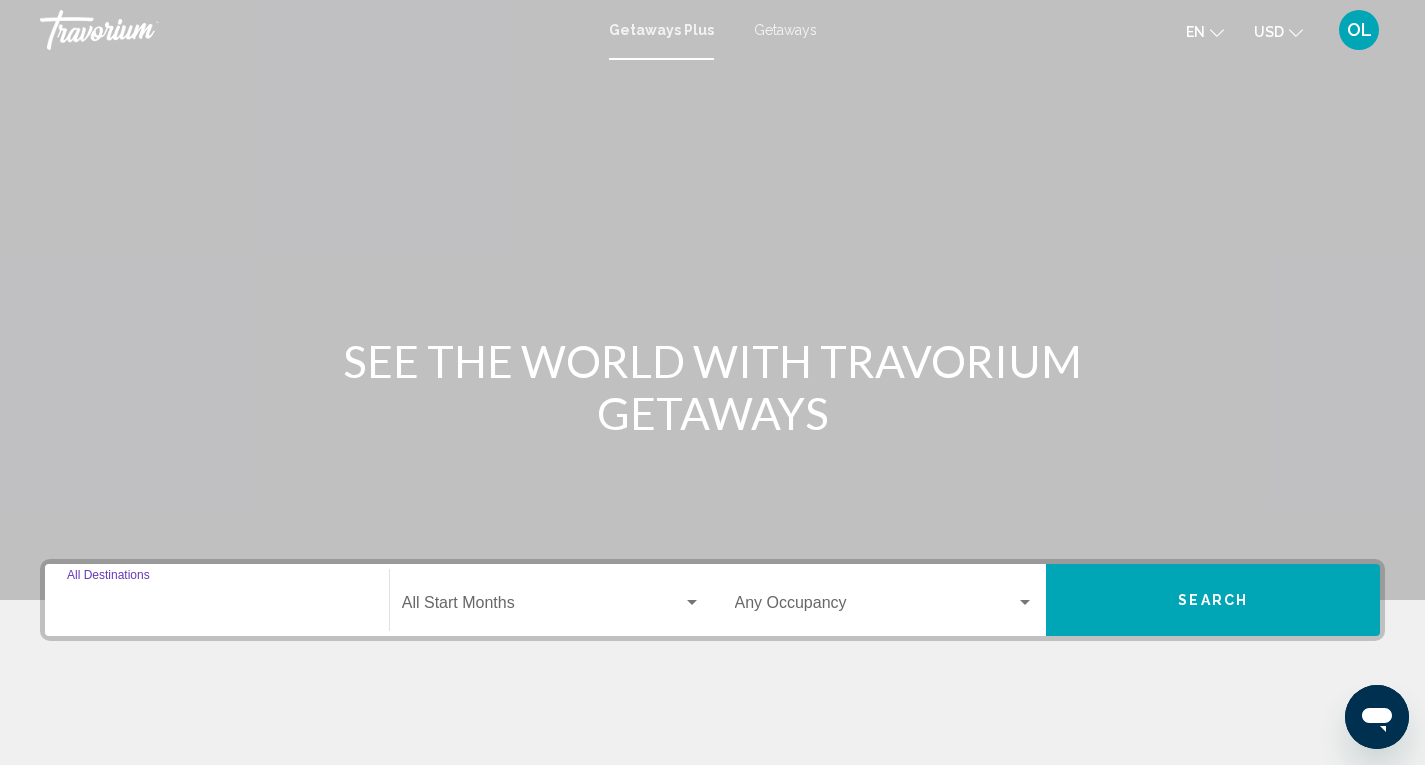 click on "Destination All Destinations" at bounding box center (217, 607) 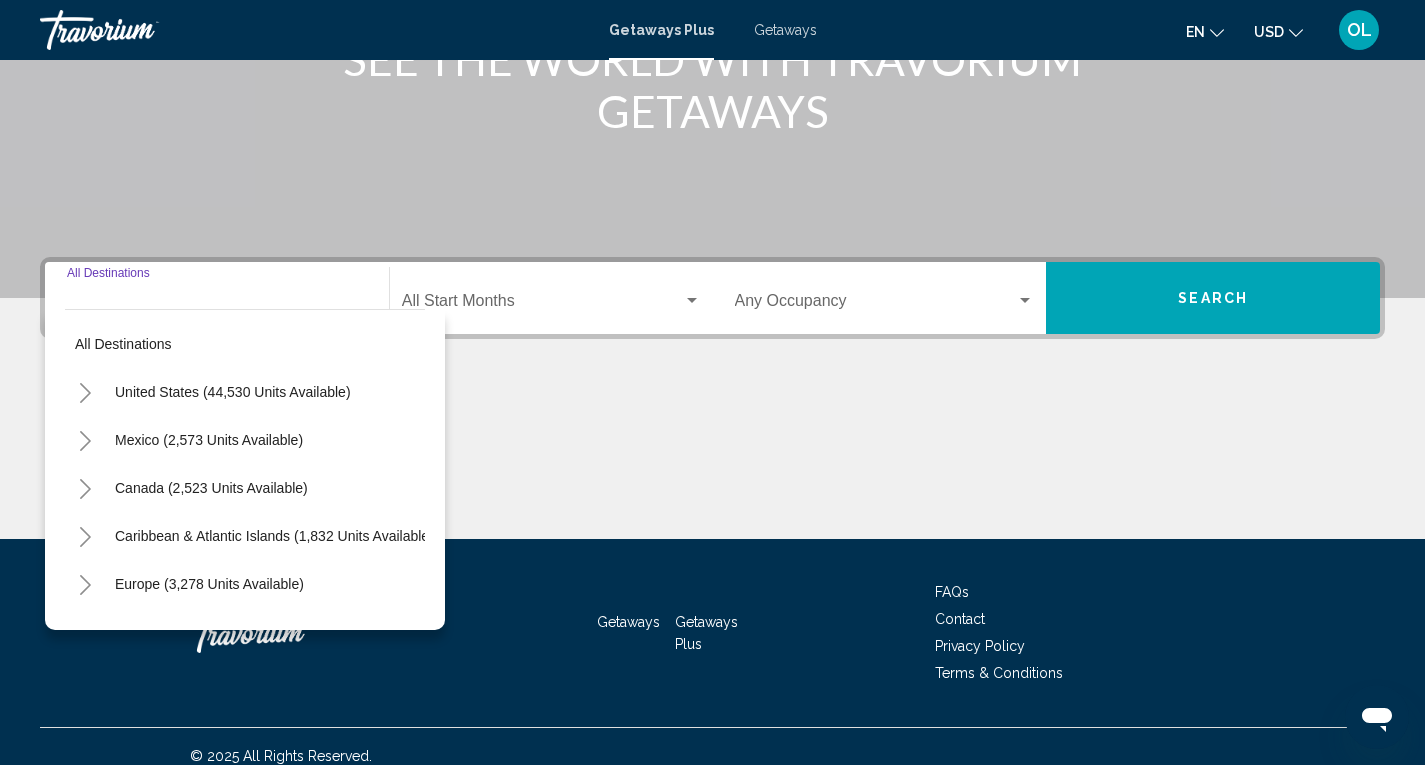 scroll, scrollTop: 321, scrollLeft: 0, axis: vertical 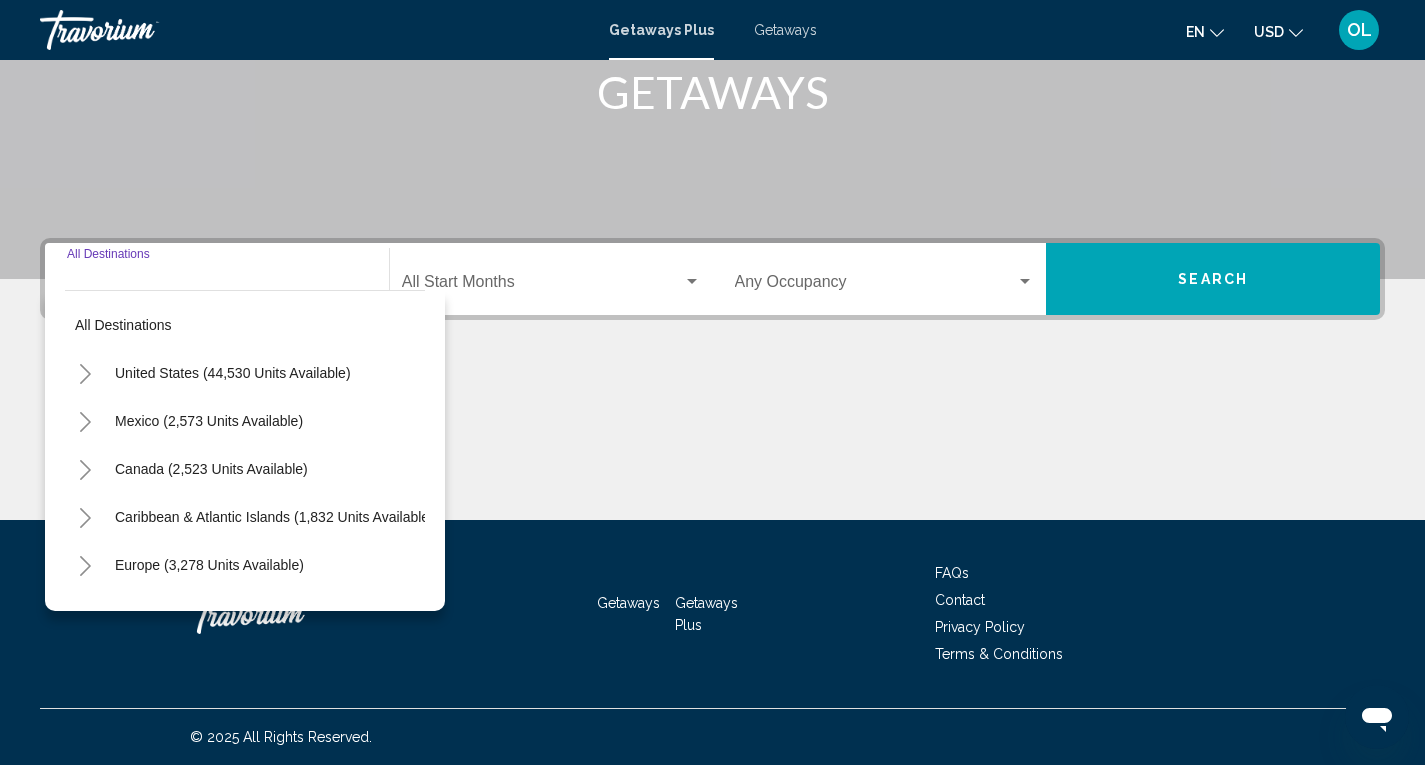click 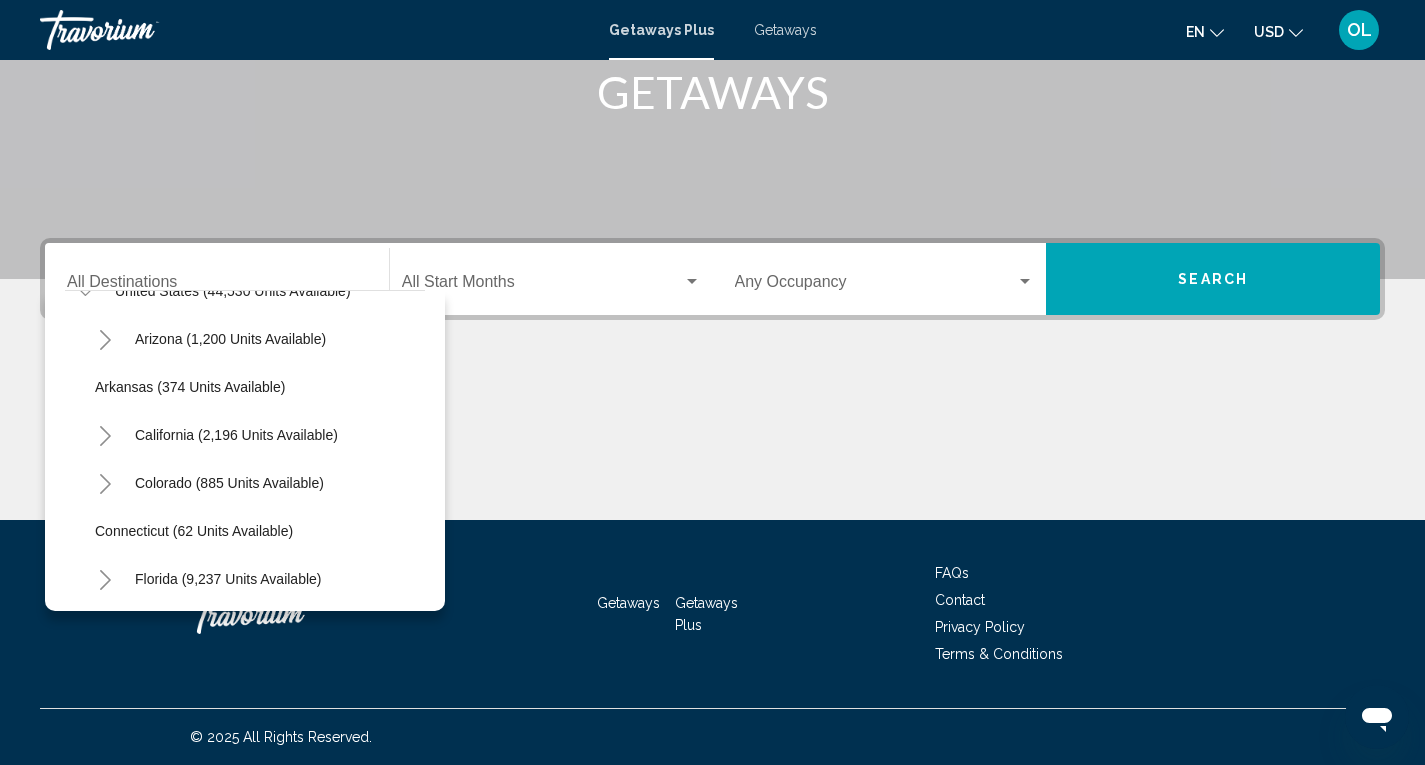 scroll, scrollTop: 100, scrollLeft: 0, axis: vertical 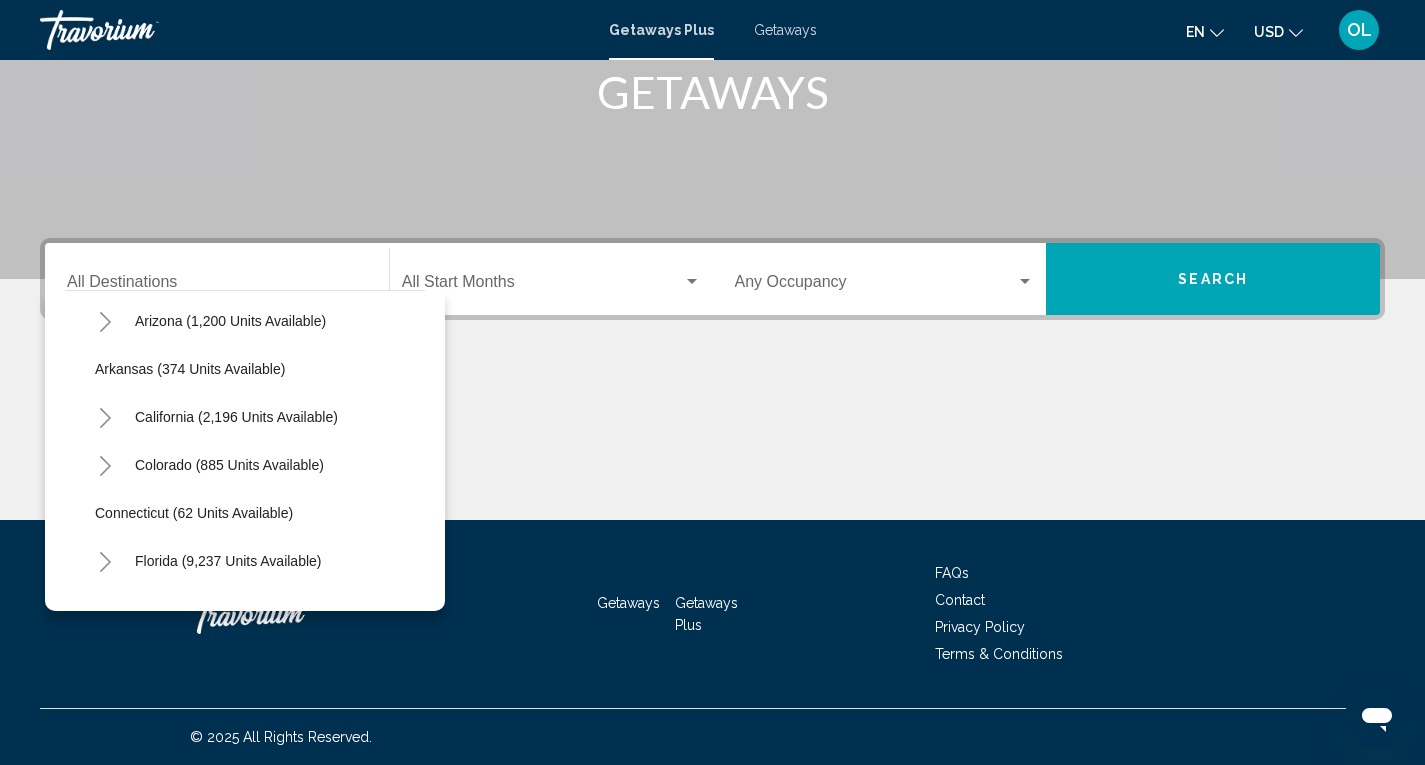 click on "Florida (9,237 units available)" 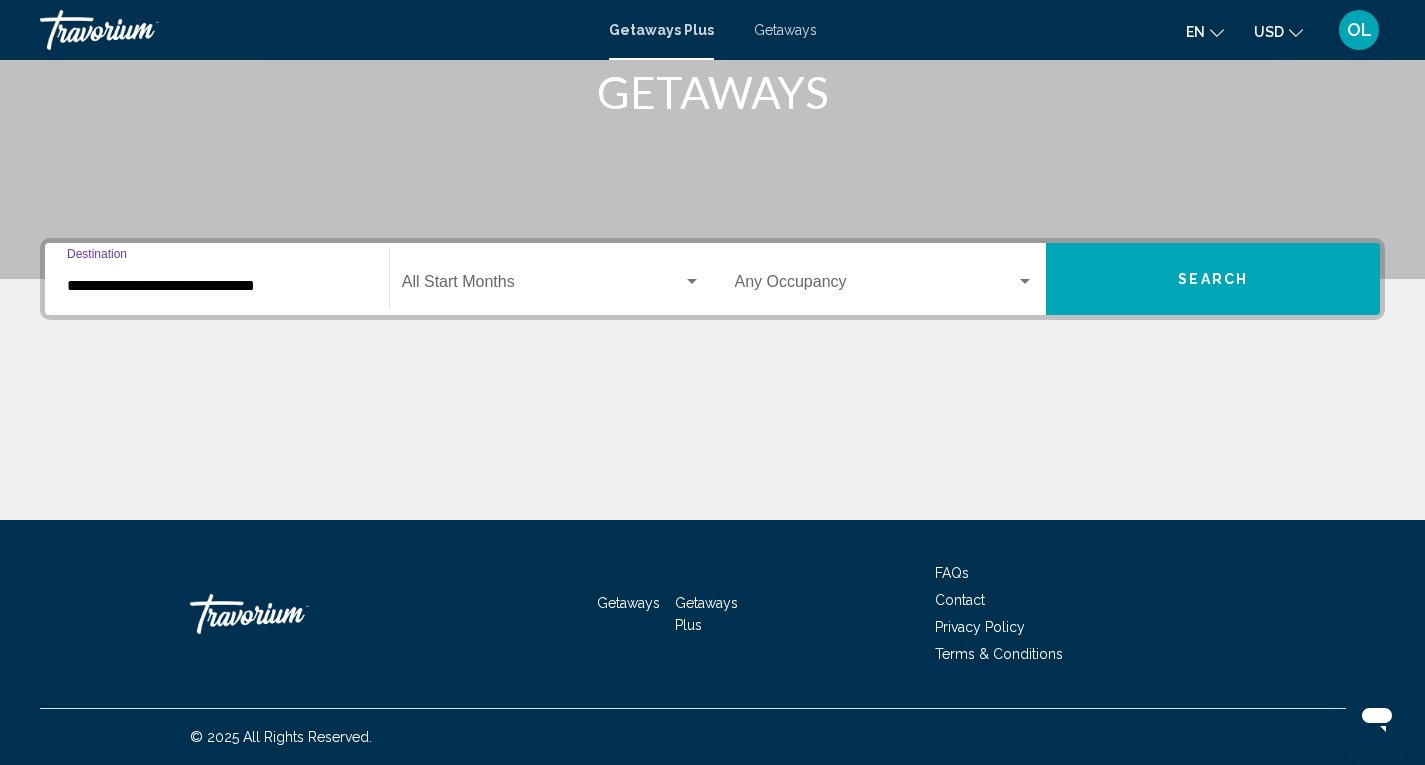 click on "**********" at bounding box center (217, 286) 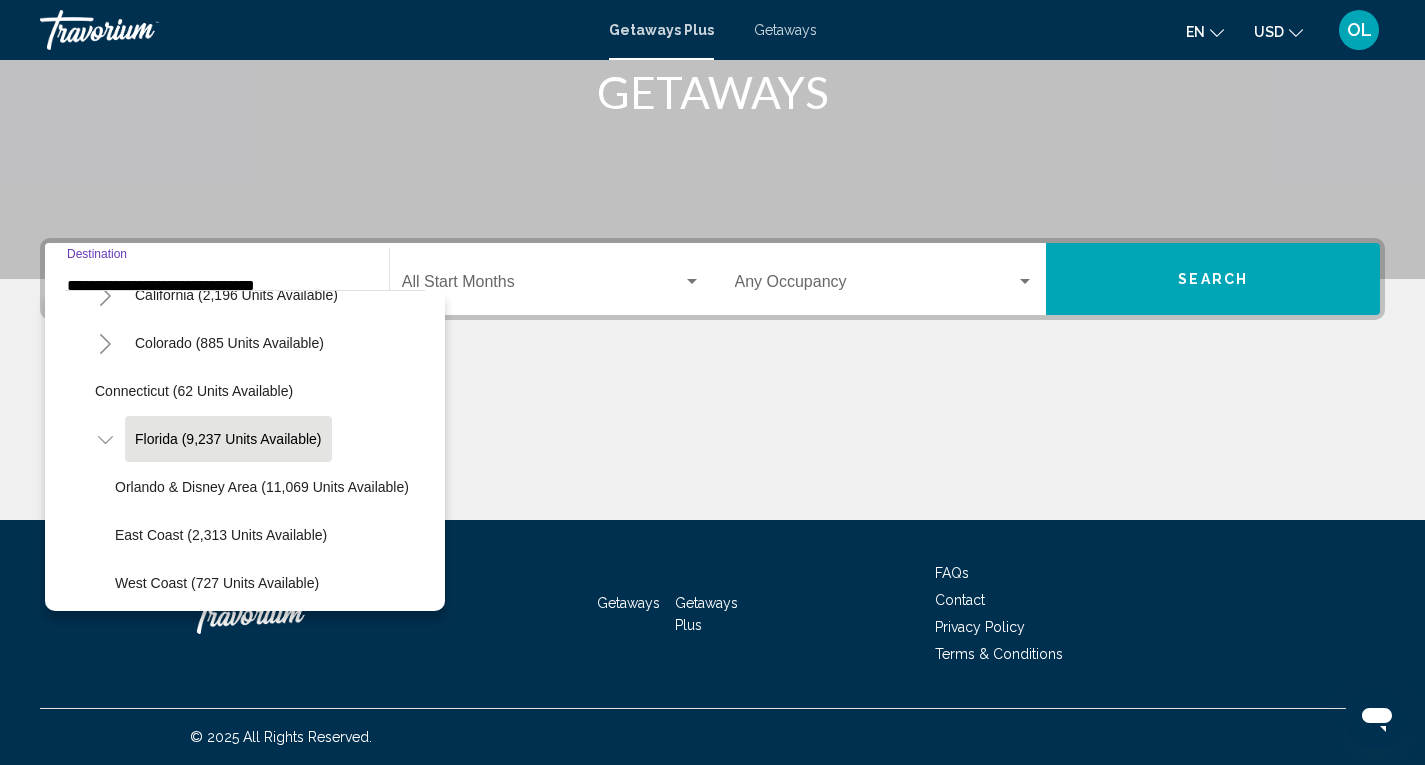 scroll, scrollTop: 322, scrollLeft: 0, axis: vertical 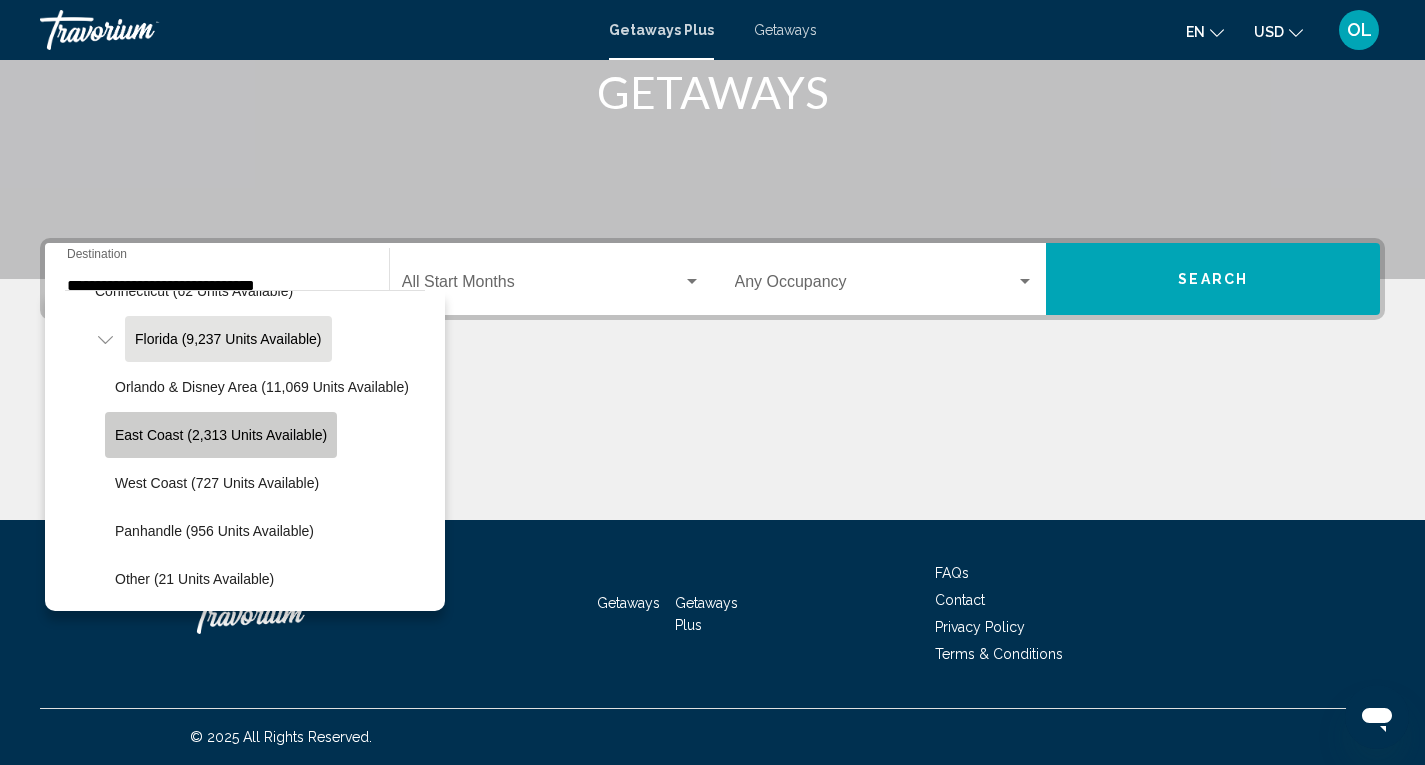 click on "East Coast (2,313 units available)" 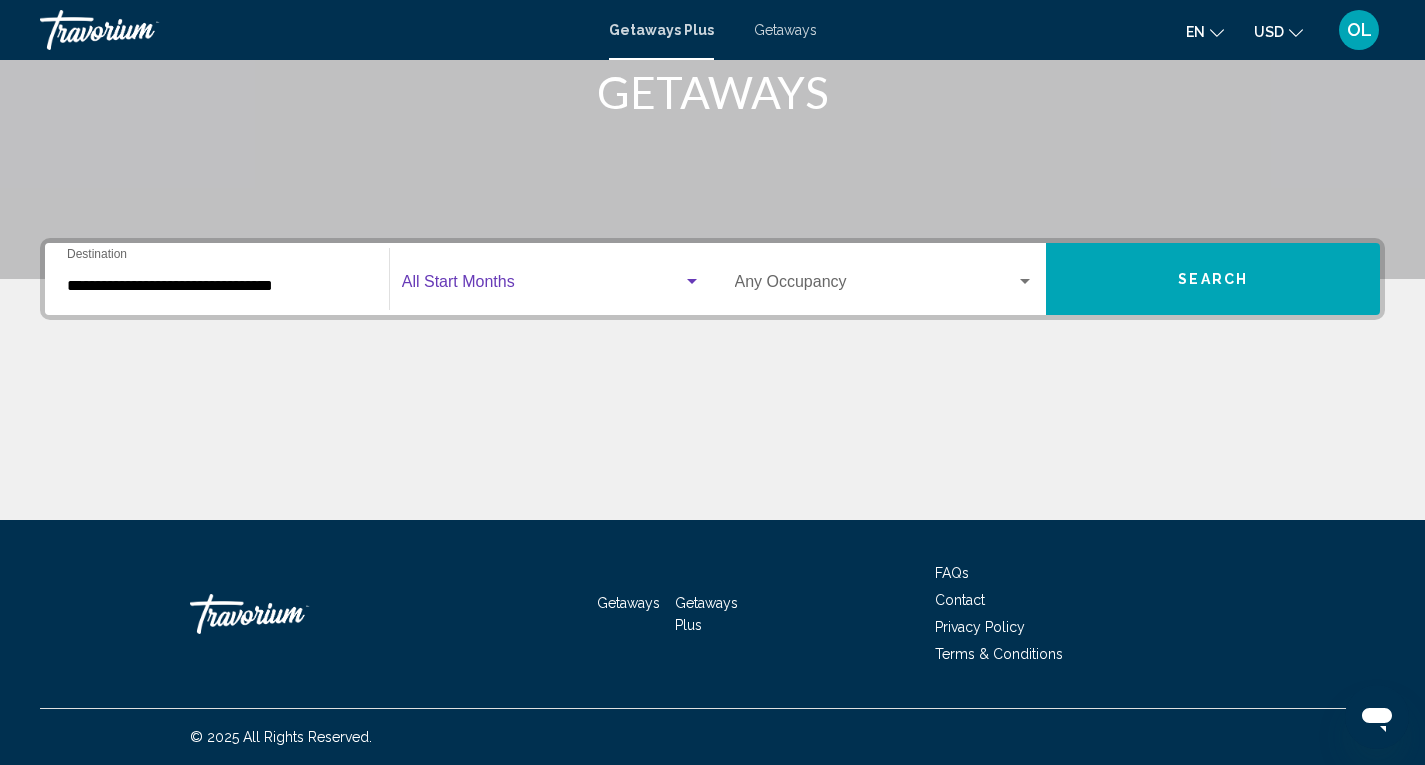 click at bounding box center (542, 286) 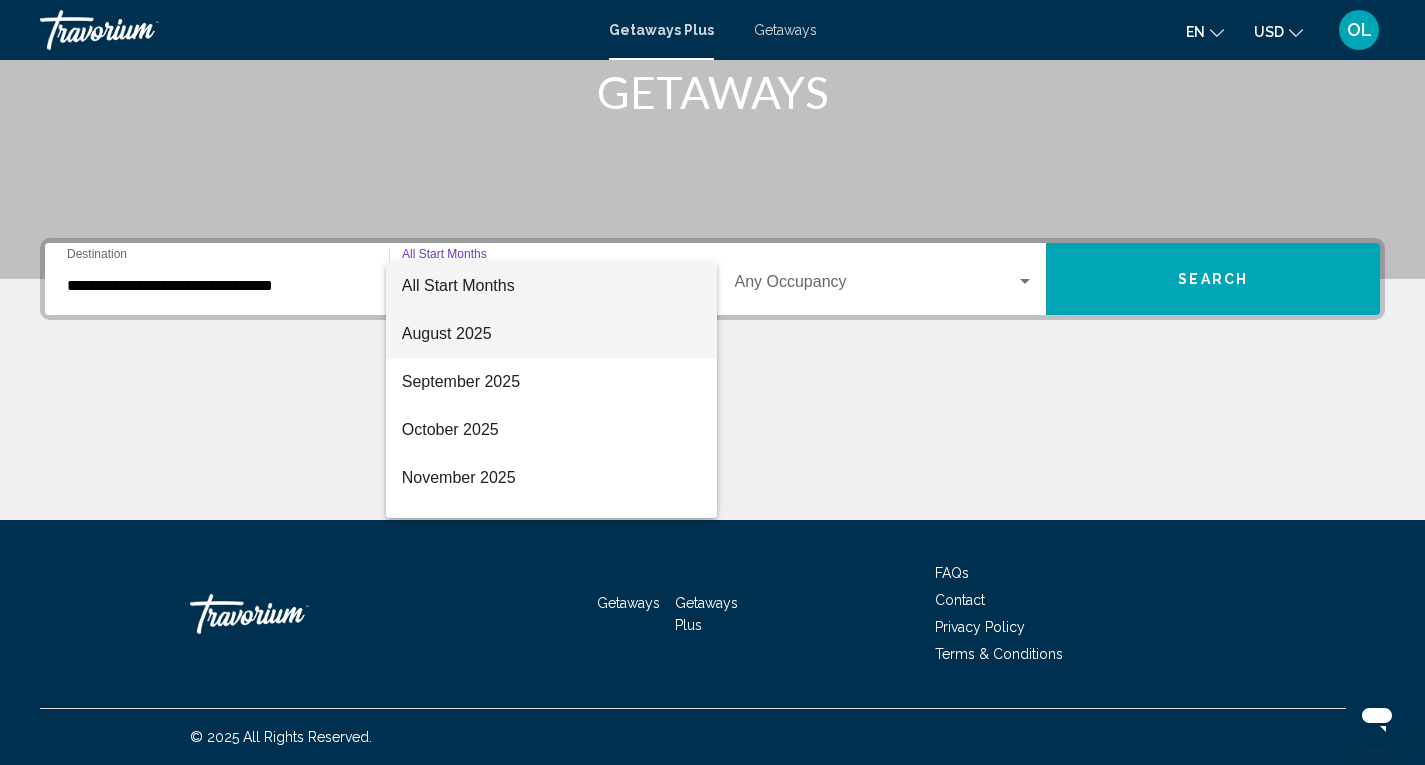 click on "August 2025" at bounding box center (551, 334) 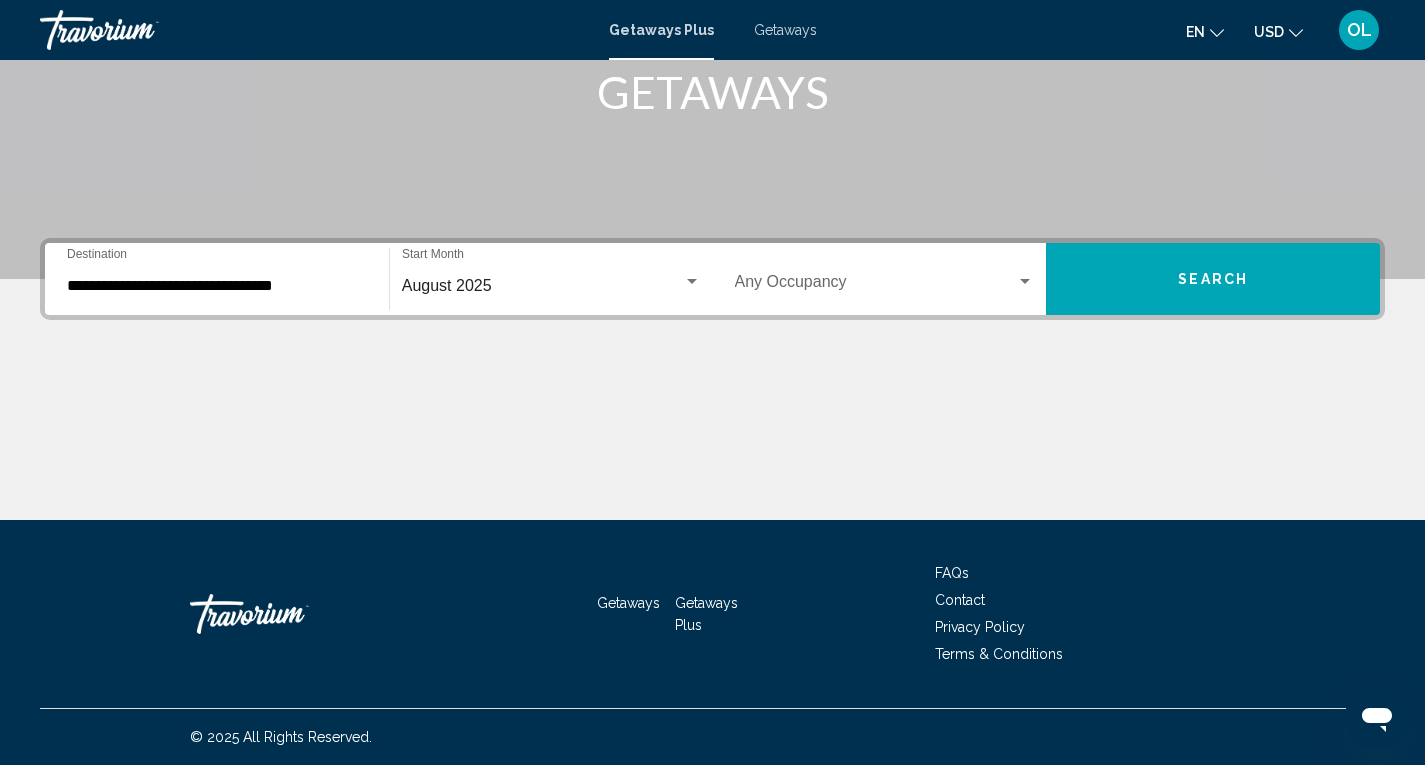 click on "Occupancy Any Occupancy" at bounding box center [885, 279] 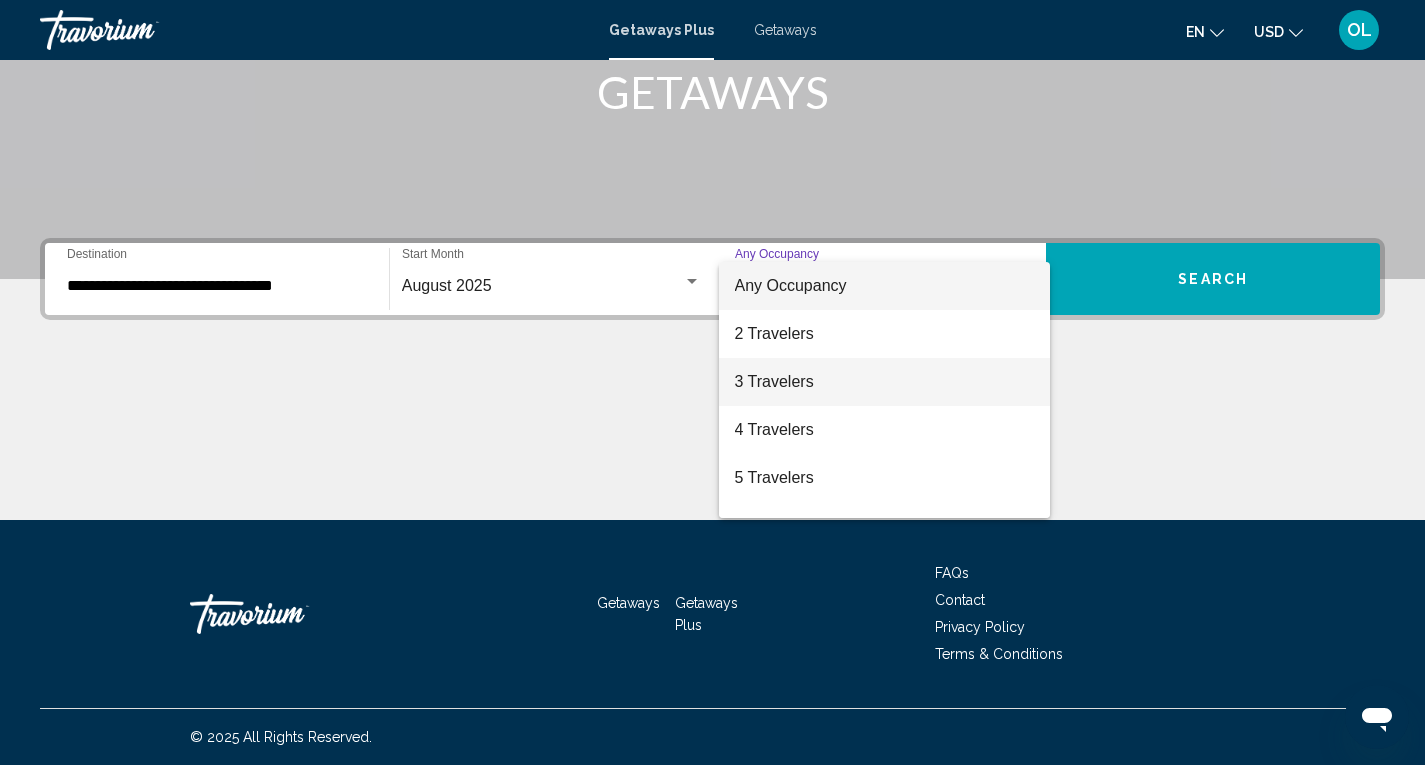 click on "3 Travelers" at bounding box center (885, 382) 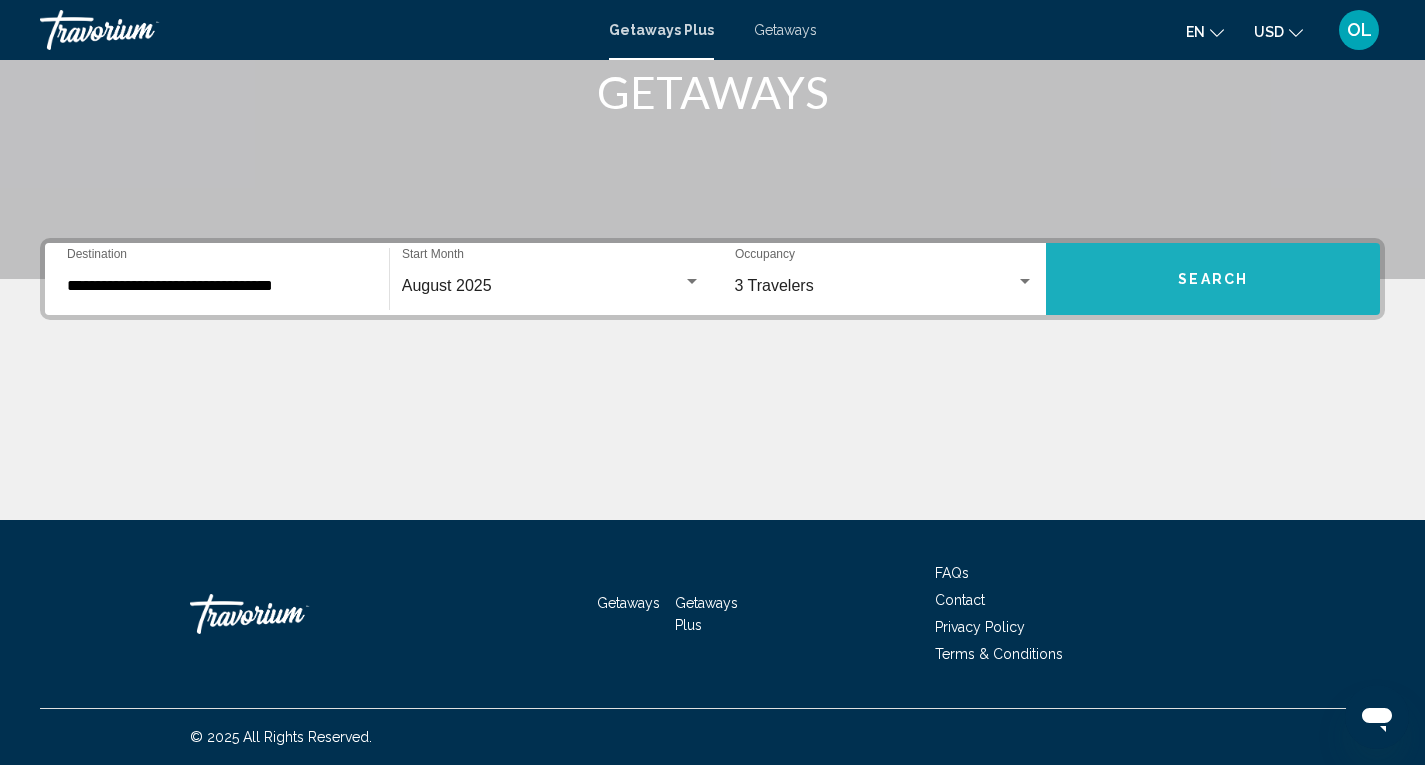click on "Search" at bounding box center [1213, 279] 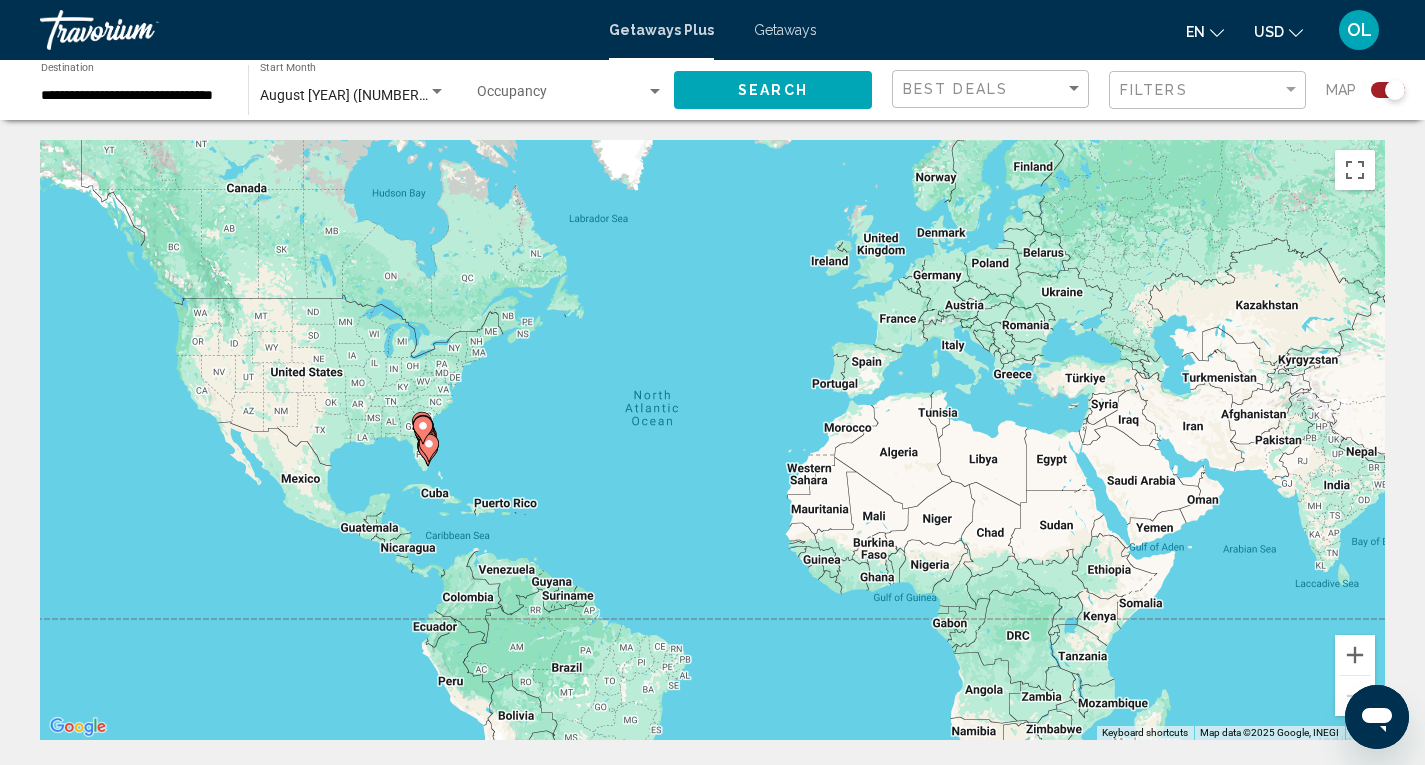 click at bounding box center (423, 430) 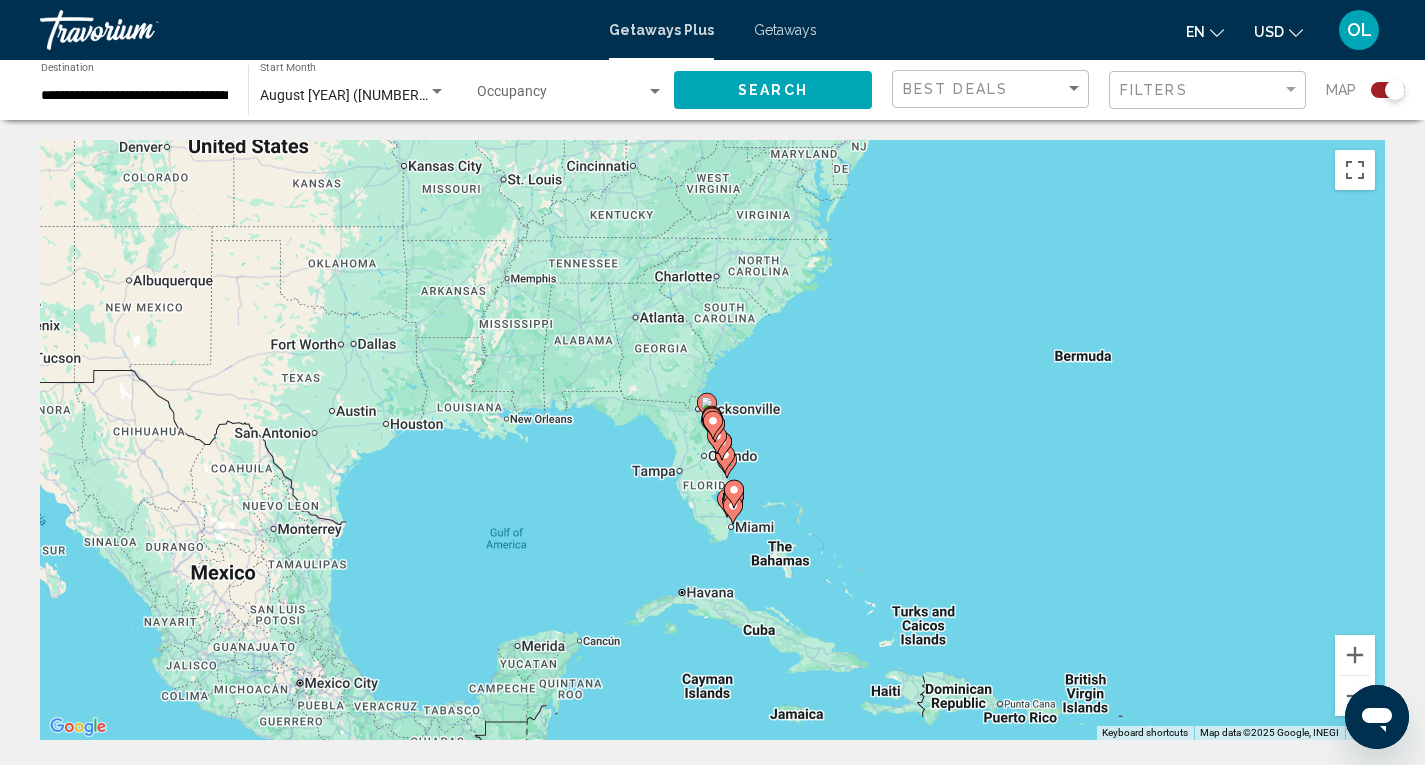 click at bounding box center [734, 494] 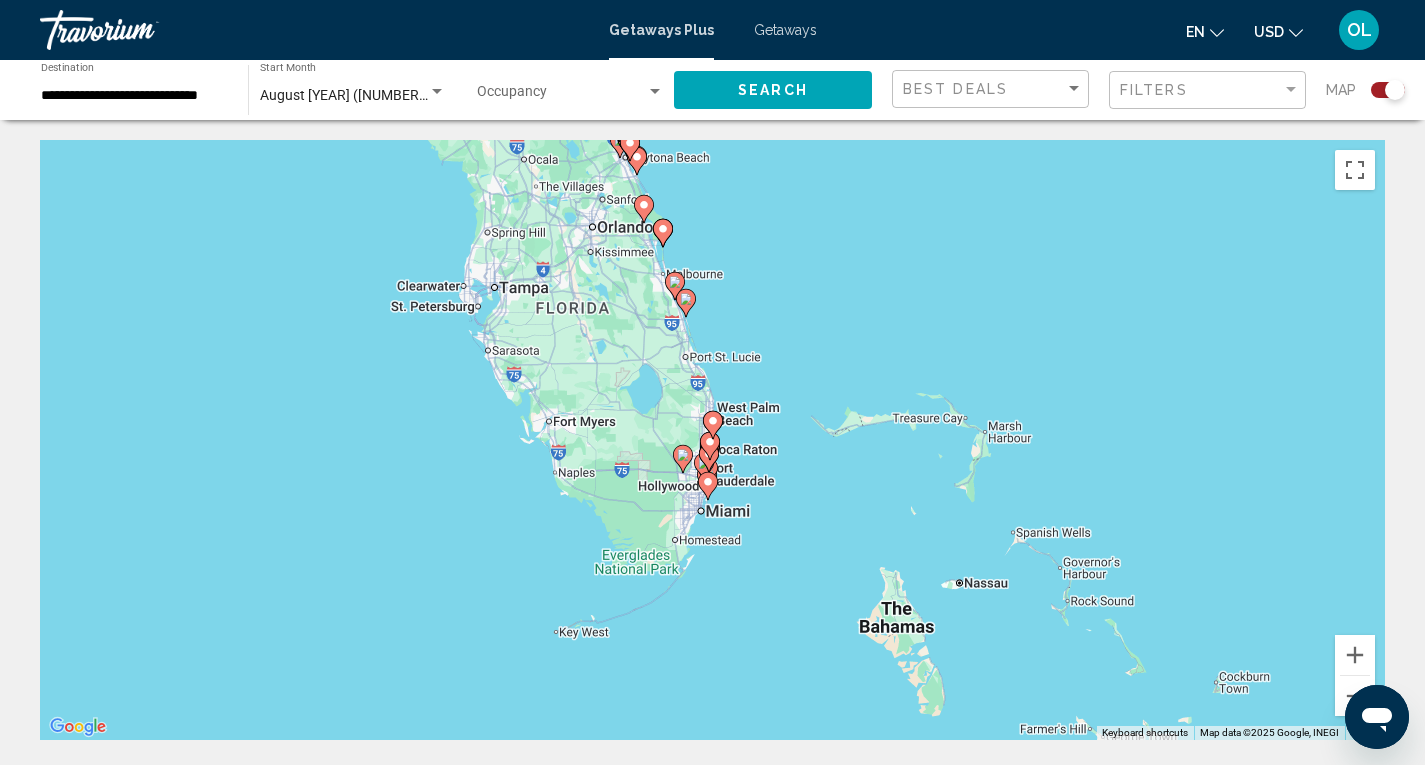 click 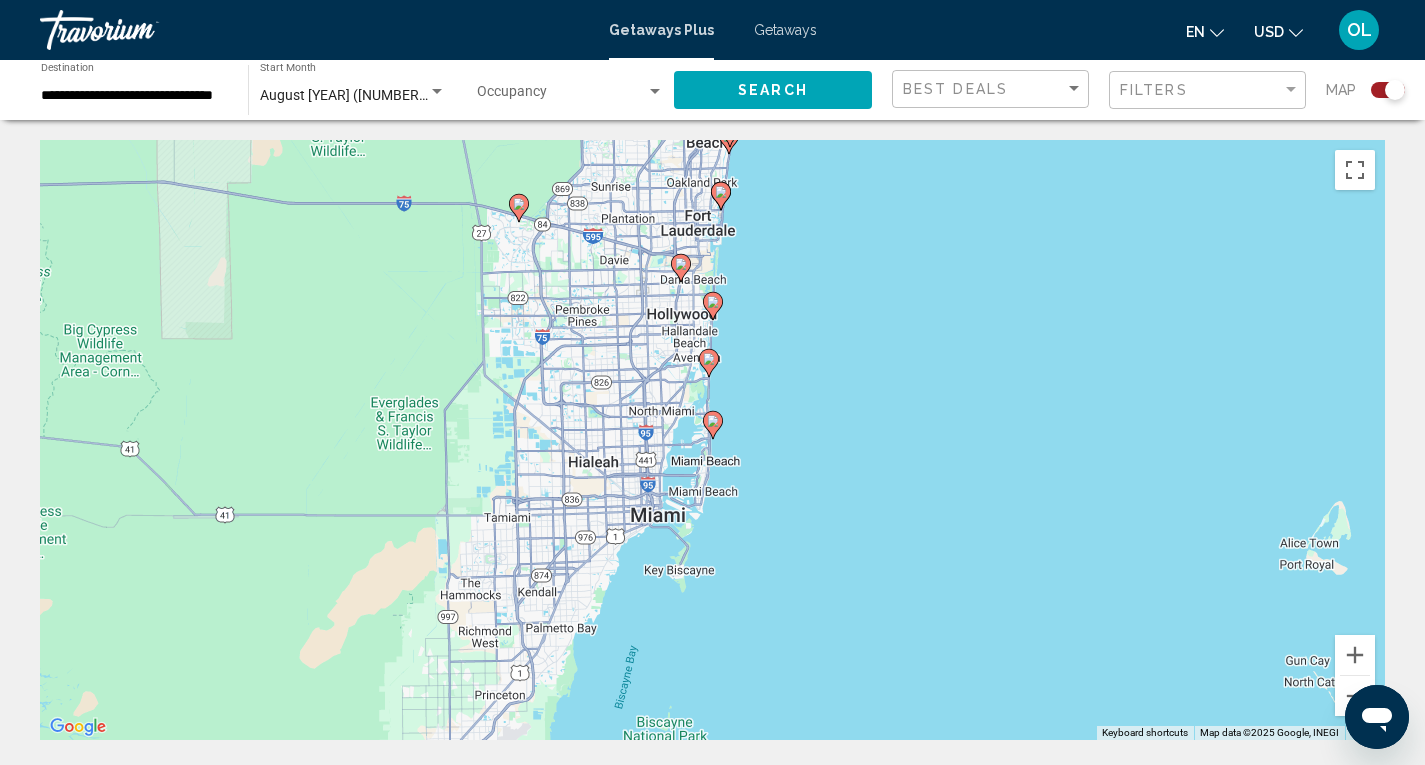 click 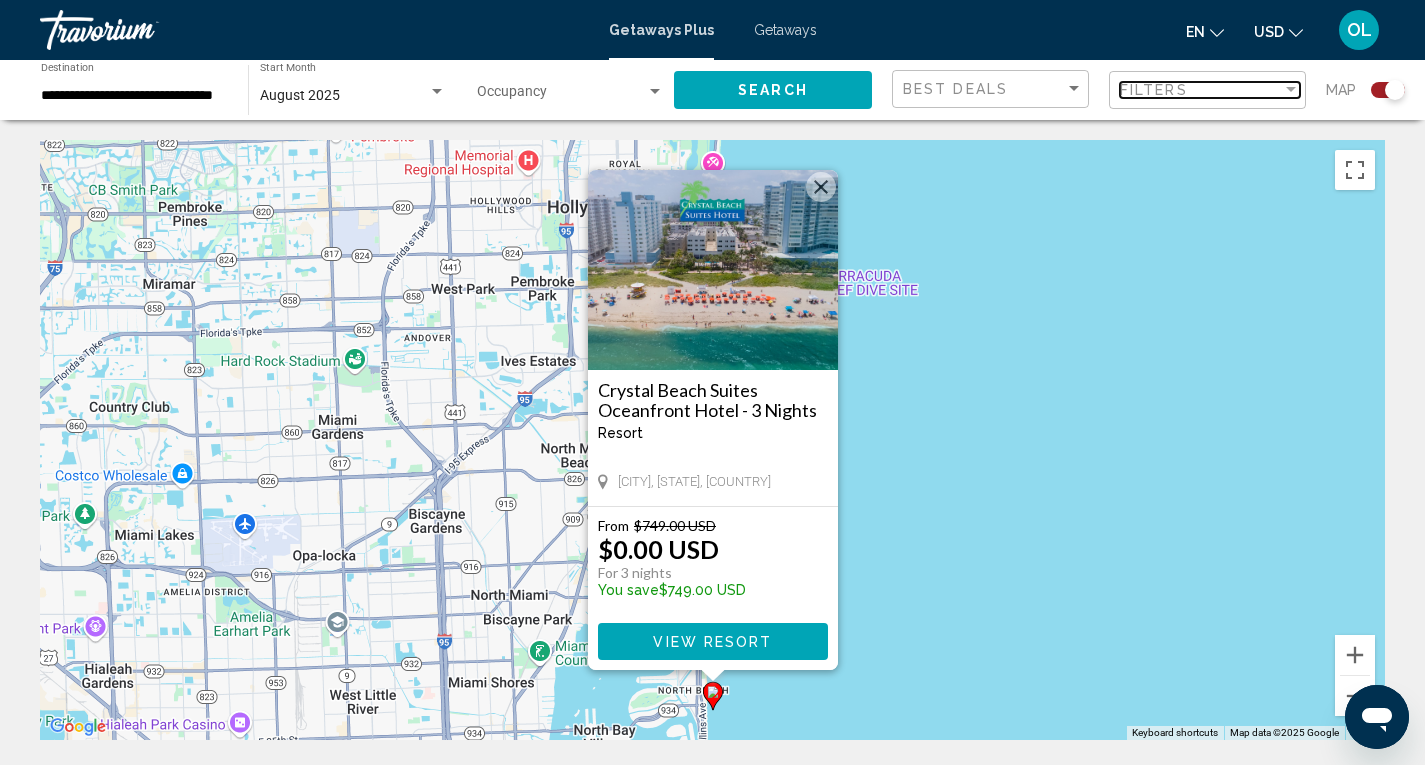 click at bounding box center [1291, 89] 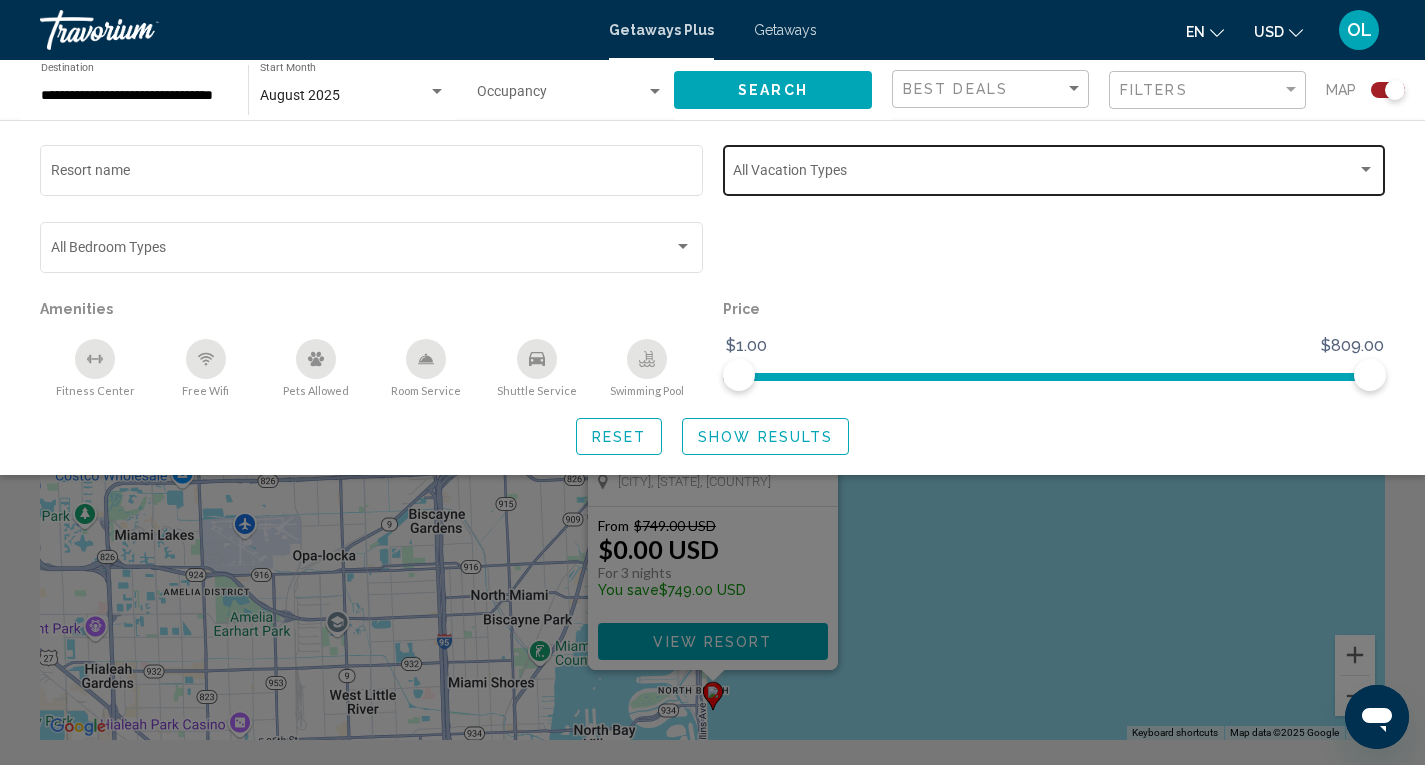 click at bounding box center [1366, 170] 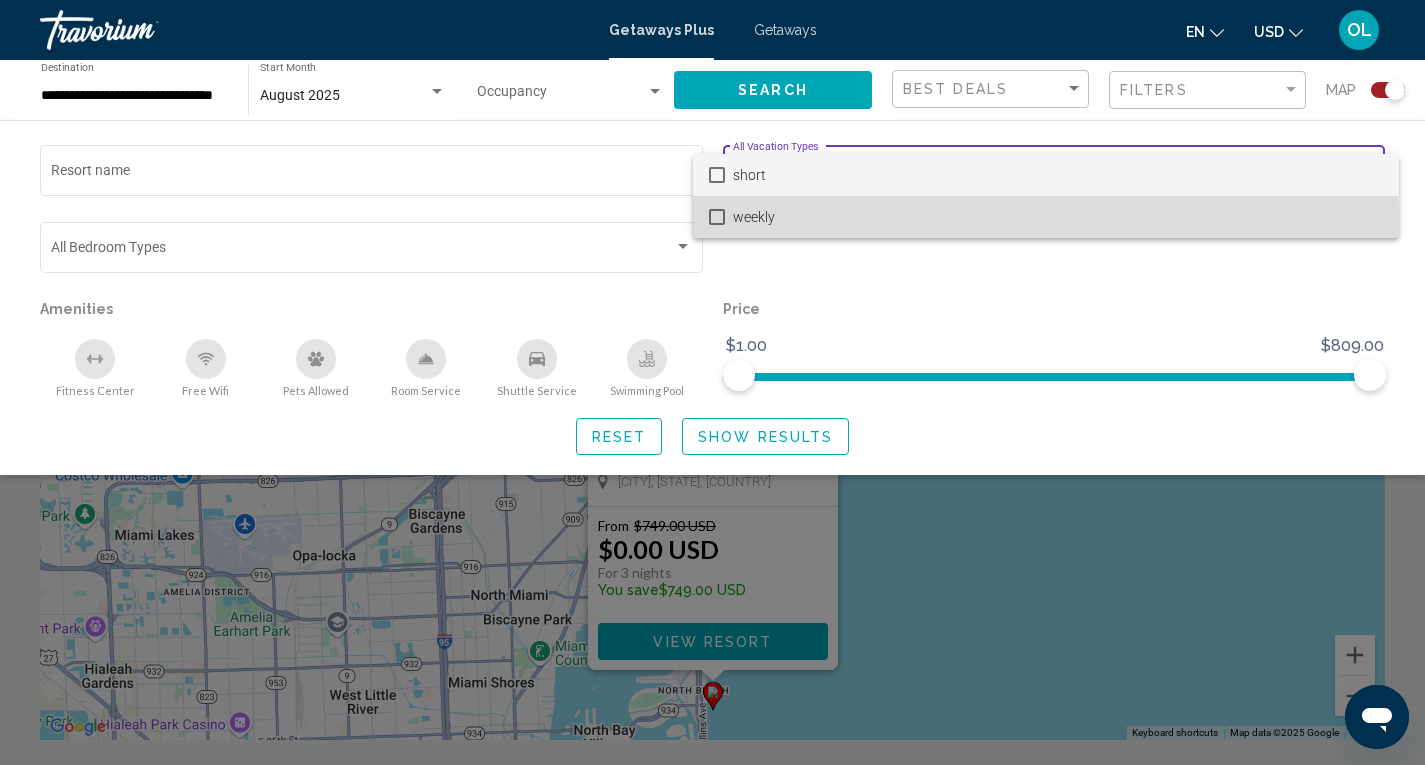 click on "weekly" at bounding box center [1058, 217] 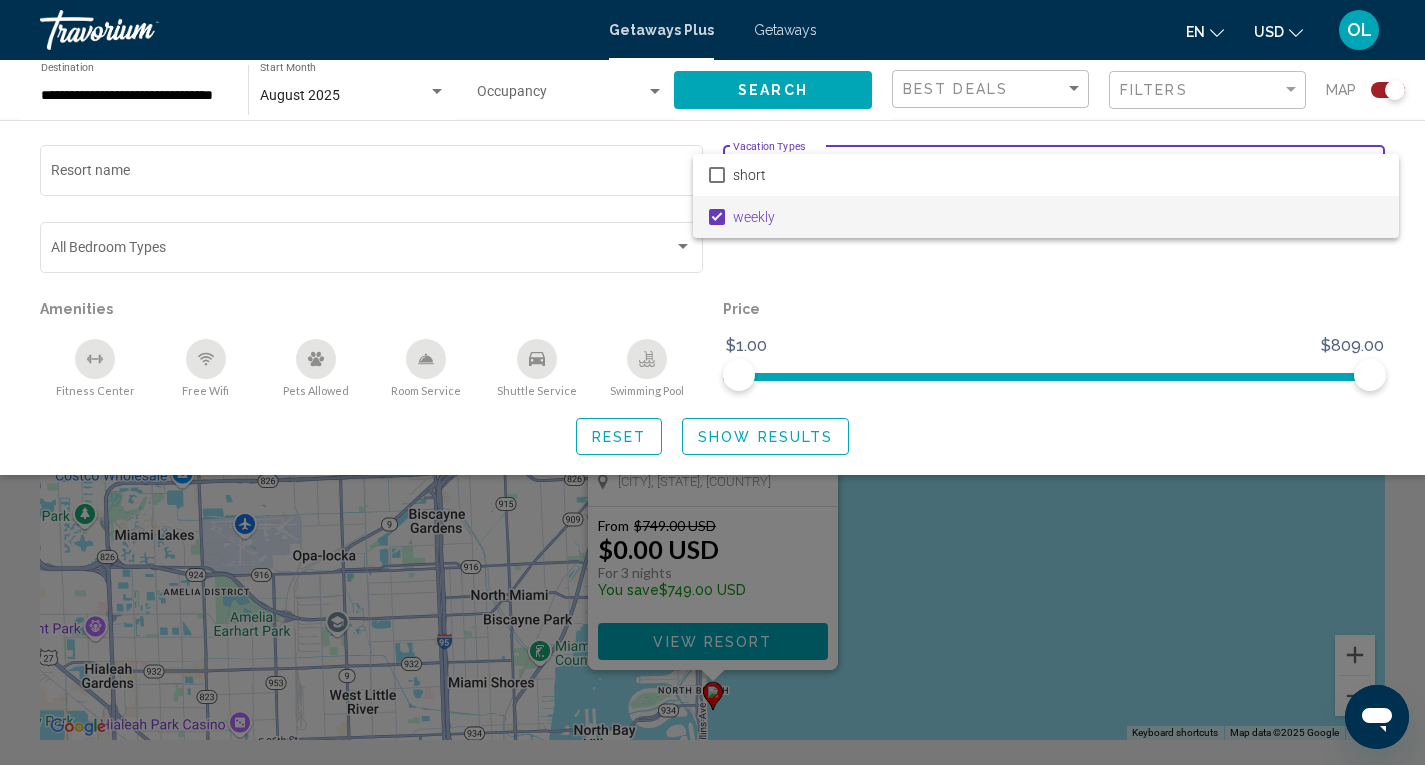 click at bounding box center [712, 382] 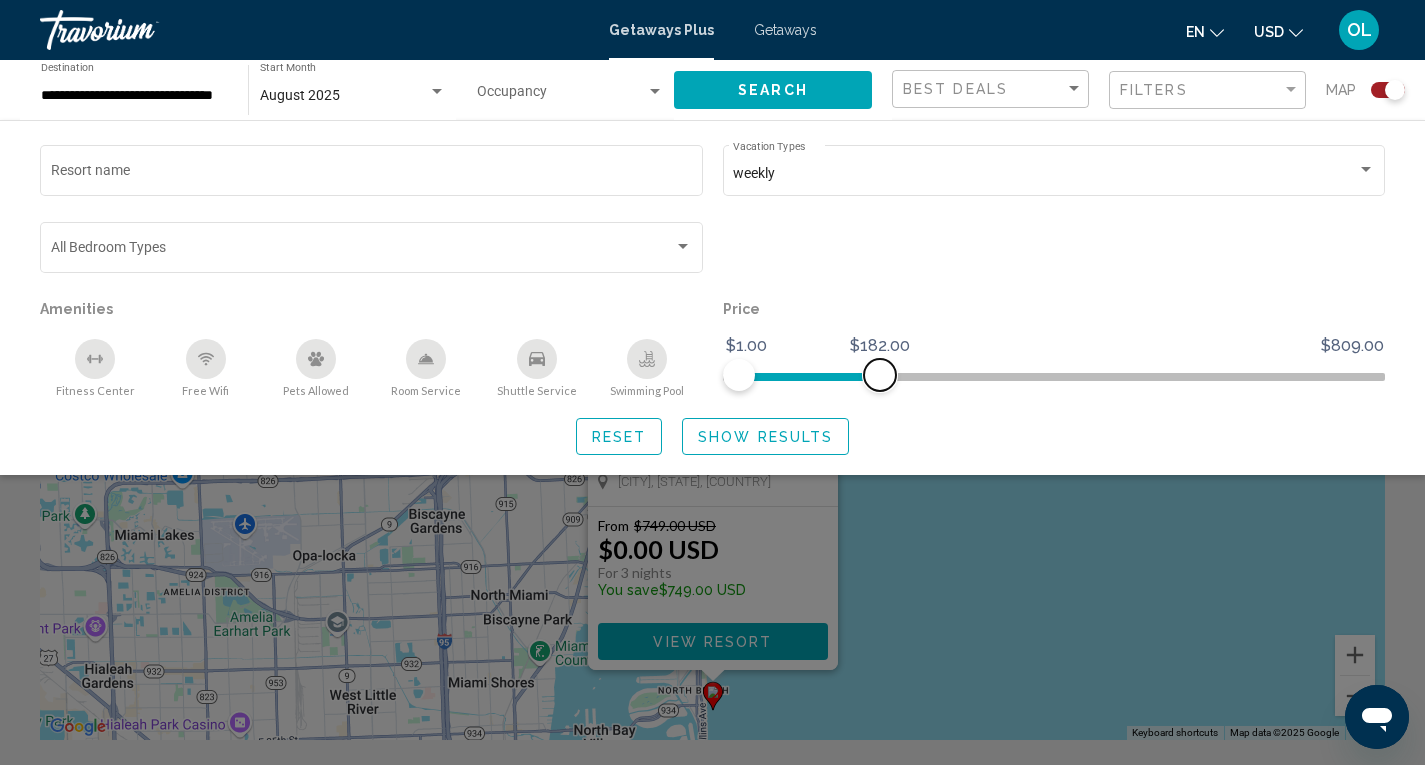 drag, startPoint x: 1370, startPoint y: 372, endPoint x: 880, endPoint y: 383, distance: 490.12344 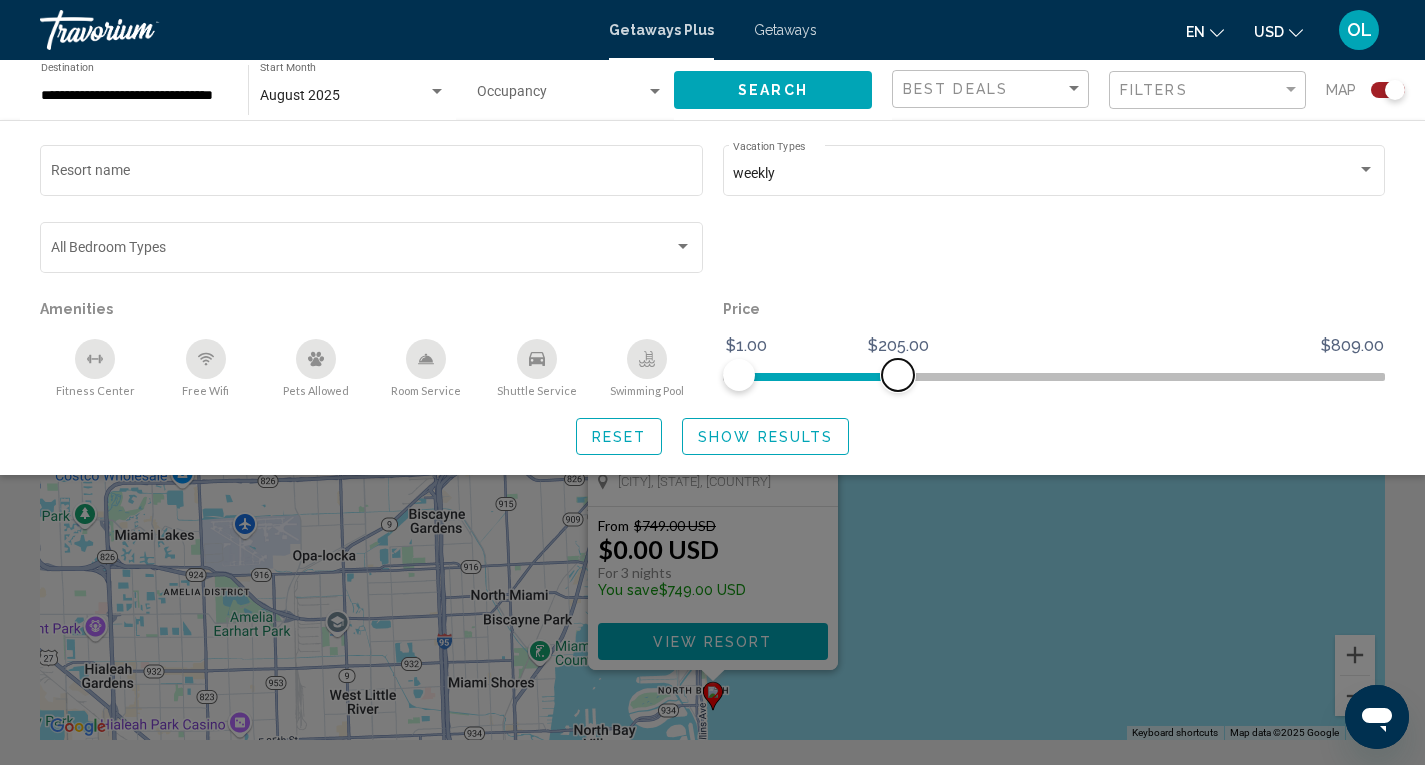 drag, startPoint x: 878, startPoint y: 369, endPoint x: 898, endPoint y: 370, distance: 20.024984 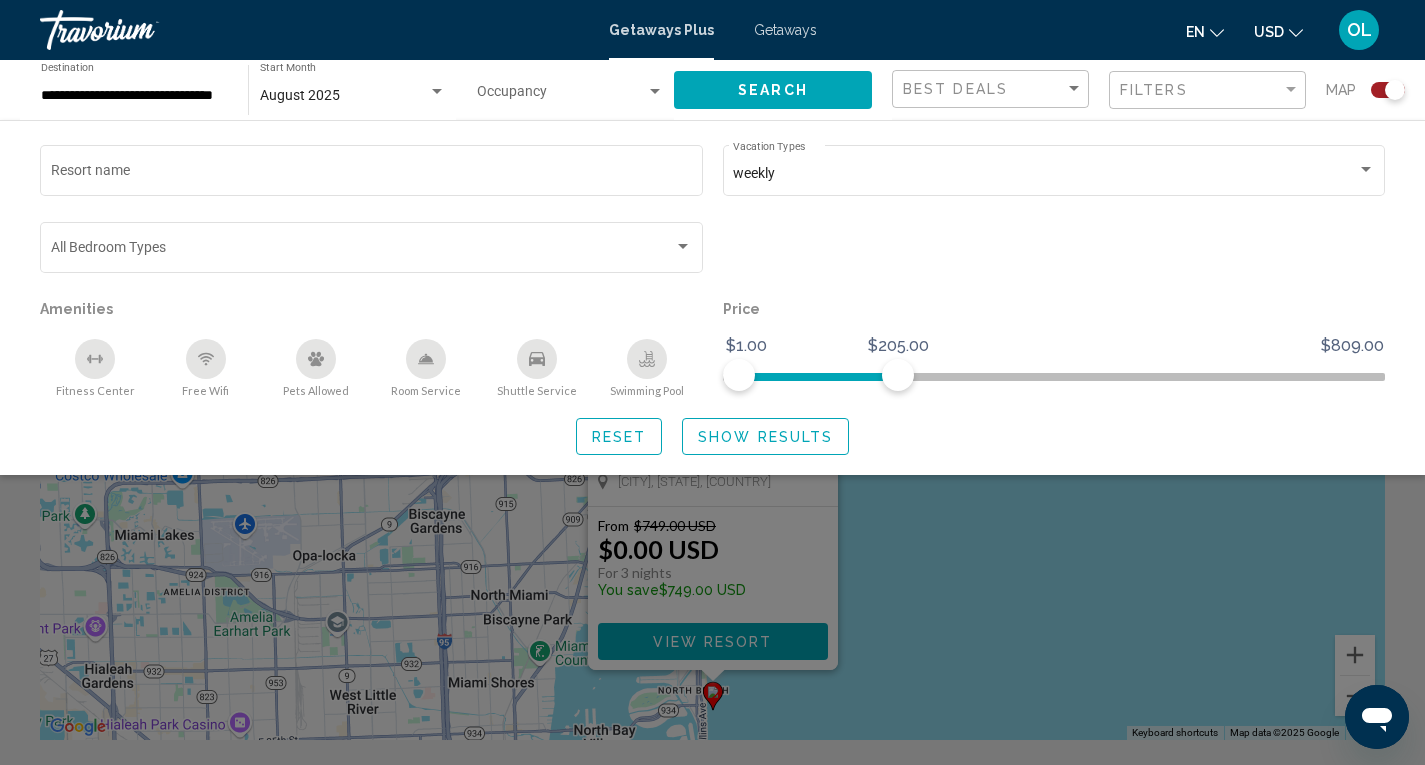 click on "Show Results" 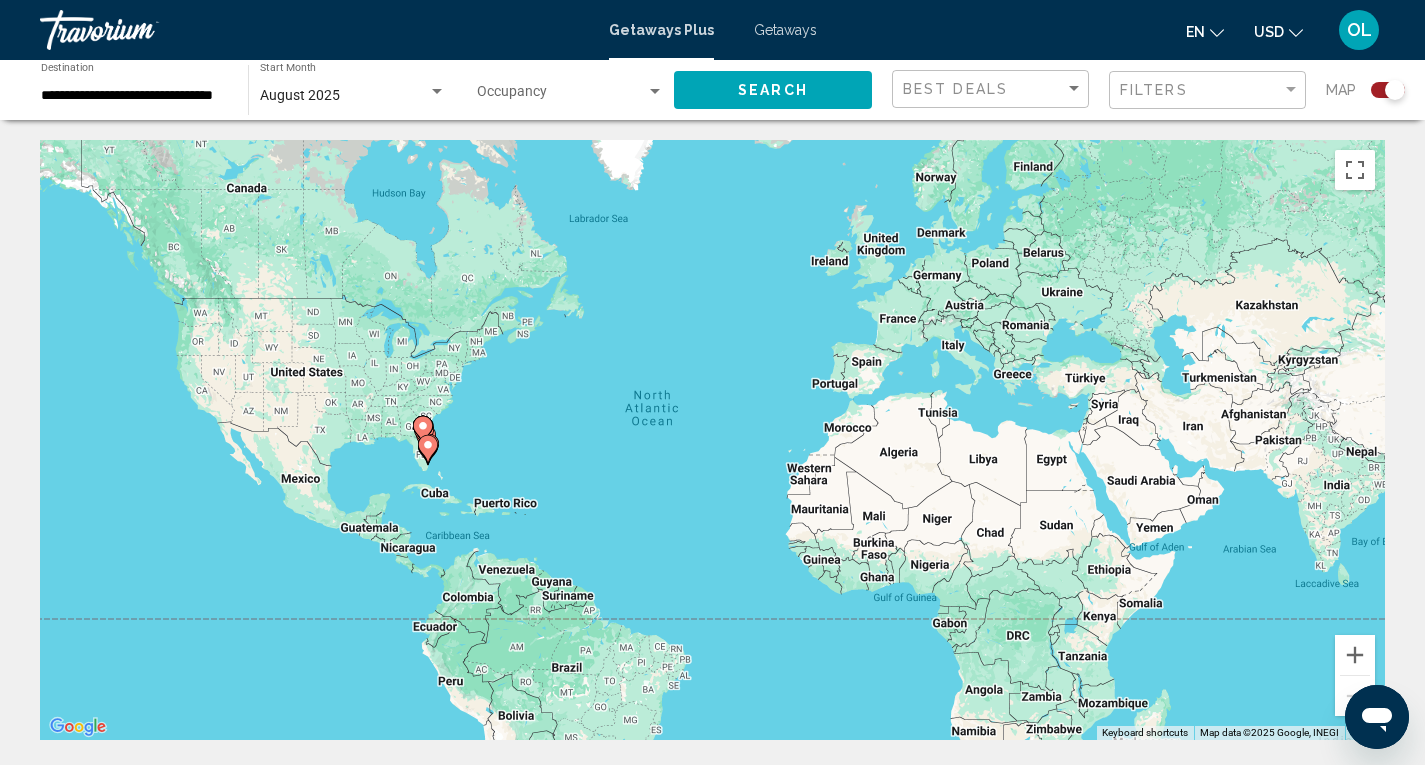 click 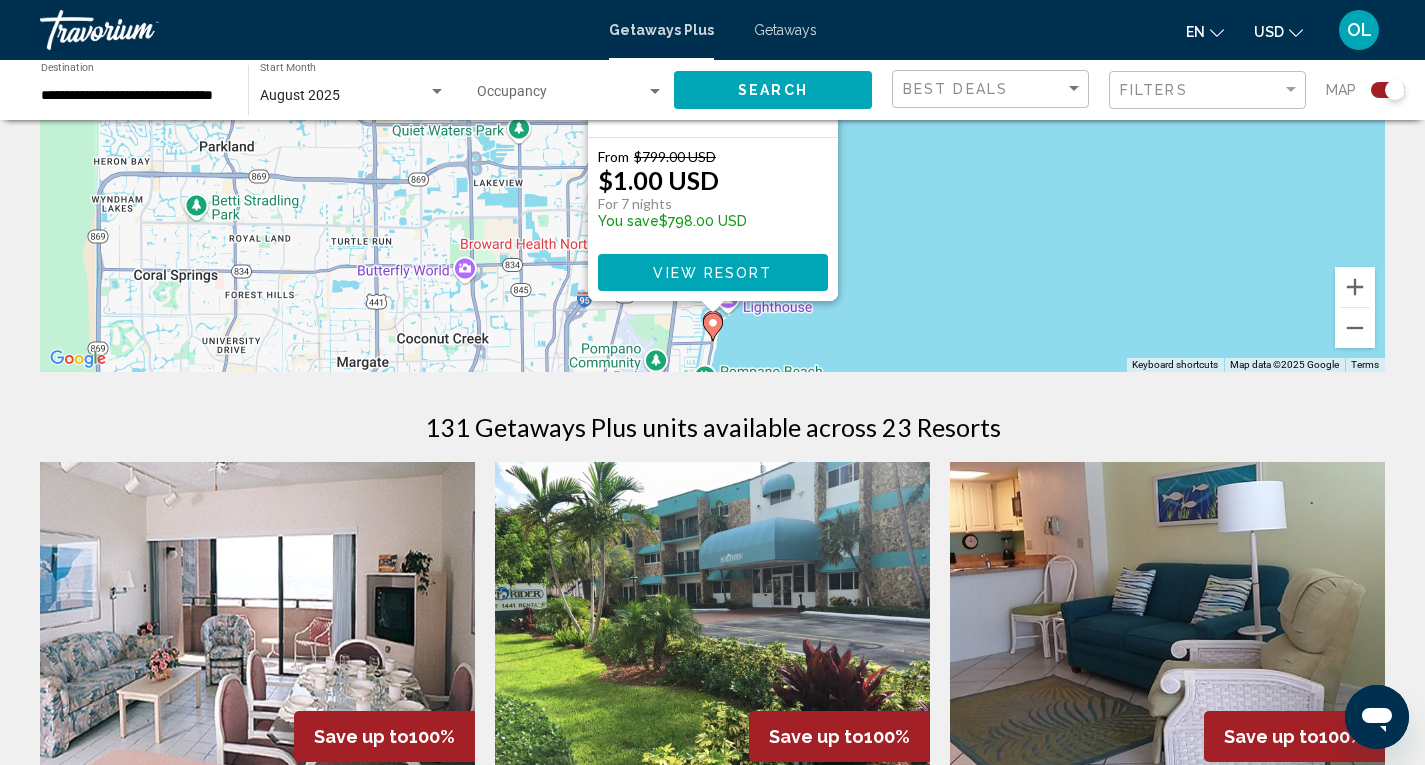 scroll, scrollTop: 400, scrollLeft: 0, axis: vertical 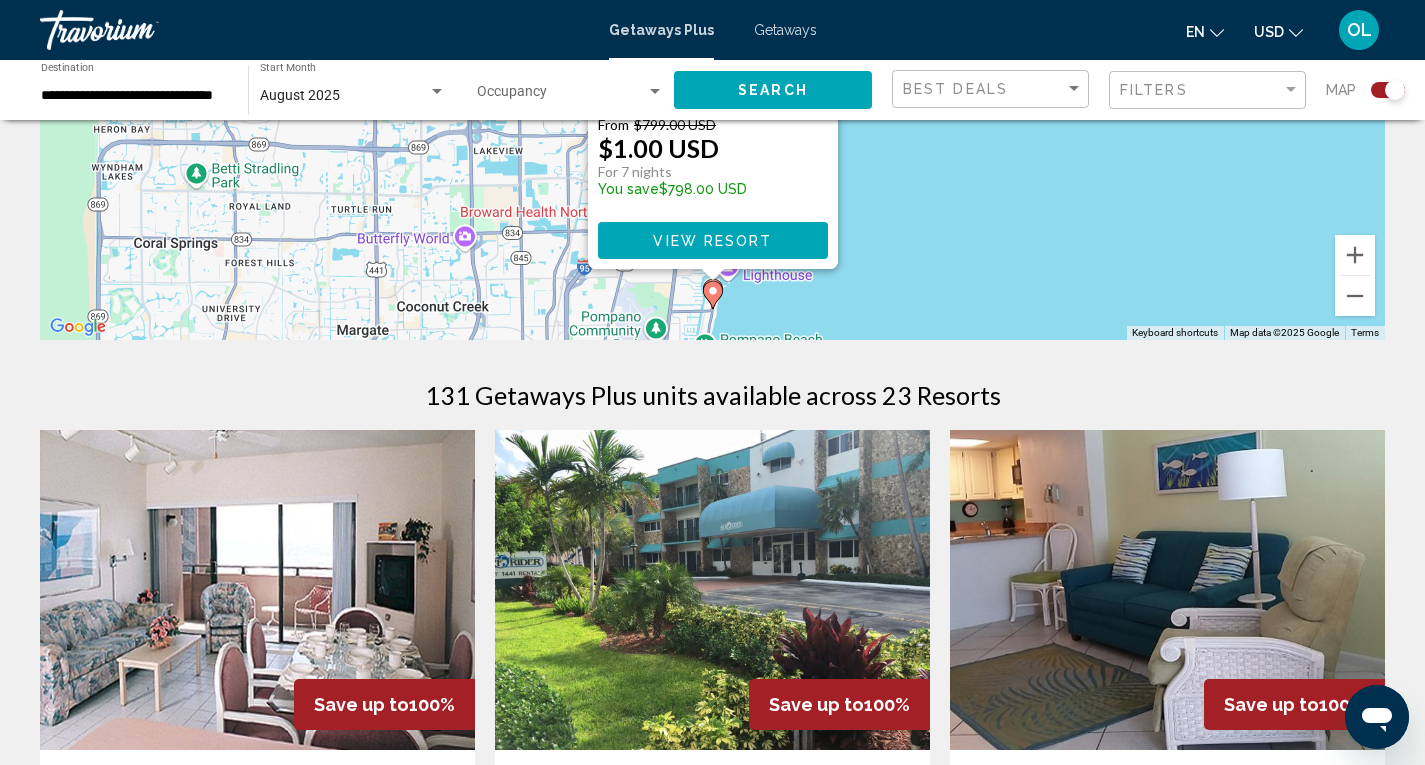 click on "To activate drag with keyboard, press Alt + Enter. Once in keyboard drag state, use the arrow keys to move the marker. To complete the drag, press the Enter key. To cancel, press Escape.  Lighthouse Cove Resort  Resort  -  This is an adults only resort
Pompano Beach, FL, USA From $799.00 USD $1.00 USD For 7 nights You save  $798.00 USD  View Resort" at bounding box center (712, 40) 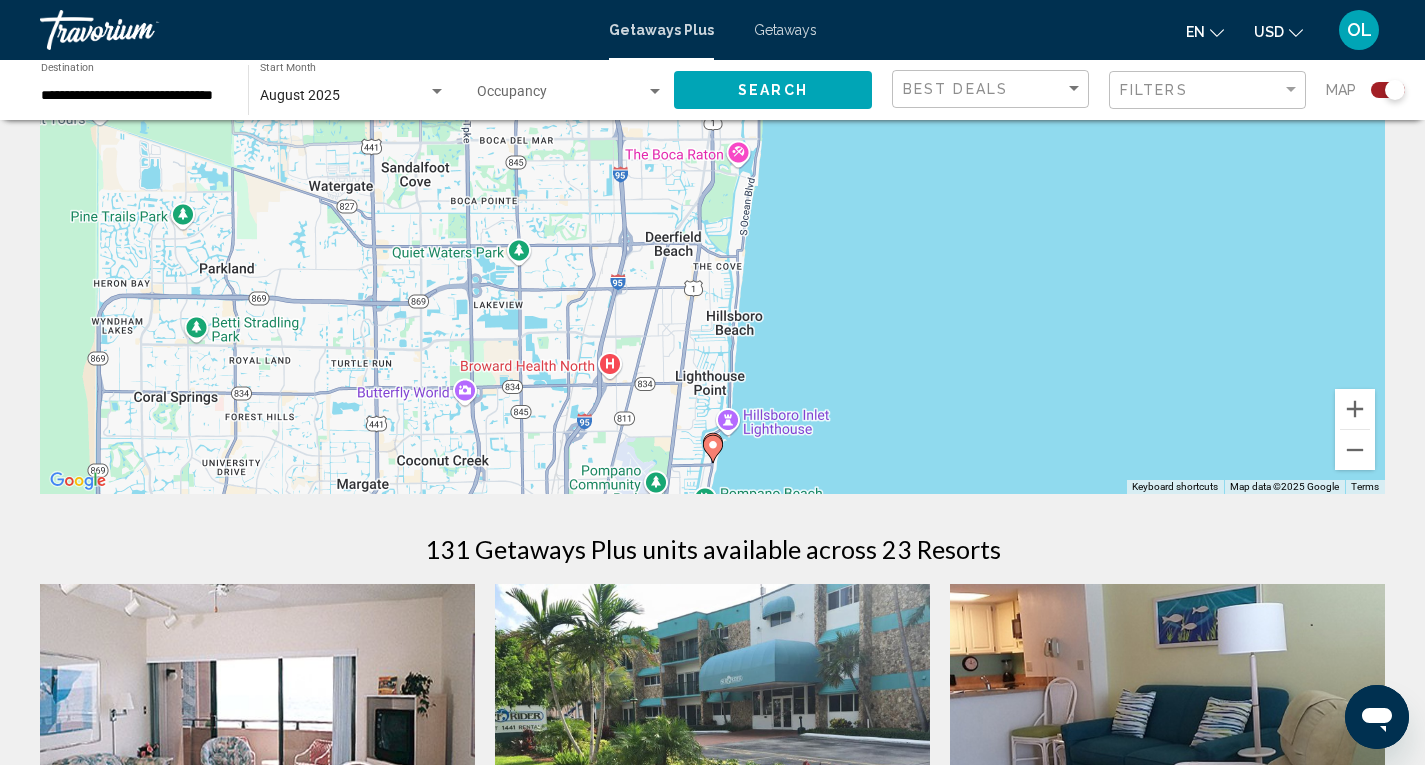 scroll, scrollTop: 200, scrollLeft: 0, axis: vertical 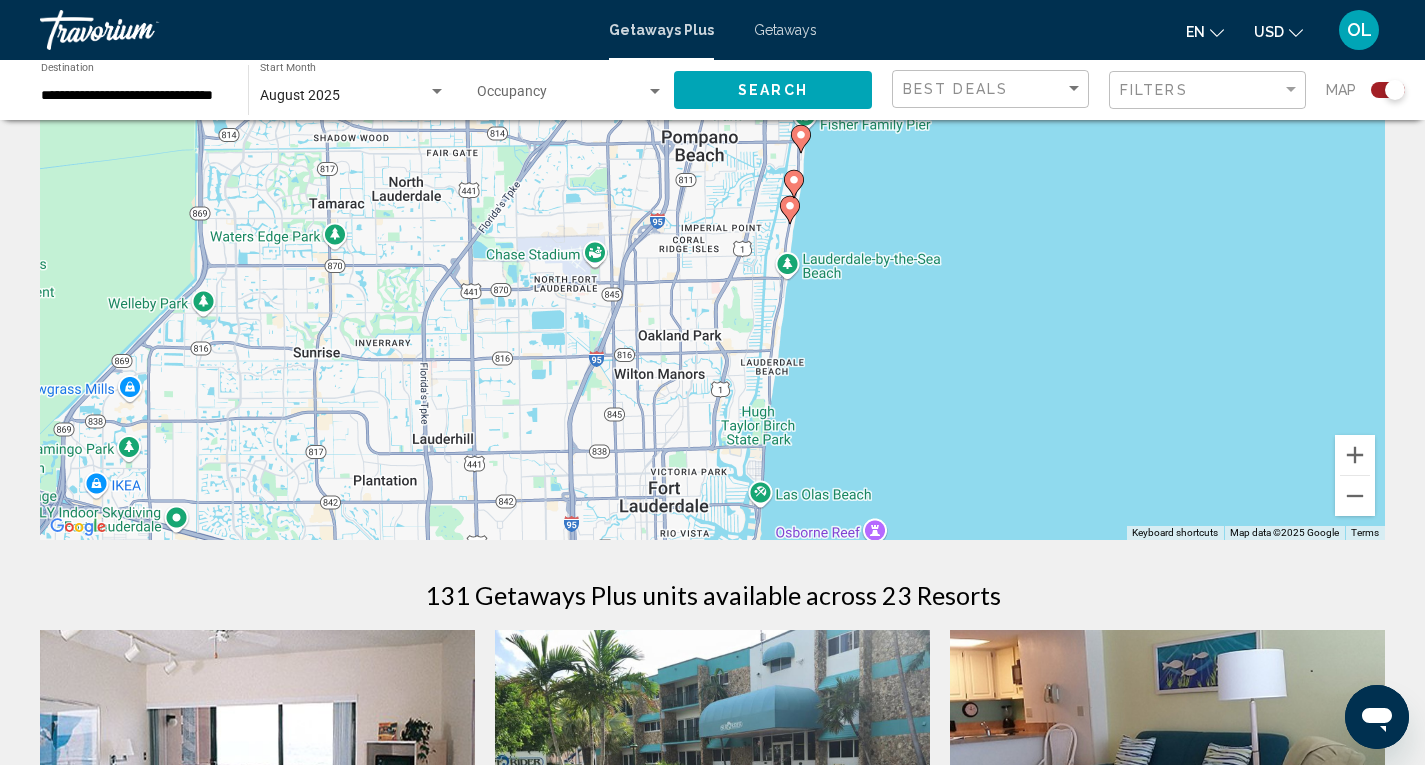 drag, startPoint x: 677, startPoint y: 349, endPoint x: 784, endPoint y: -87, distance: 448.93762 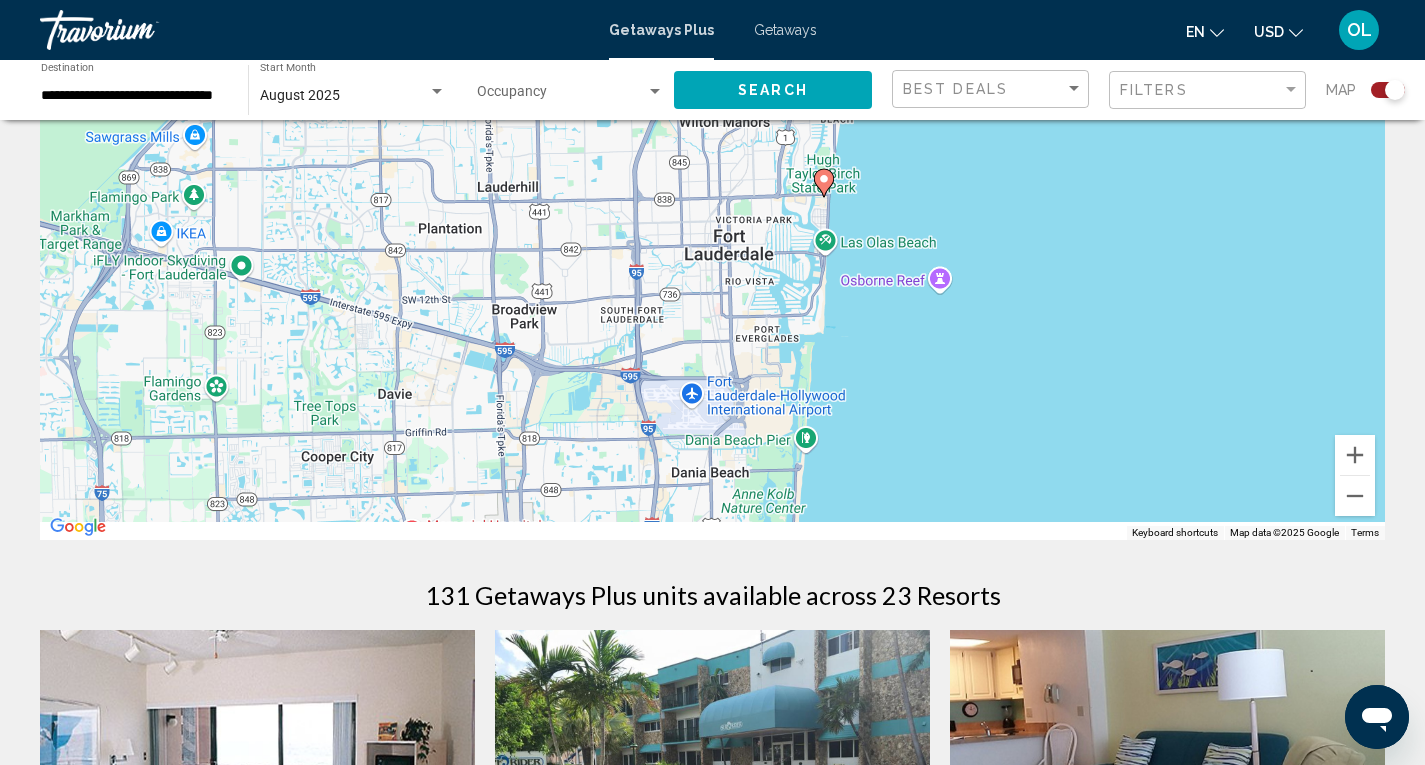 drag, startPoint x: 699, startPoint y: 468, endPoint x: 788, endPoint y: -87, distance: 562.09076 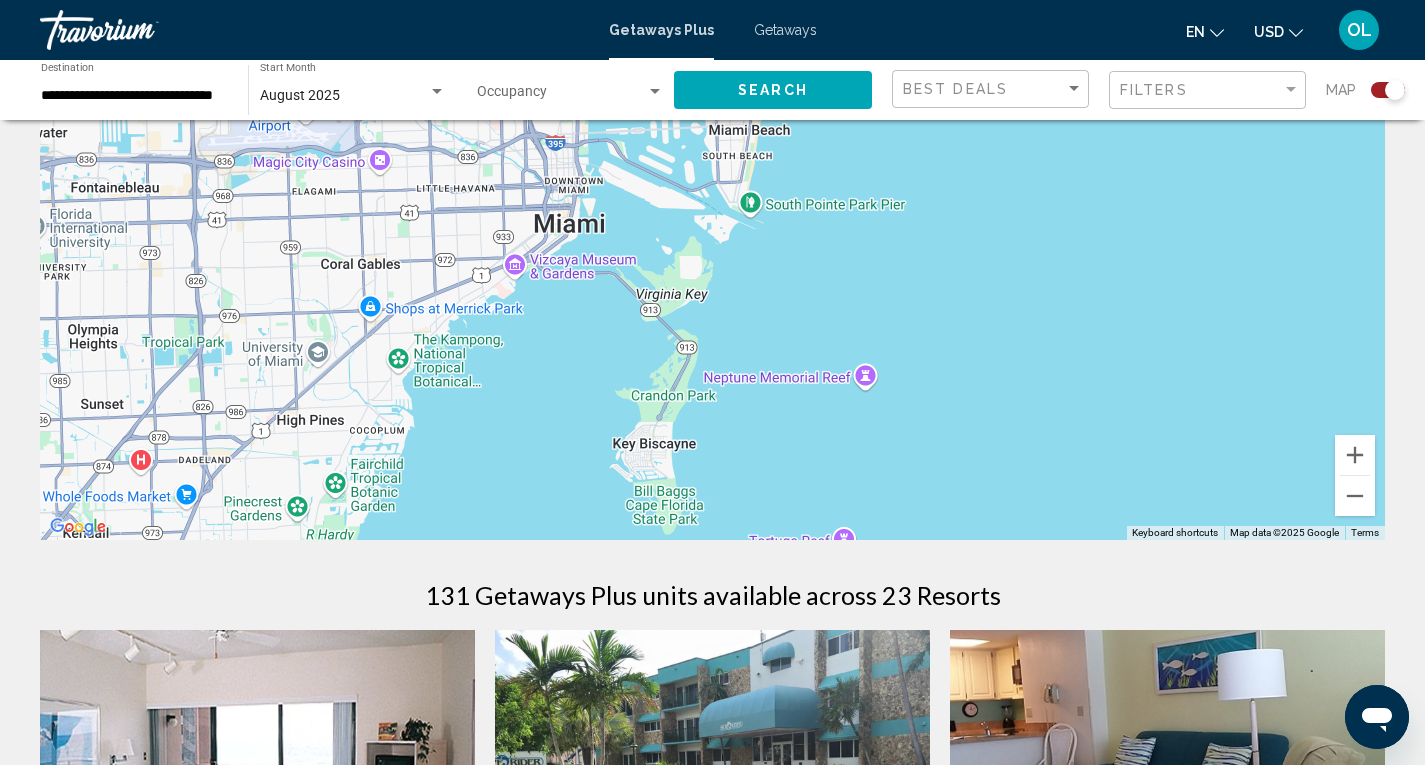 drag, startPoint x: 636, startPoint y: 325, endPoint x: 552, endPoint y: 134, distance: 208.65521 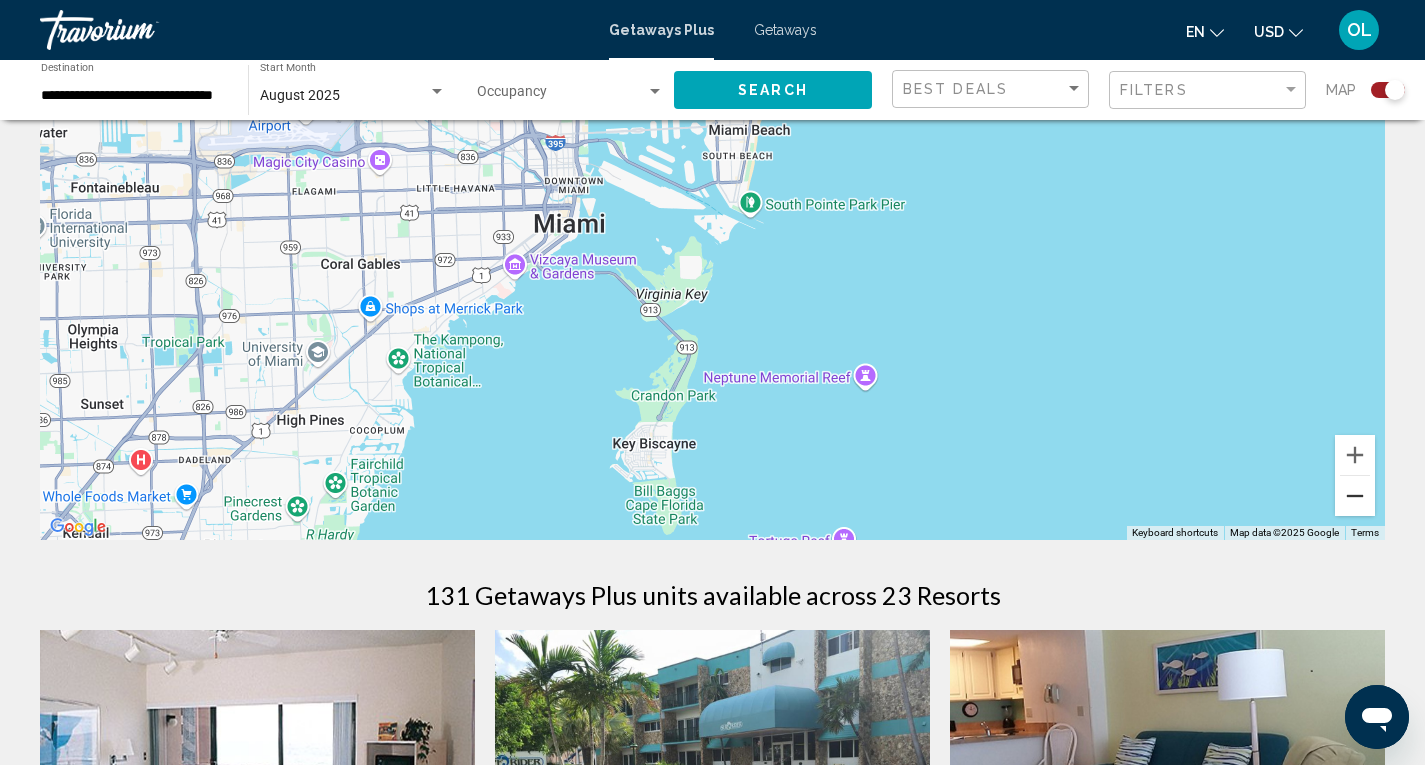 click at bounding box center [1355, 496] 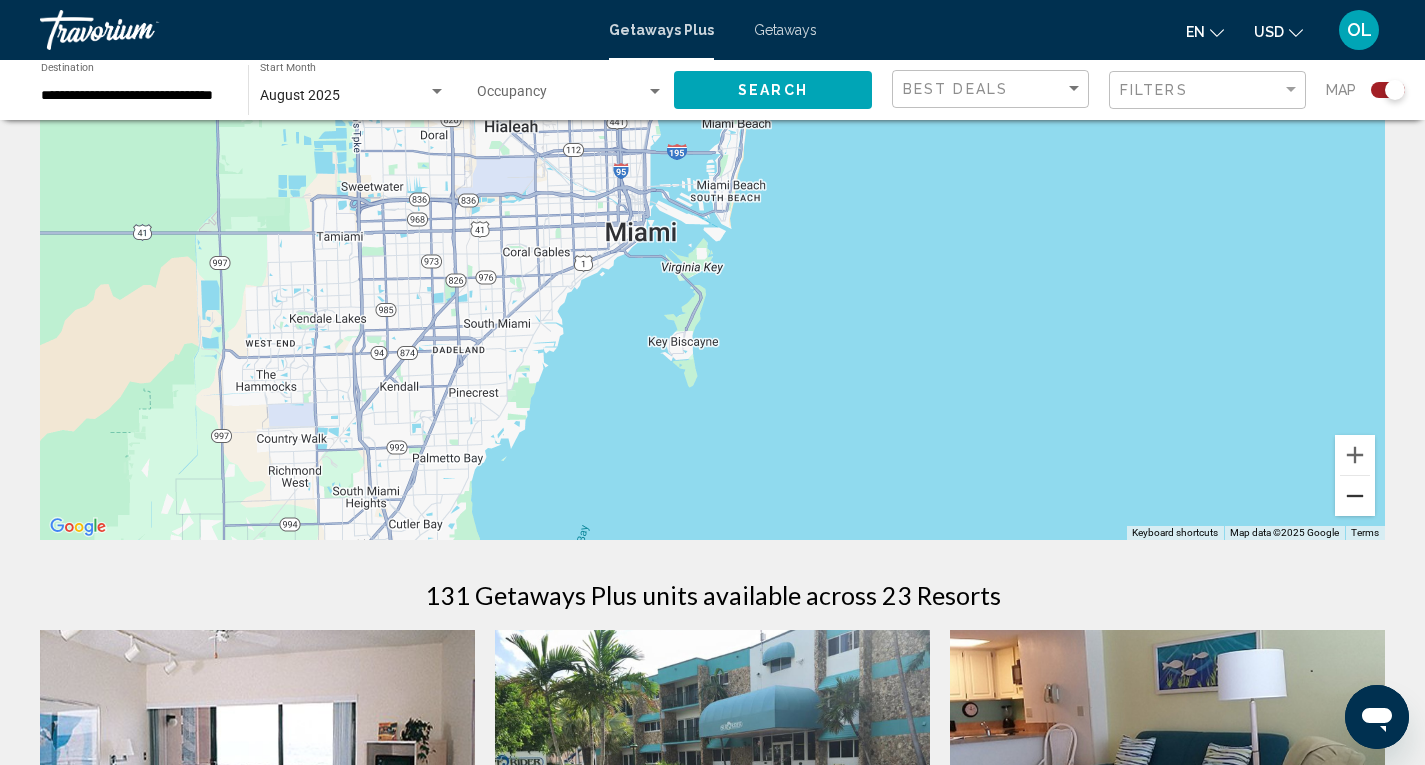 click at bounding box center [1355, 496] 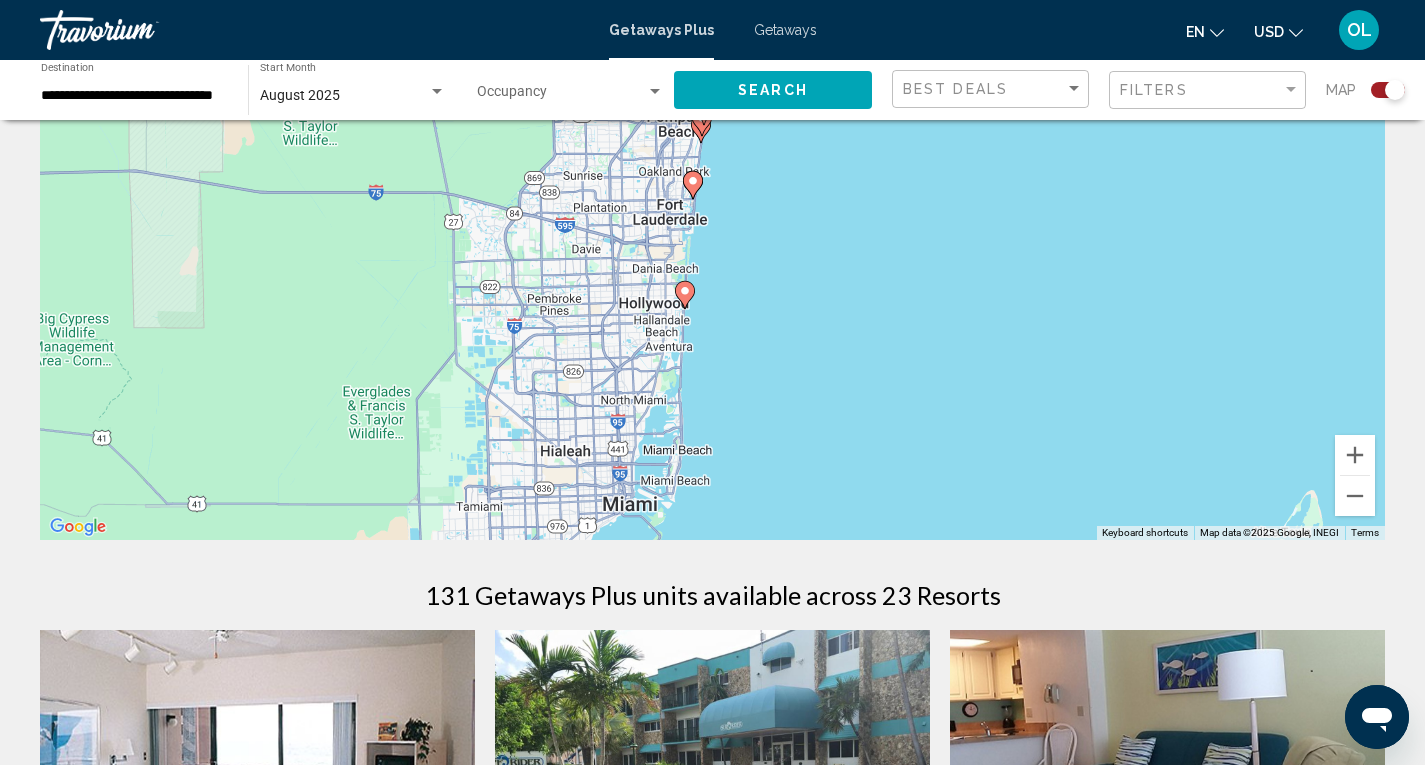 drag, startPoint x: 915, startPoint y: 291, endPoint x: 865, endPoint y: 566, distance: 279.50848 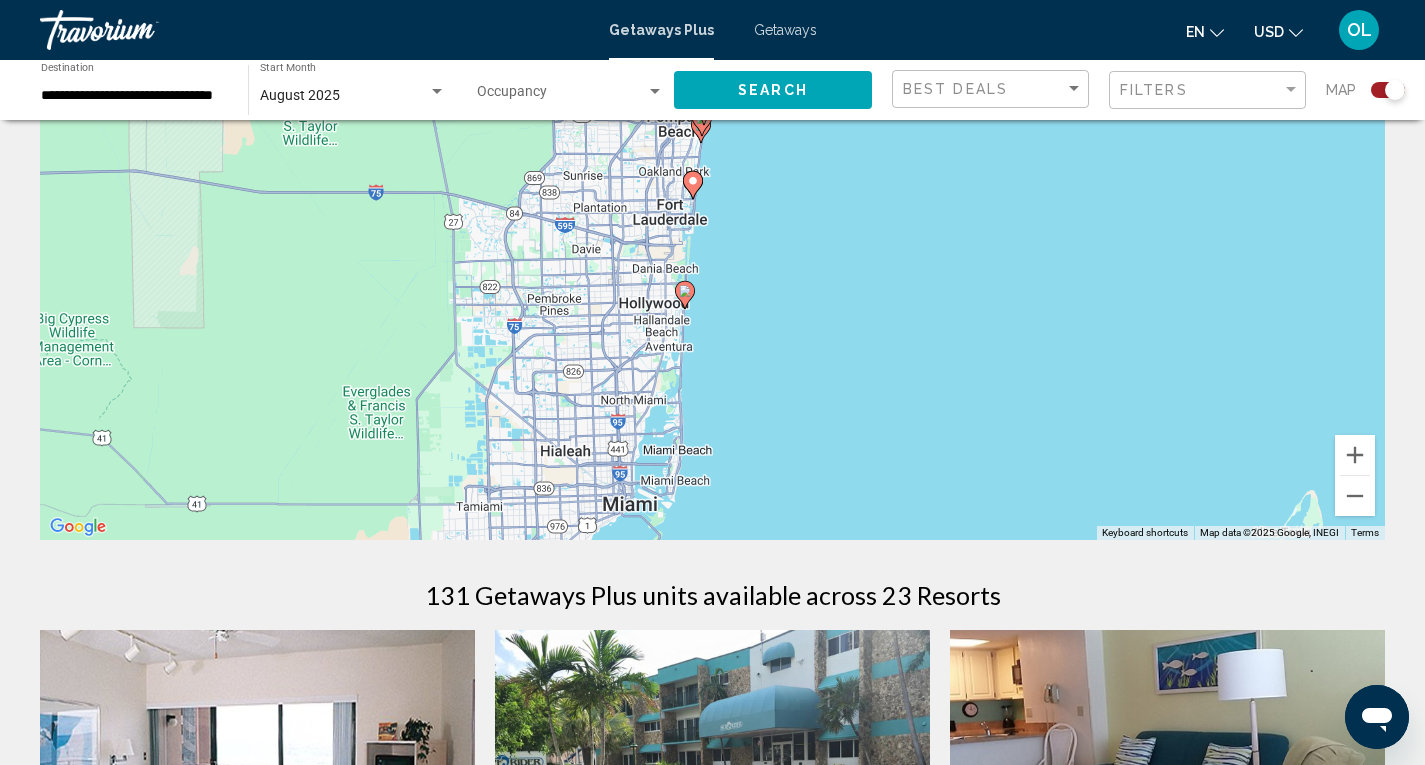 click 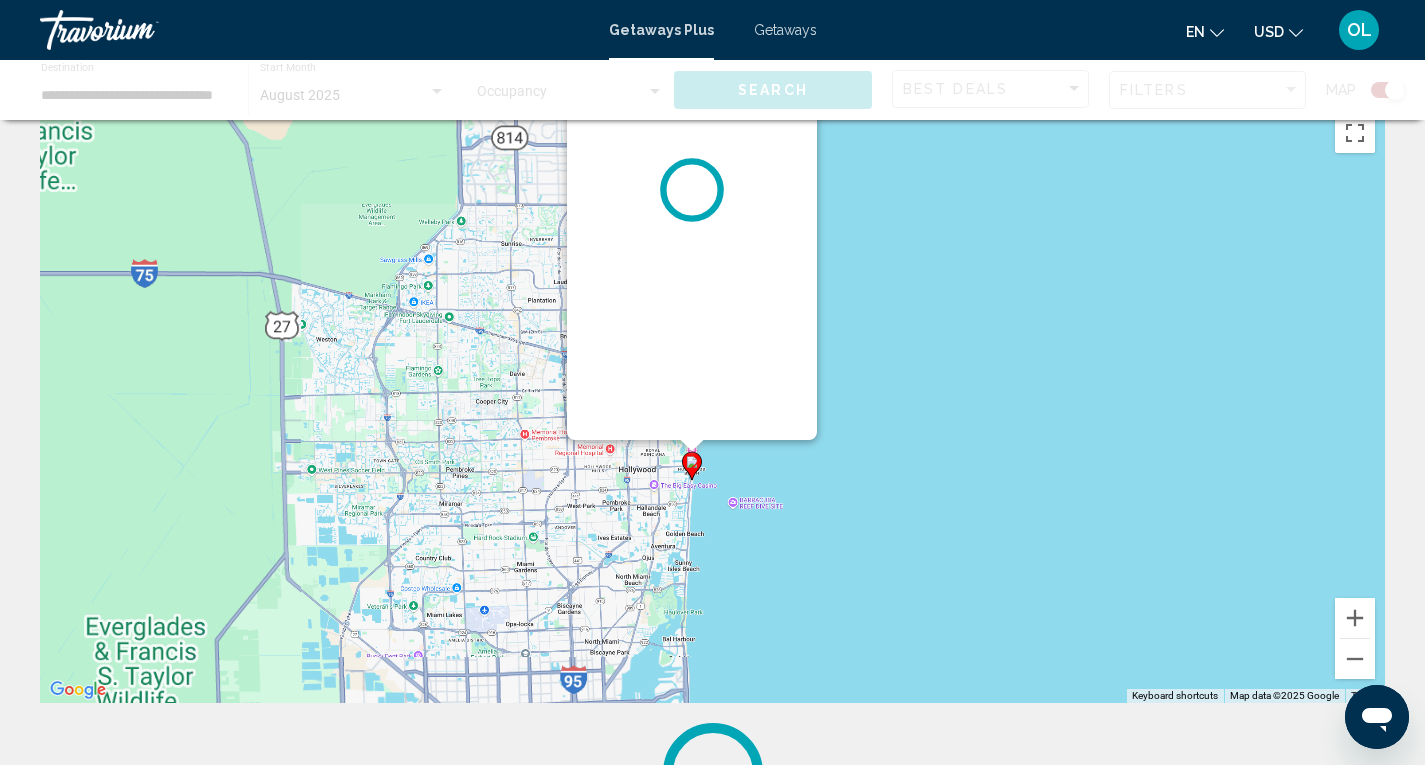 scroll, scrollTop: 0, scrollLeft: 0, axis: both 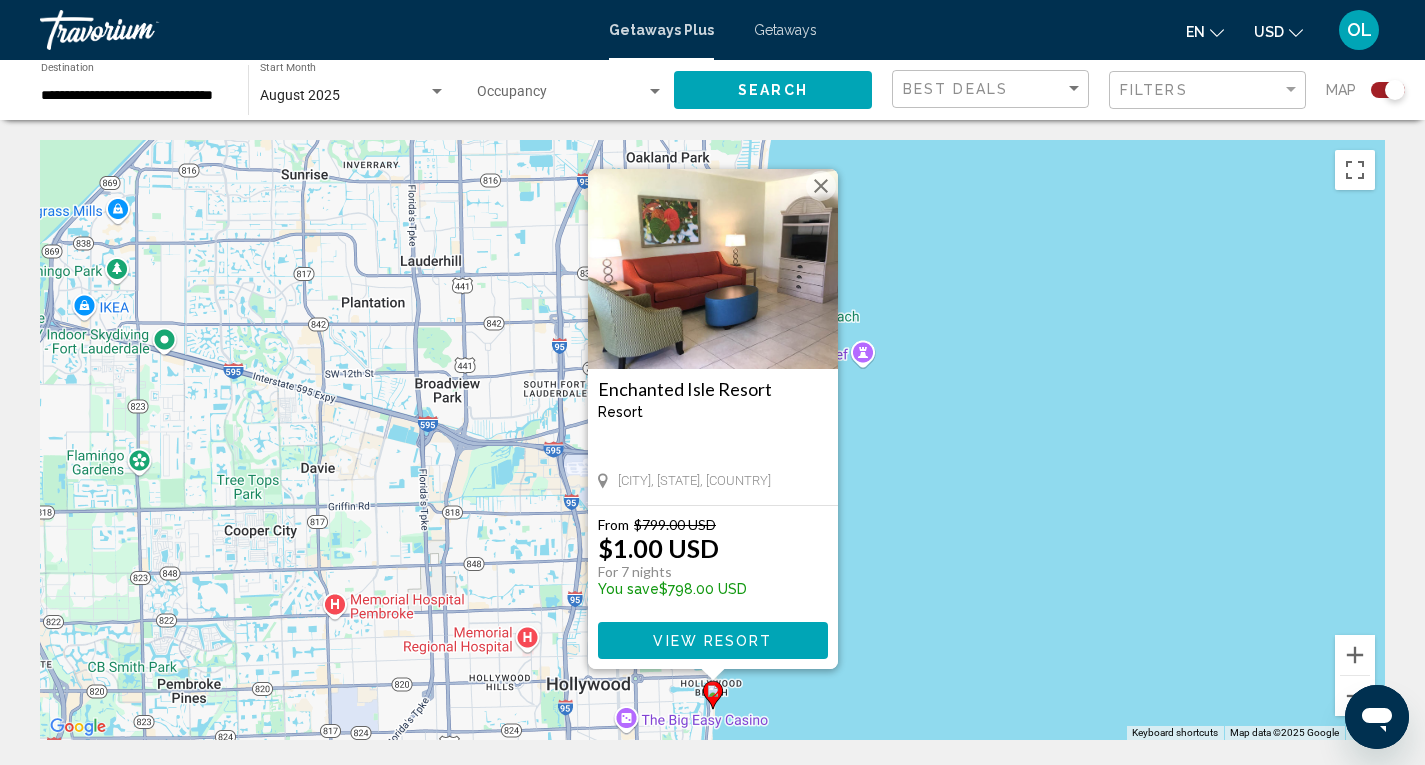 click on "View Resort" at bounding box center [712, 641] 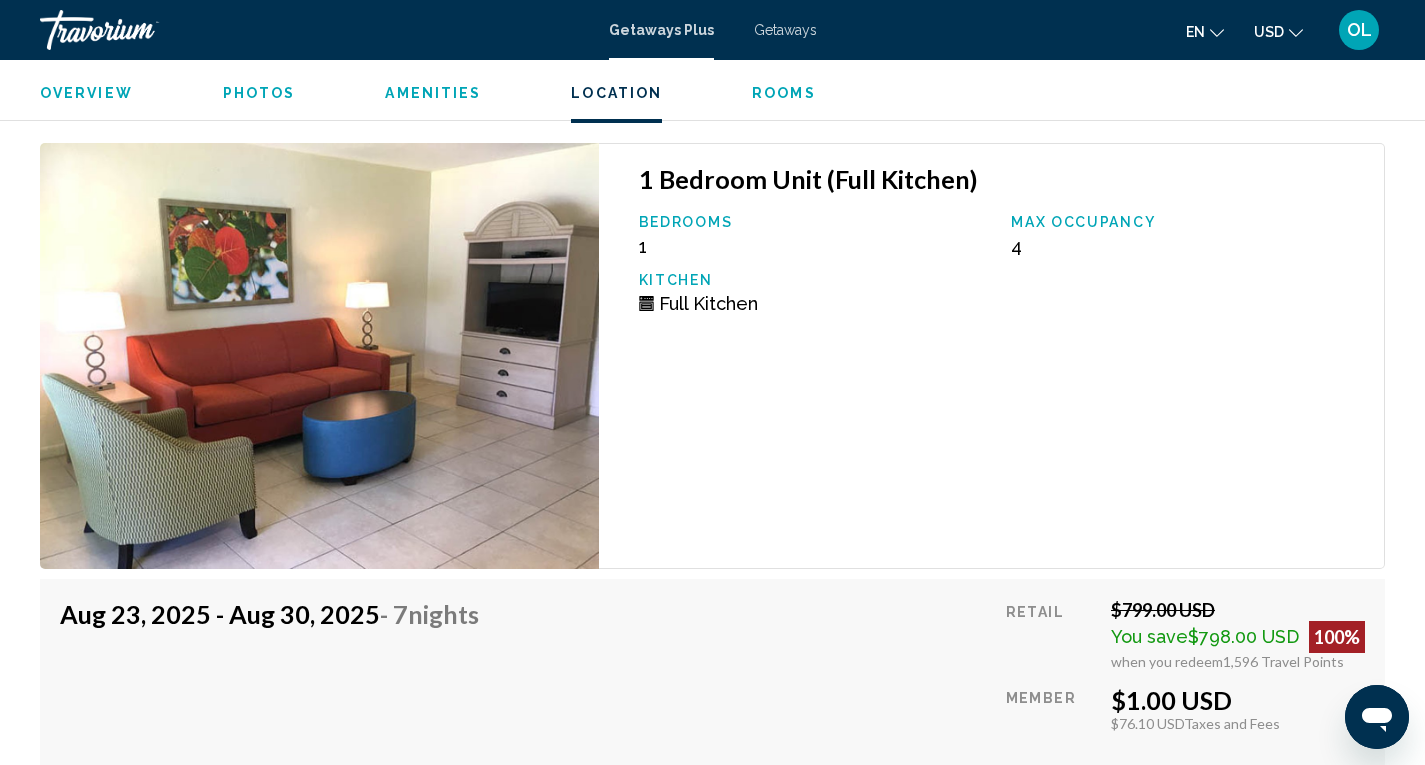 scroll, scrollTop: 3127, scrollLeft: 0, axis: vertical 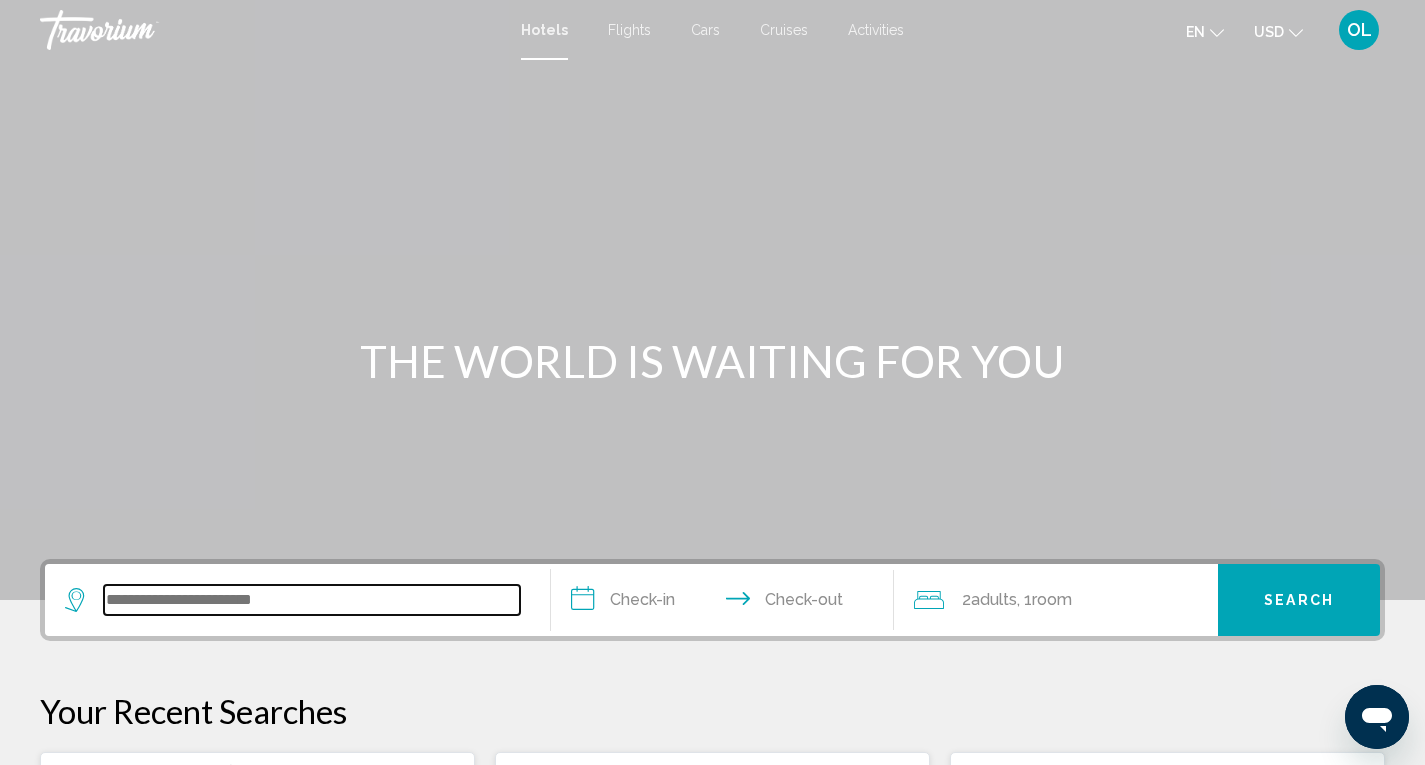 click at bounding box center [312, 600] 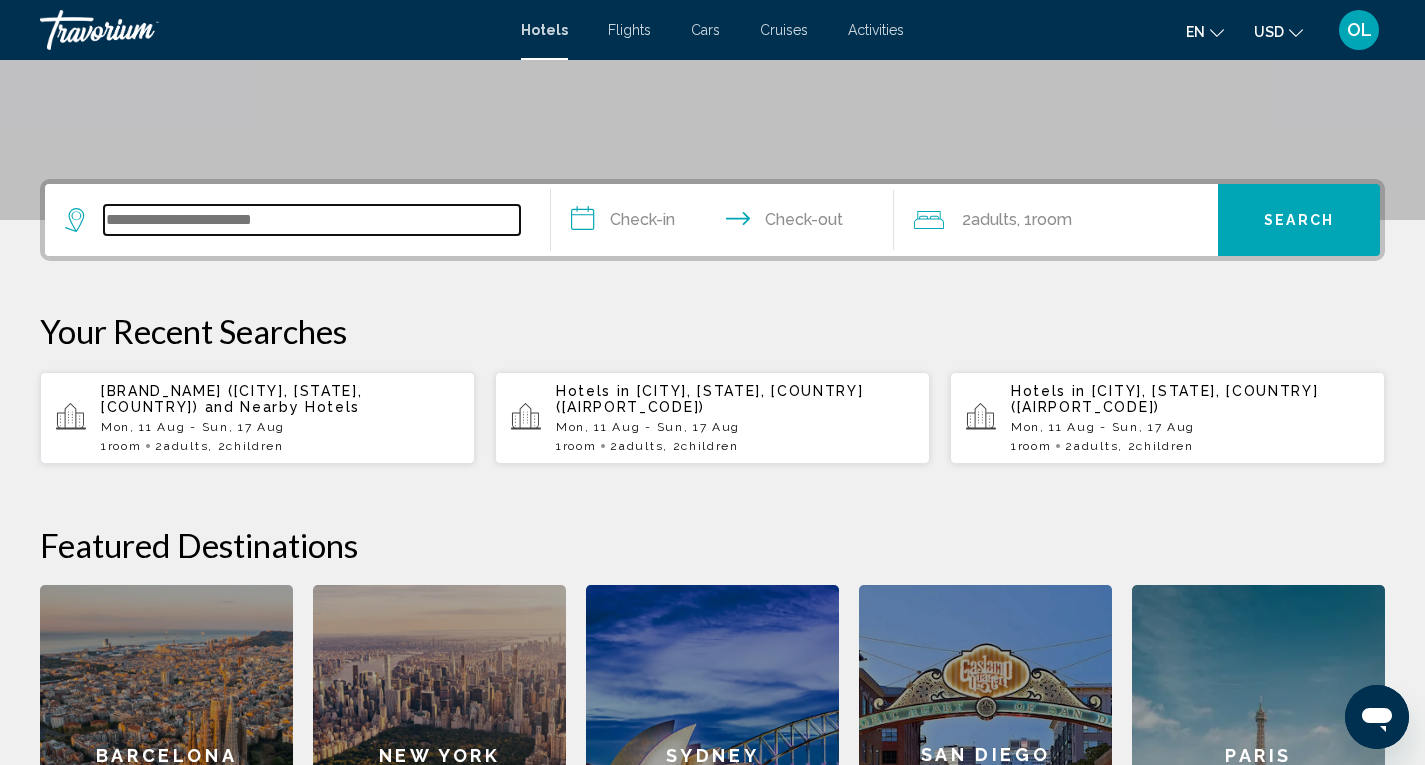 scroll, scrollTop: 494, scrollLeft: 0, axis: vertical 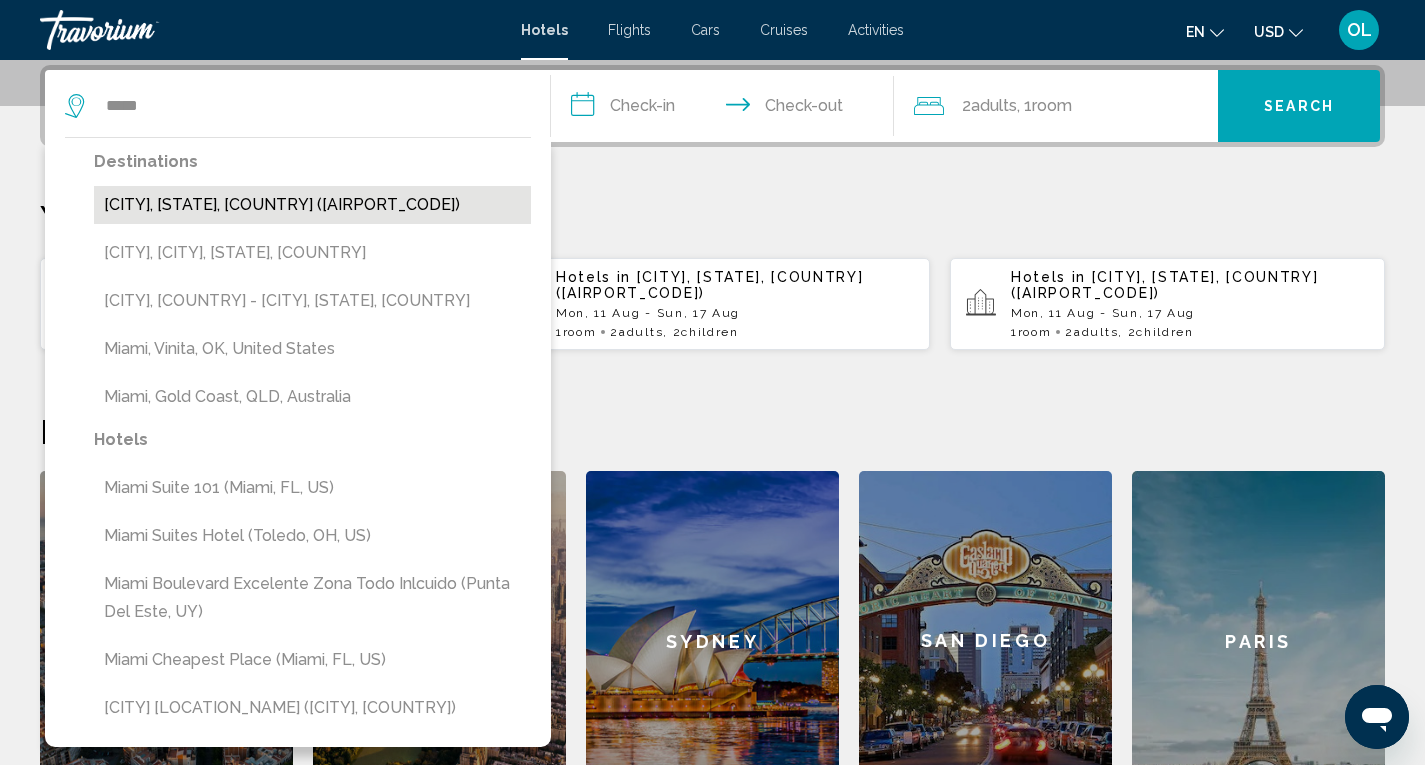 click on "Miami, FL, United States (MIA)" at bounding box center [312, 205] 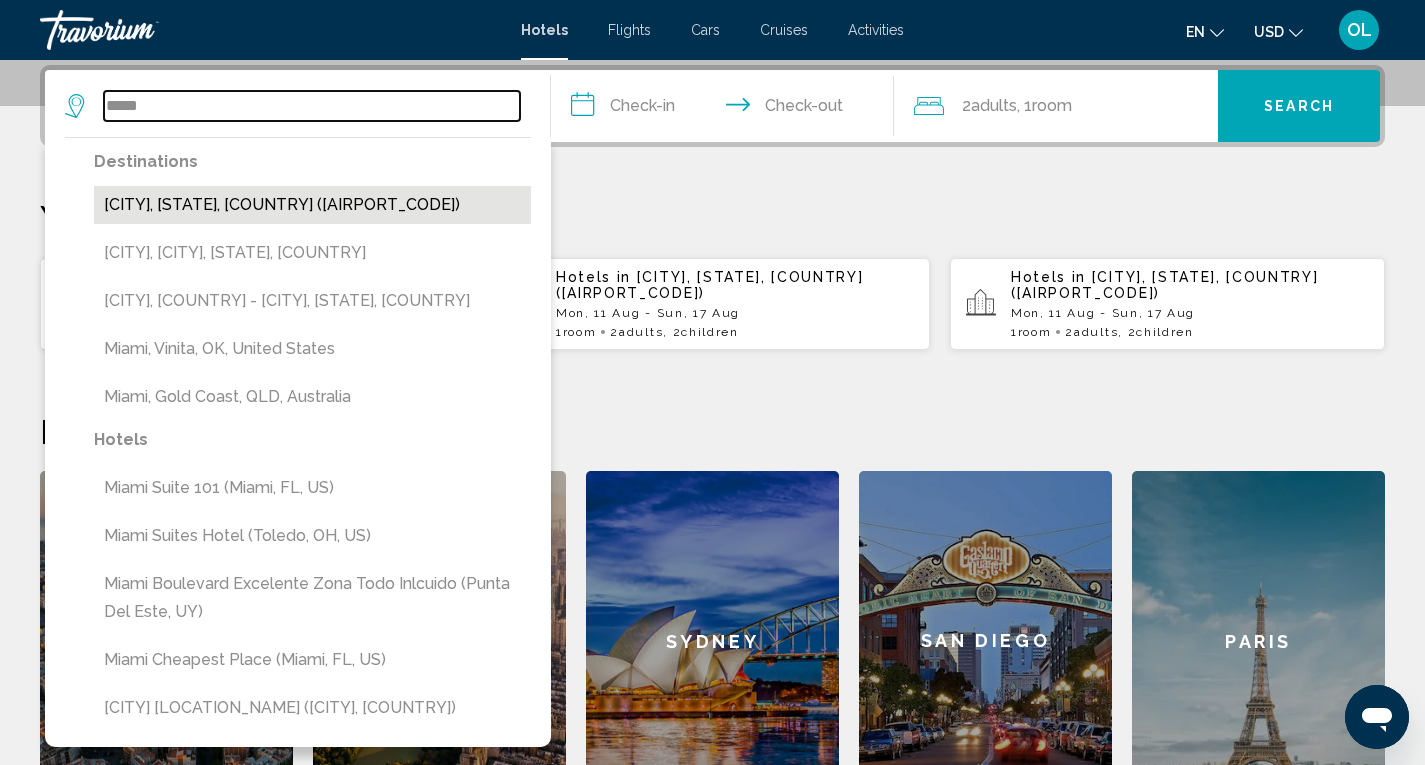 type on "**********" 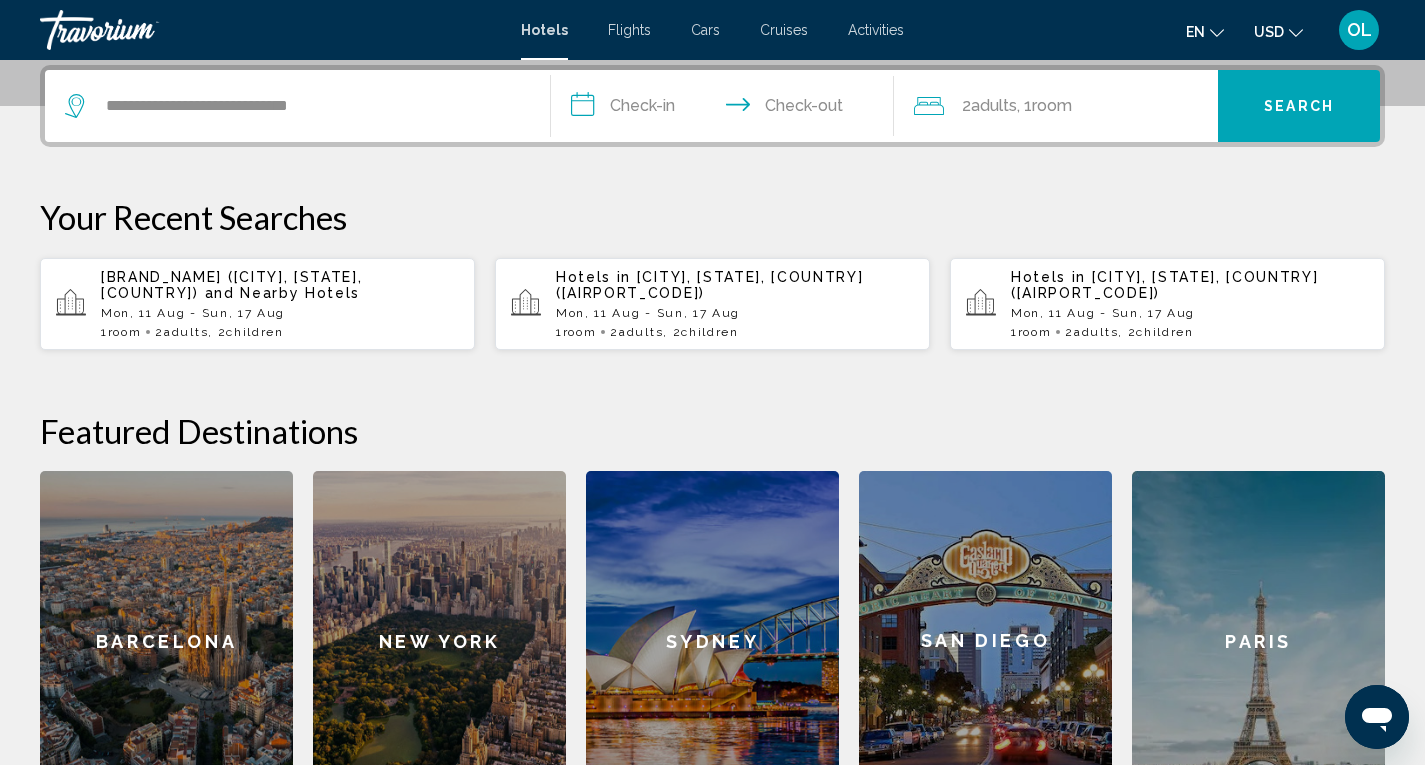 click on "**********" at bounding box center (727, 109) 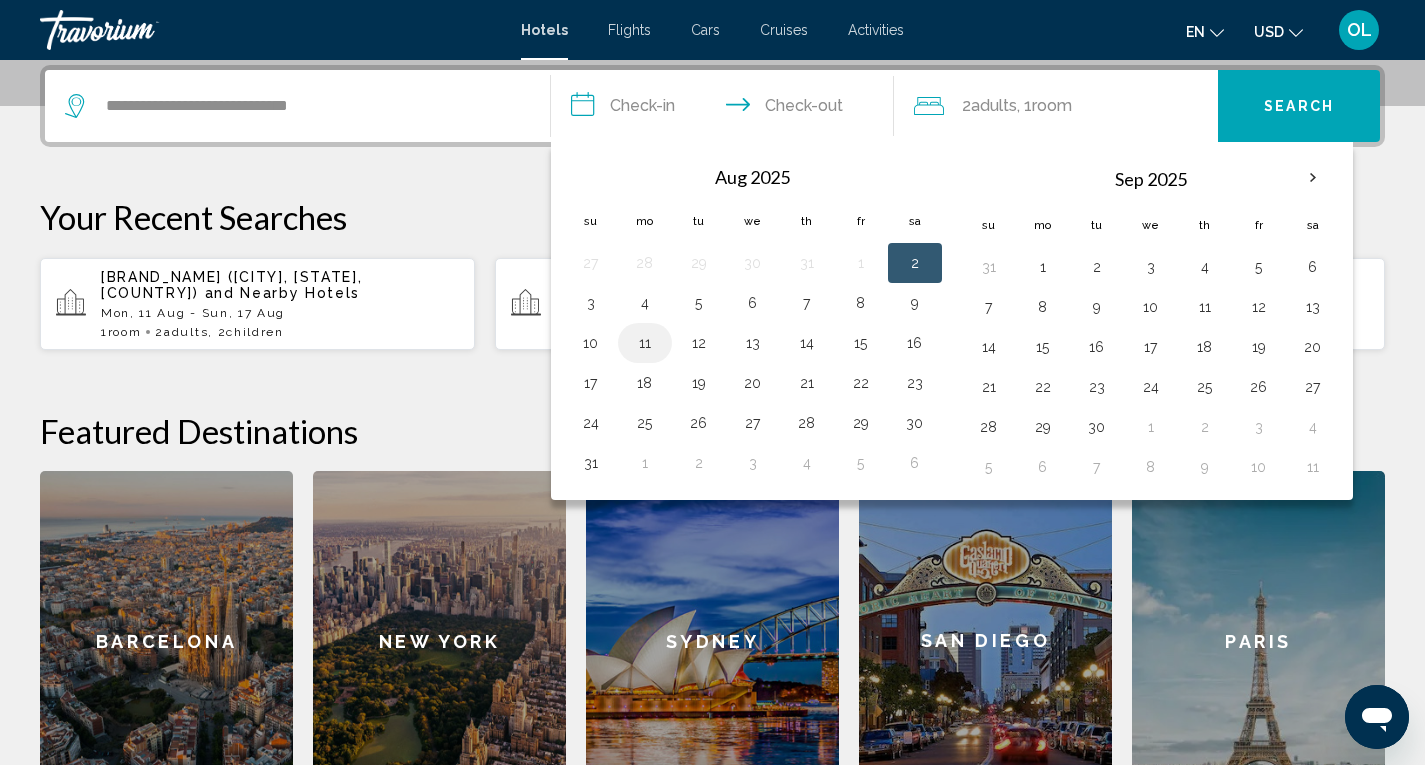 click on "11" at bounding box center (645, 343) 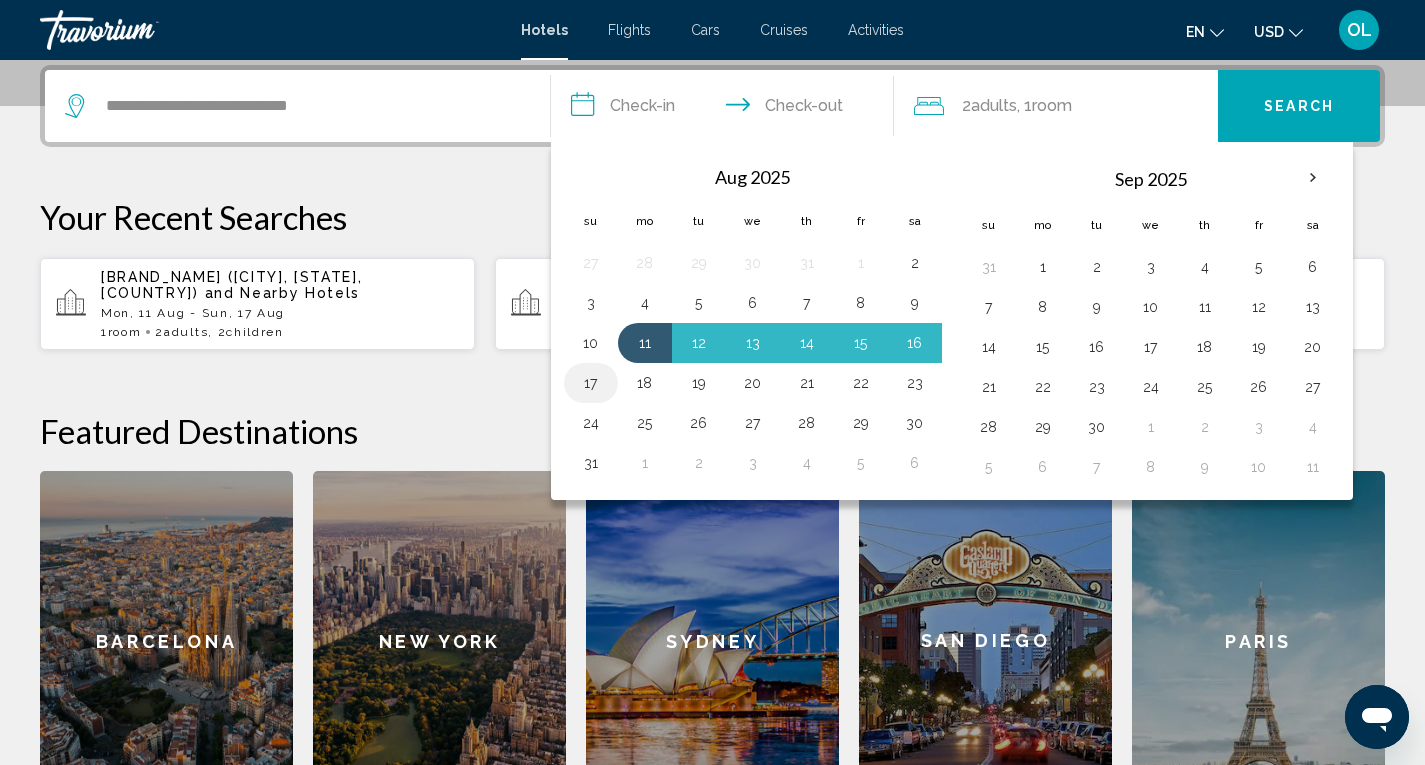 click on "17" at bounding box center (591, 383) 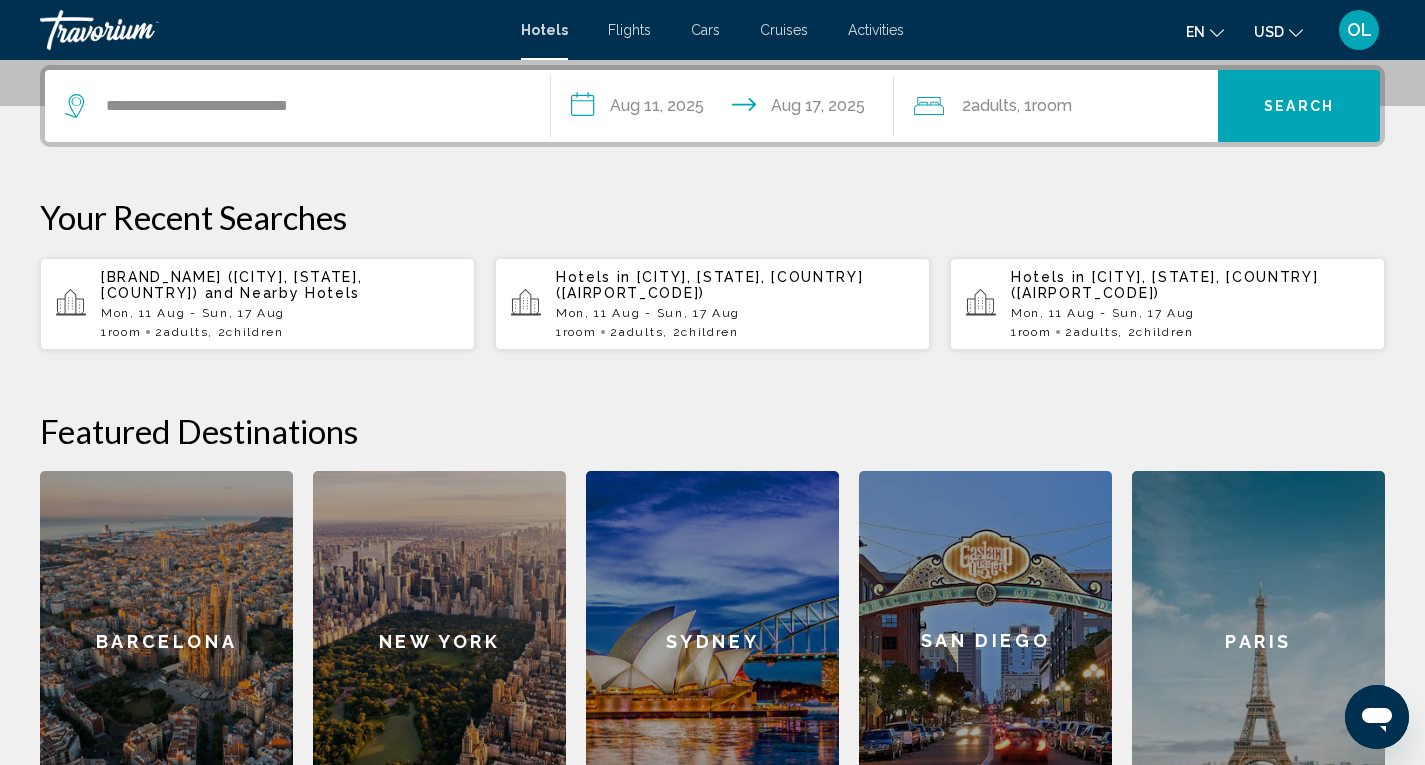 click on "Room" 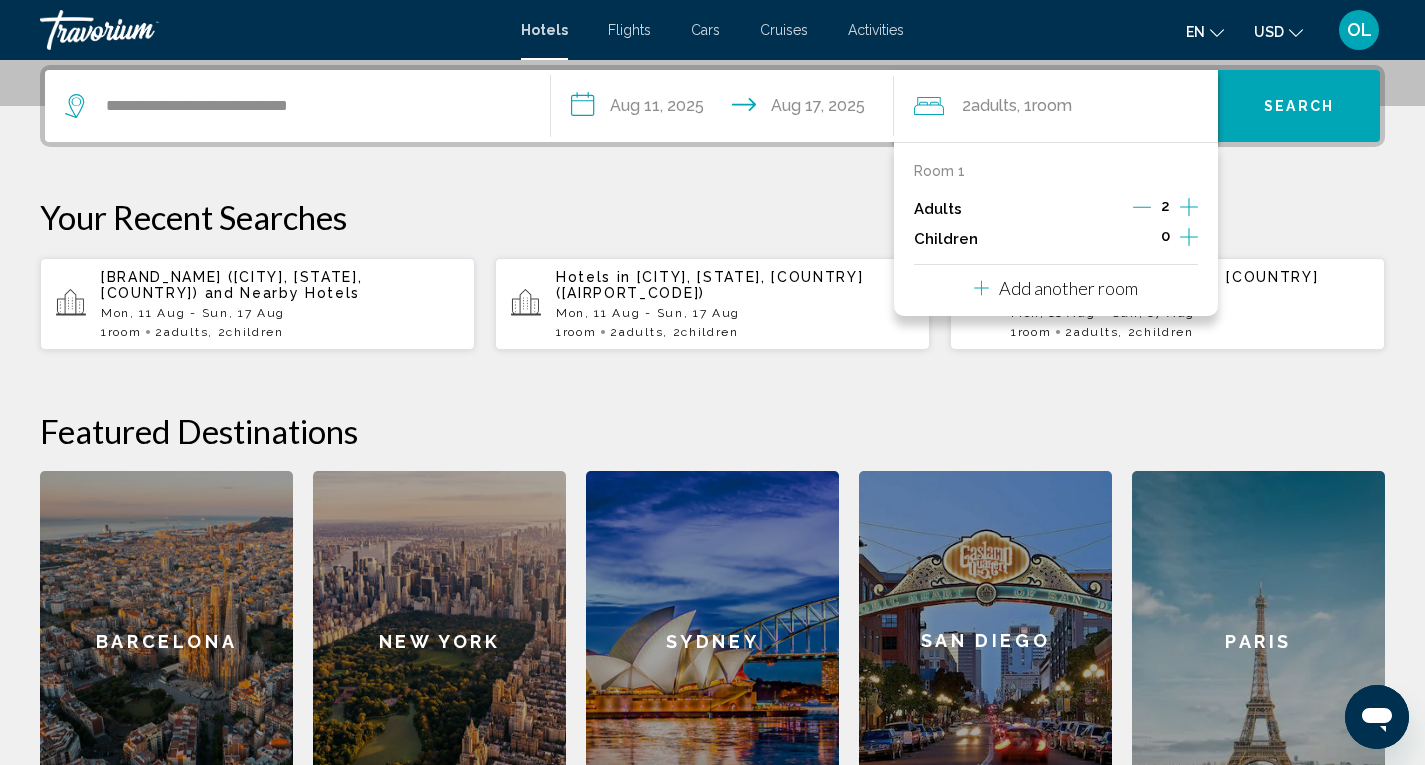 click 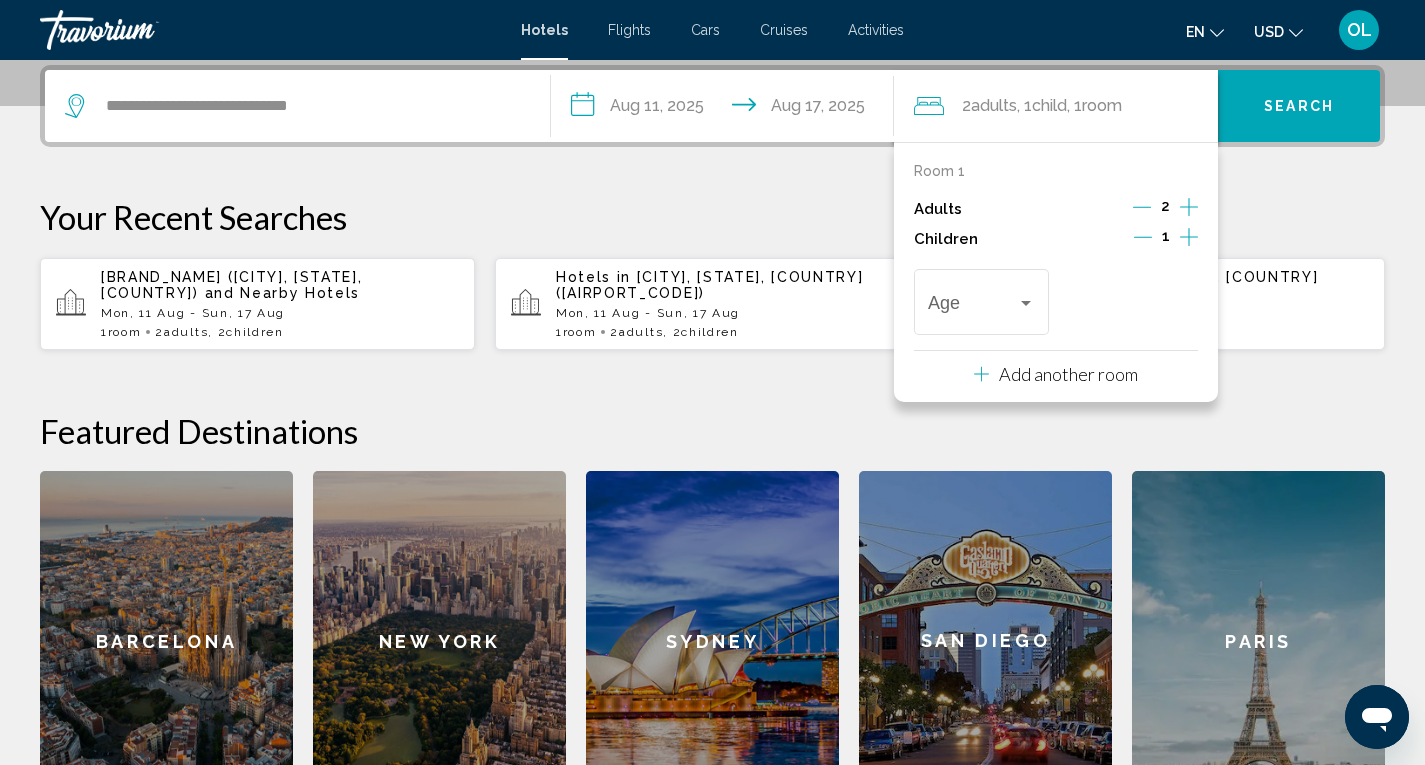 click 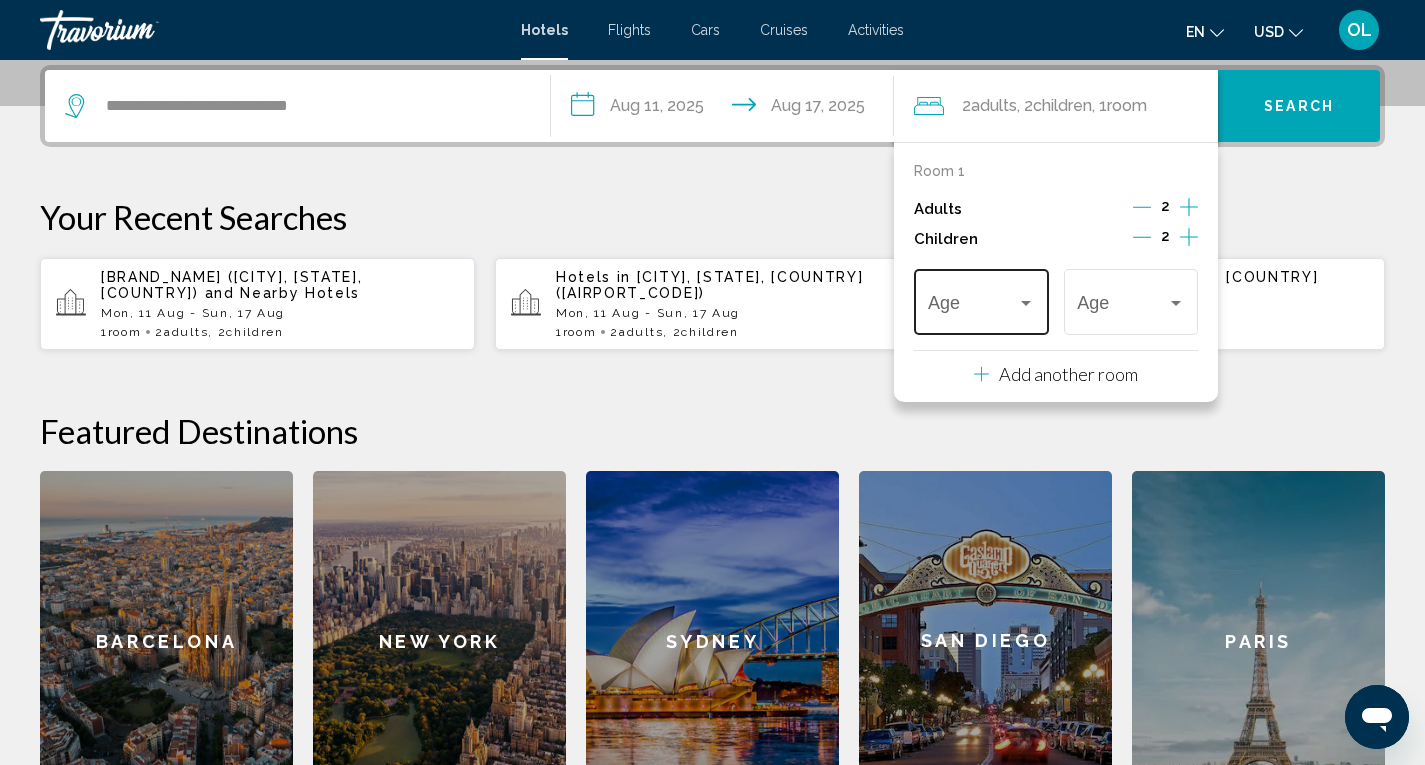 click at bounding box center [1026, 303] 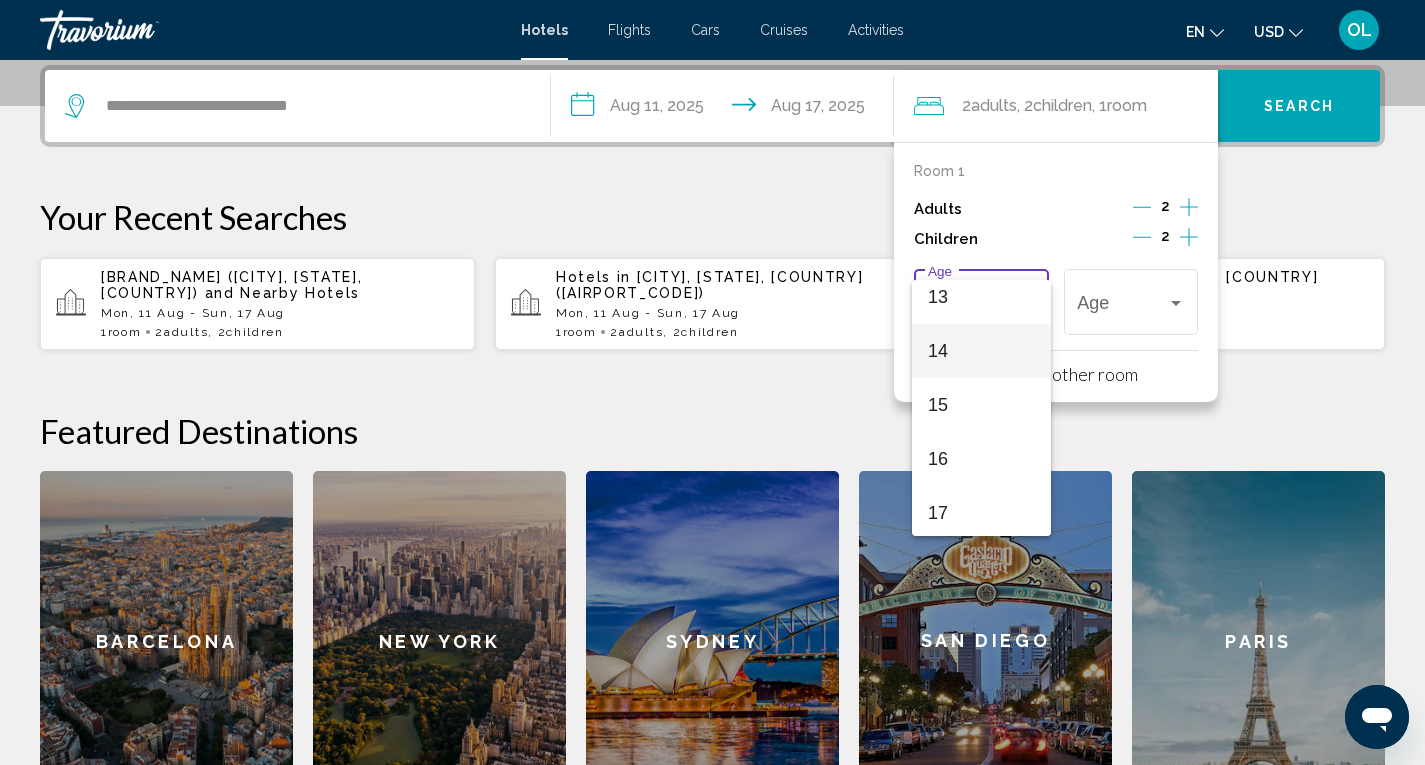 scroll, scrollTop: 716, scrollLeft: 0, axis: vertical 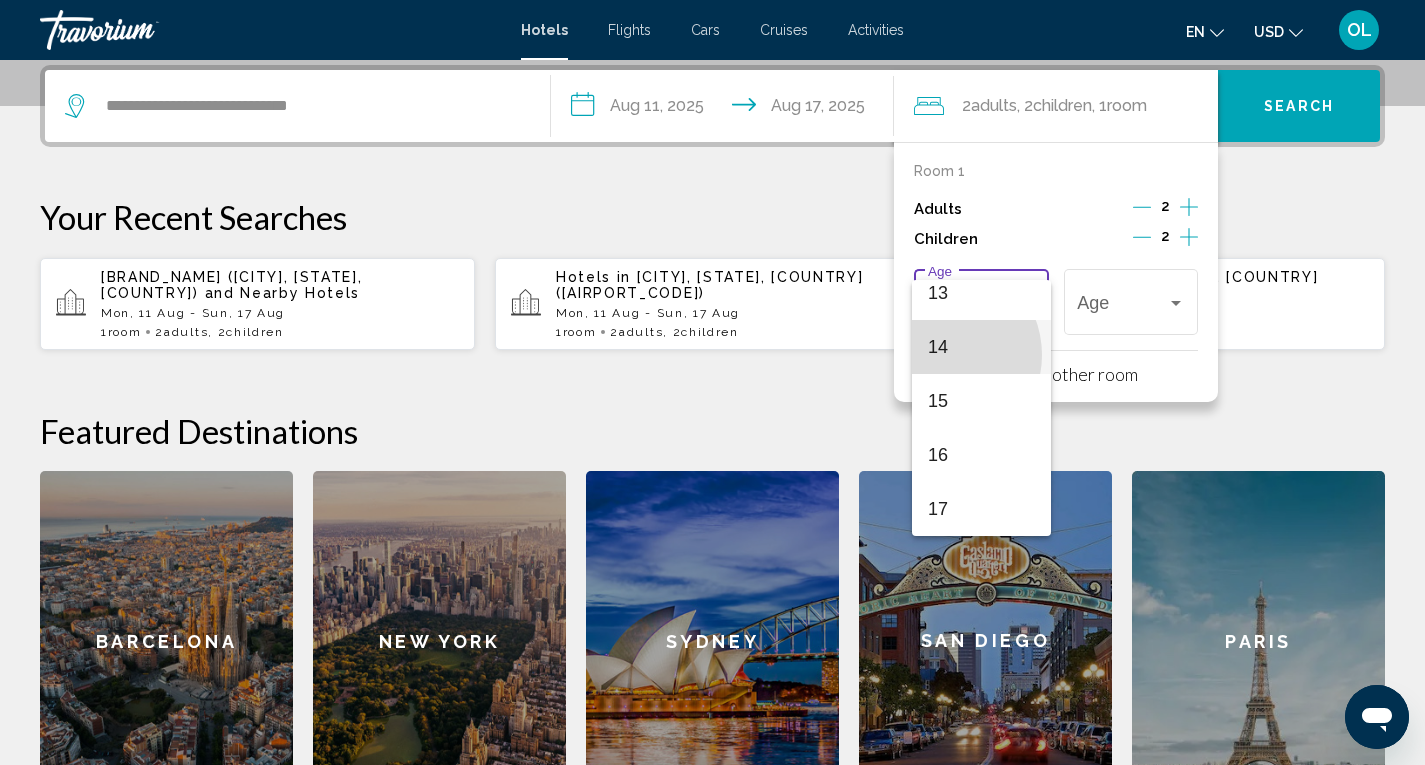 click on "14" at bounding box center (981, 347) 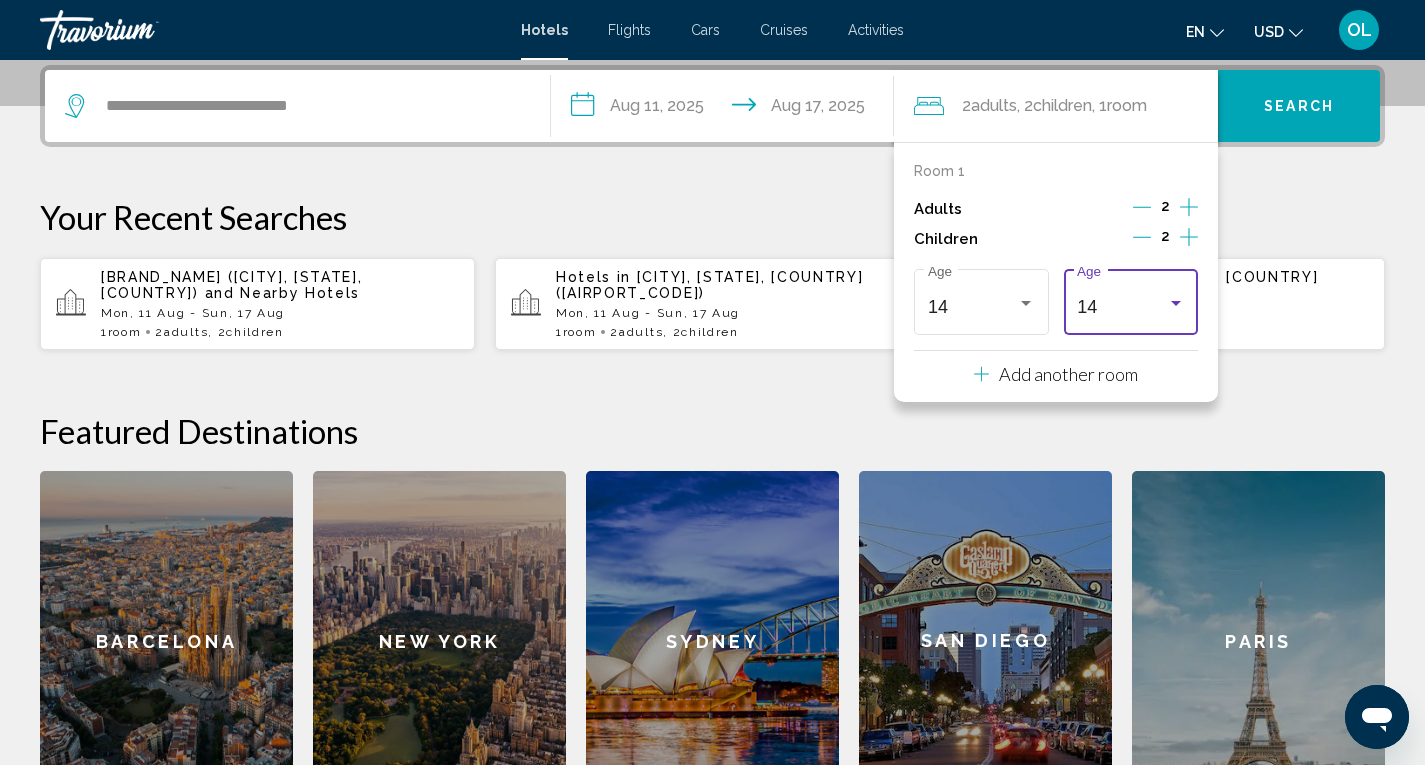 click at bounding box center [1176, 303] 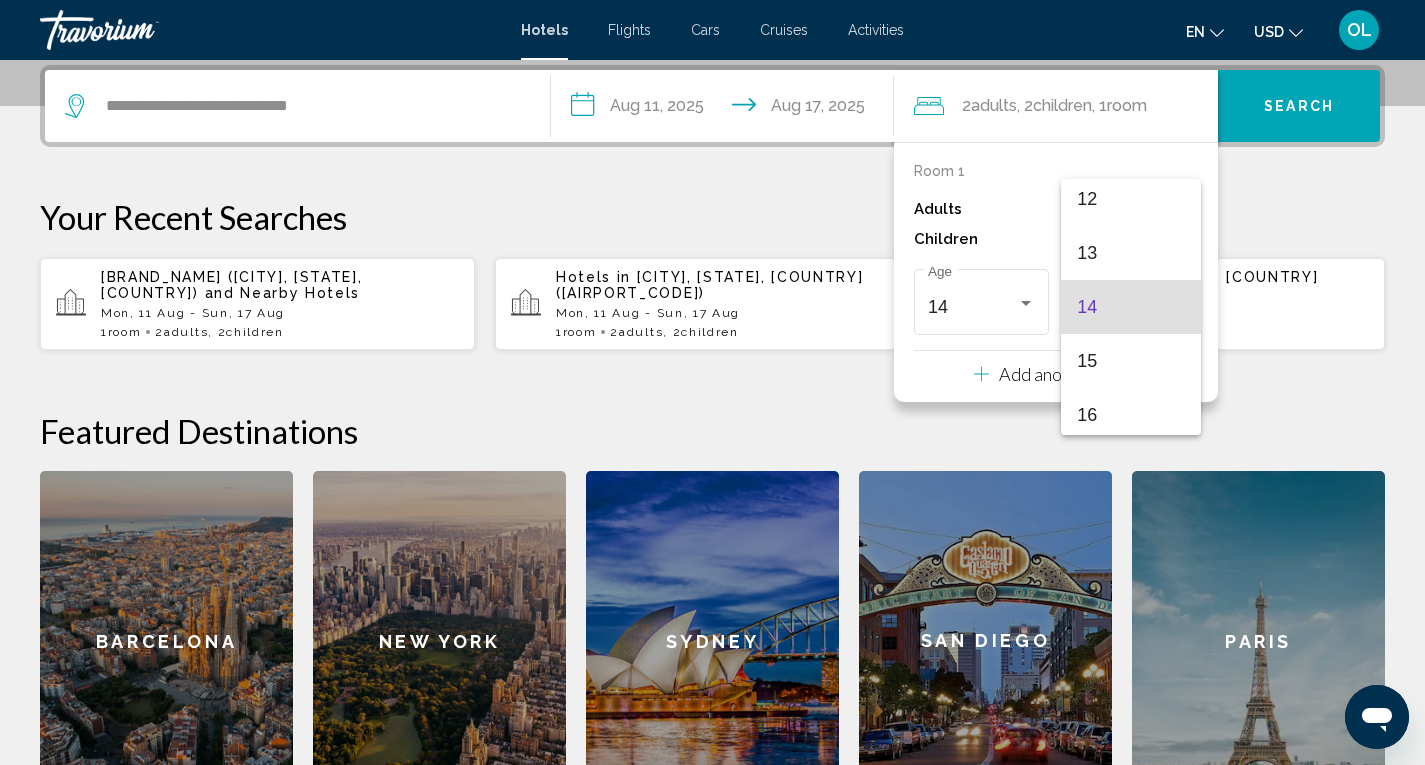scroll, scrollTop: 455, scrollLeft: 0, axis: vertical 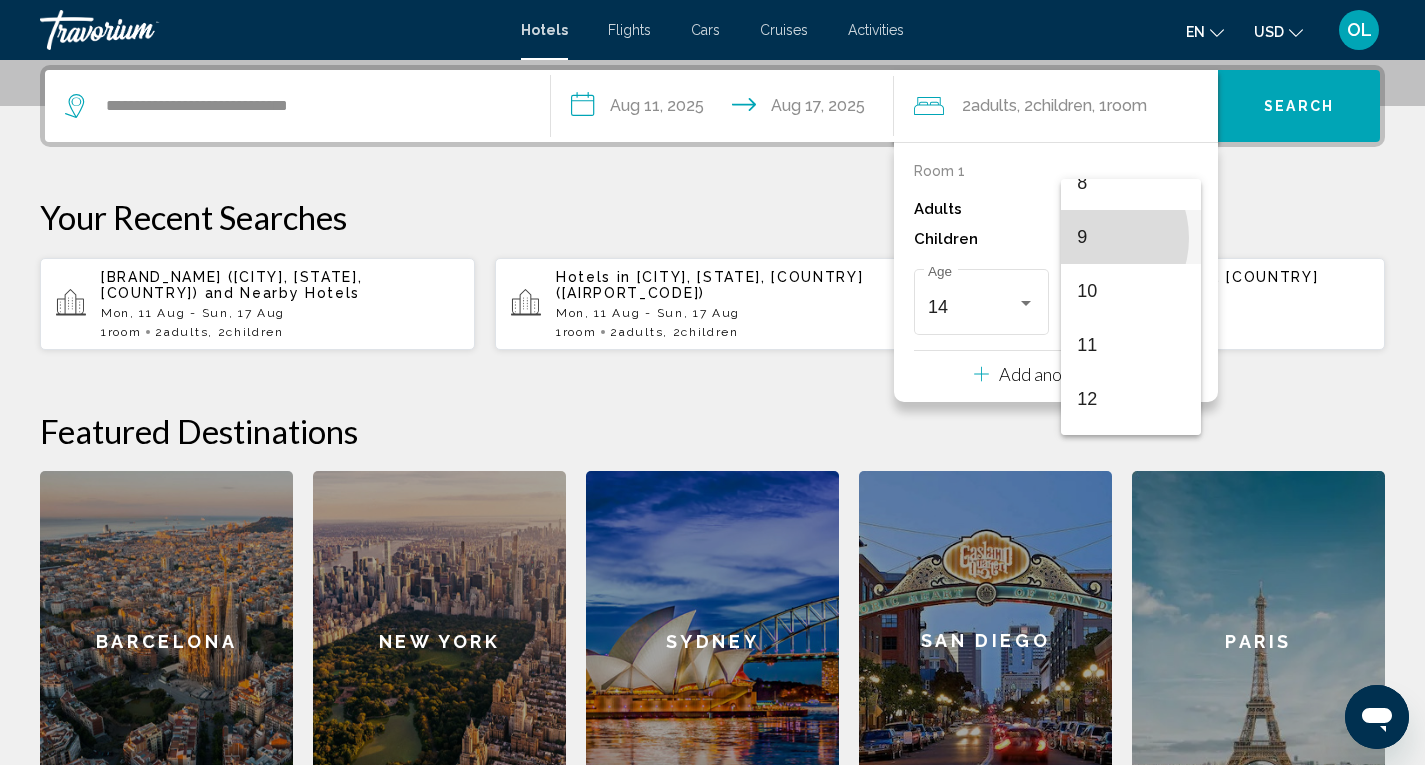 click on "9" at bounding box center [1130, 237] 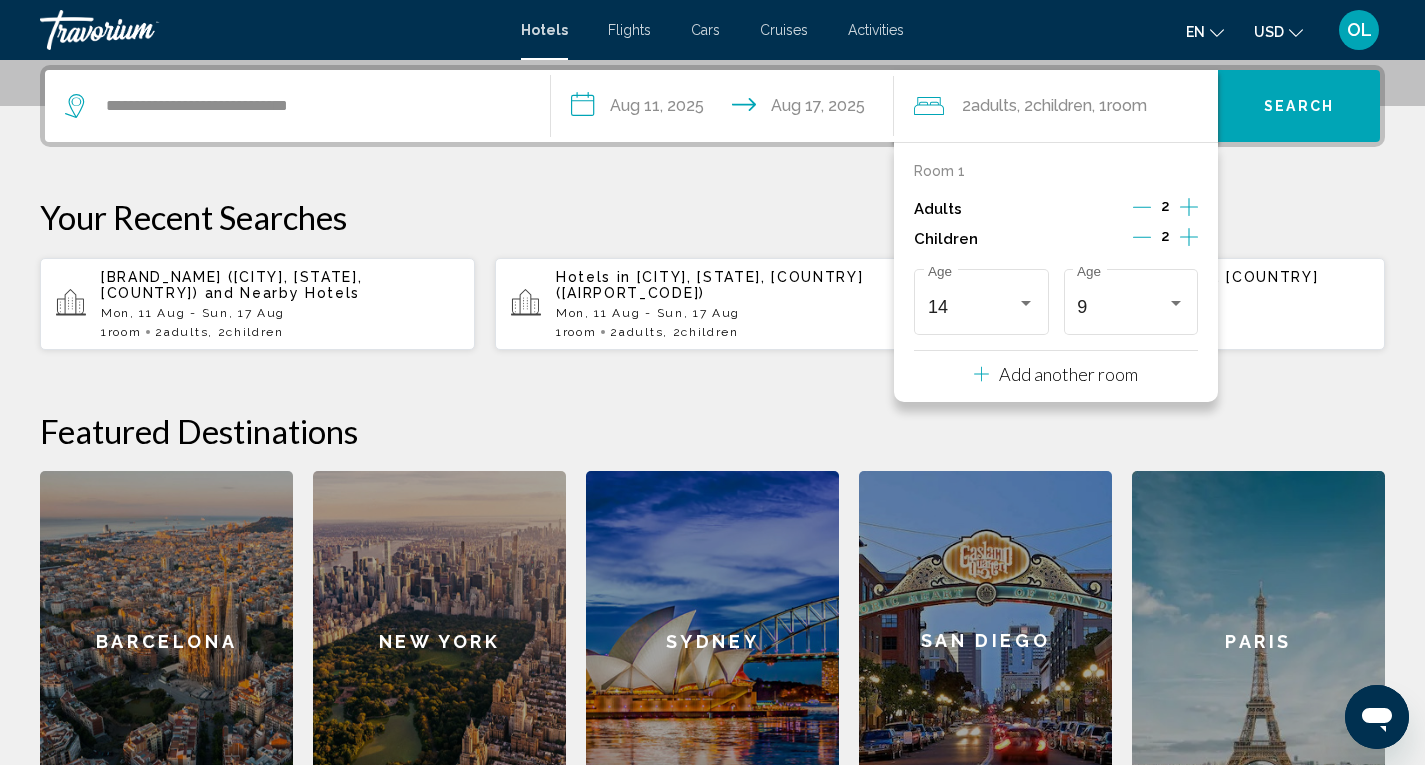click on "**********" at bounding box center [712, 438] 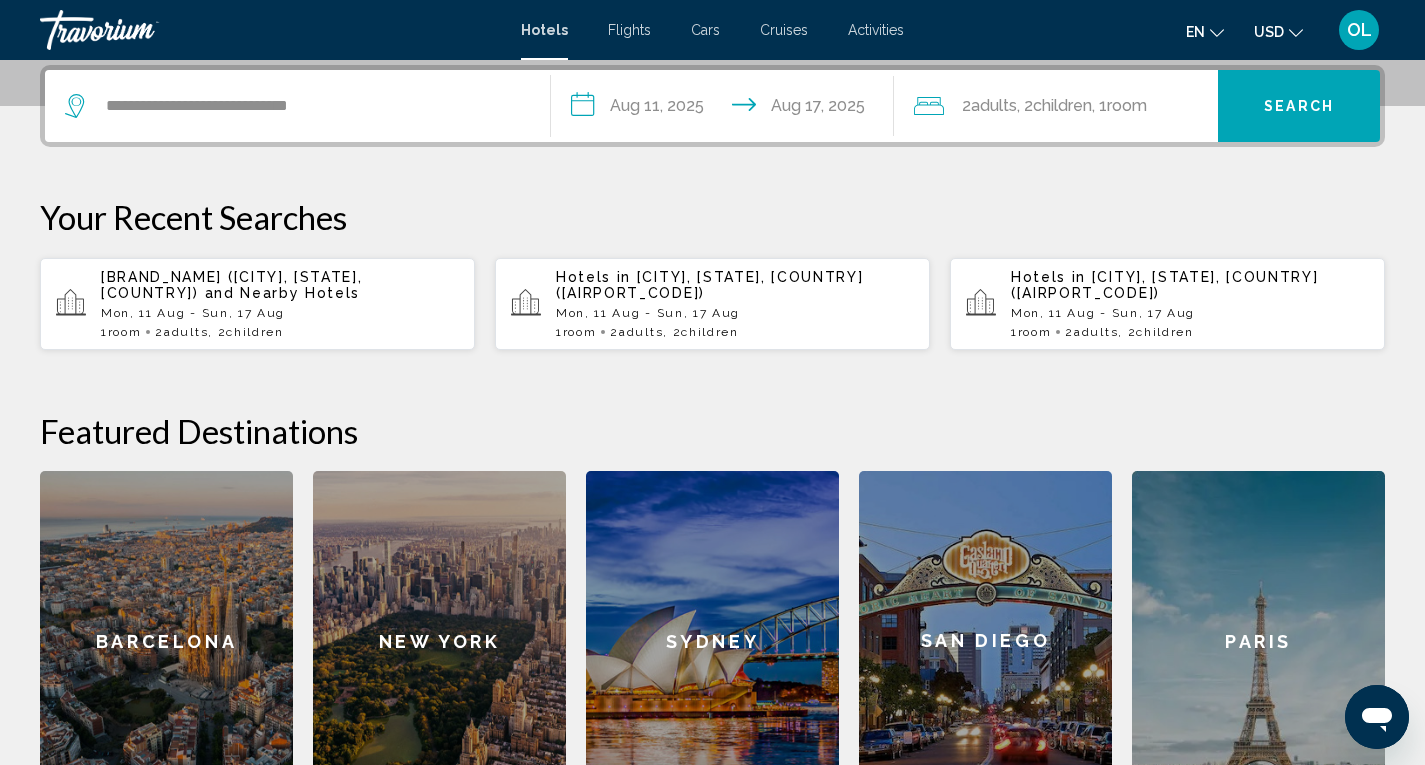 click on "Search" at bounding box center [1299, 107] 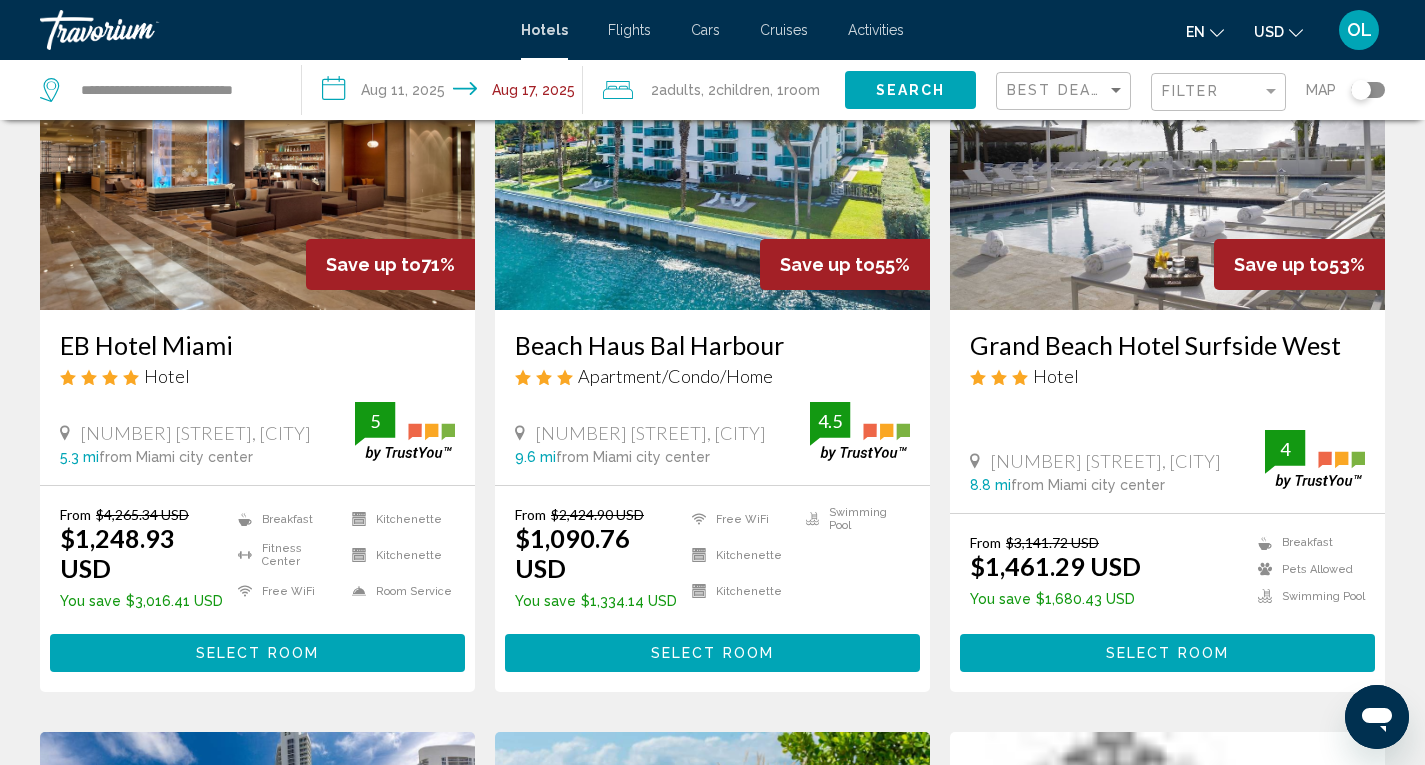 scroll, scrollTop: 100, scrollLeft: 0, axis: vertical 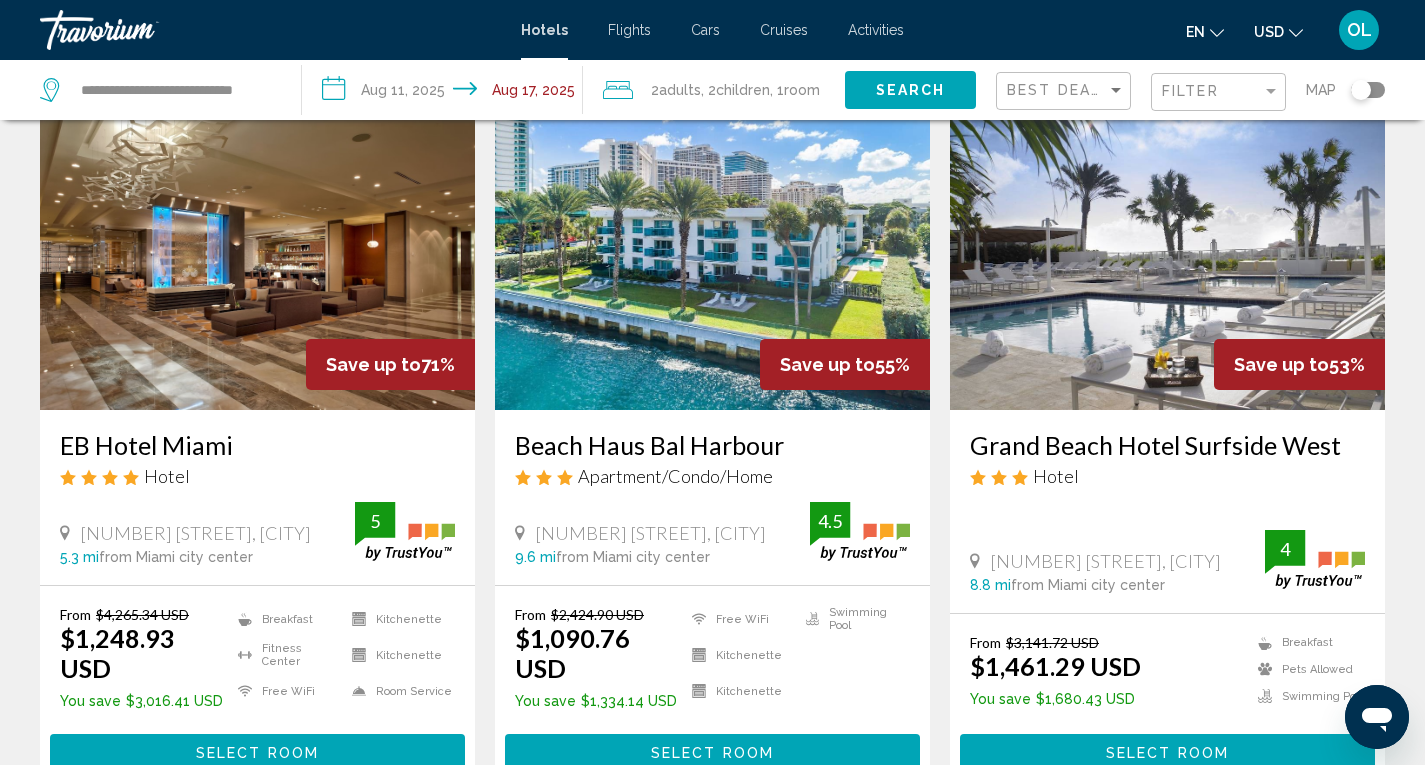 click at bounding box center (712, 250) 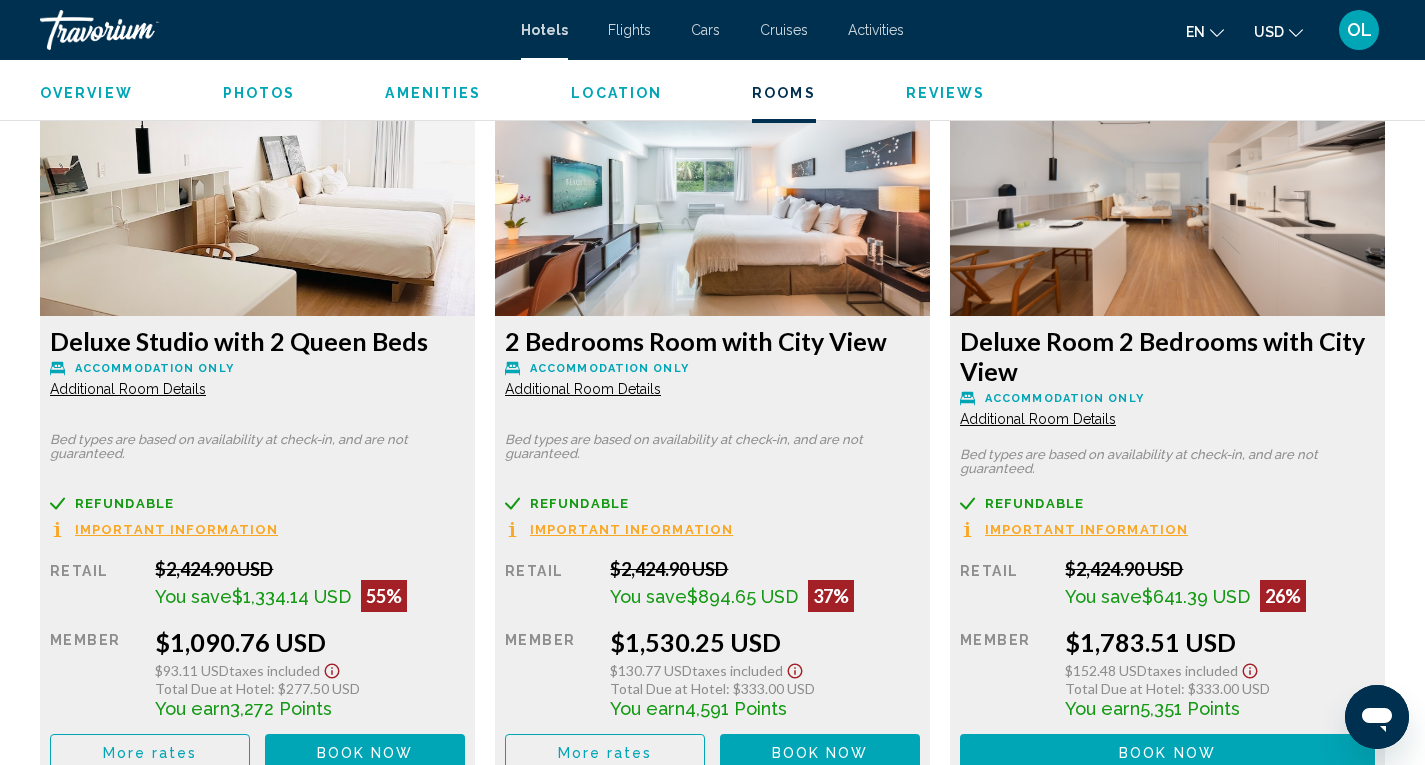 scroll, scrollTop: 2700, scrollLeft: 0, axis: vertical 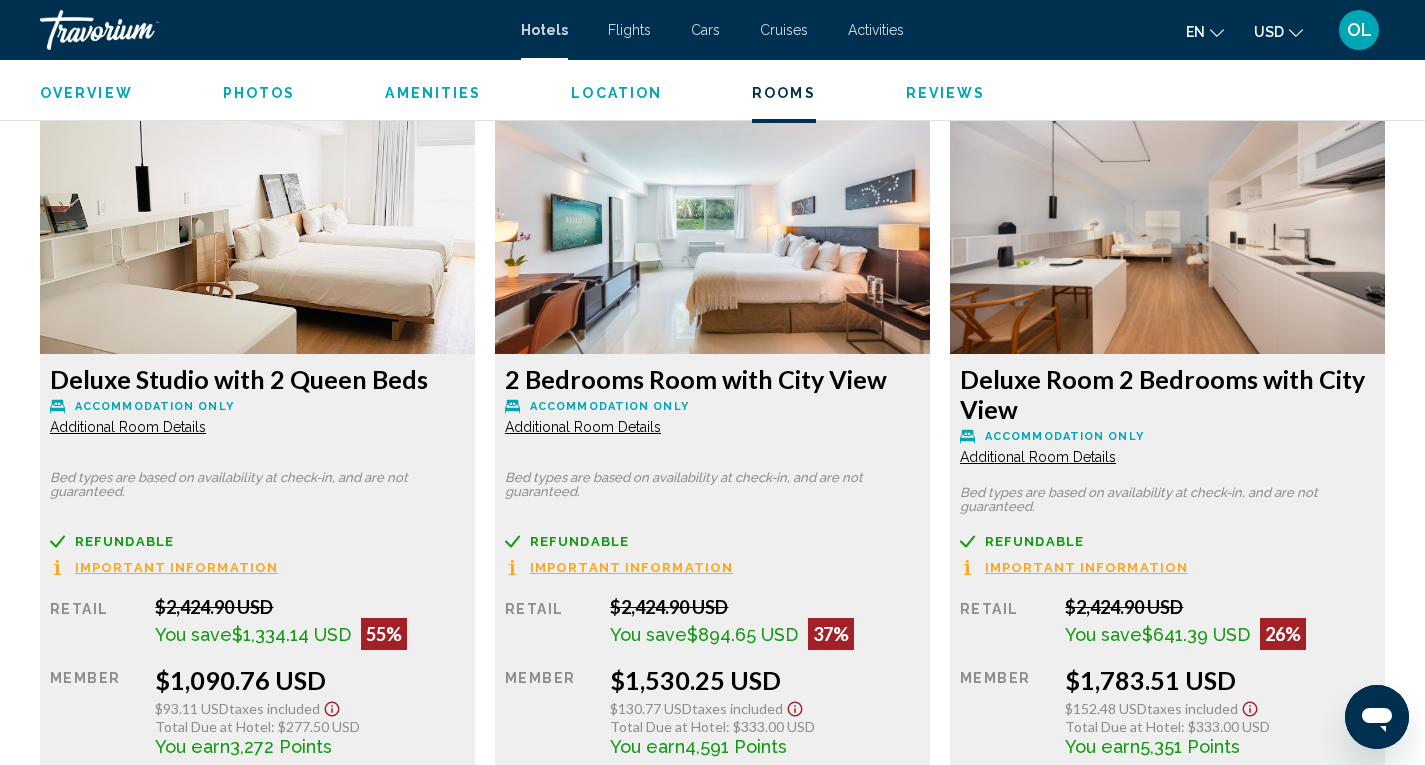 click at bounding box center (257, 229) 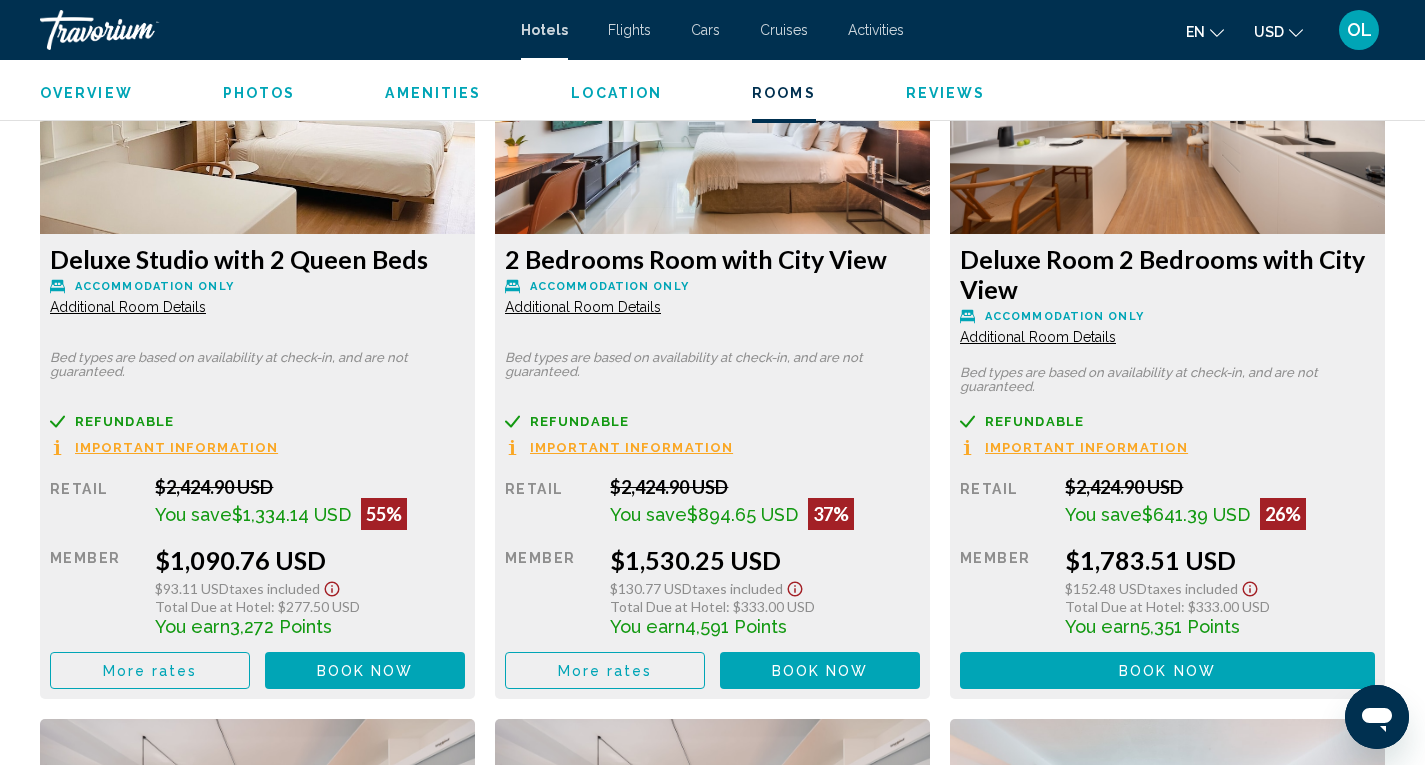 scroll, scrollTop: 2700, scrollLeft: 0, axis: vertical 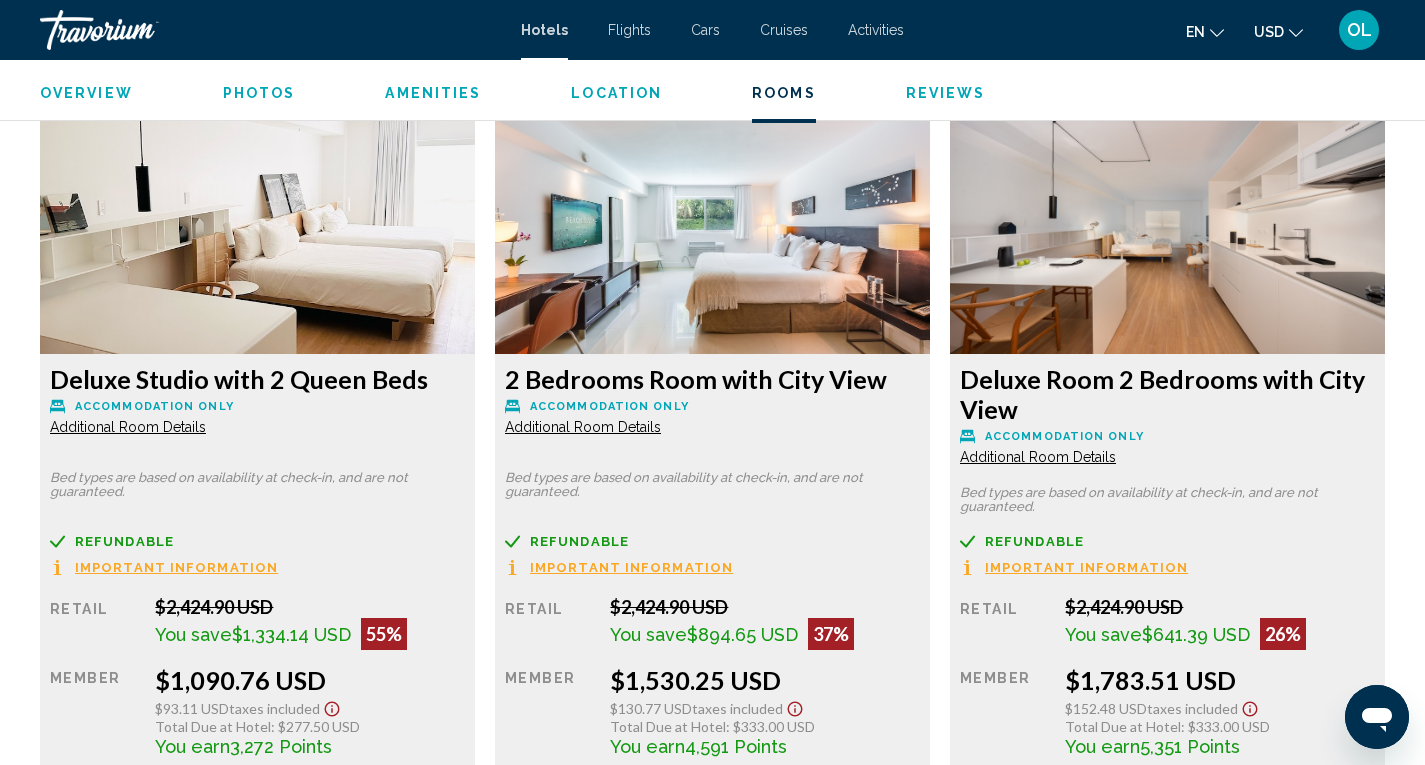 click at bounding box center (257, 229) 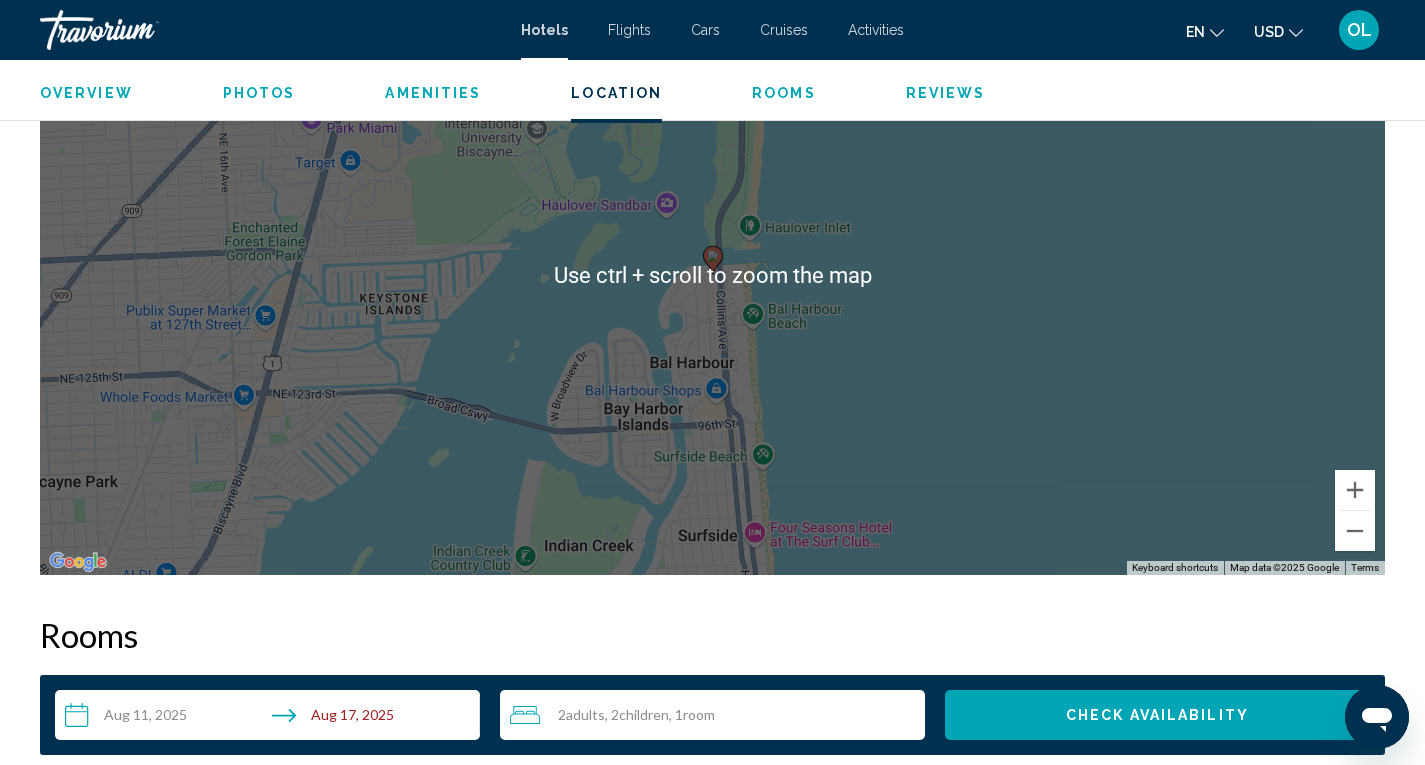 scroll, scrollTop: 2100, scrollLeft: 0, axis: vertical 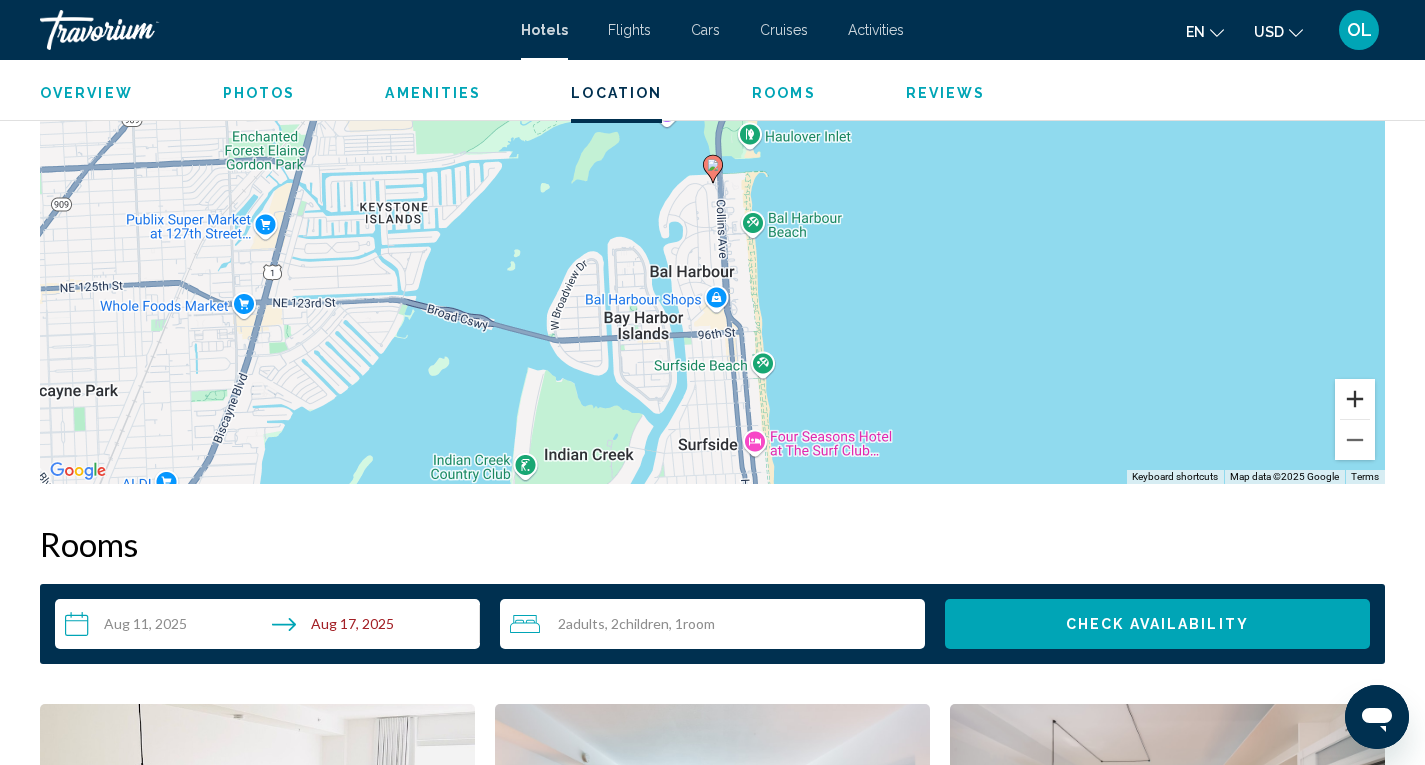 click at bounding box center (1355, 399) 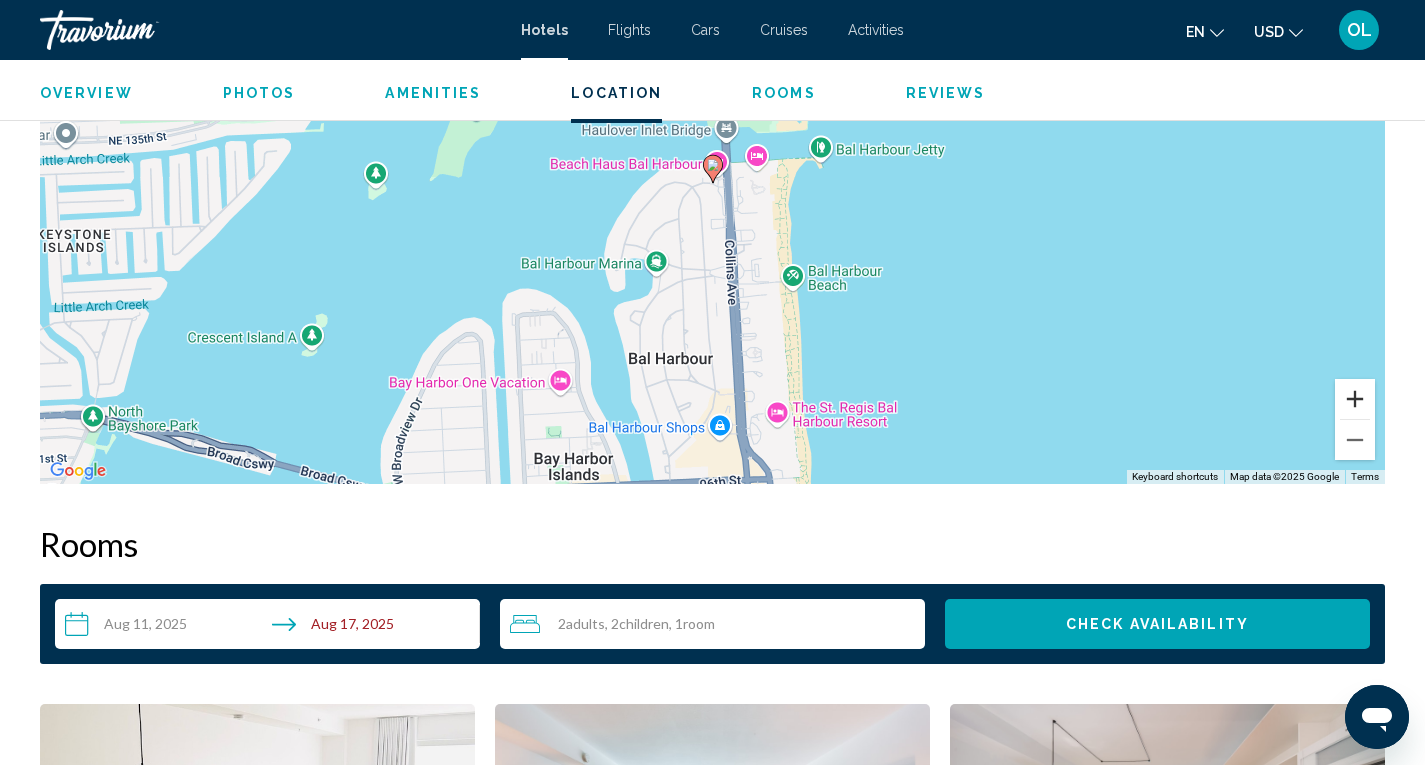 click at bounding box center [1355, 399] 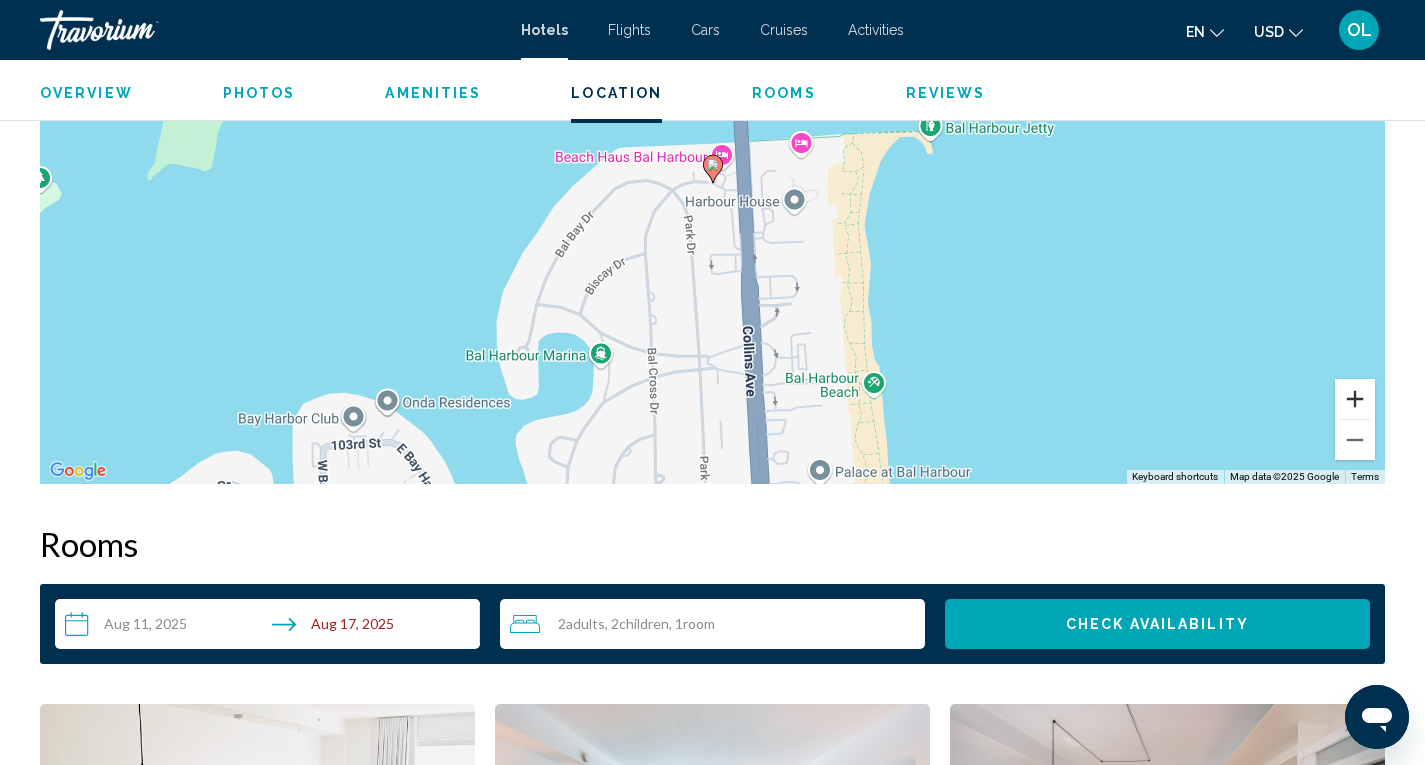 click at bounding box center [1355, 399] 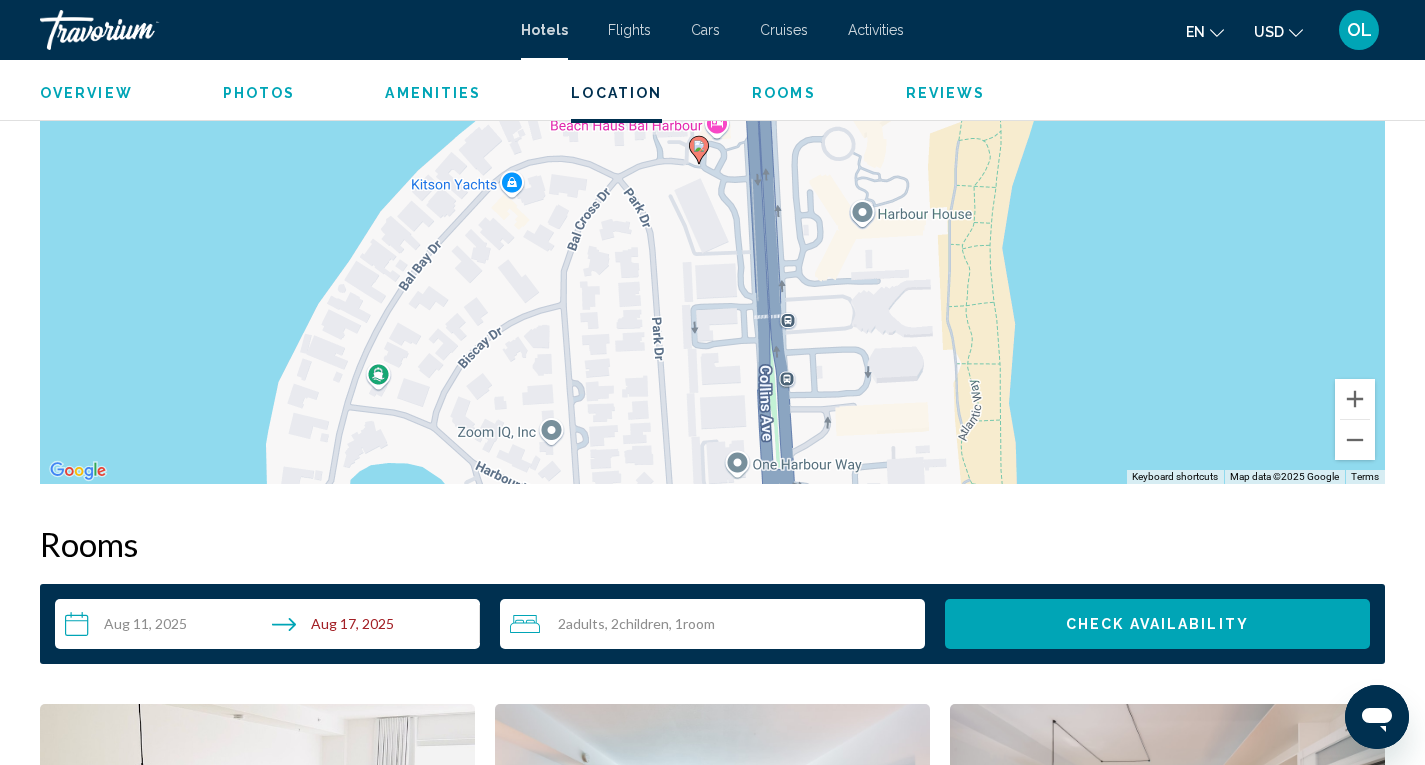 drag, startPoint x: 869, startPoint y: 254, endPoint x: 854, endPoint y: 237, distance: 22.671568 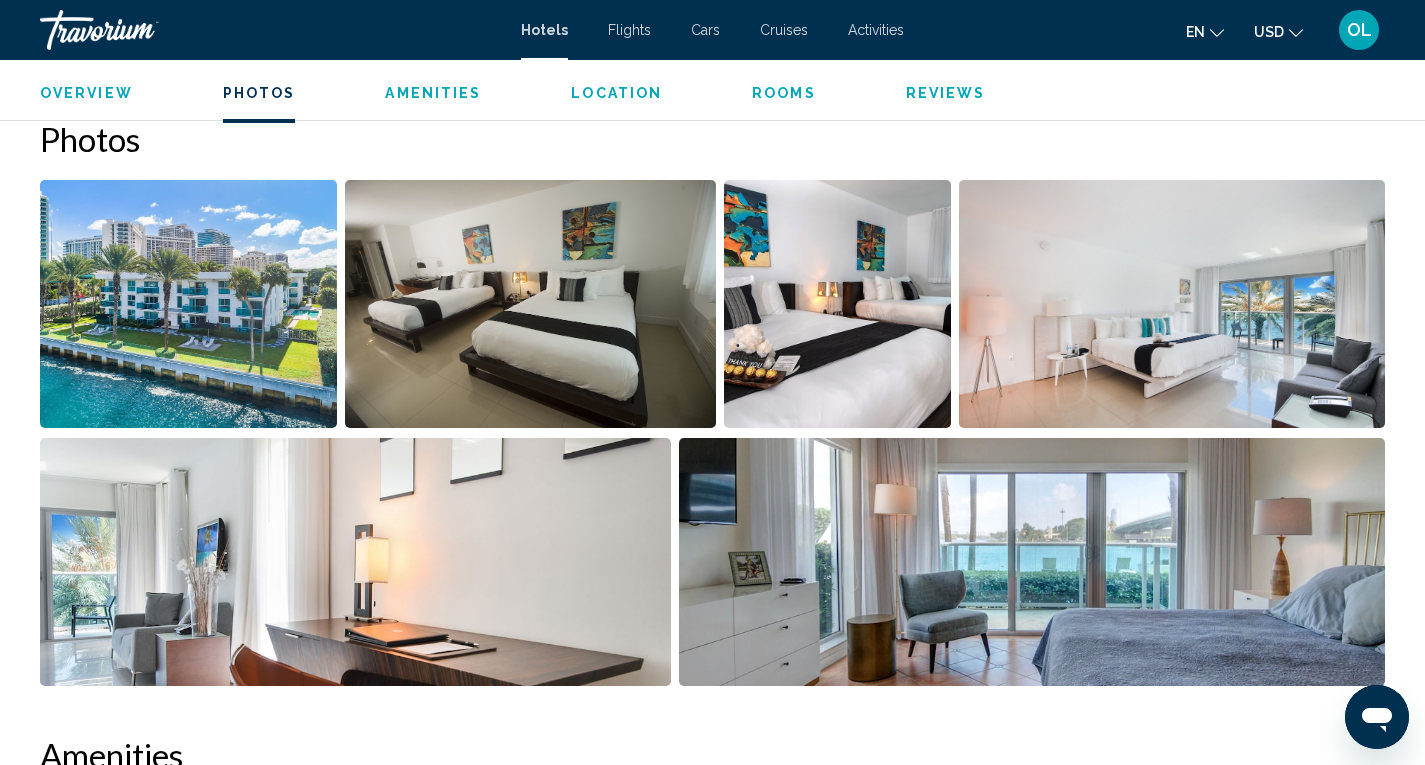 scroll, scrollTop: 950, scrollLeft: 0, axis: vertical 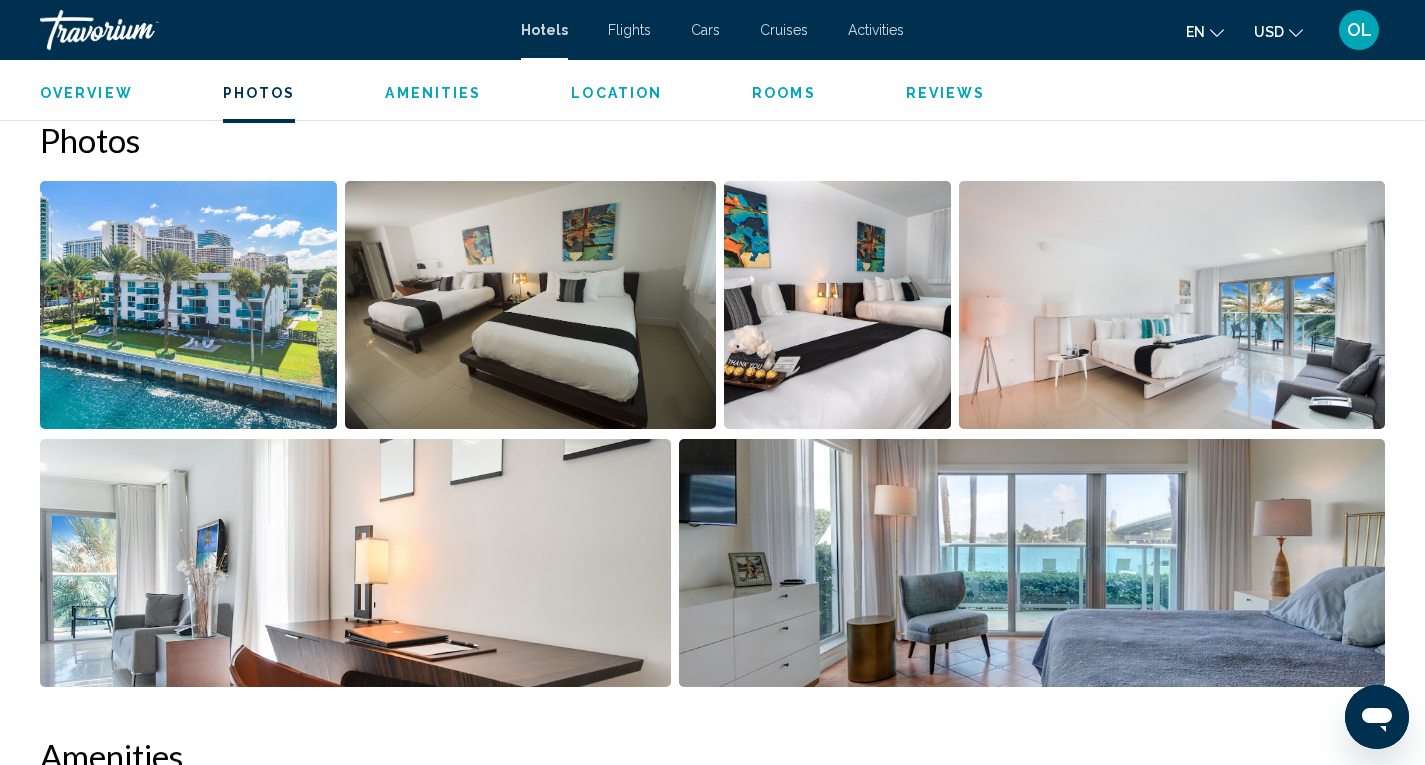 click at bounding box center (1032, 563) 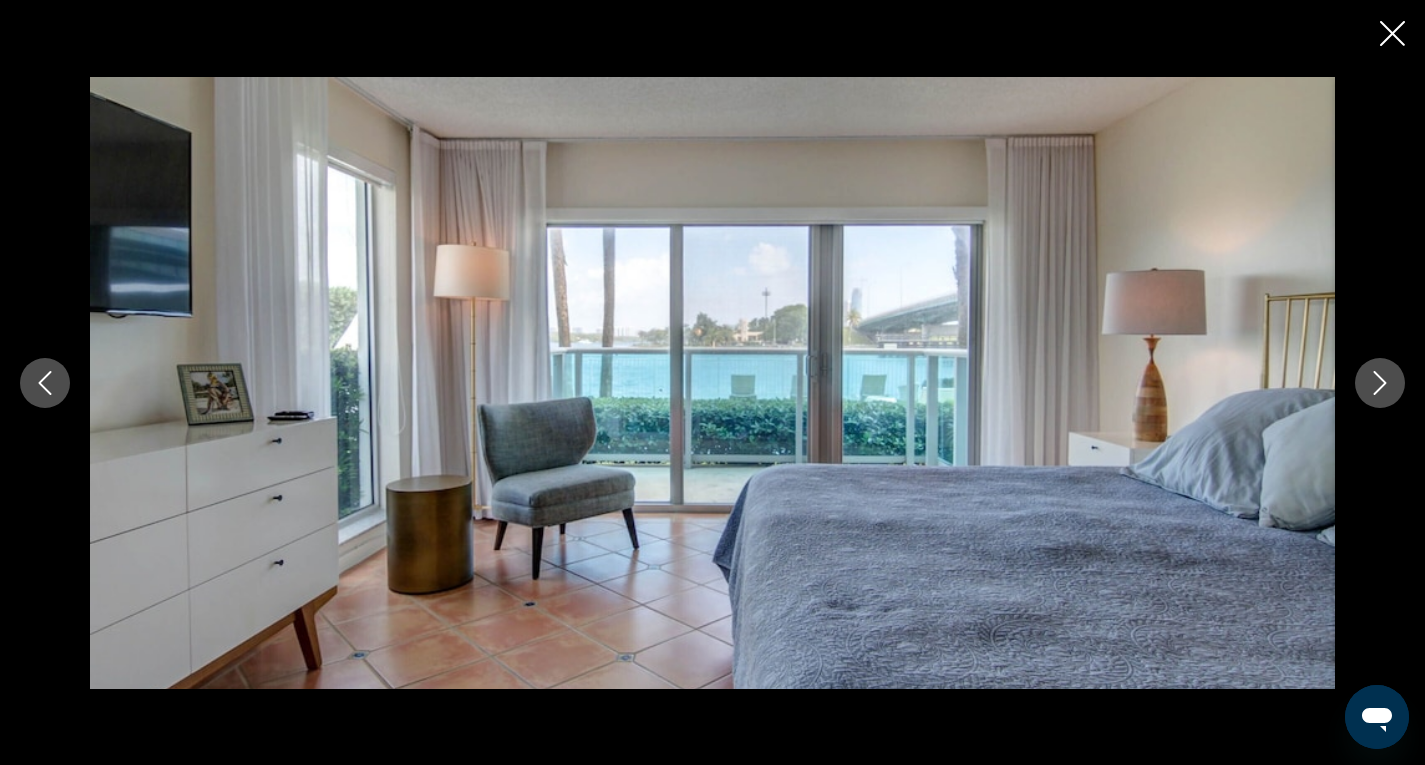 scroll, scrollTop: 950, scrollLeft: 0, axis: vertical 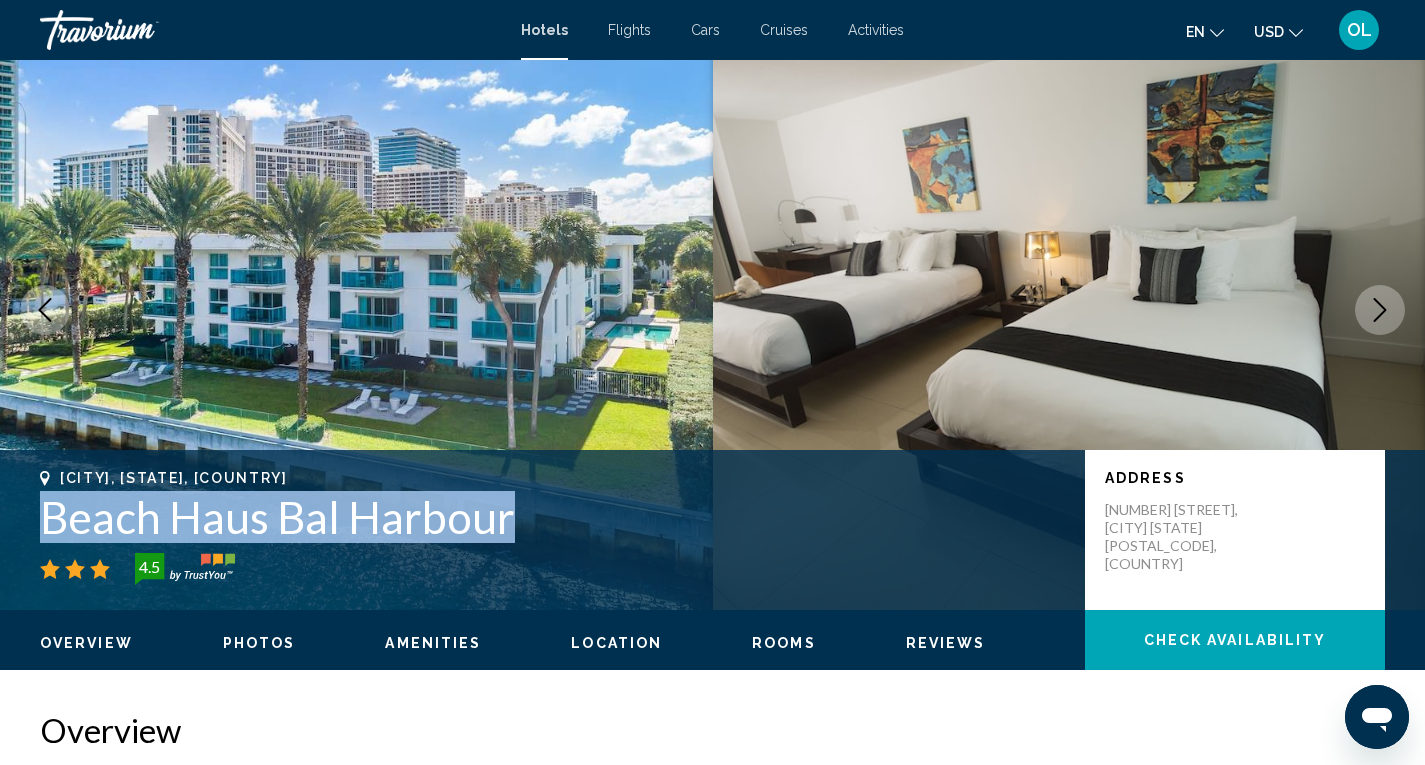 drag, startPoint x: 39, startPoint y: 511, endPoint x: 604, endPoint y: 532, distance: 565.39014 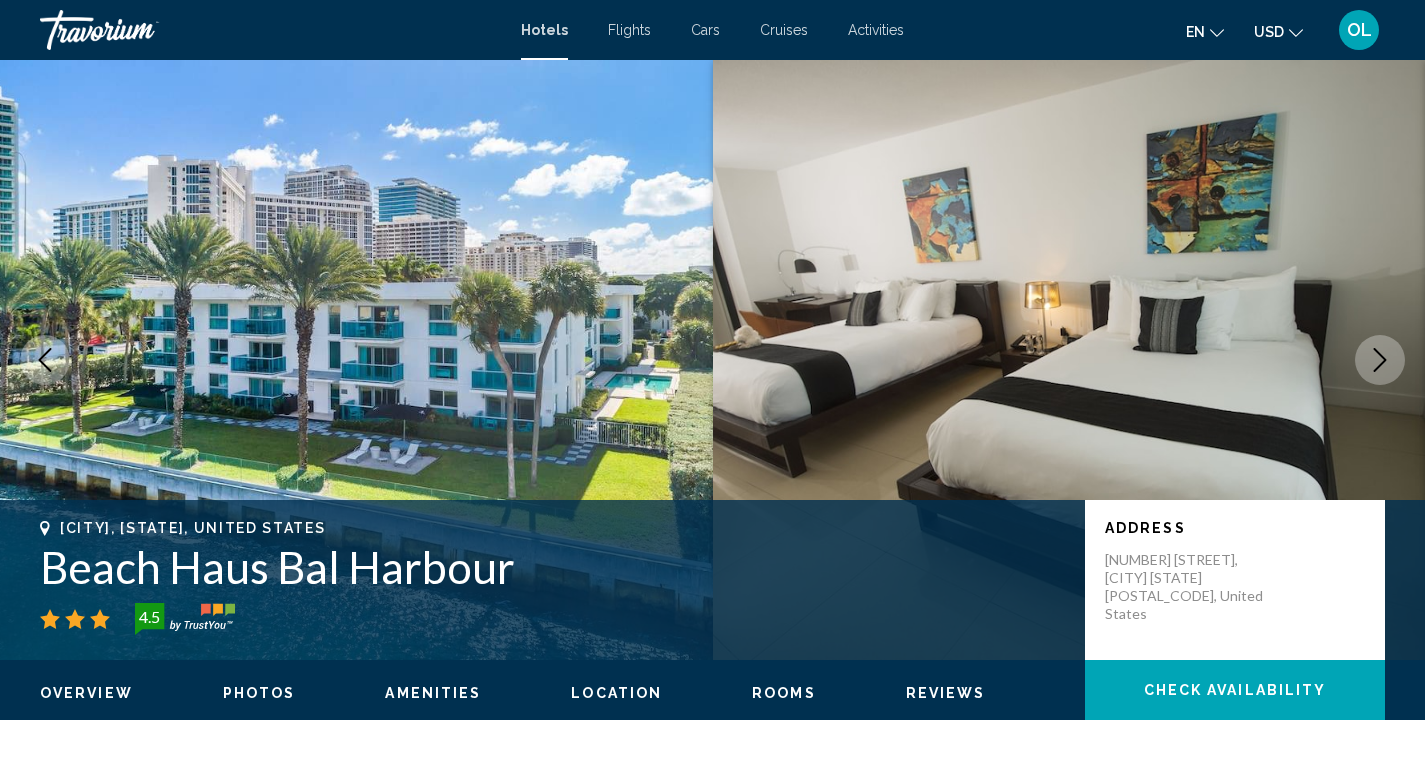 scroll, scrollTop: 0, scrollLeft: 0, axis: both 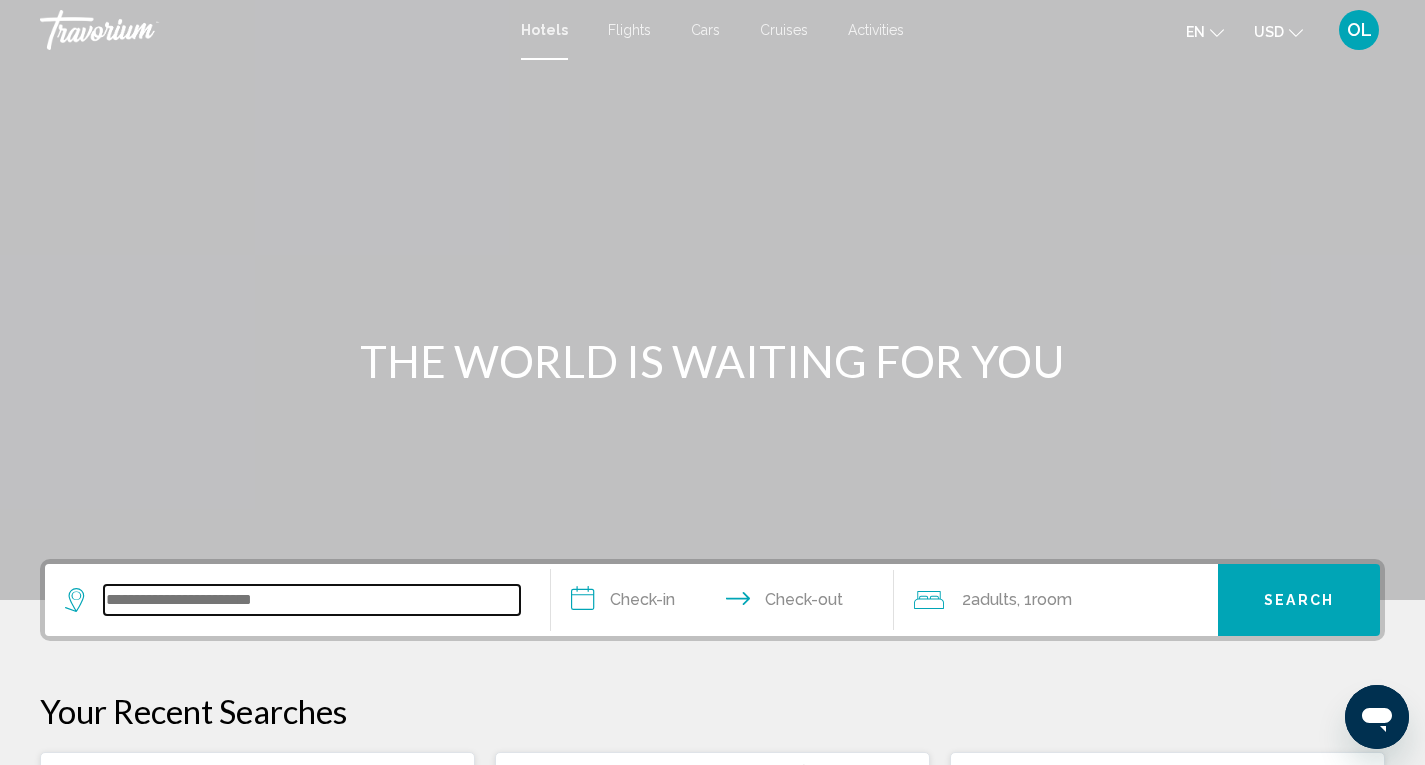 click at bounding box center (312, 600) 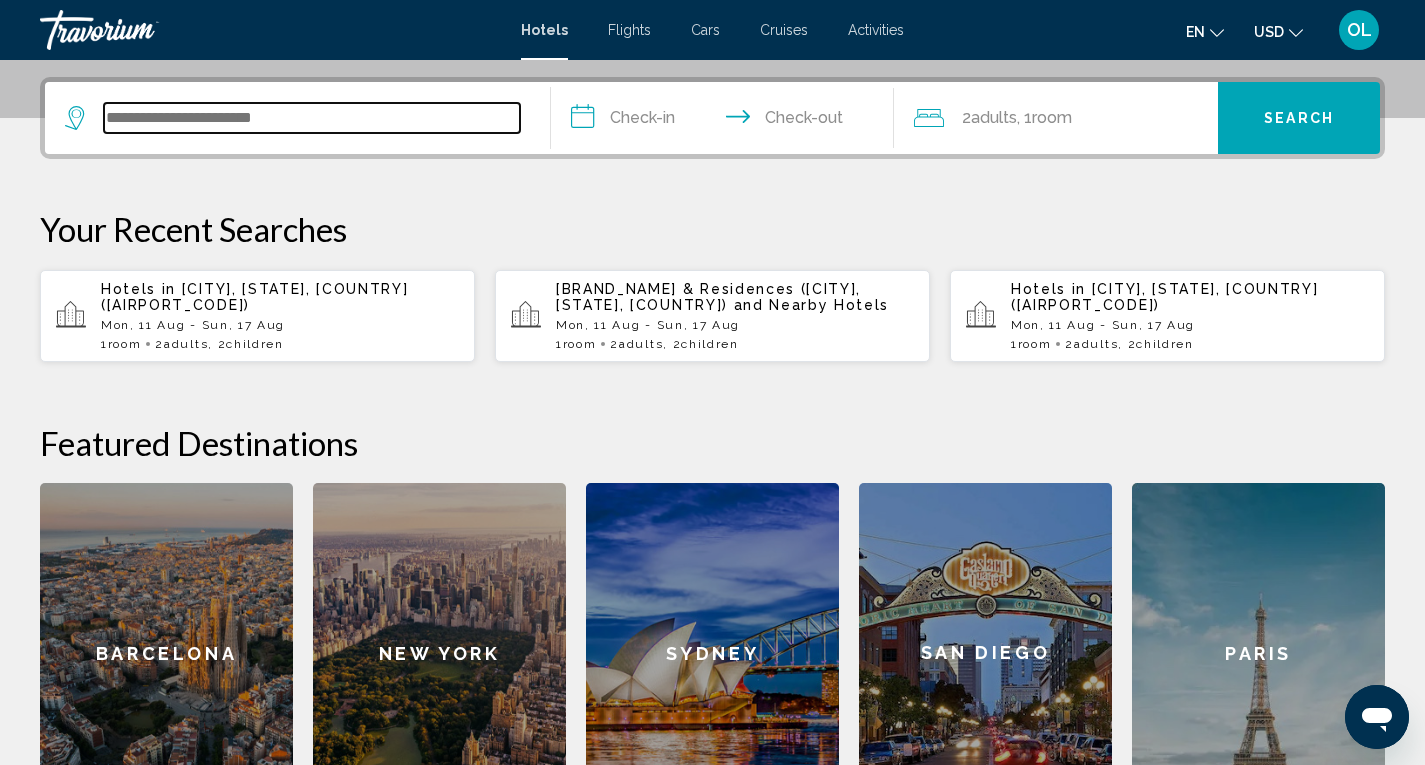 scroll, scrollTop: 494, scrollLeft: 0, axis: vertical 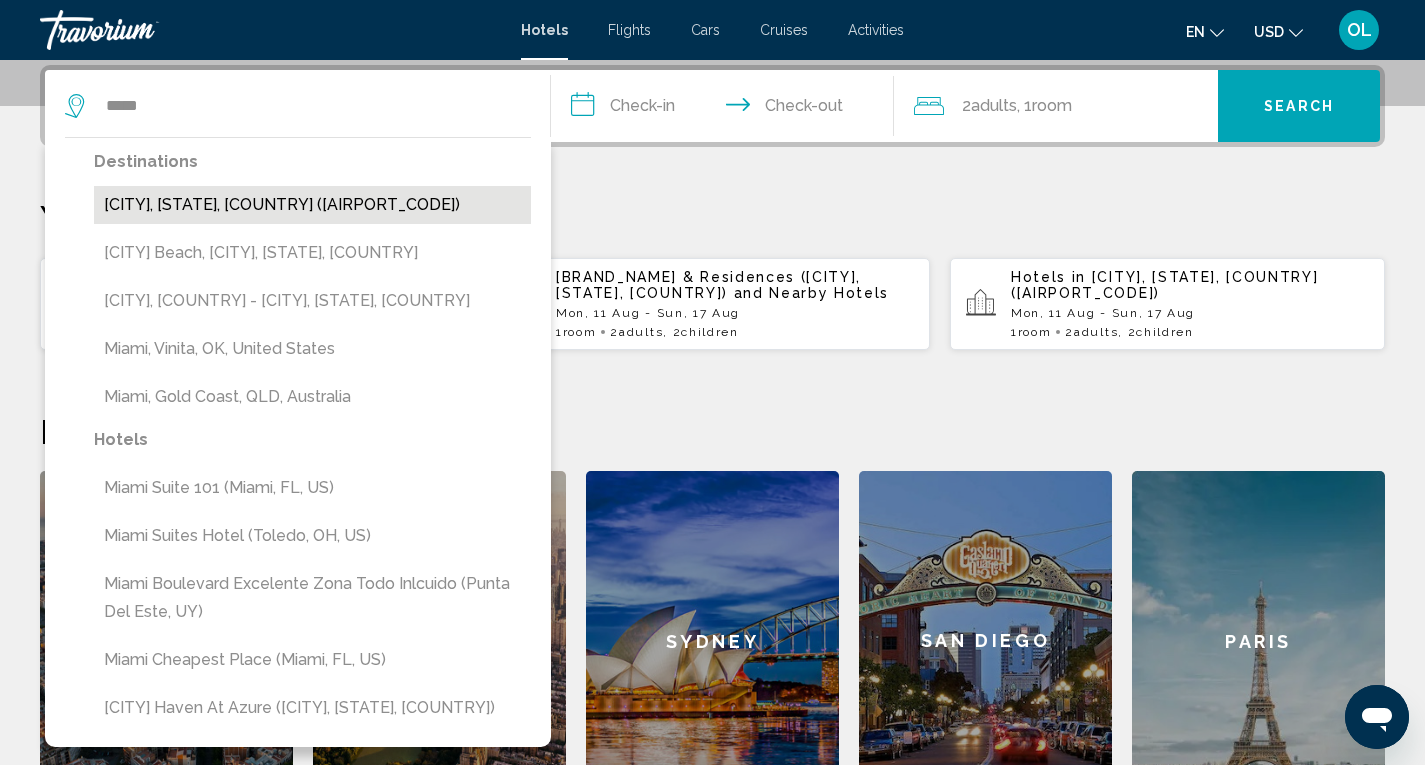 click on "[CITY], [STATE], [COUNTRY] ([AIRPORT_CODE])" at bounding box center (312, 205) 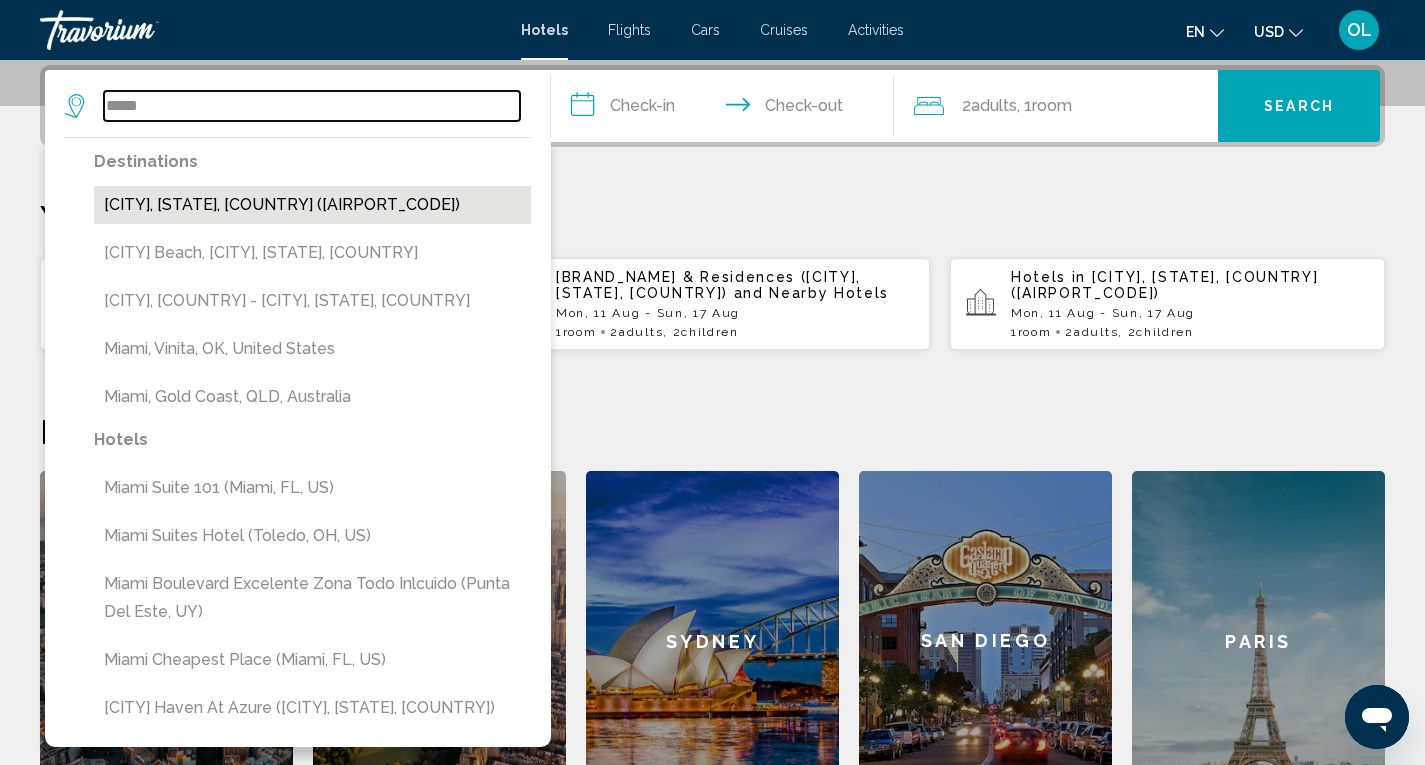 type on "**********" 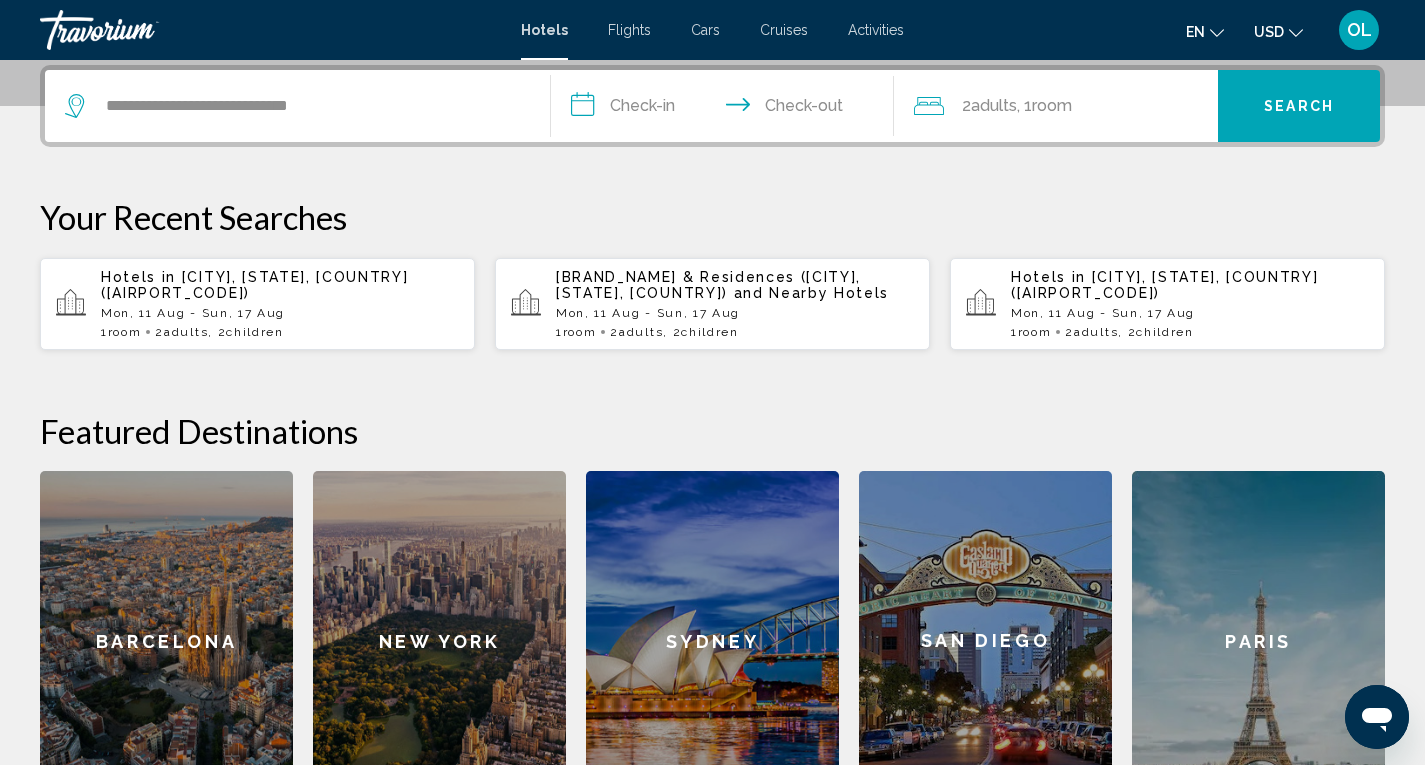 click on "**********" at bounding box center (727, 109) 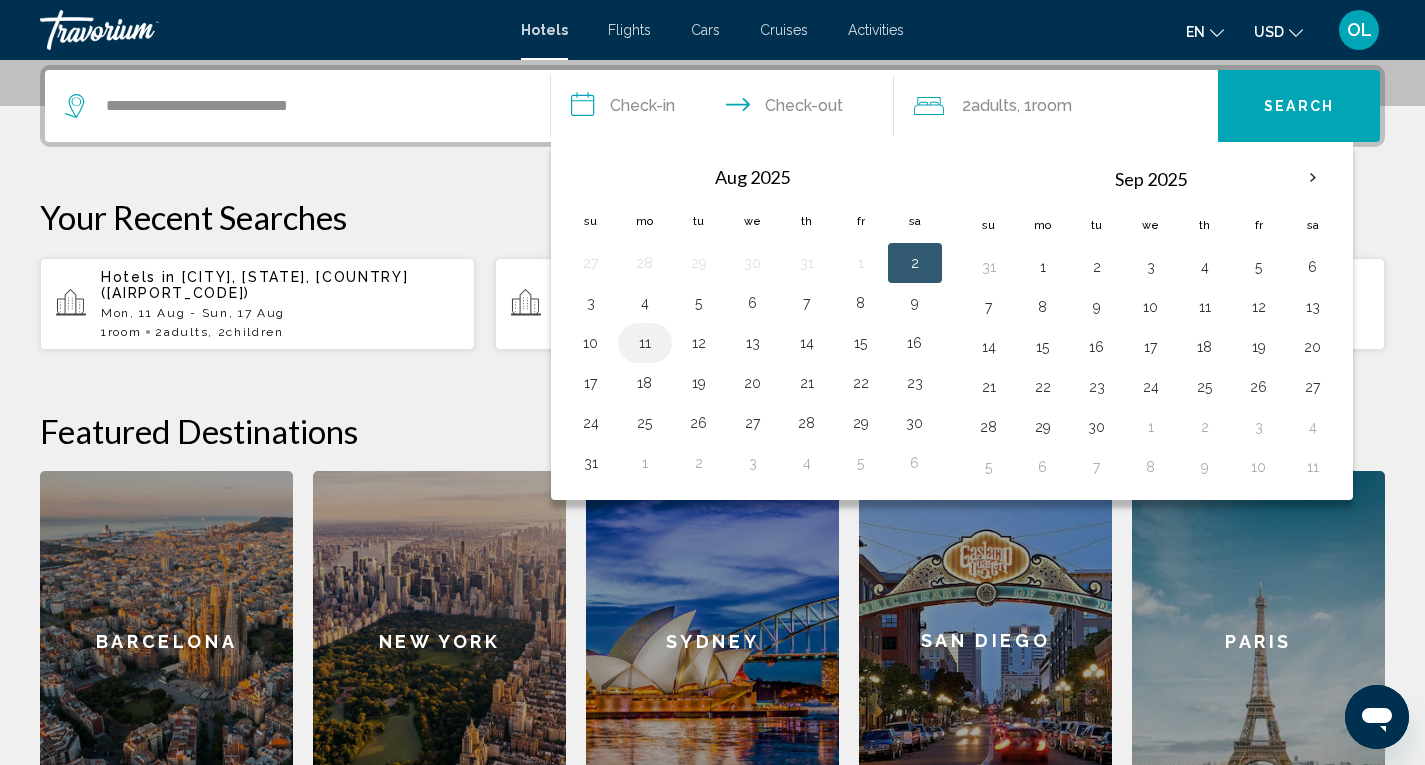 click on "11" at bounding box center (645, 343) 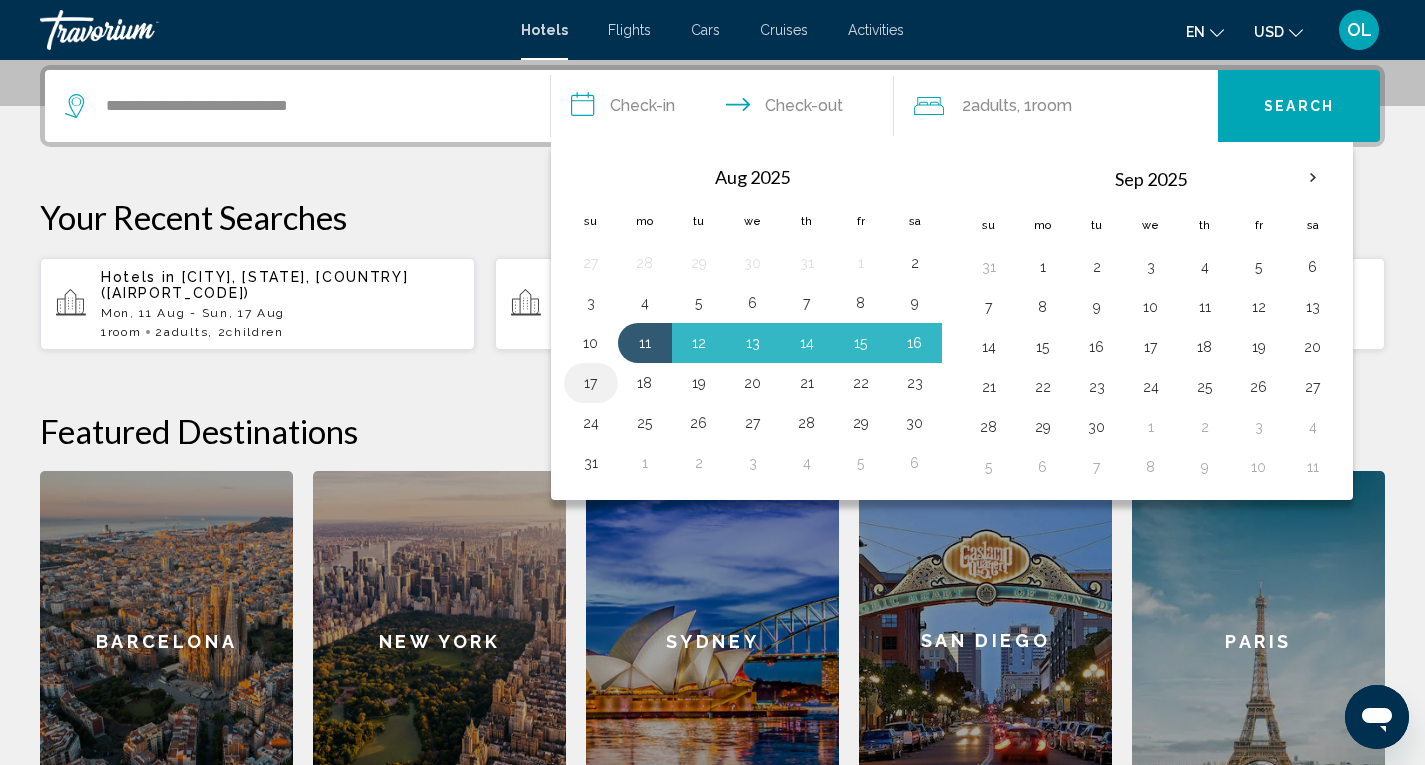 click on "17" at bounding box center (591, 383) 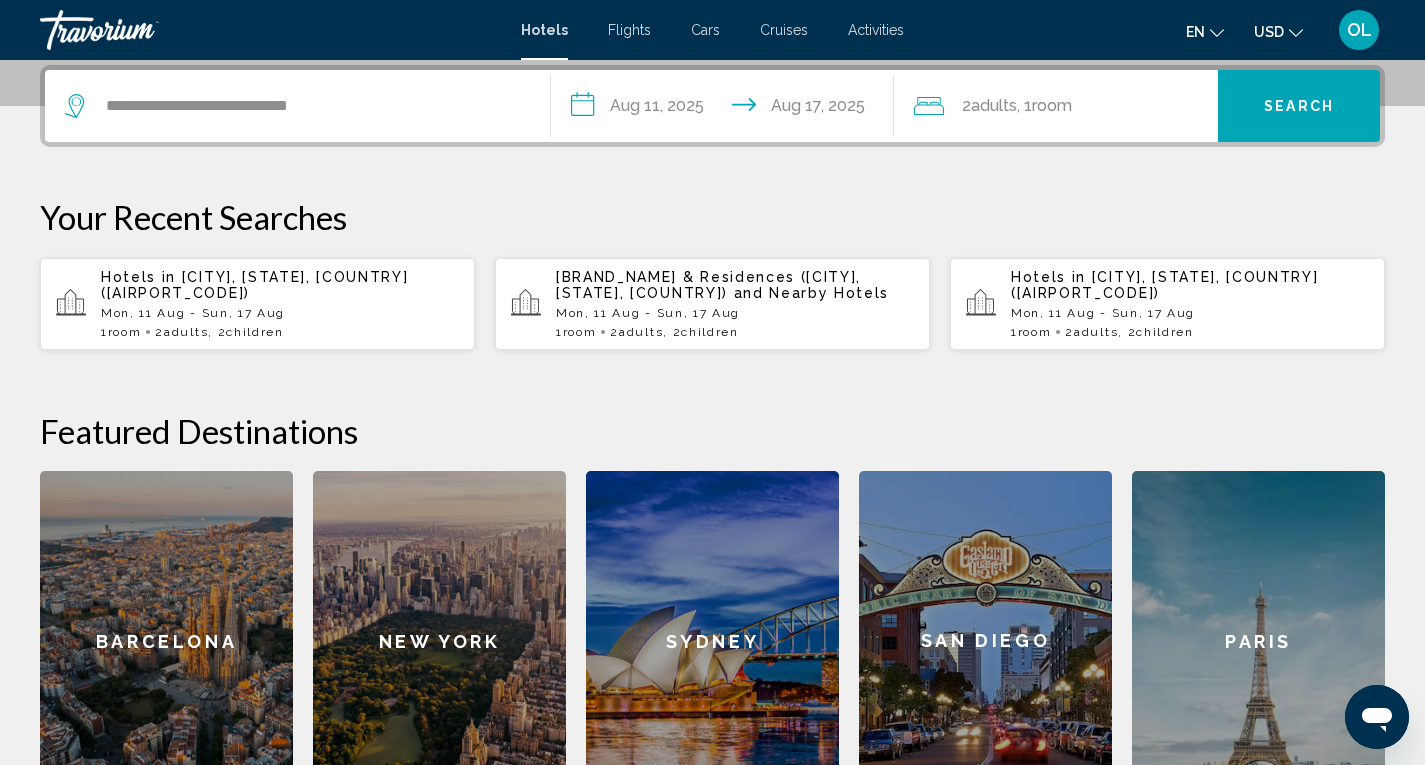 click on "2  Adult Adults" 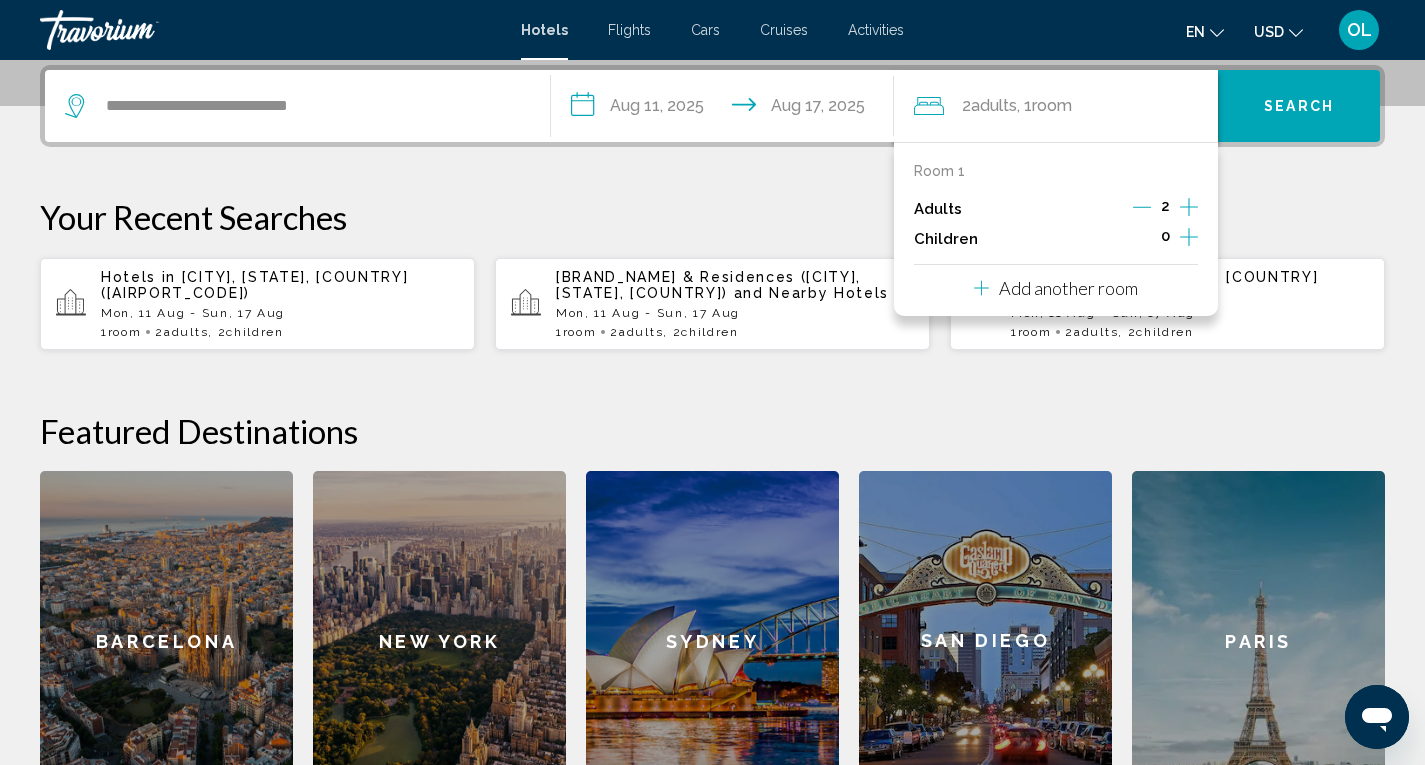 click 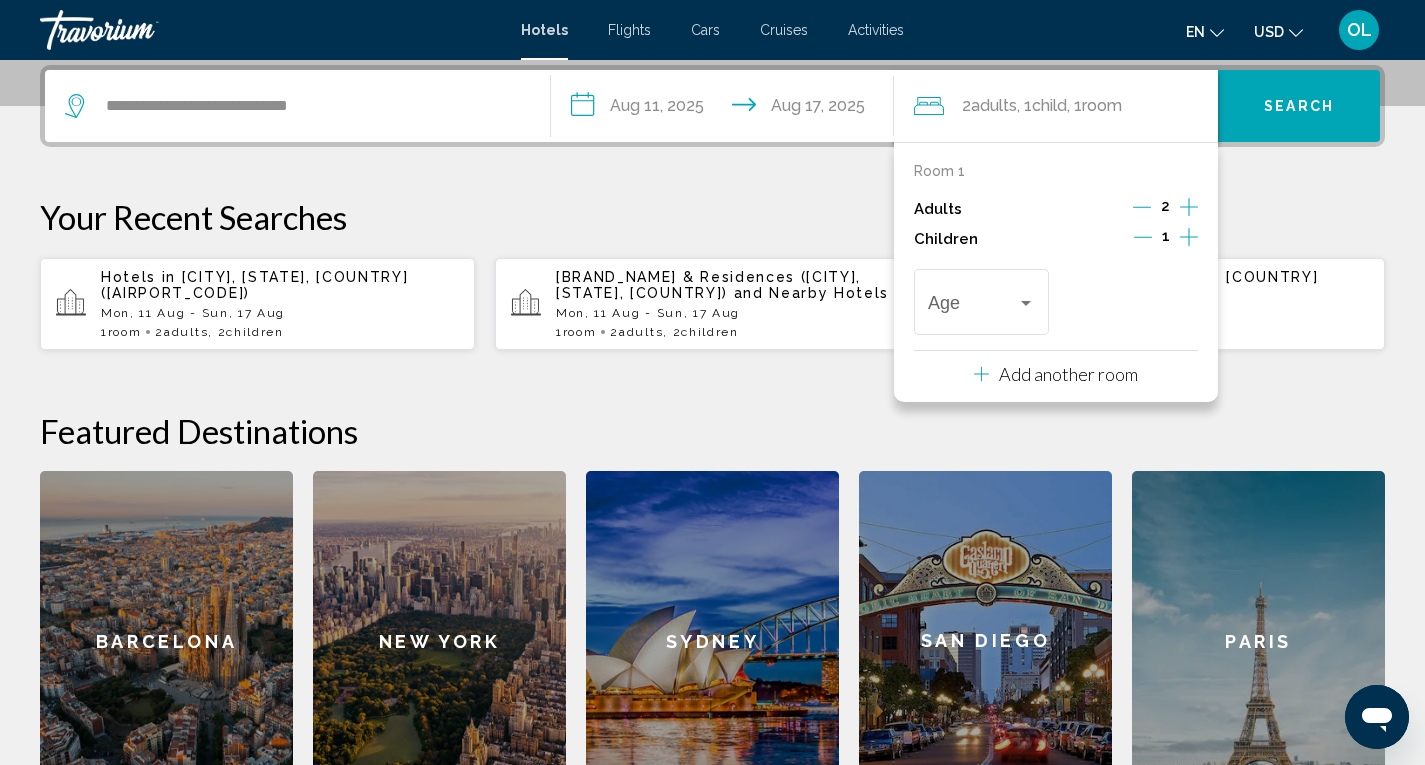 click 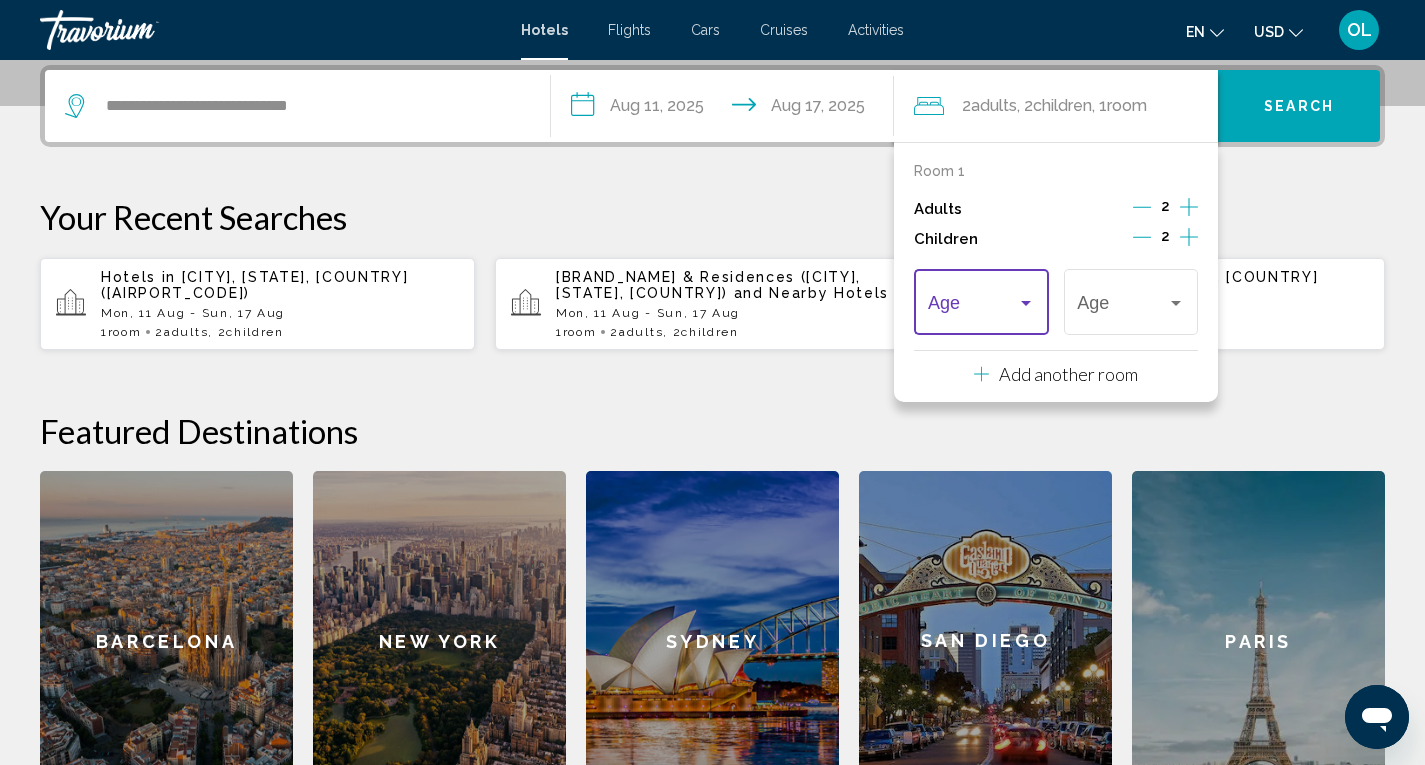 click at bounding box center [1026, 303] 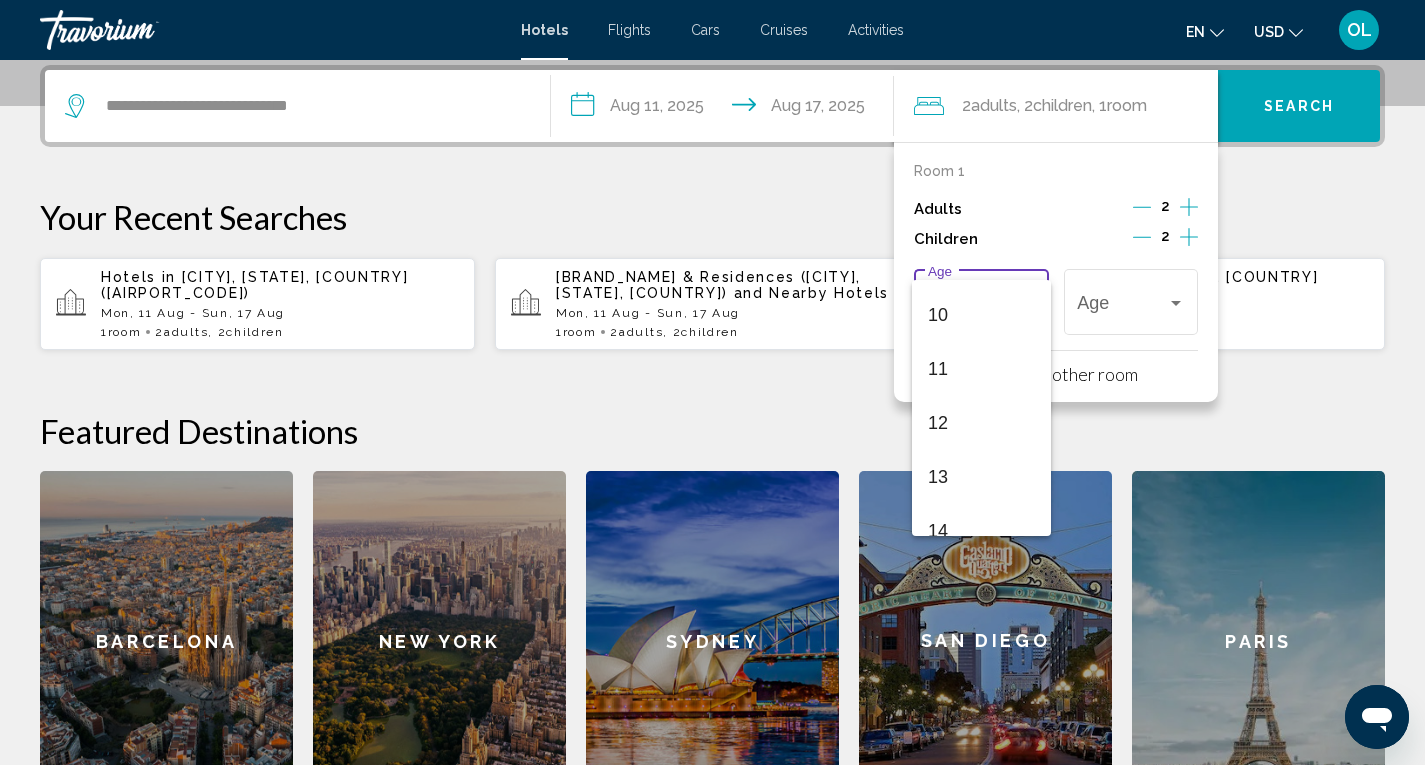 scroll, scrollTop: 559, scrollLeft: 0, axis: vertical 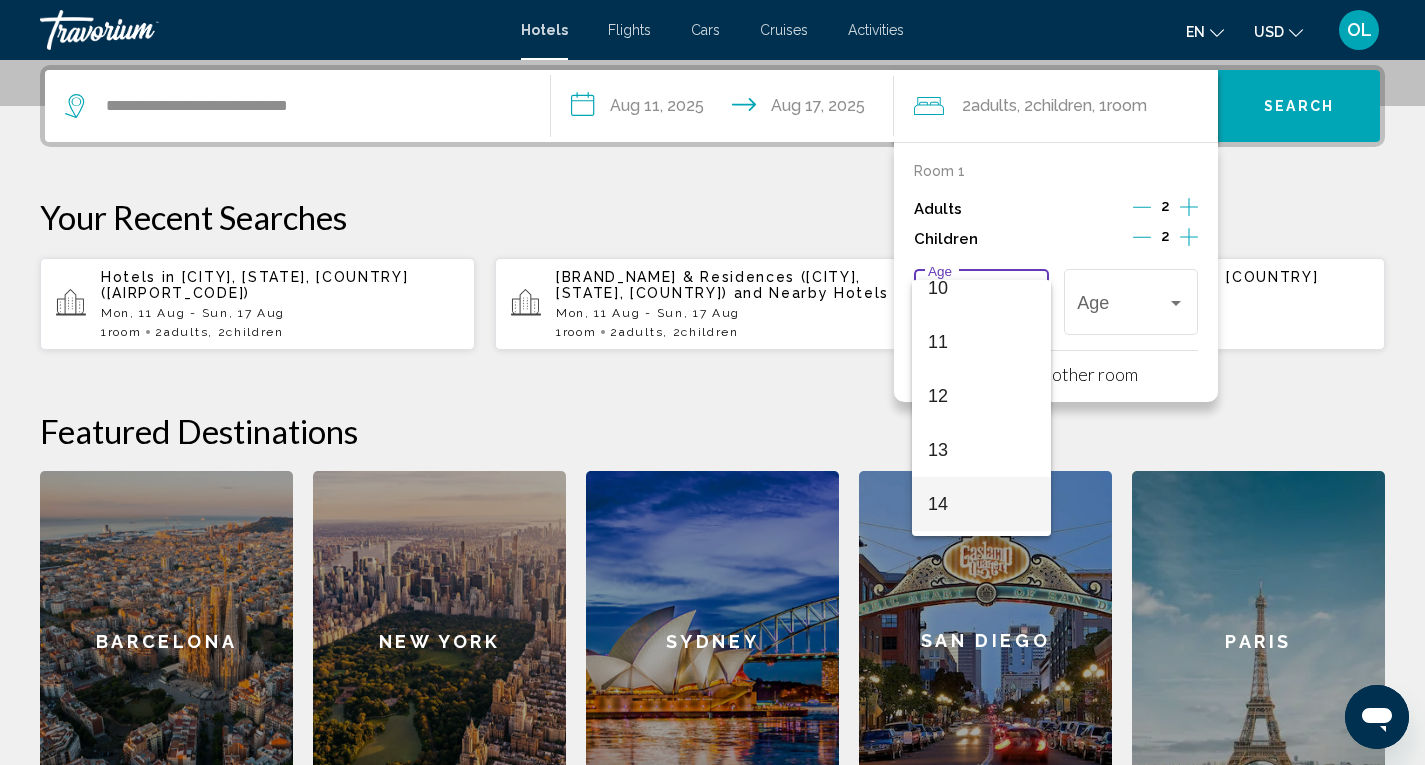 click on "14" at bounding box center [981, 504] 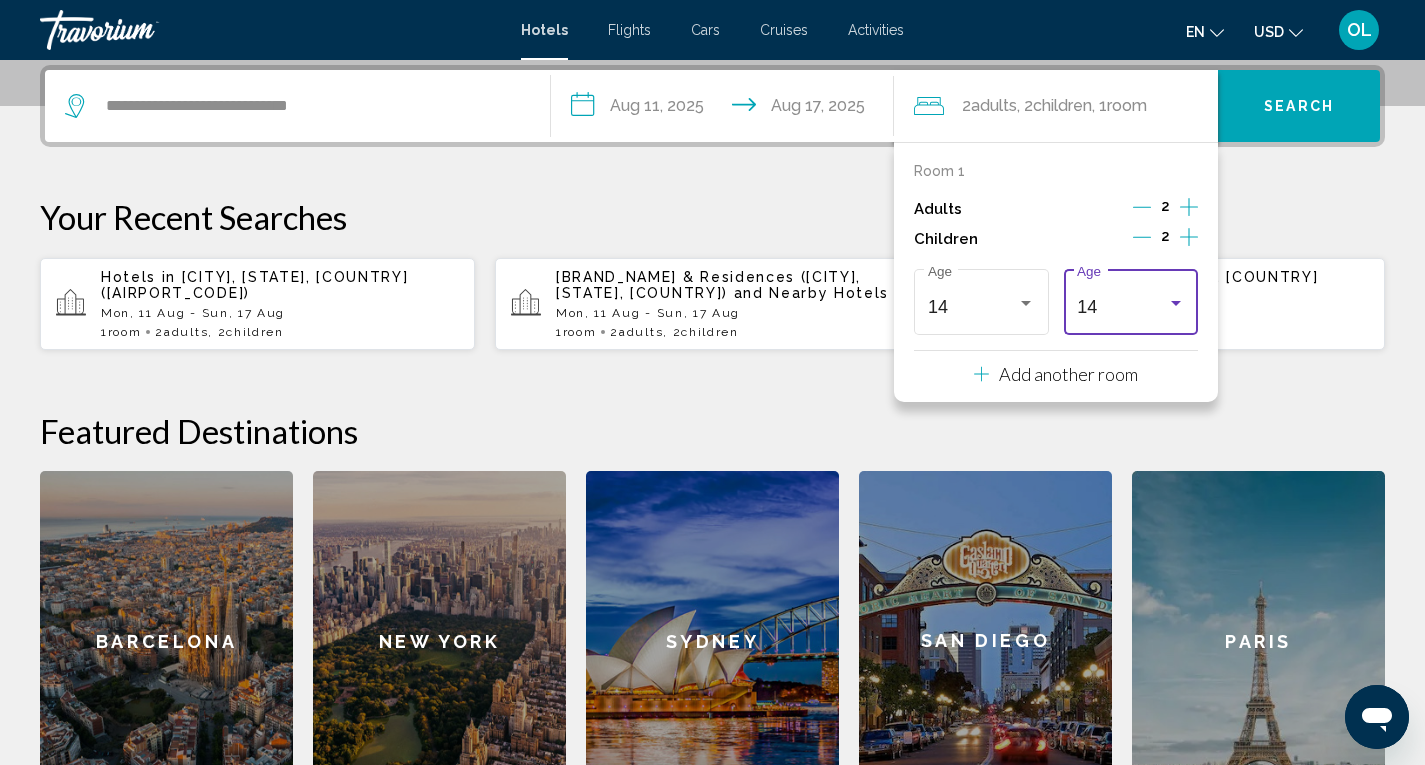 click on "14" at bounding box center [1121, 307] 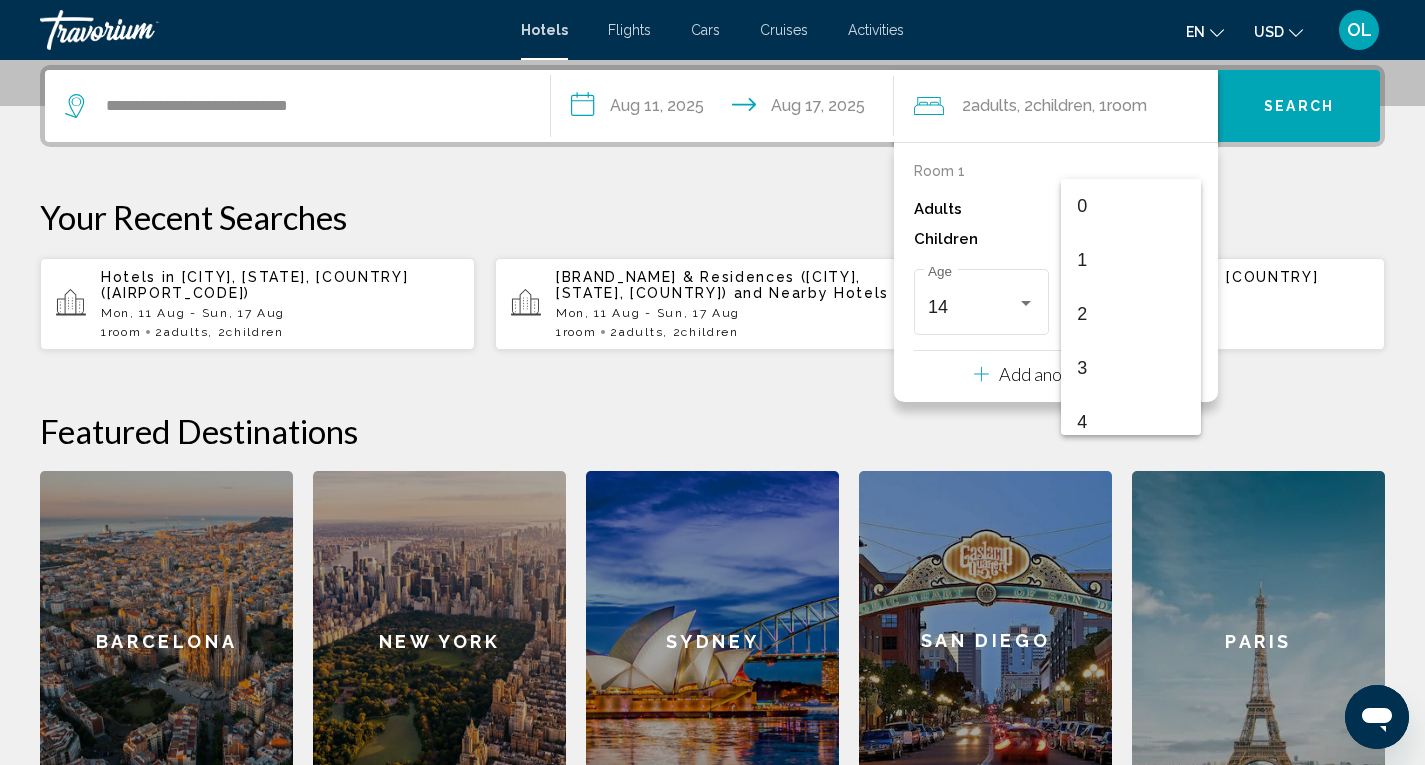 scroll, scrollTop: 655, scrollLeft: 0, axis: vertical 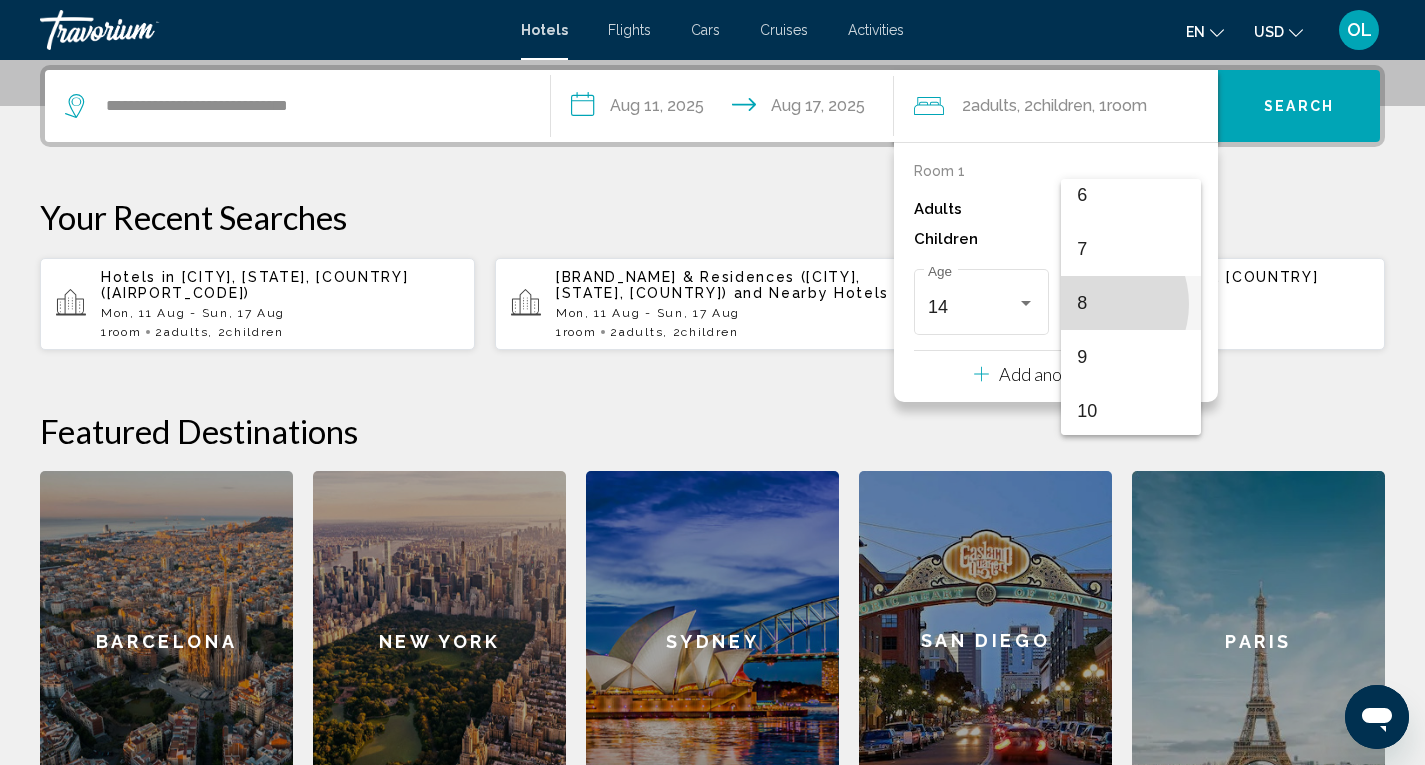 click on "8" at bounding box center (1130, 303) 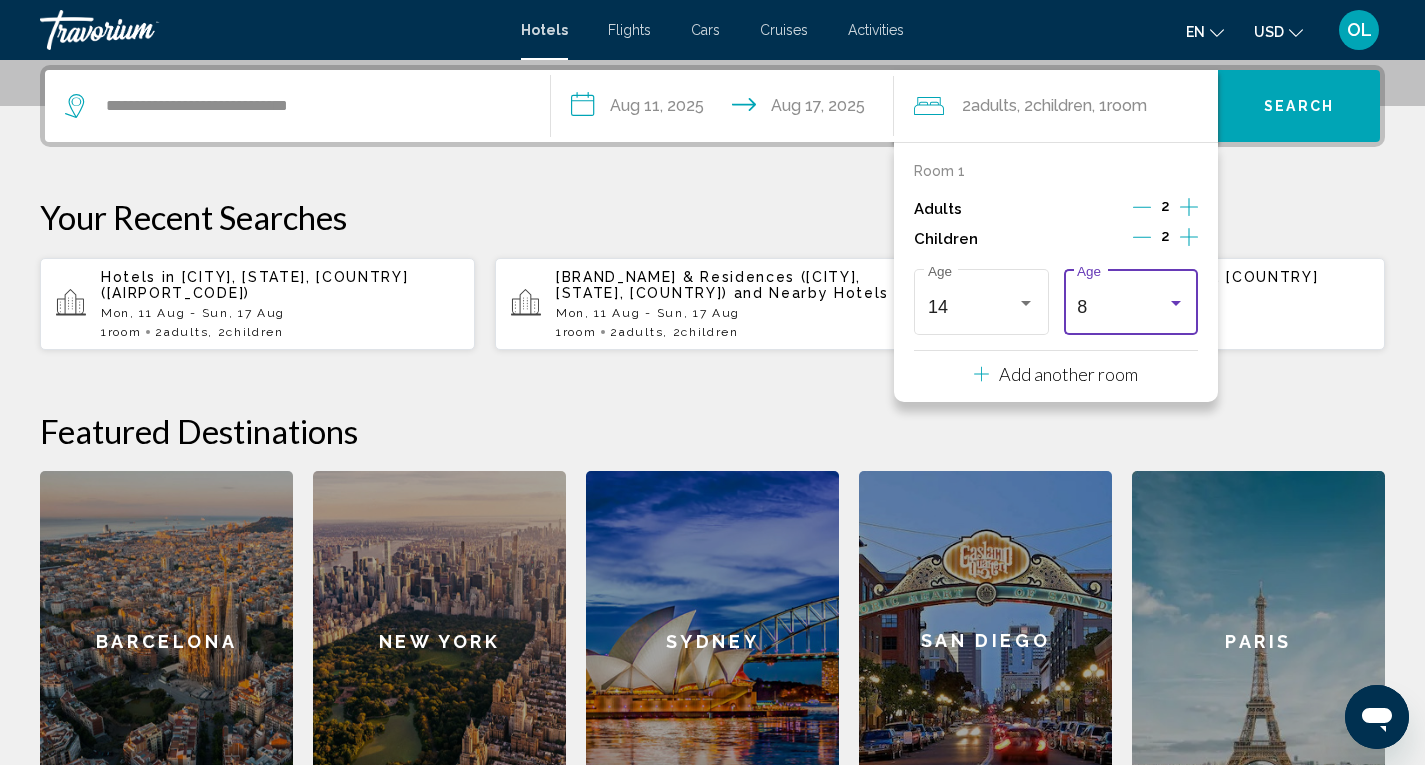 click on "8" at bounding box center [1082, 307] 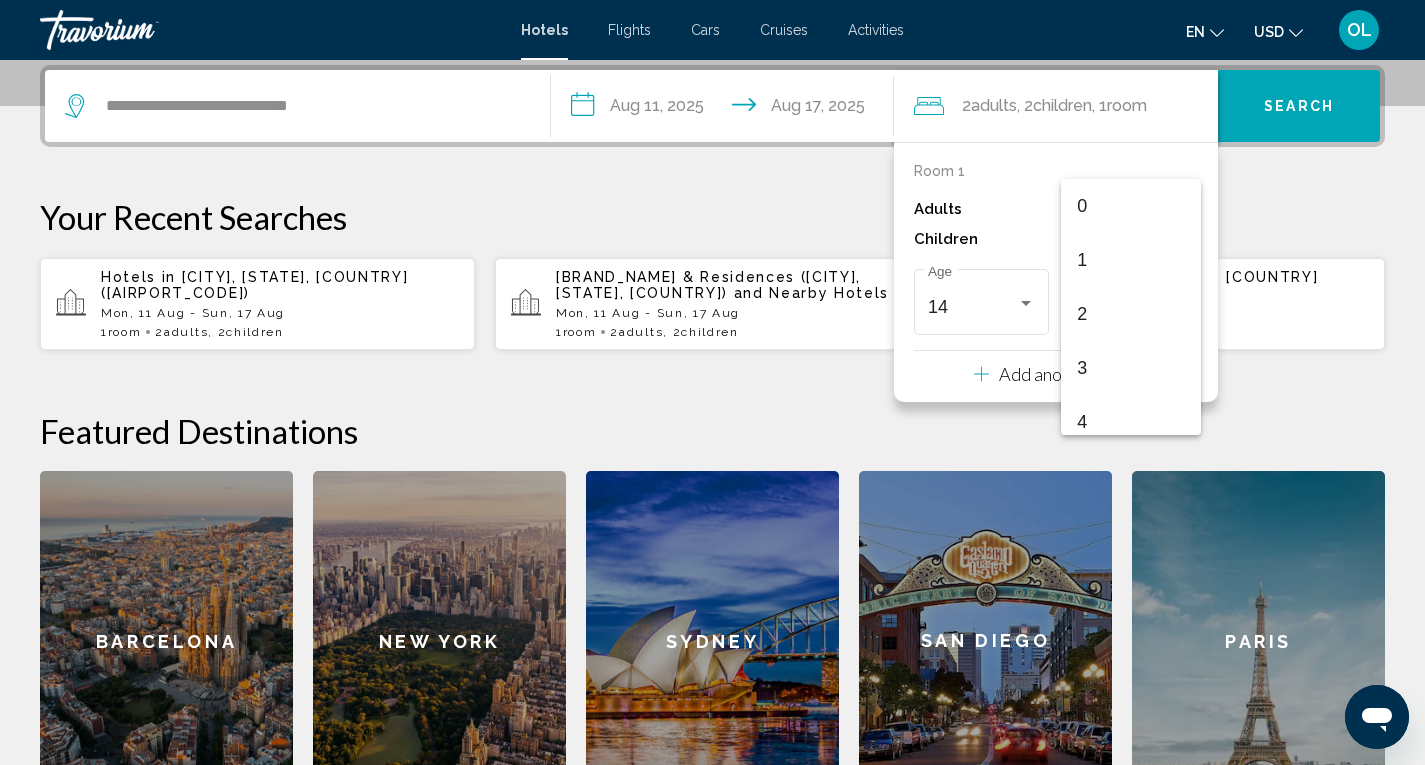 scroll, scrollTop: 331, scrollLeft: 0, axis: vertical 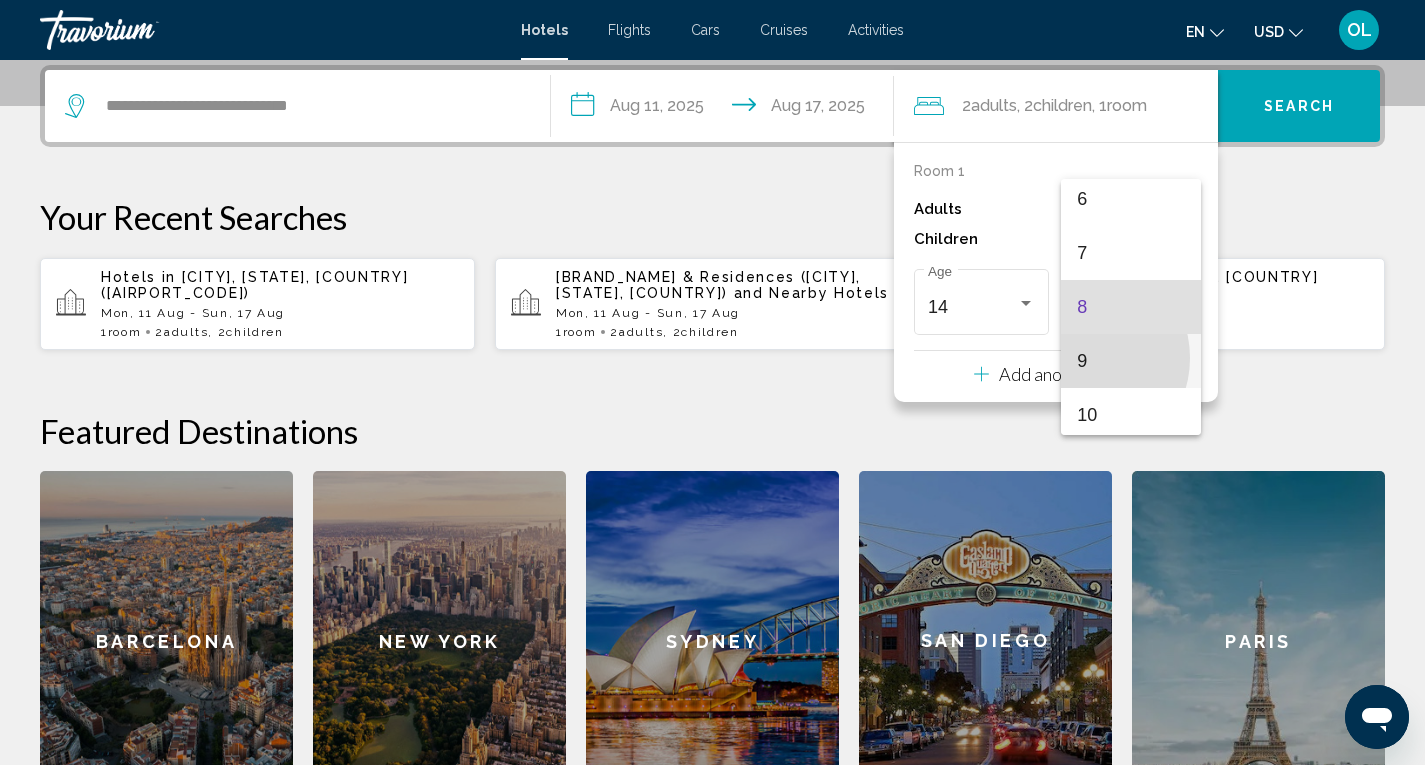 click on "9" at bounding box center [1130, 361] 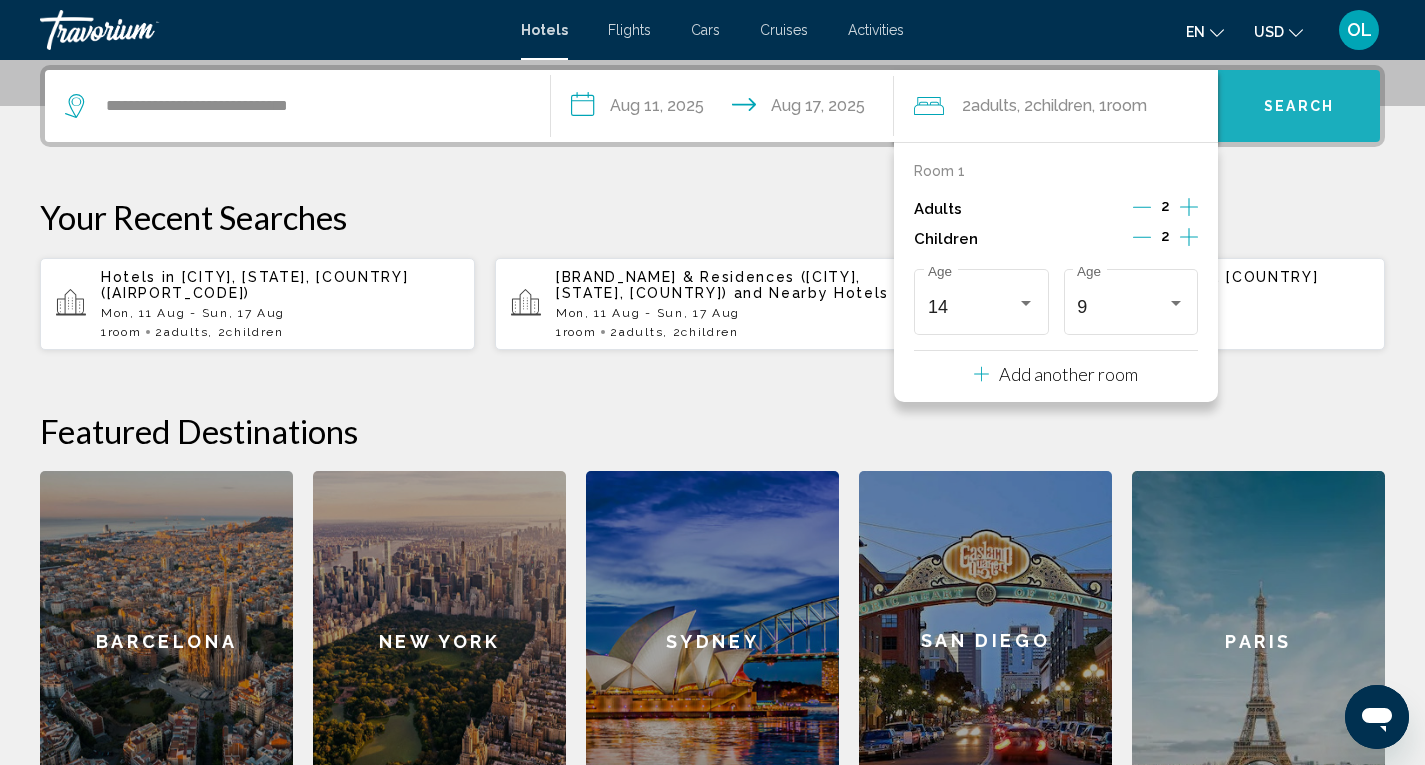 click on "Search" at bounding box center [1299, 107] 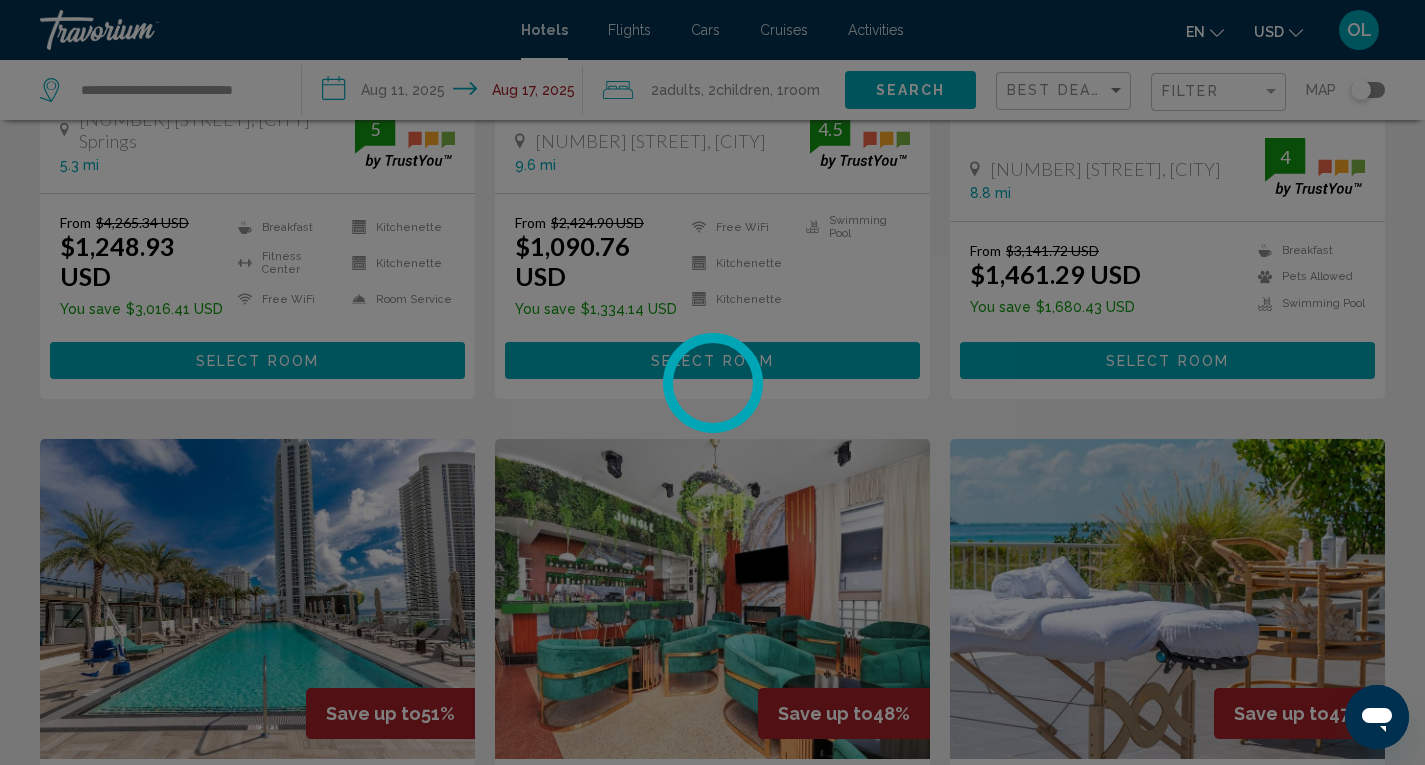 scroll, scrollTop: 0, scrollLeft: 0, axis: both 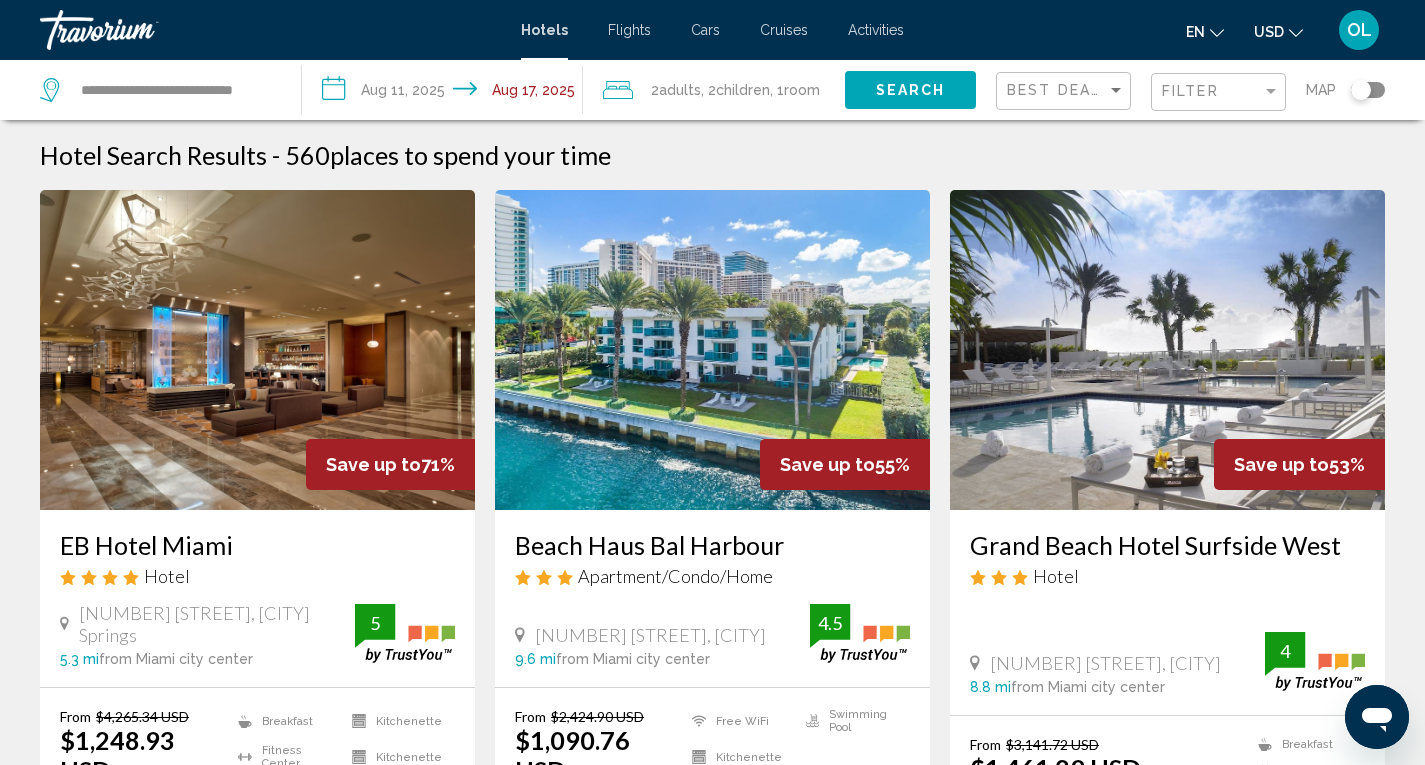click on "Filter" 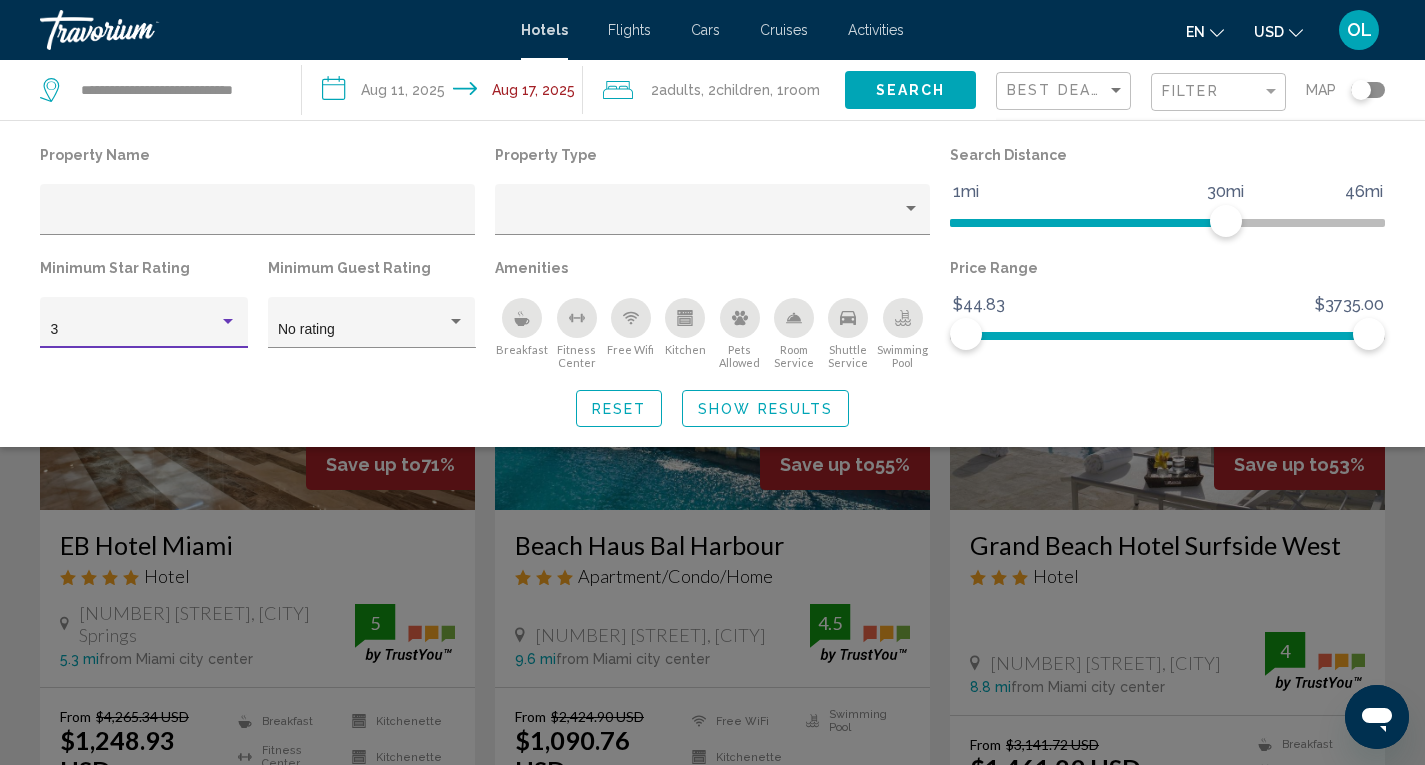 click at bounding box center (228, 322) 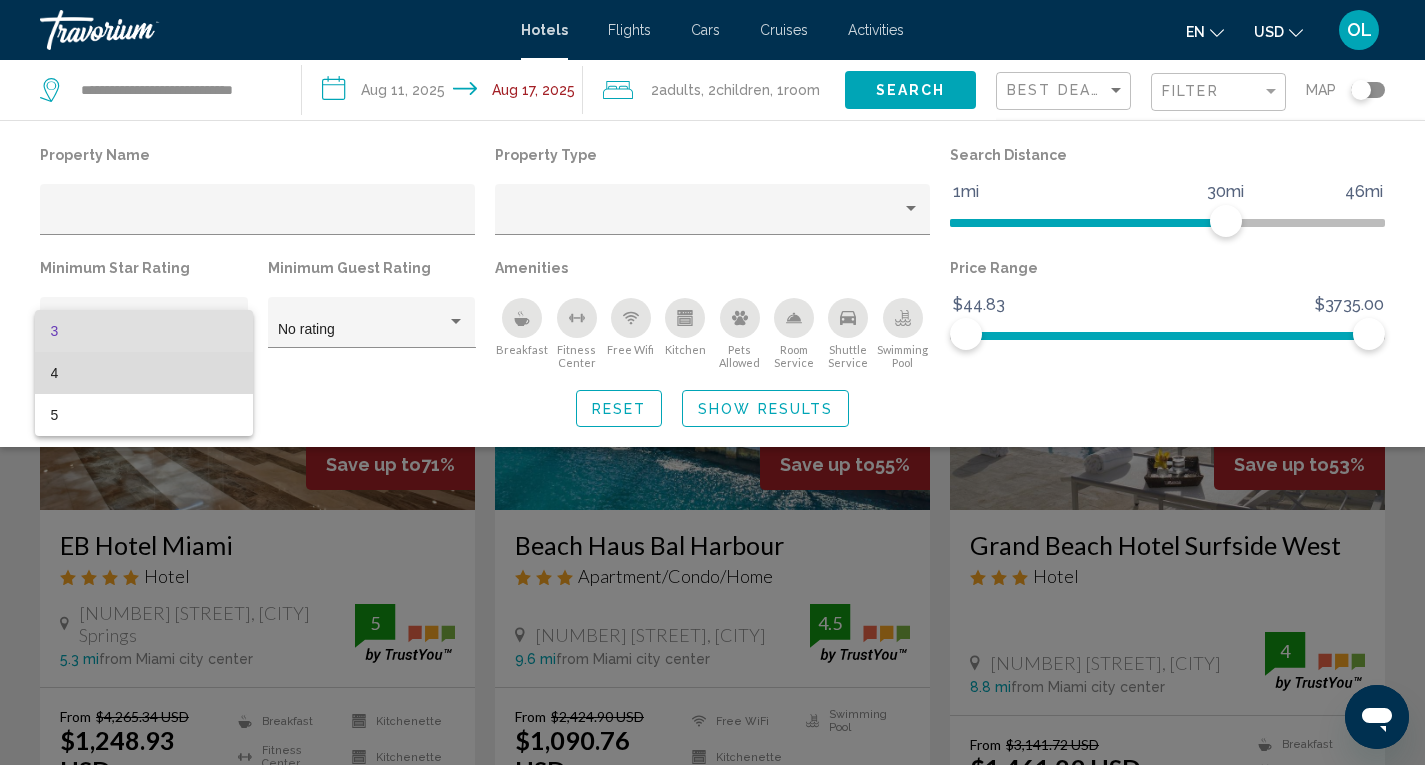 click on "4" at bounding box center (144, 373) 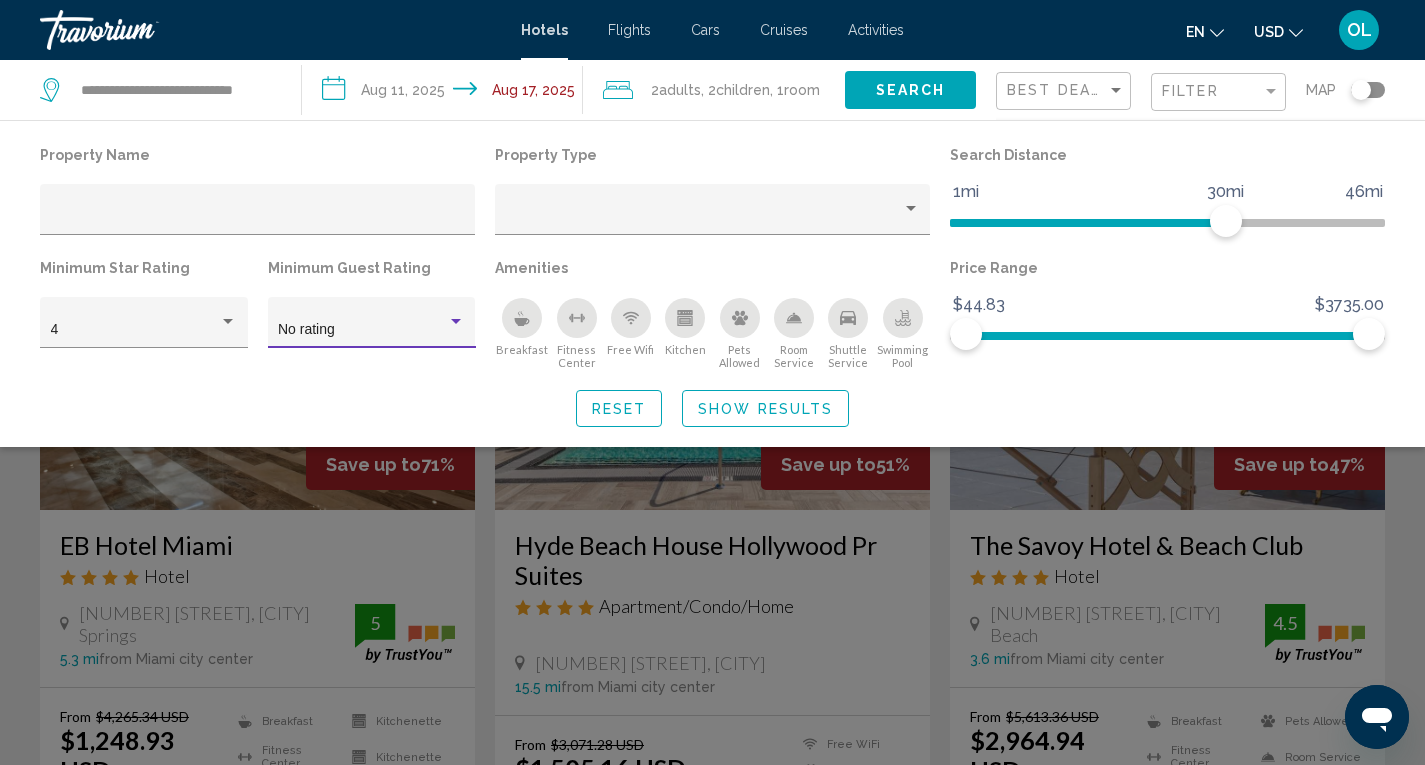 click at bounding box center (456, 322) 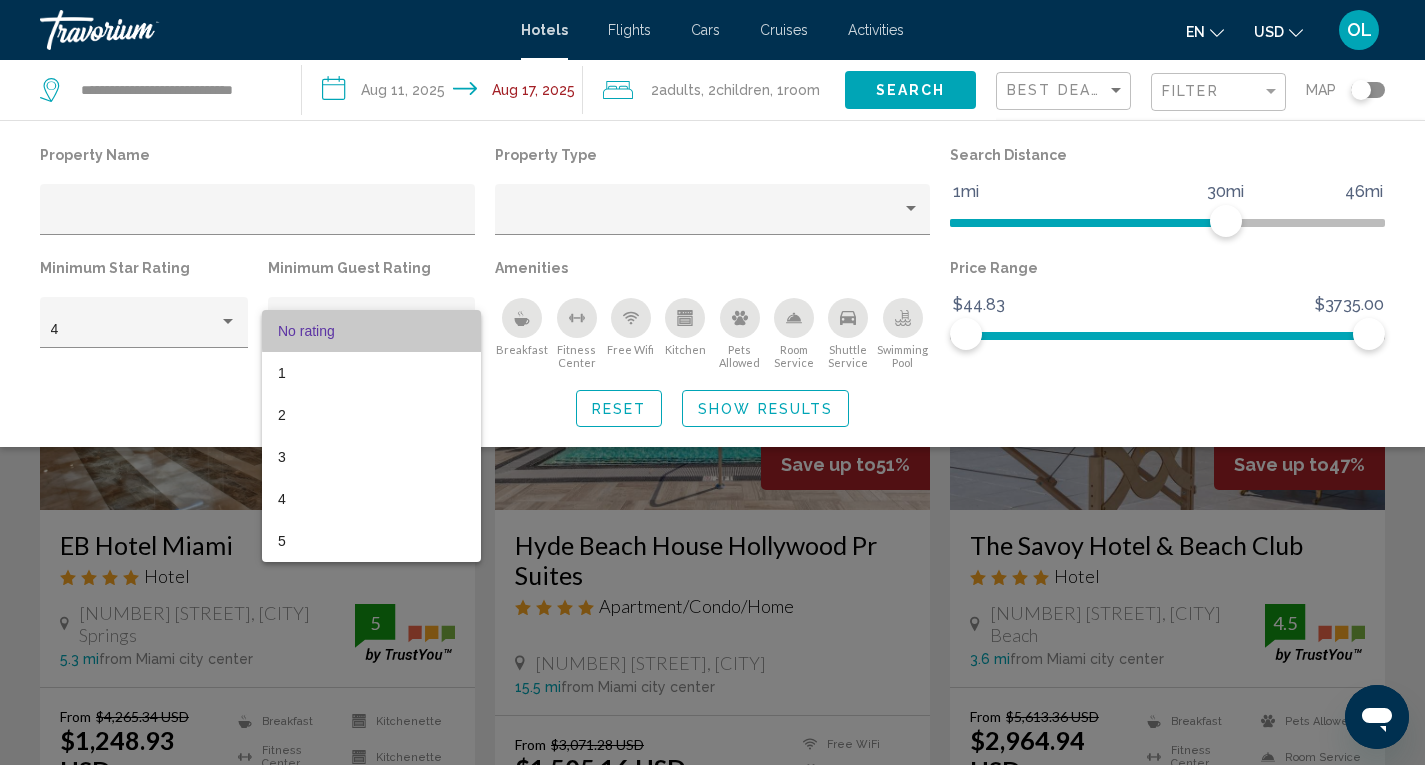 click on "No rating" at bounding box center (371, 331) 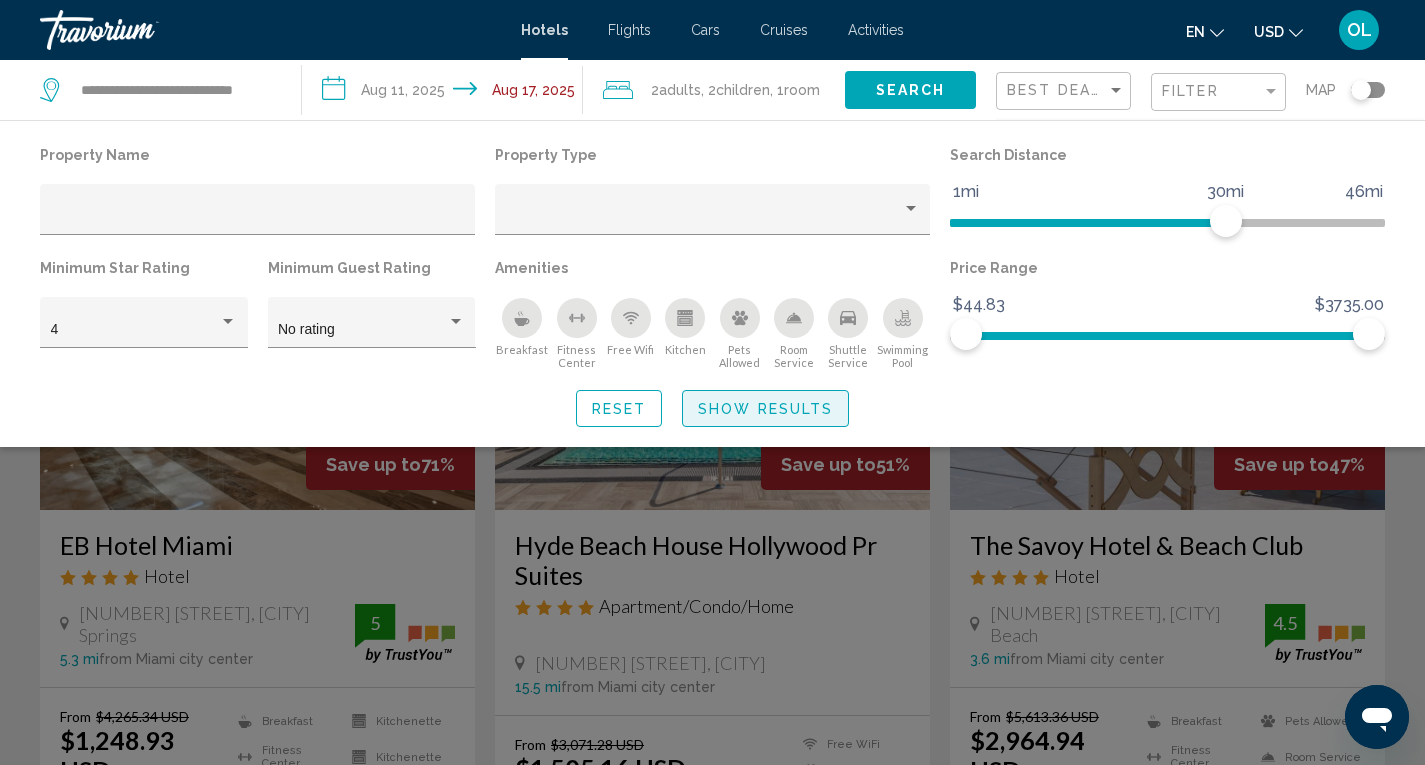click on "Show Results" 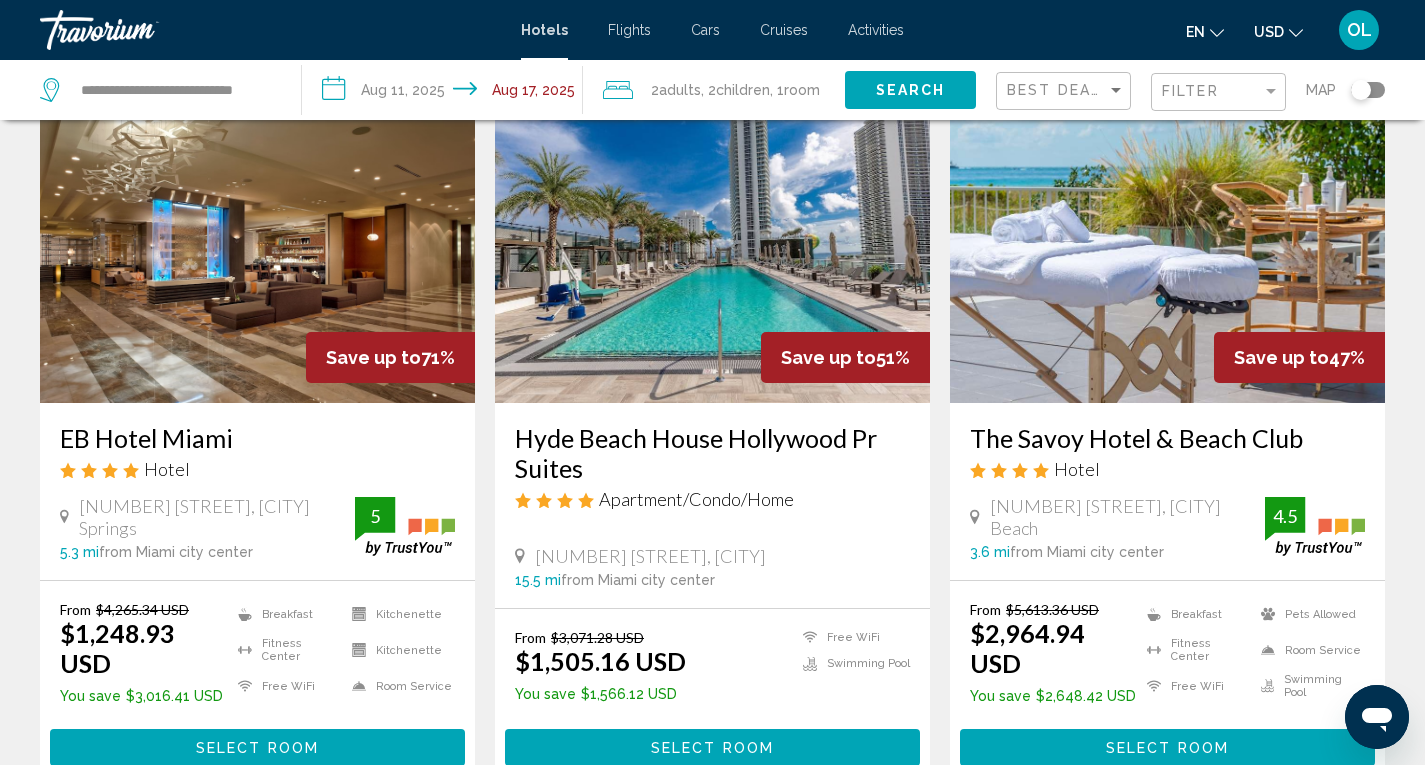scroll, scrollTop: 120, scrollLeft: 0, axis: vertical 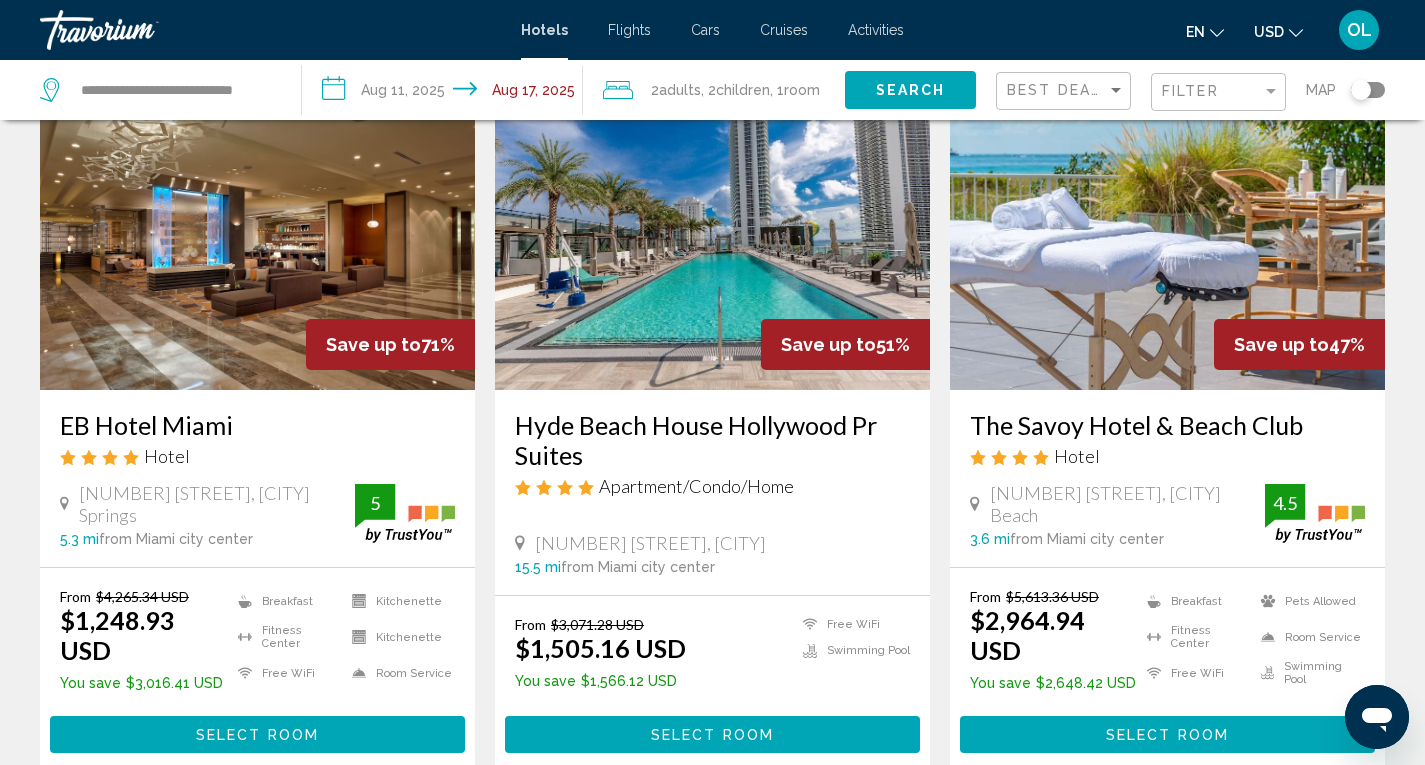 click at bounding box center (712, 230) 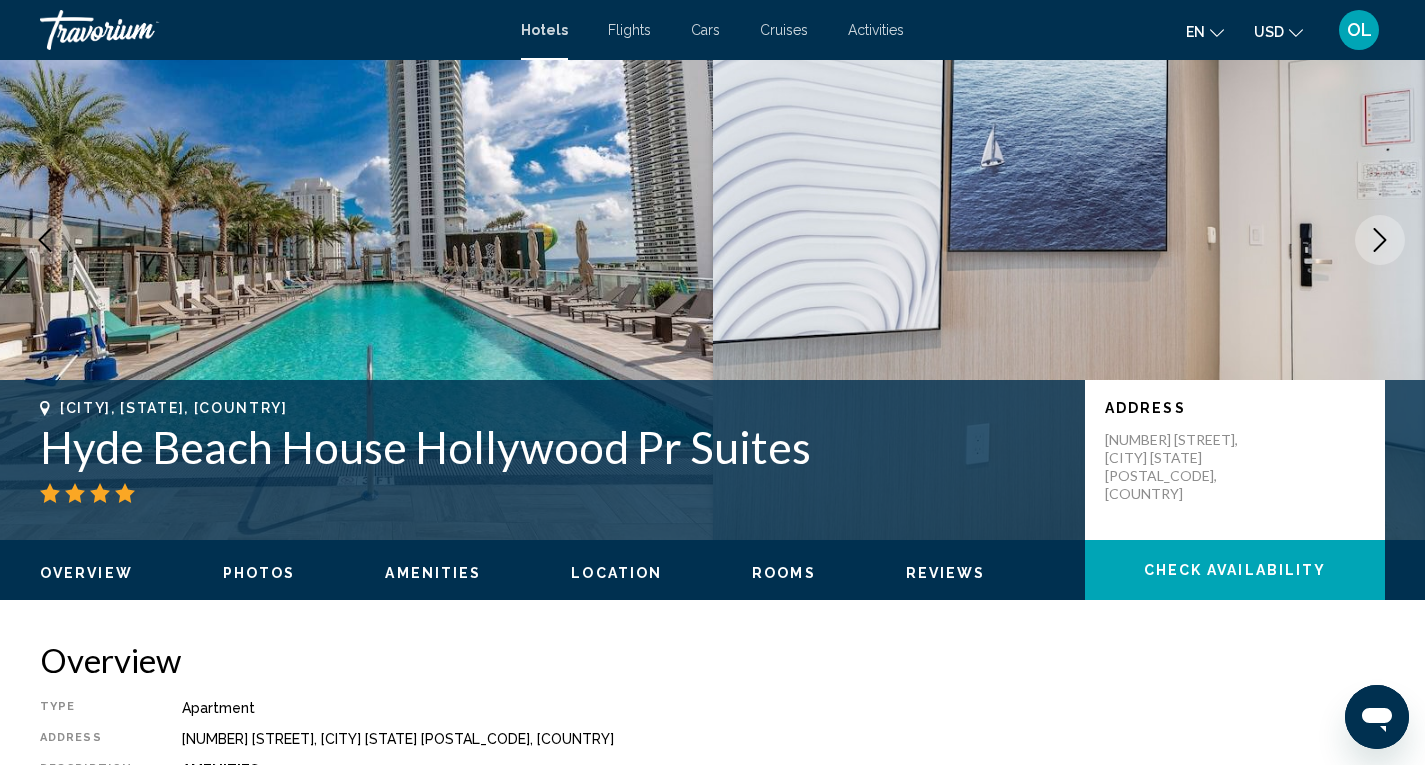 scroll, scrollTop: 0, scrollLeft: 0, axis: both 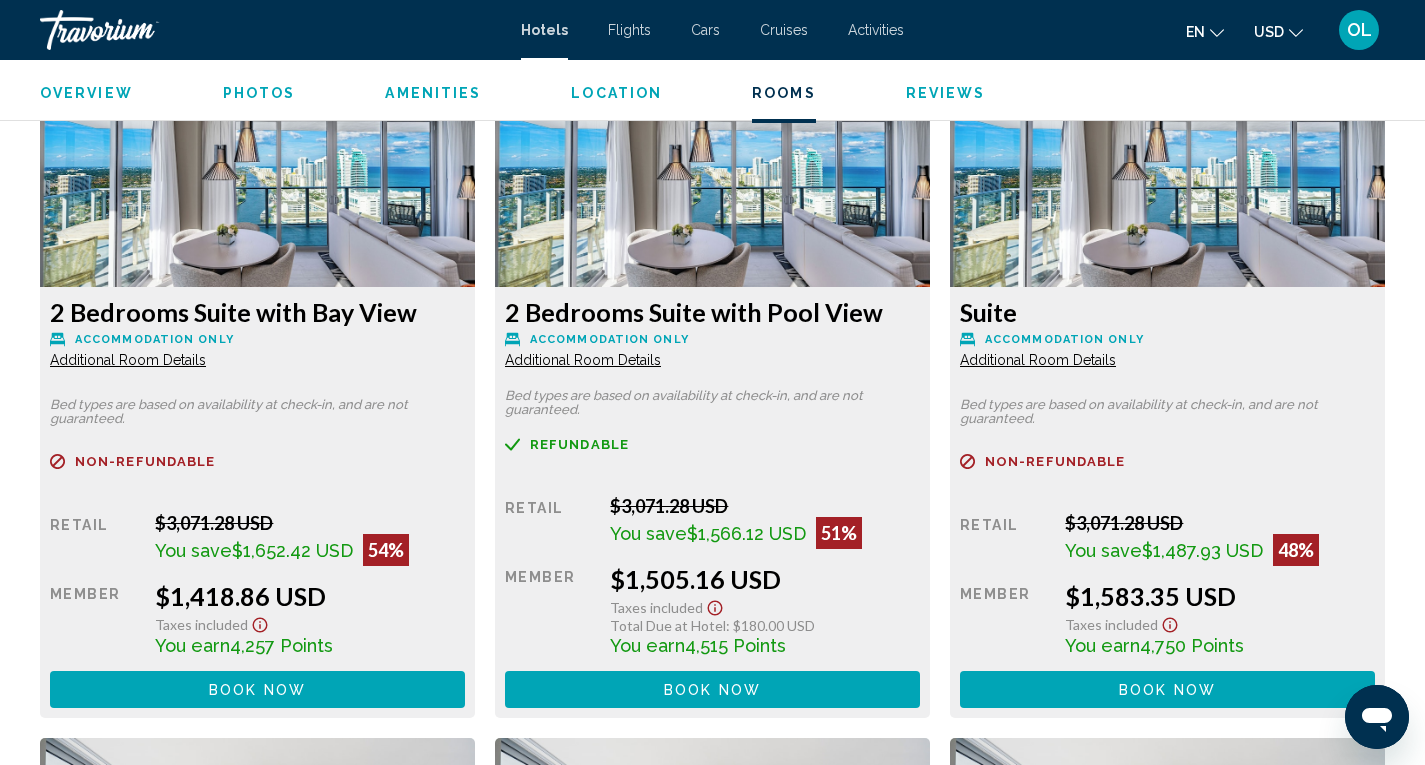 click at bounding box center (257, 162) 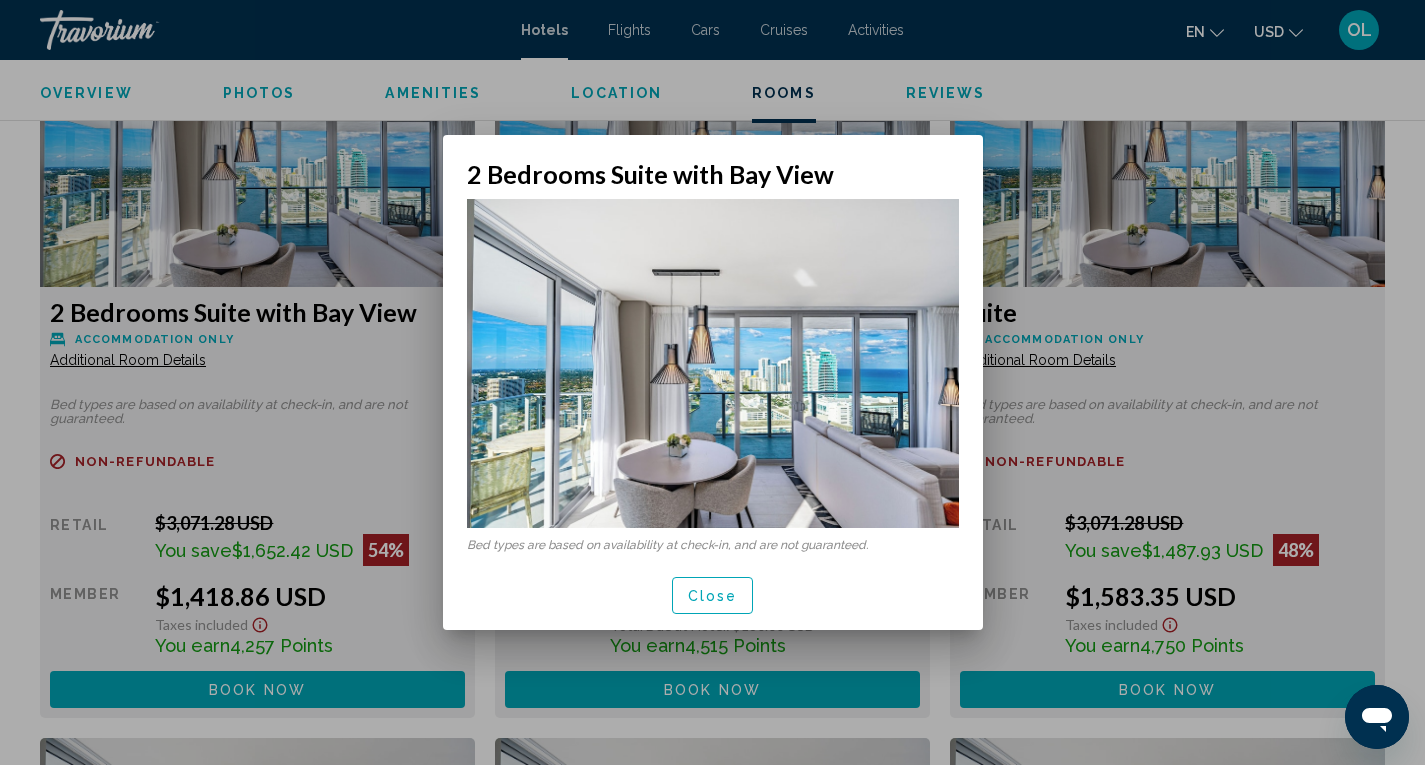click at bounding box center [713, 363] 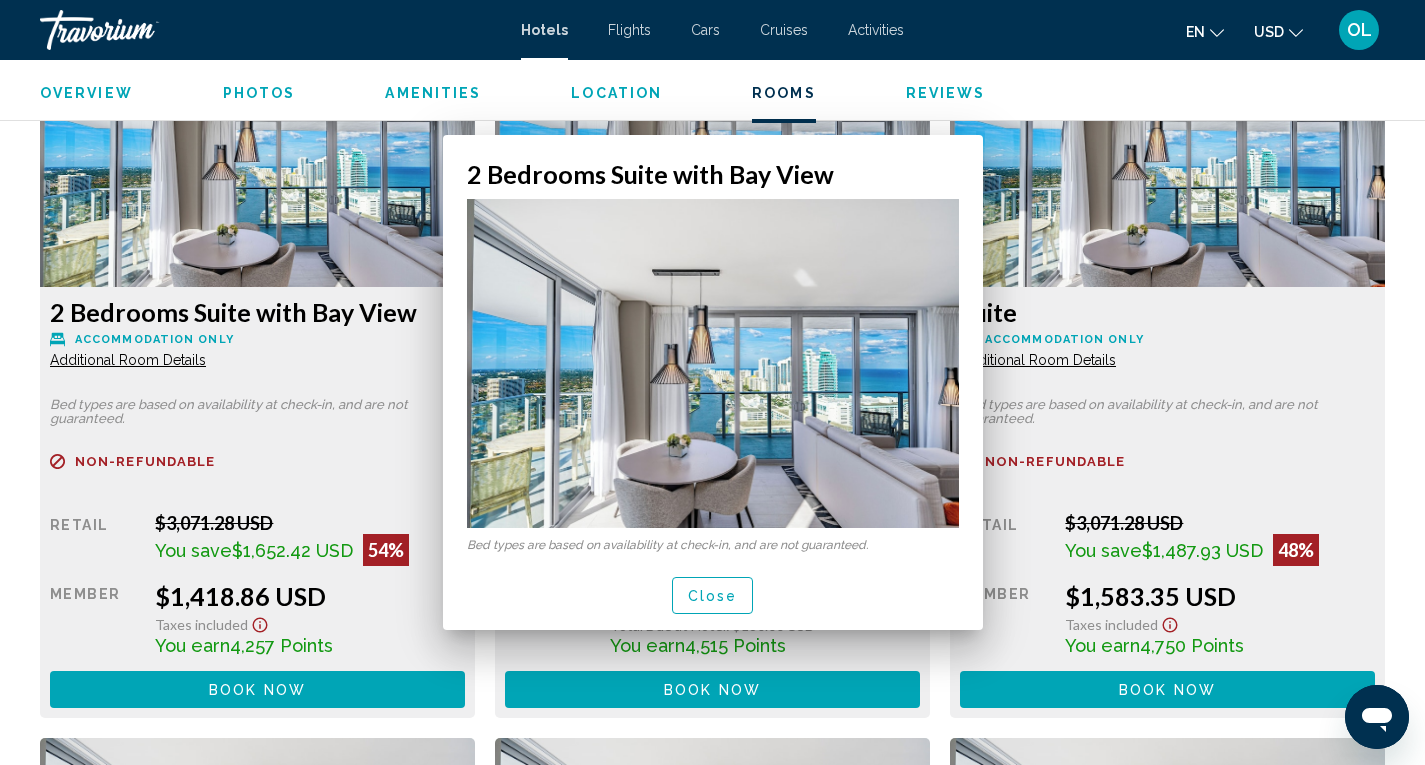 scroll, scrollTop: 2795, scrollLeft: 0, axis: vertical 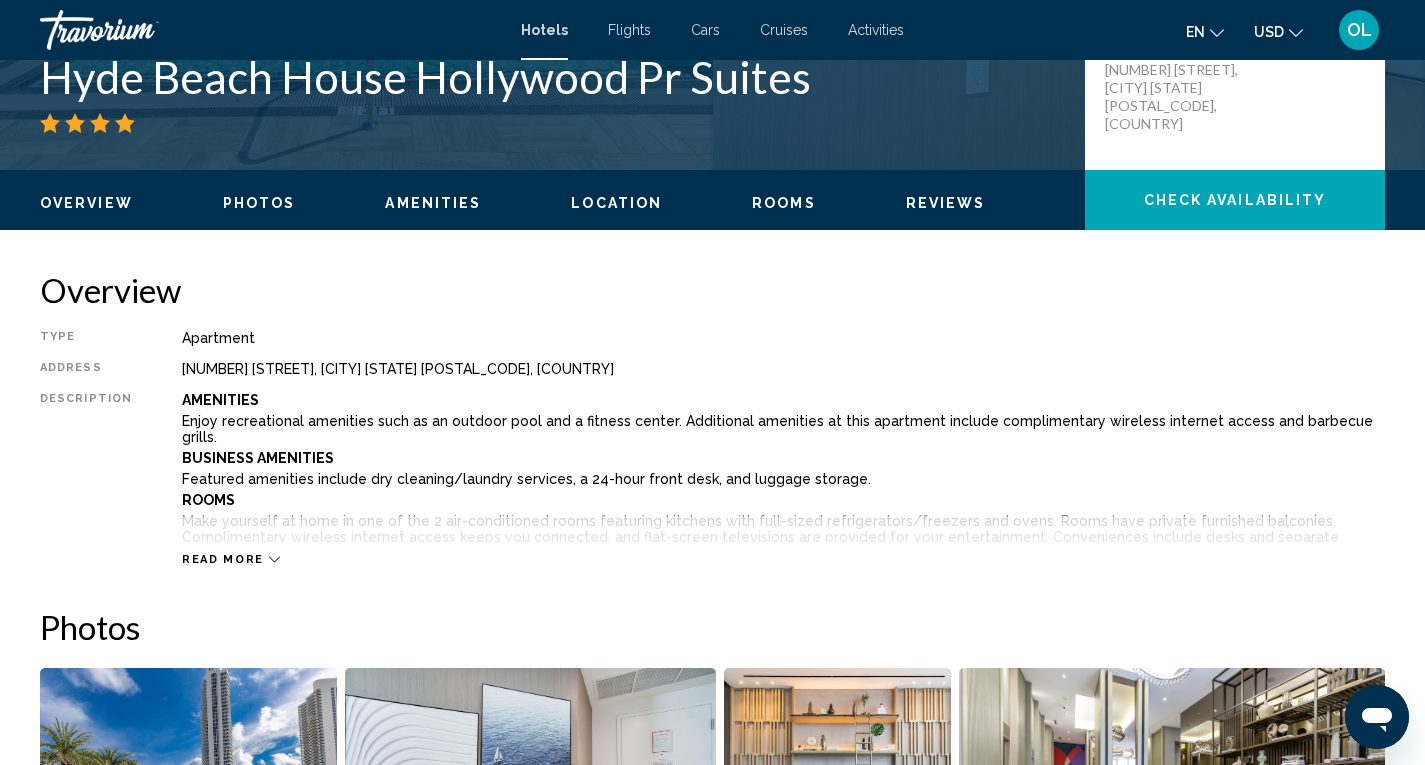 click 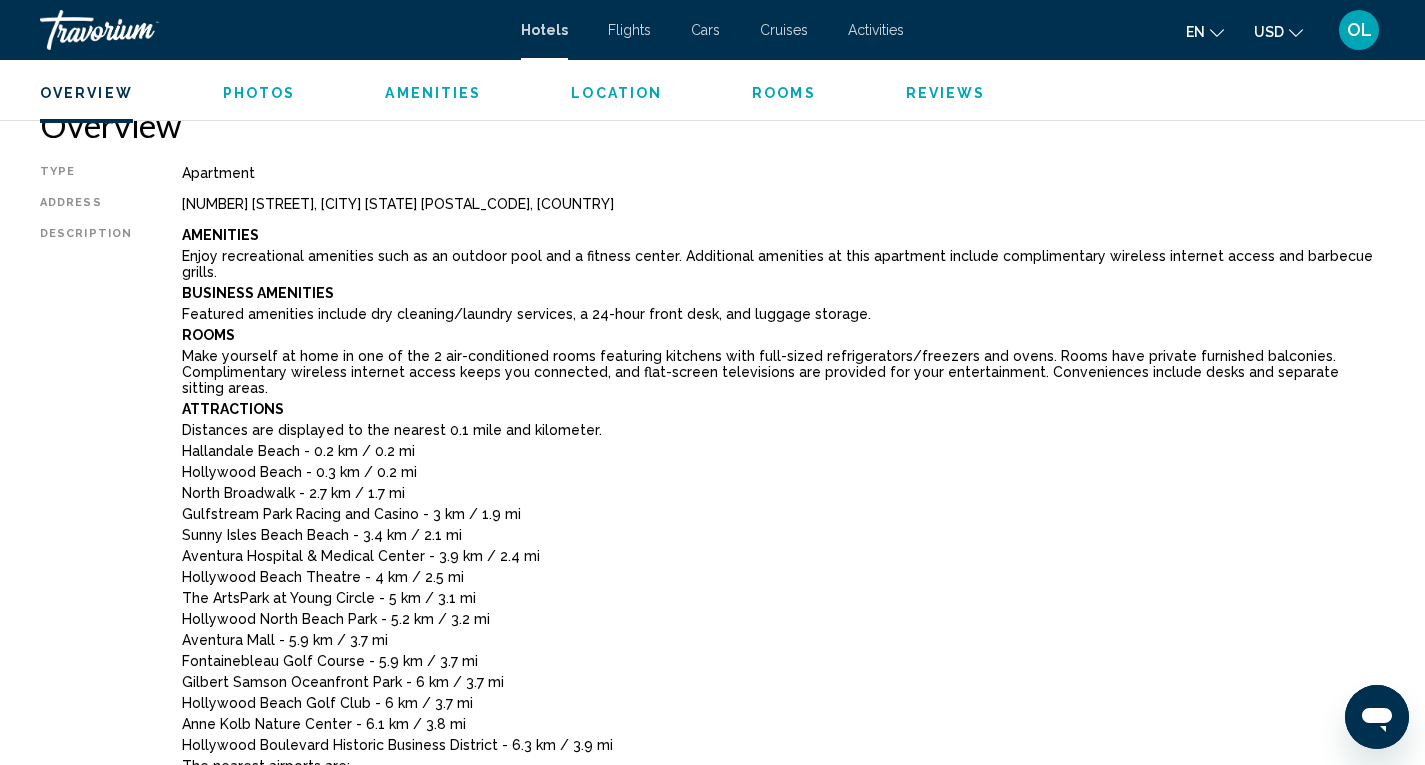 scroll, scrollTop: 690, scrollLeft: 0, axis: vertical 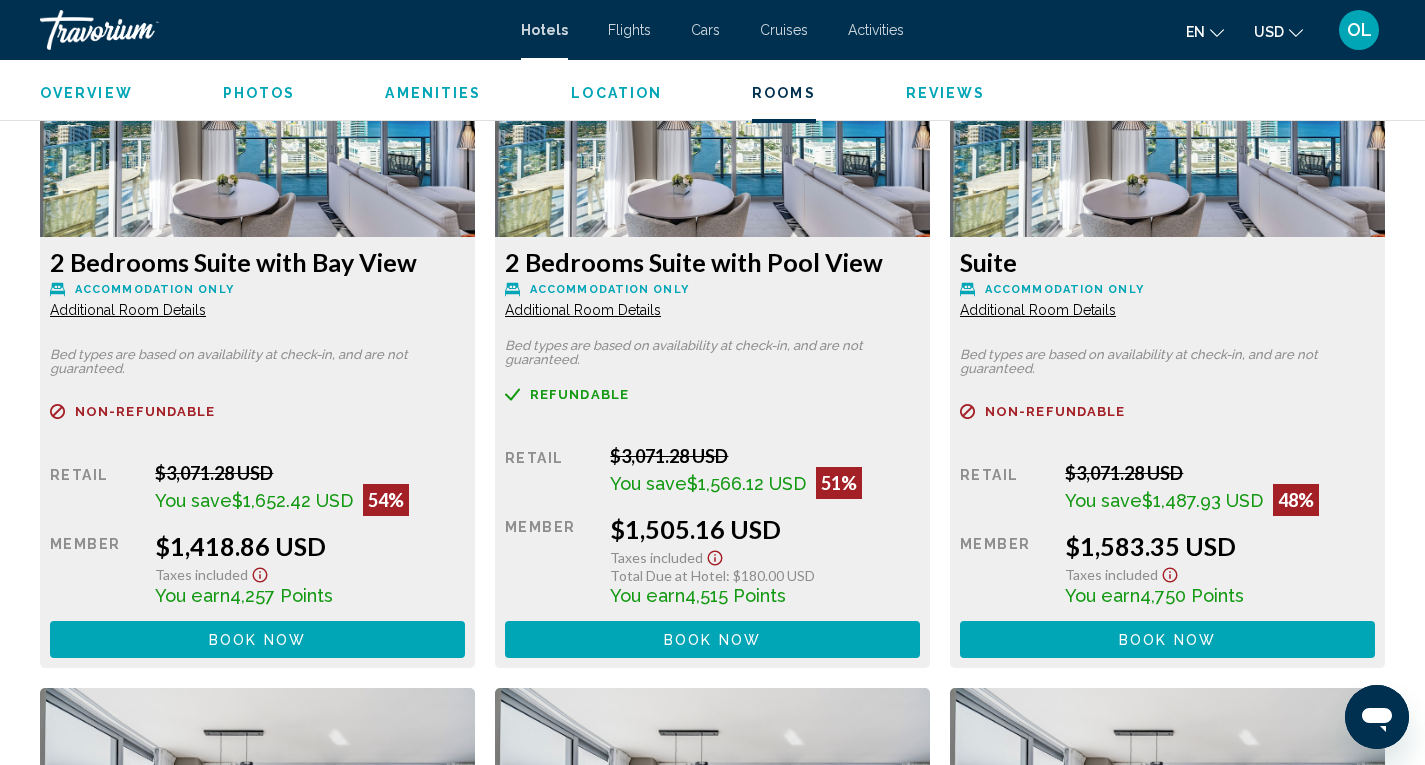 click 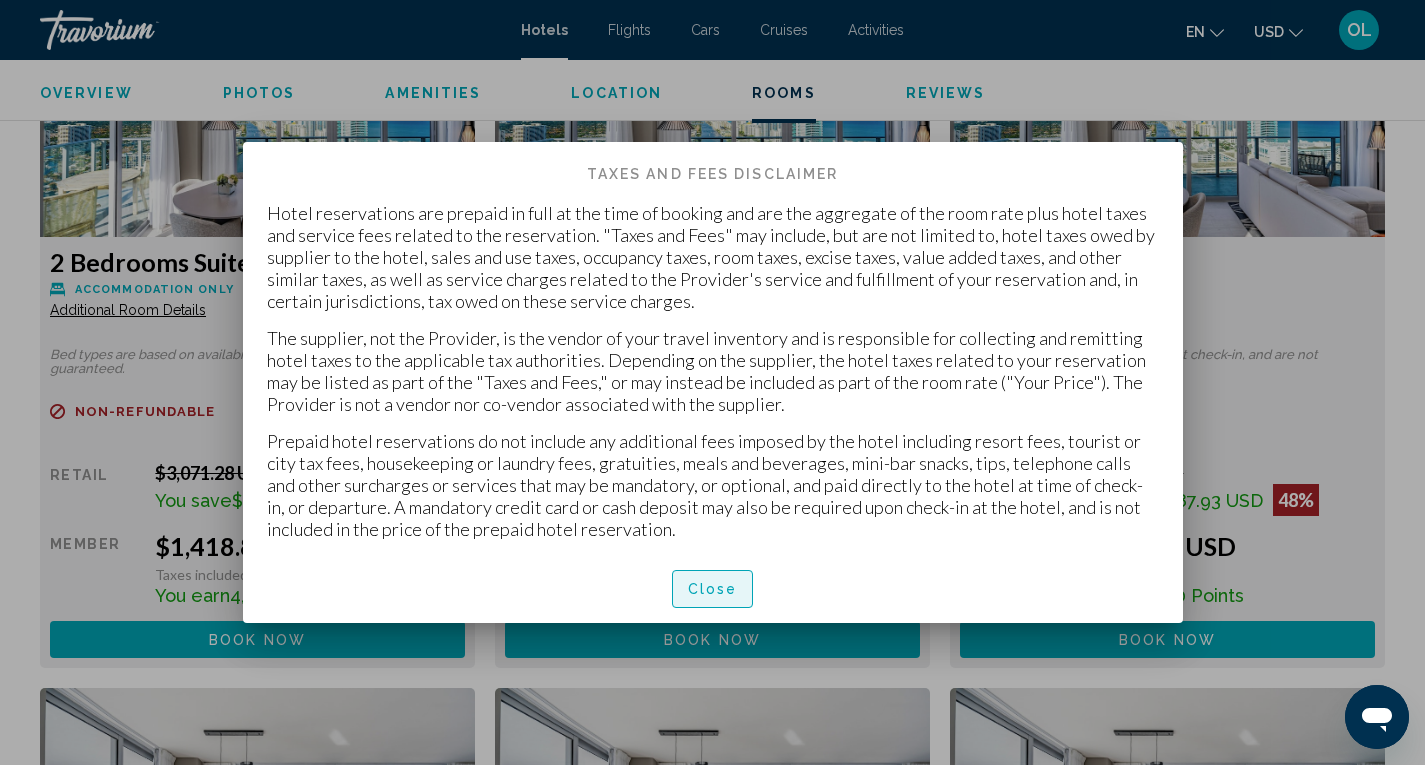 click on "Close" at bounding box center [713, 588] 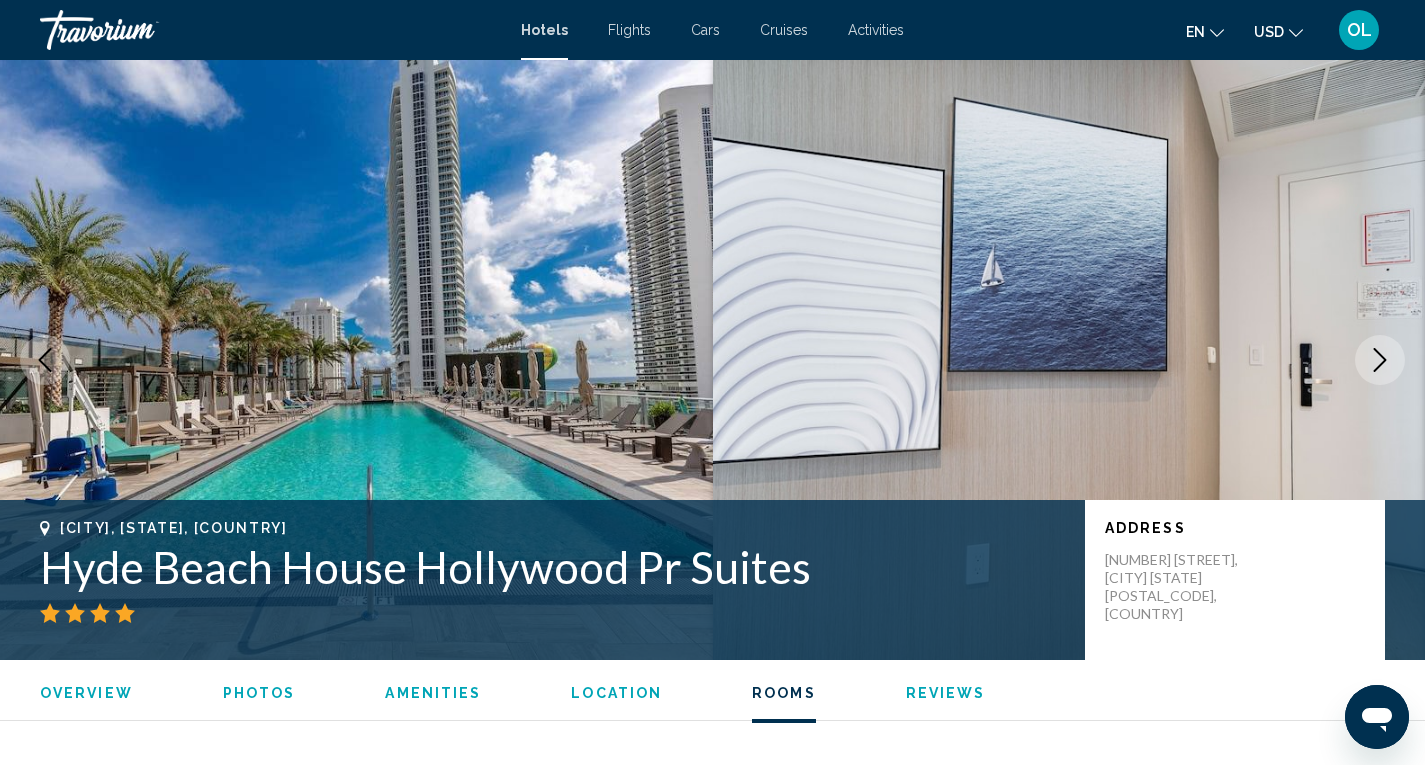 scroll, scrollTop: 4130, scrollLeft: 0, axis: vertical 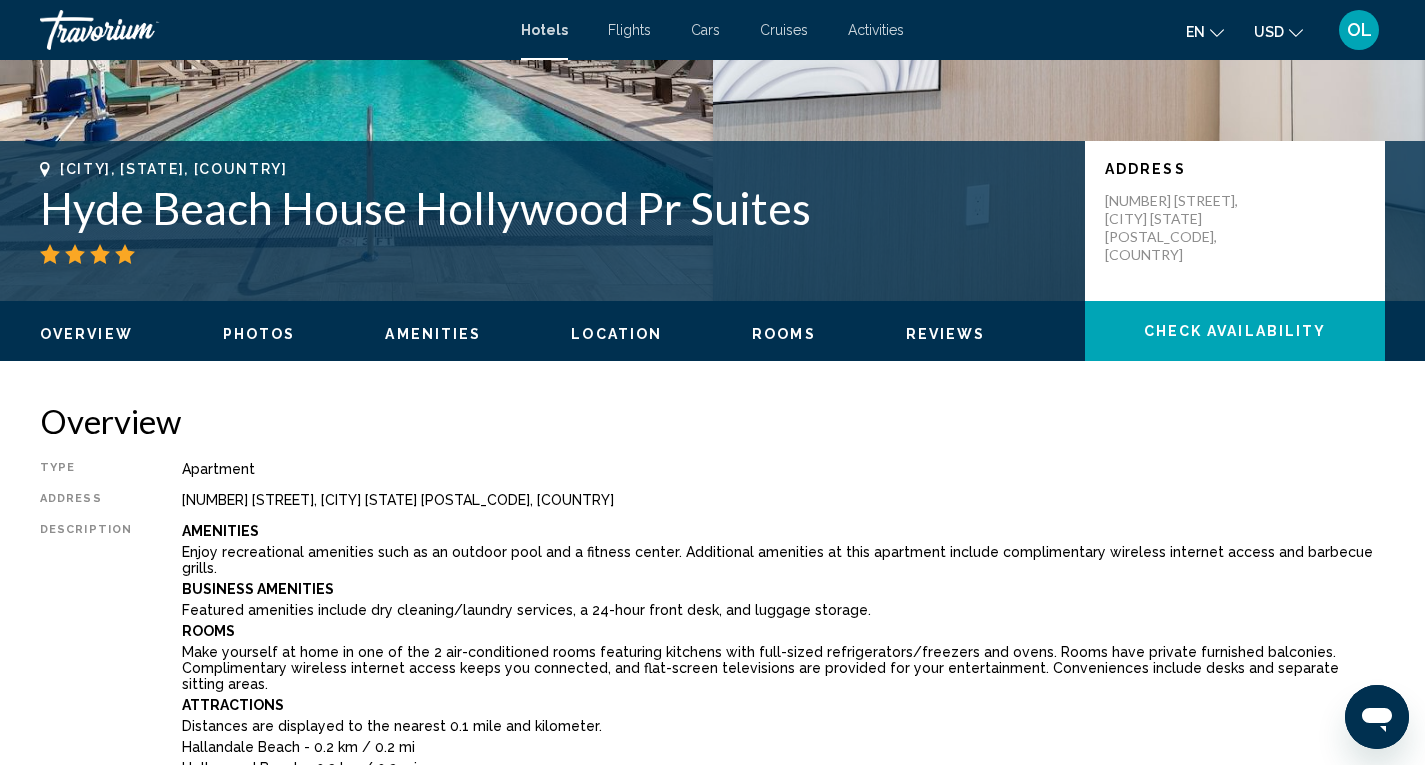 drag, startPoint x: 43, startPoint y: 218, endPoint x: 817, endPoint y: 197, distance: 774.28485 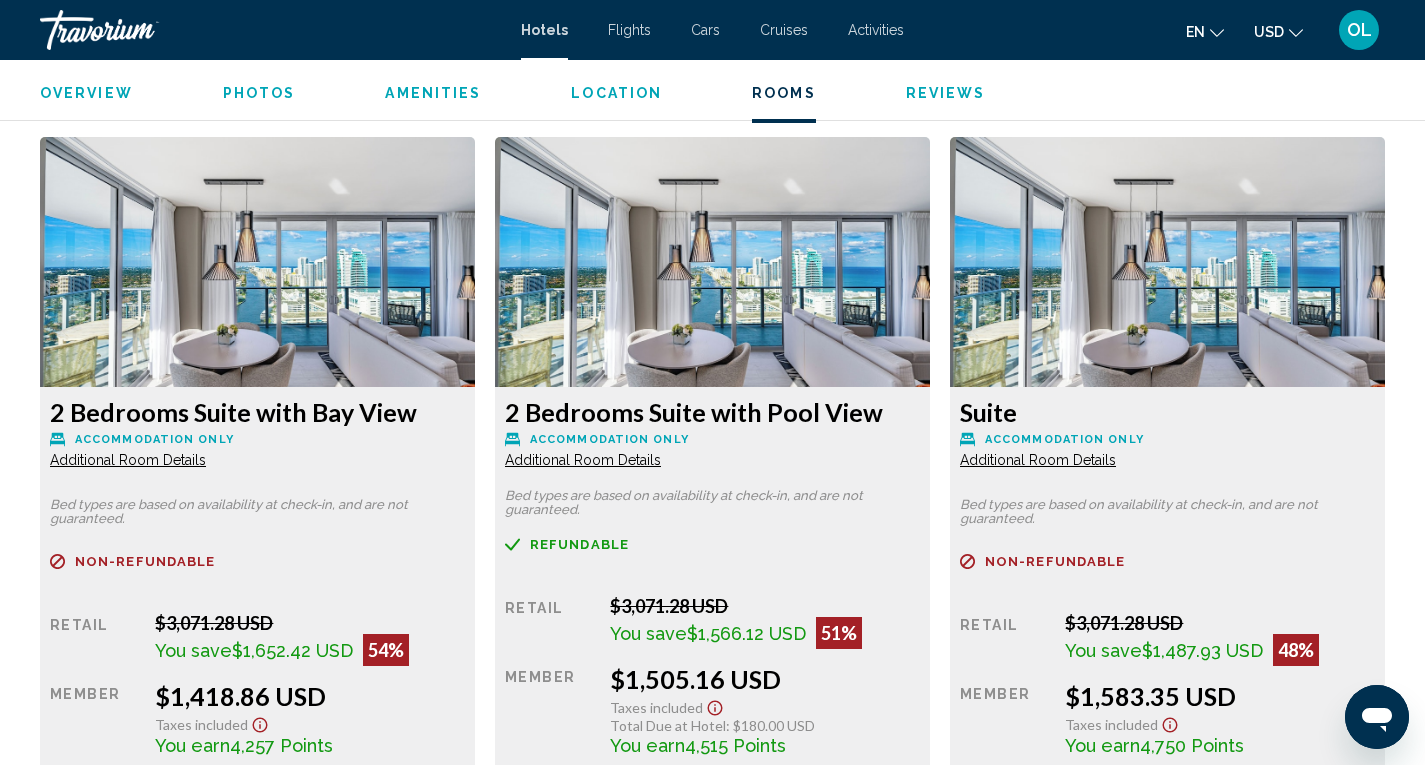 scroll, scrollTop: 4058, scrollLeft: 0, axis: vertical 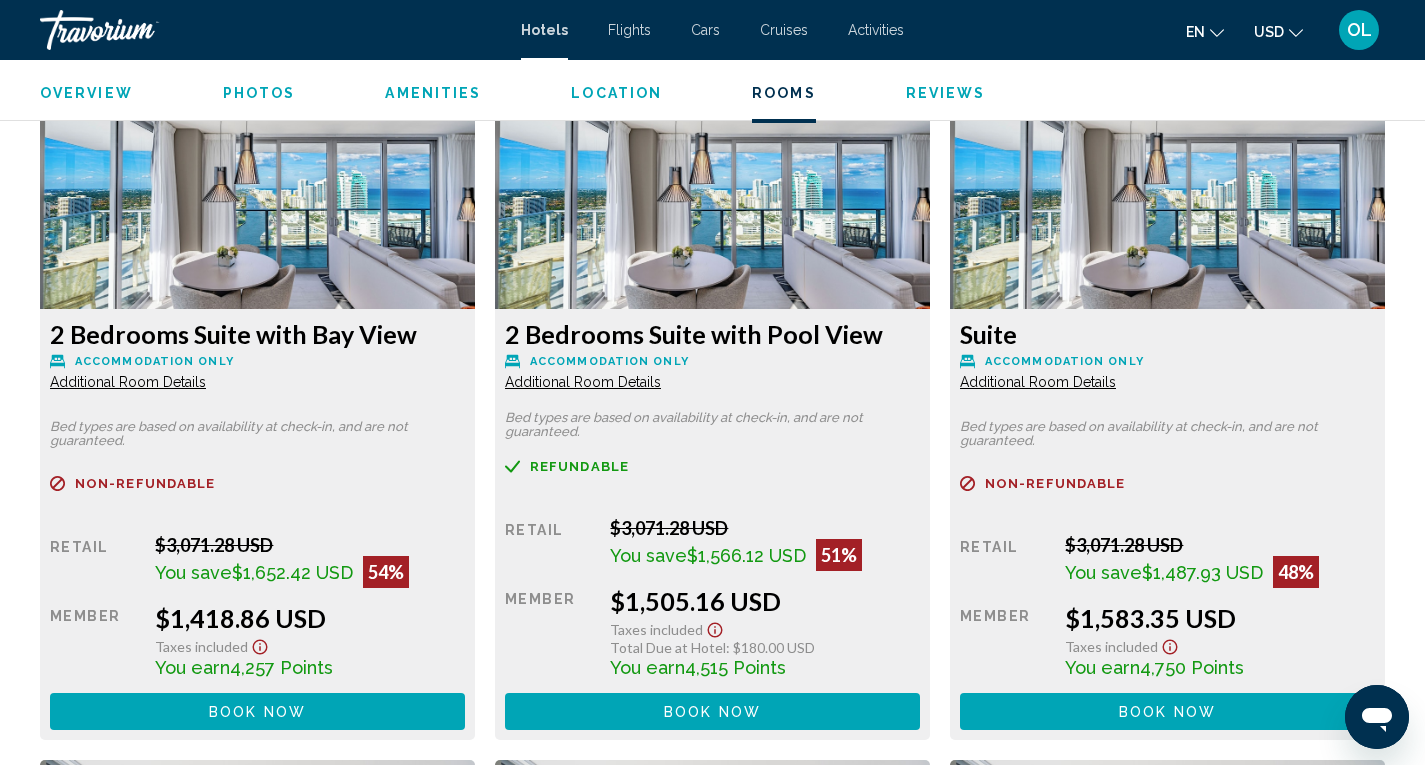 click at bounding box center (257, 184) 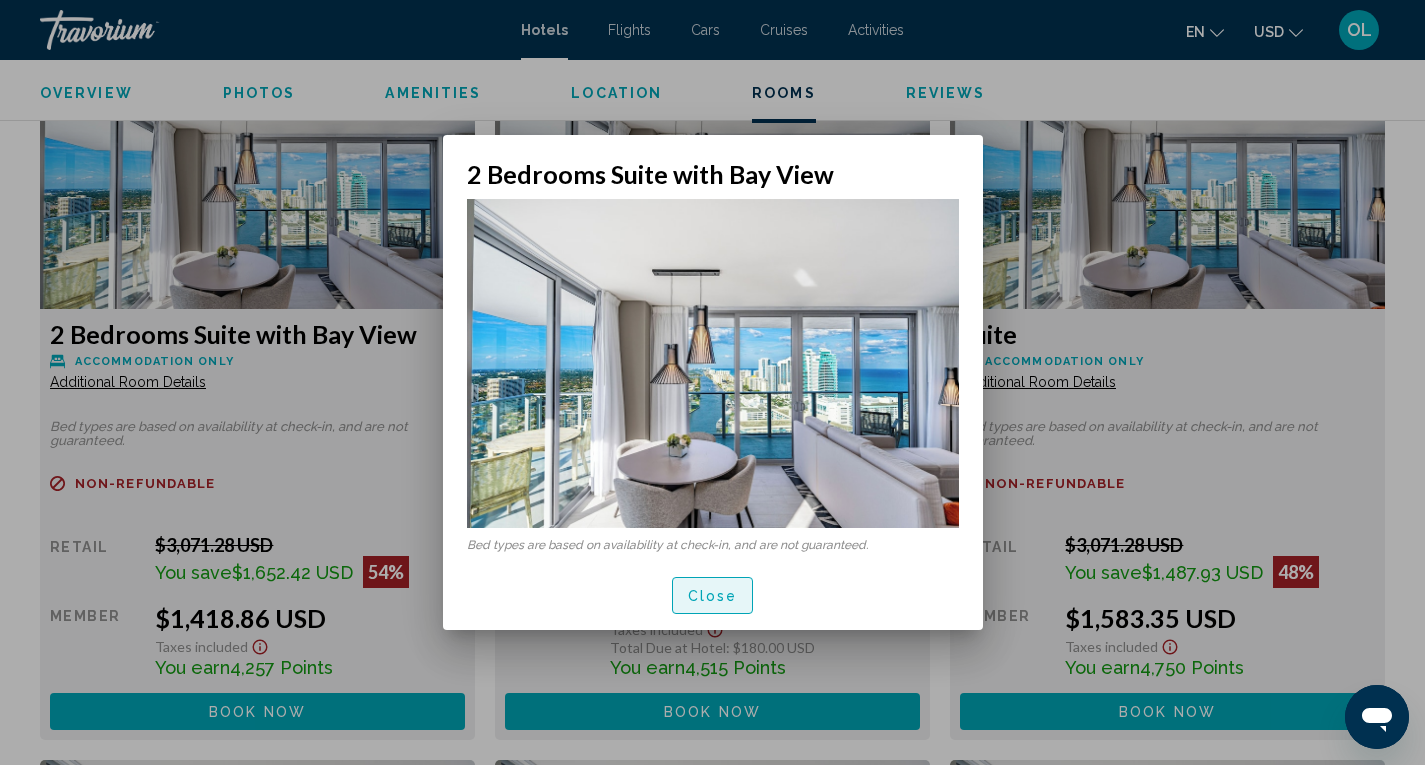 click on "Close" at bounding box center (713, 596) 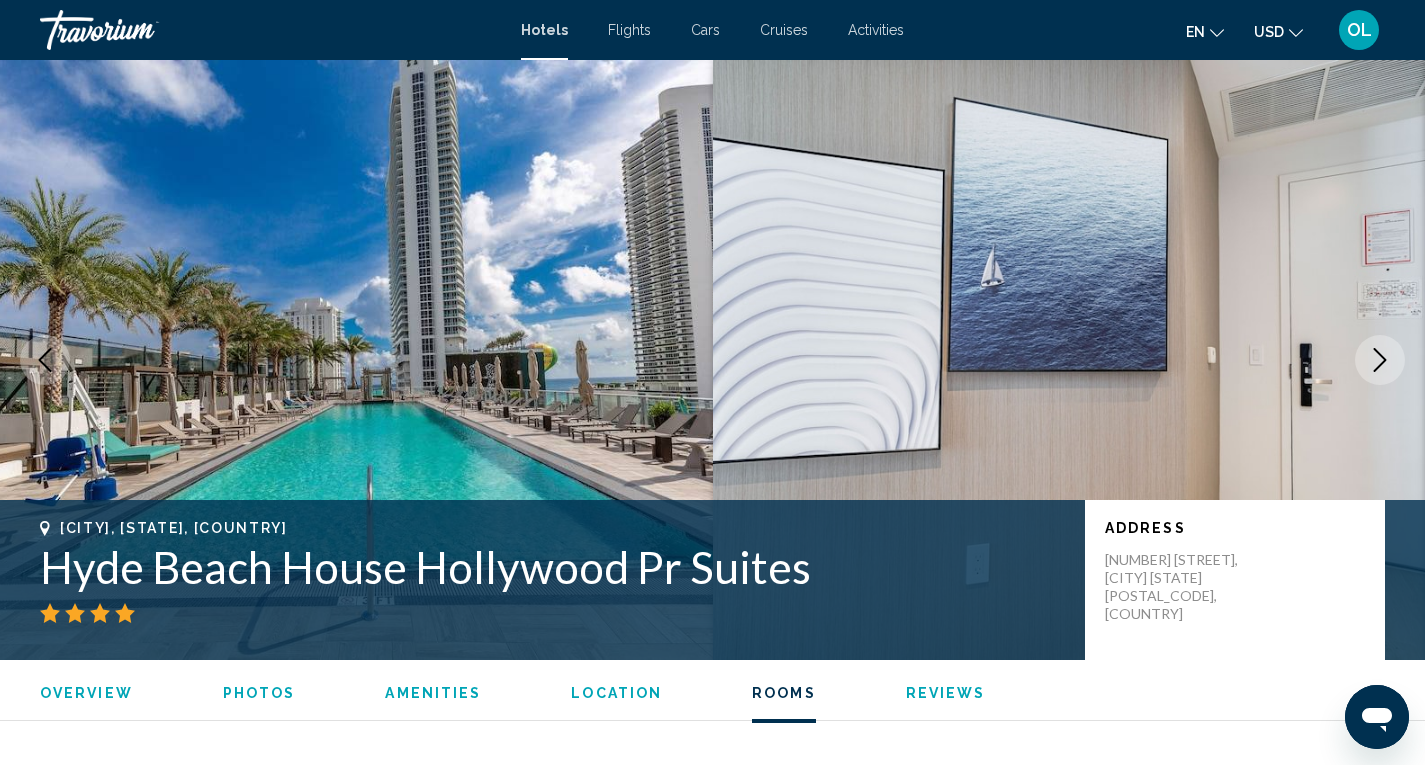 scroll, scrollTop: 4058, scrollLeft: 0, axis: vertical 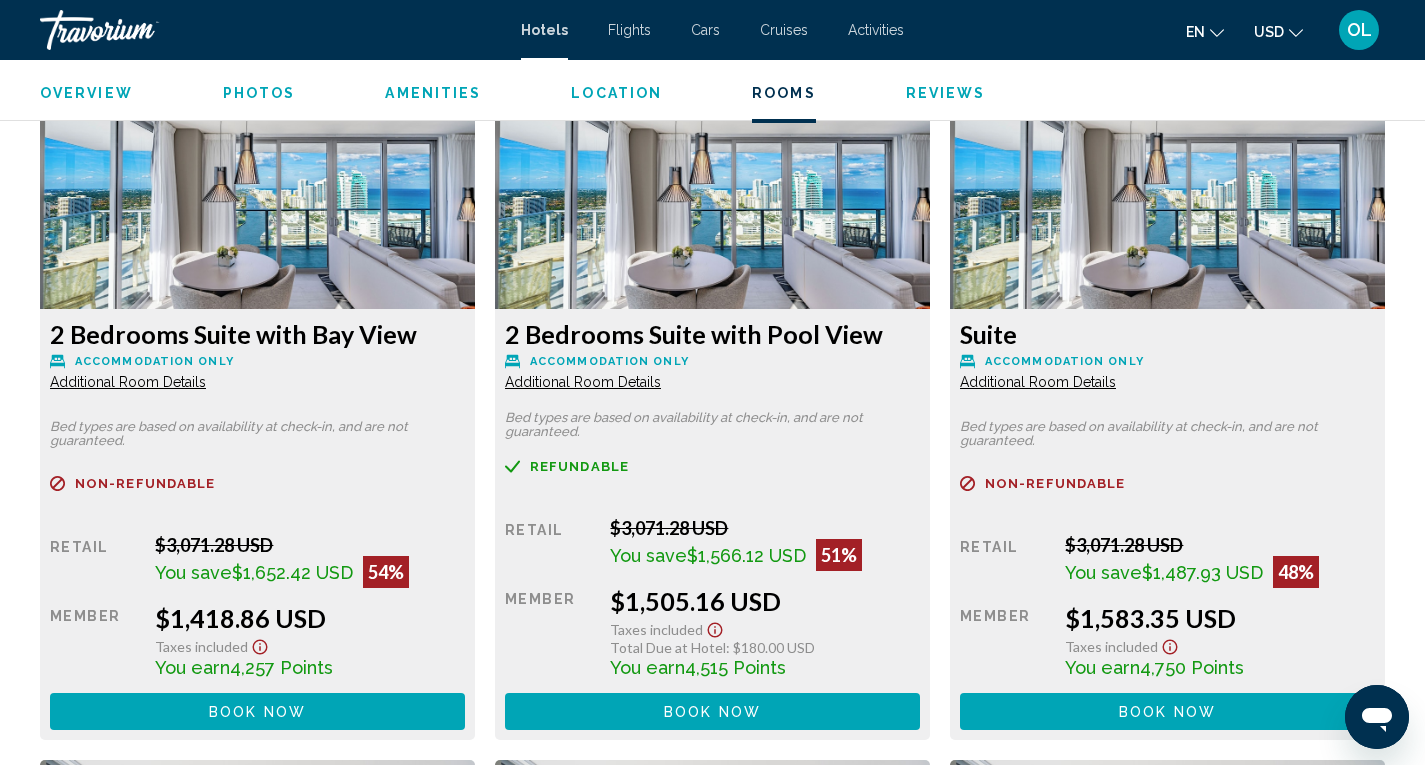 click on "2 Bedrooms Suite with Bay View" at bounding box center (257, 334) 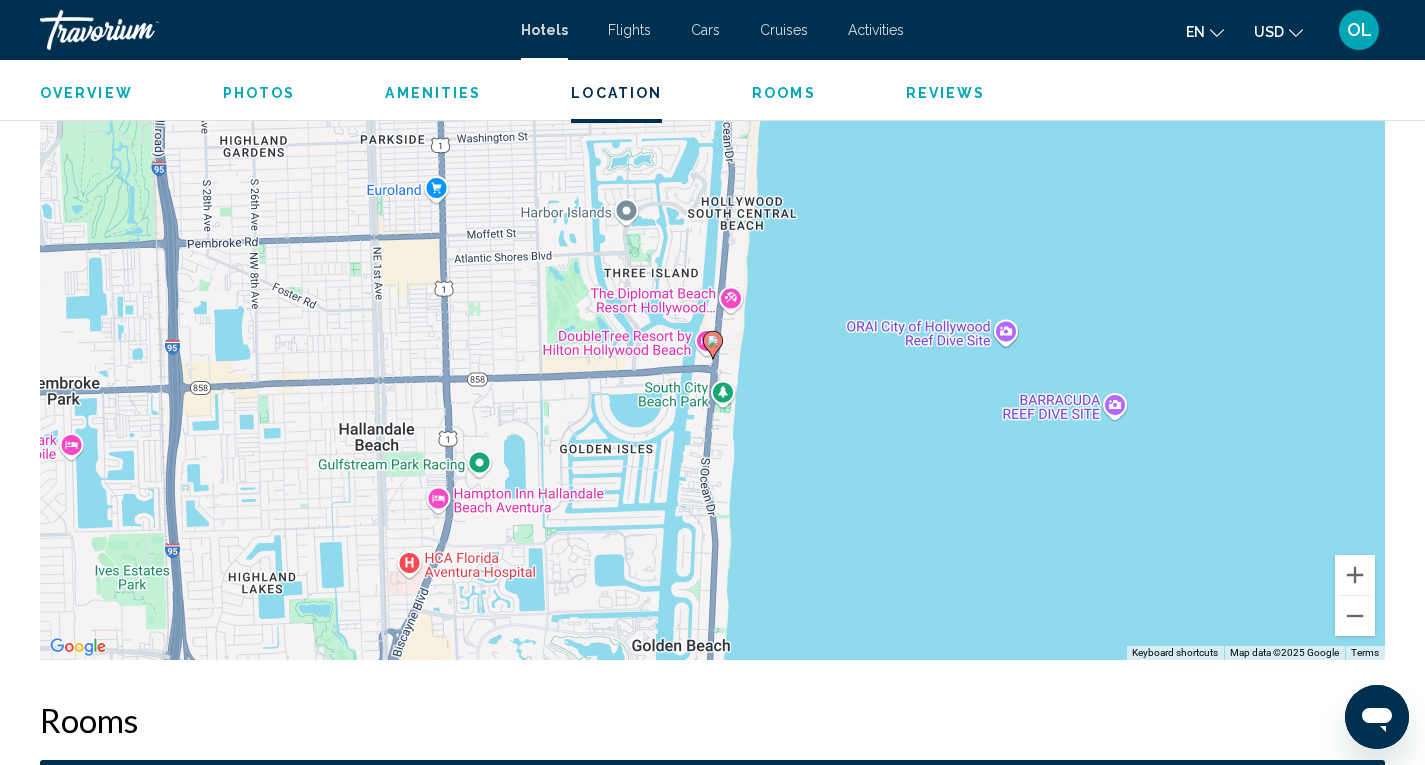scroll, scrollTop: 3182, scrollLeft: 0, axis: vertical 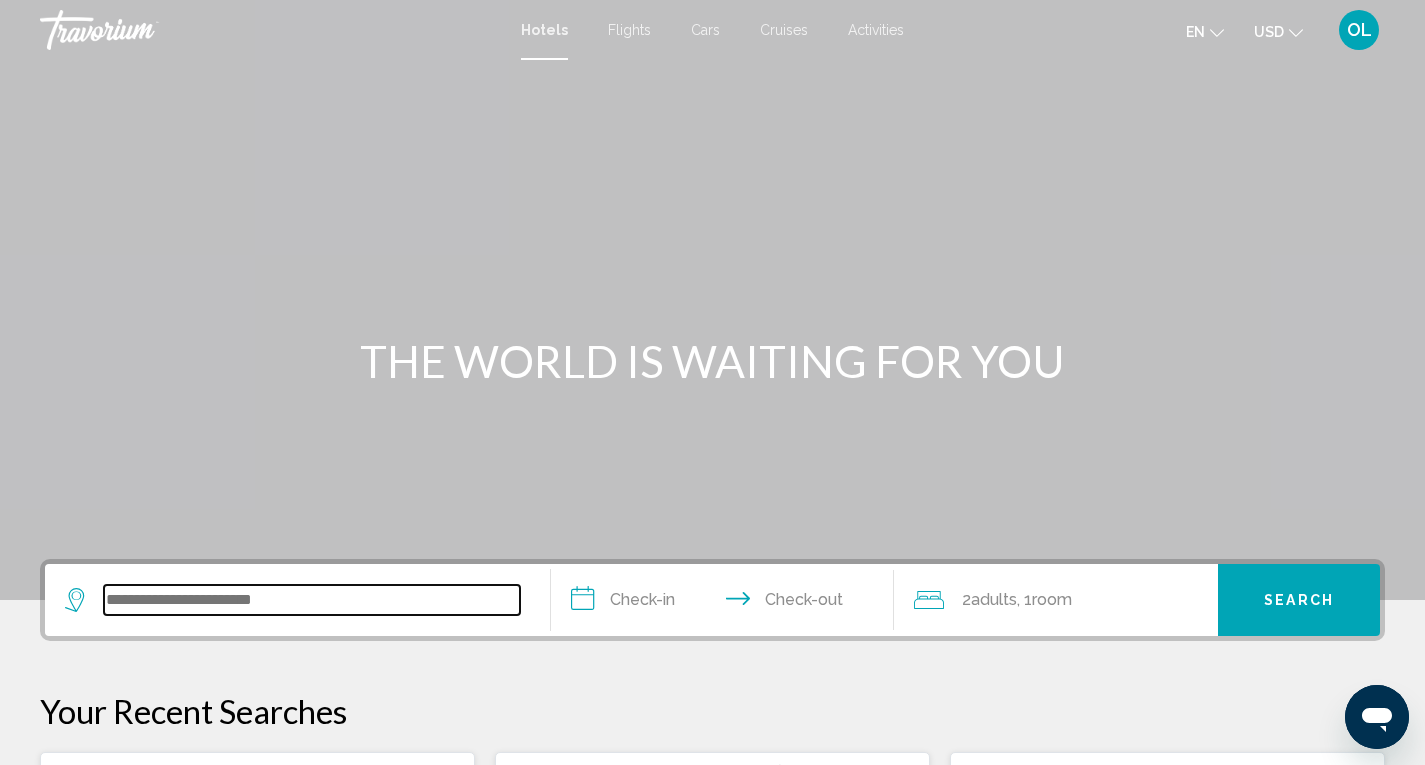 click at bounding box center (312, 600) 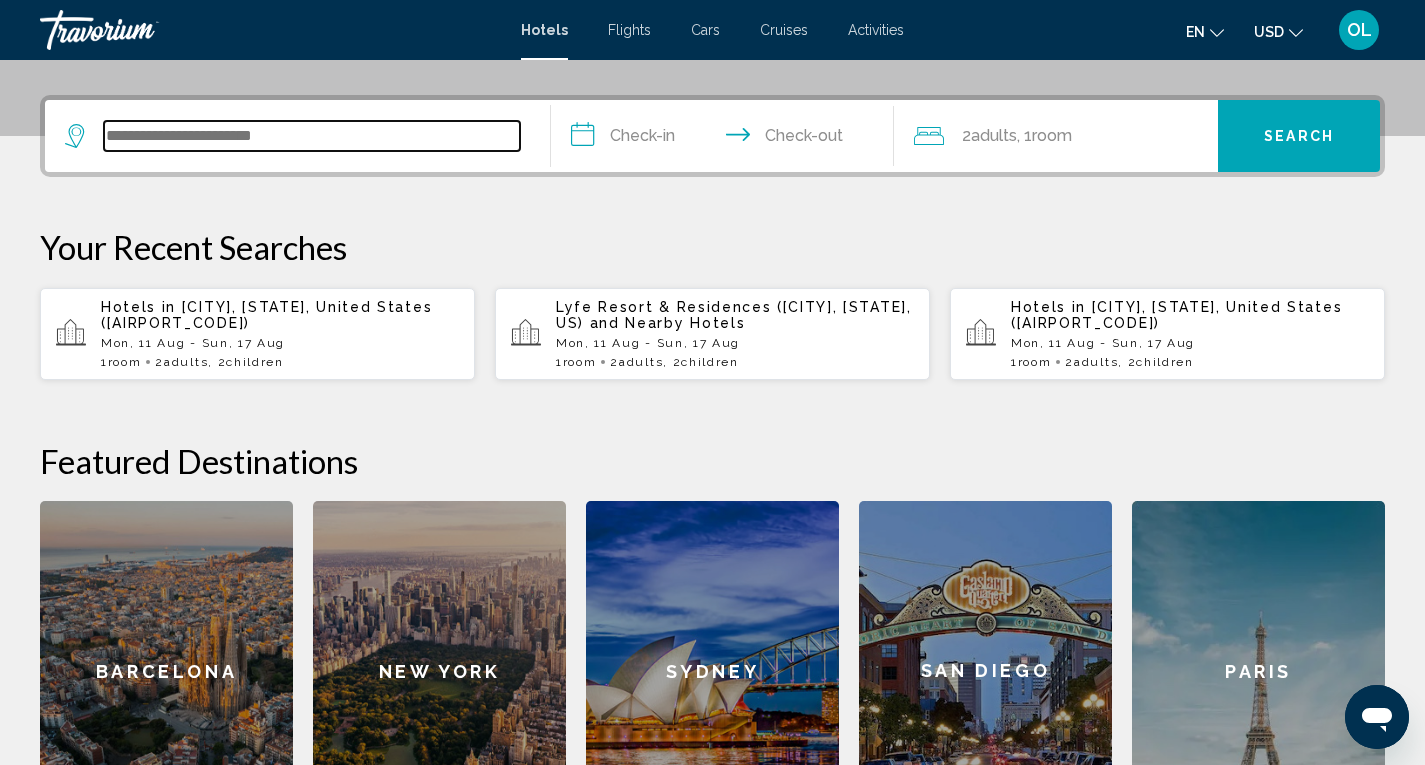 scroll, scrollTop: 494, scrollLeft: 0, axis: vertical 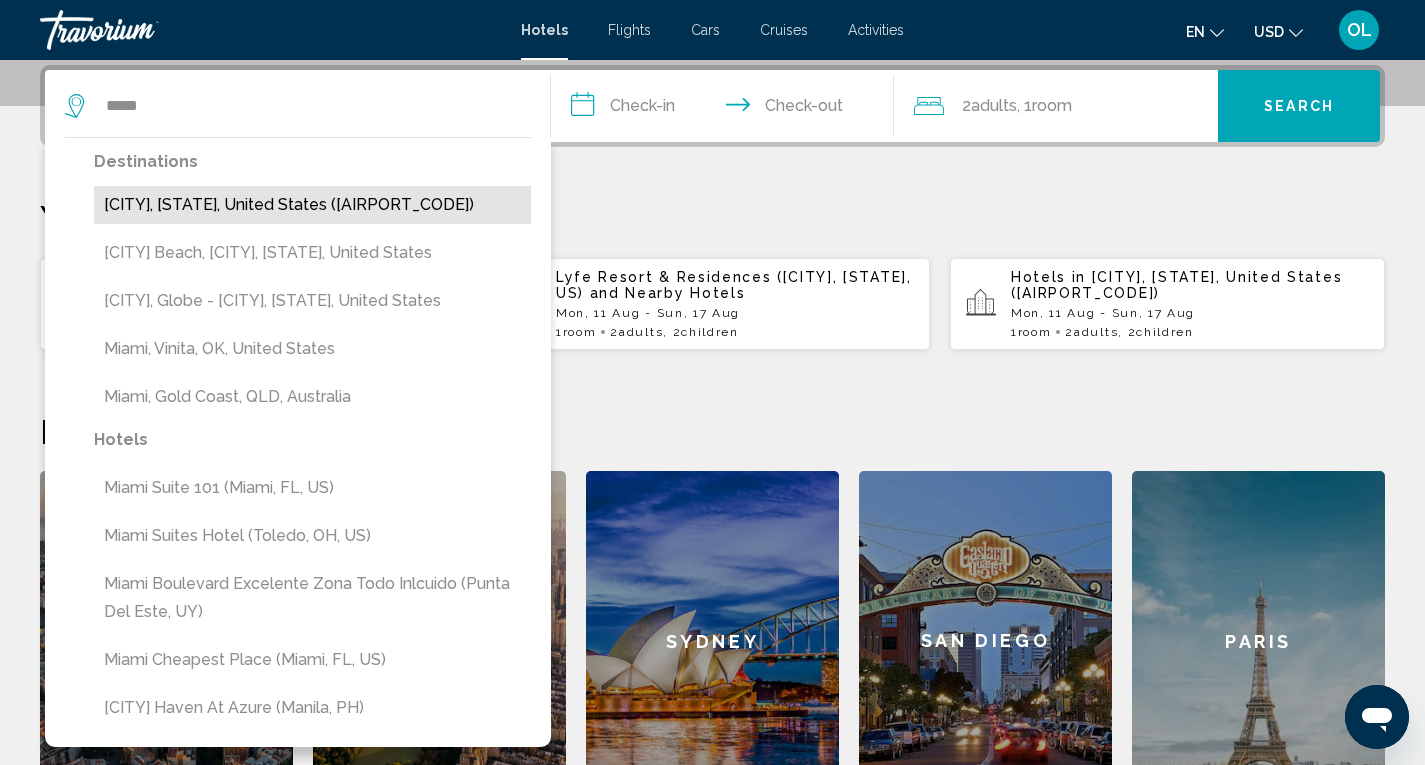 click on "[CITY], [STATE], United States ([AIRPORT_CODE])" at bounding box center [312, 205] 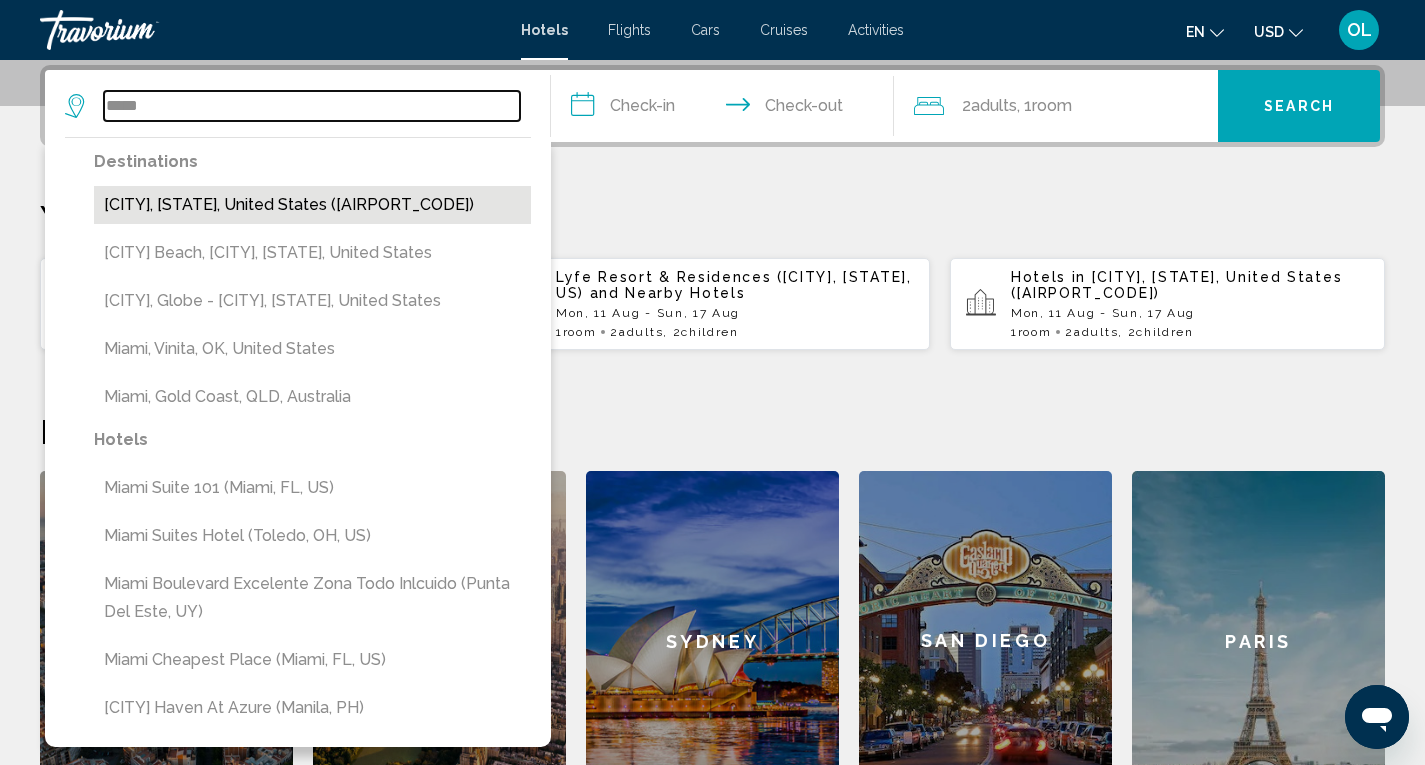 type on "**********" 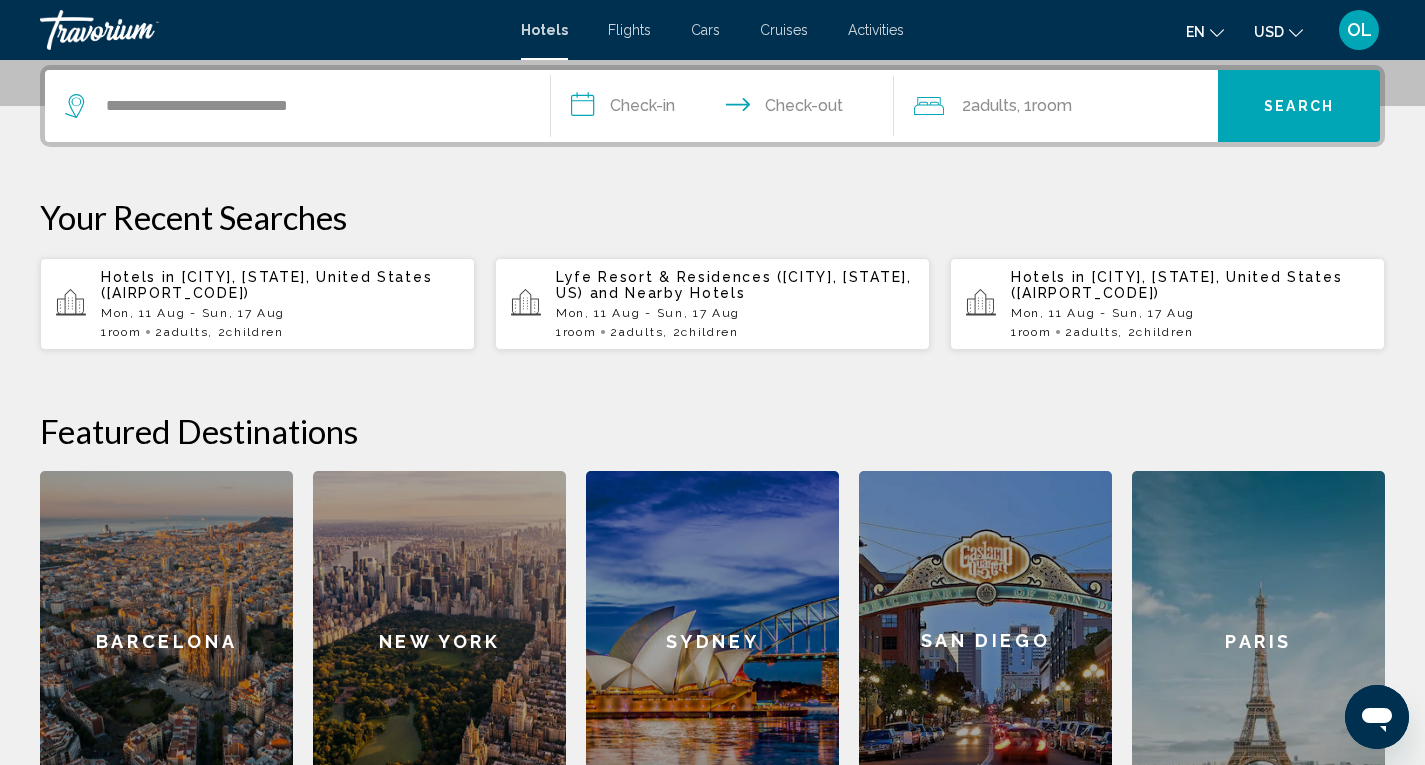 click on "**********" at bounding box center (727, 109) 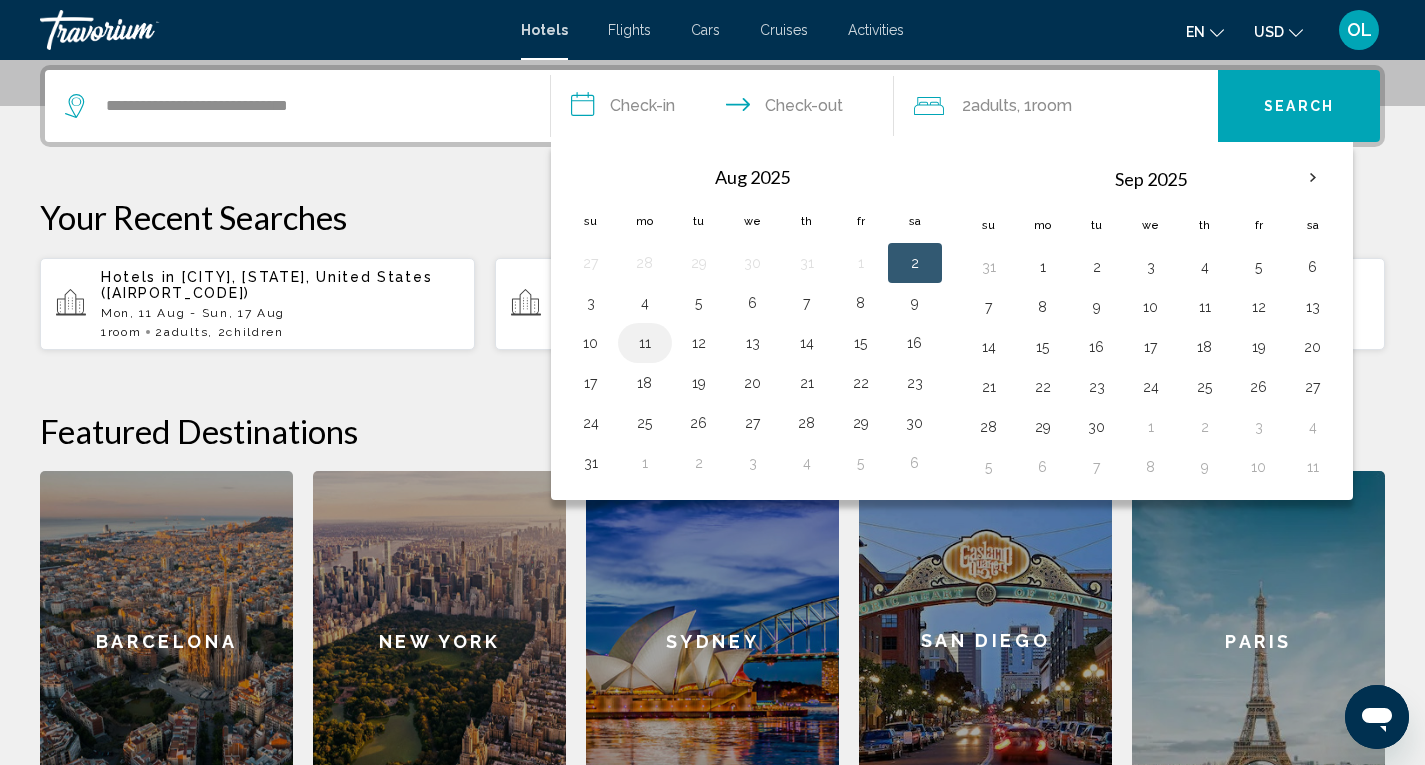 click on "11" at bounding box center (645, 343) 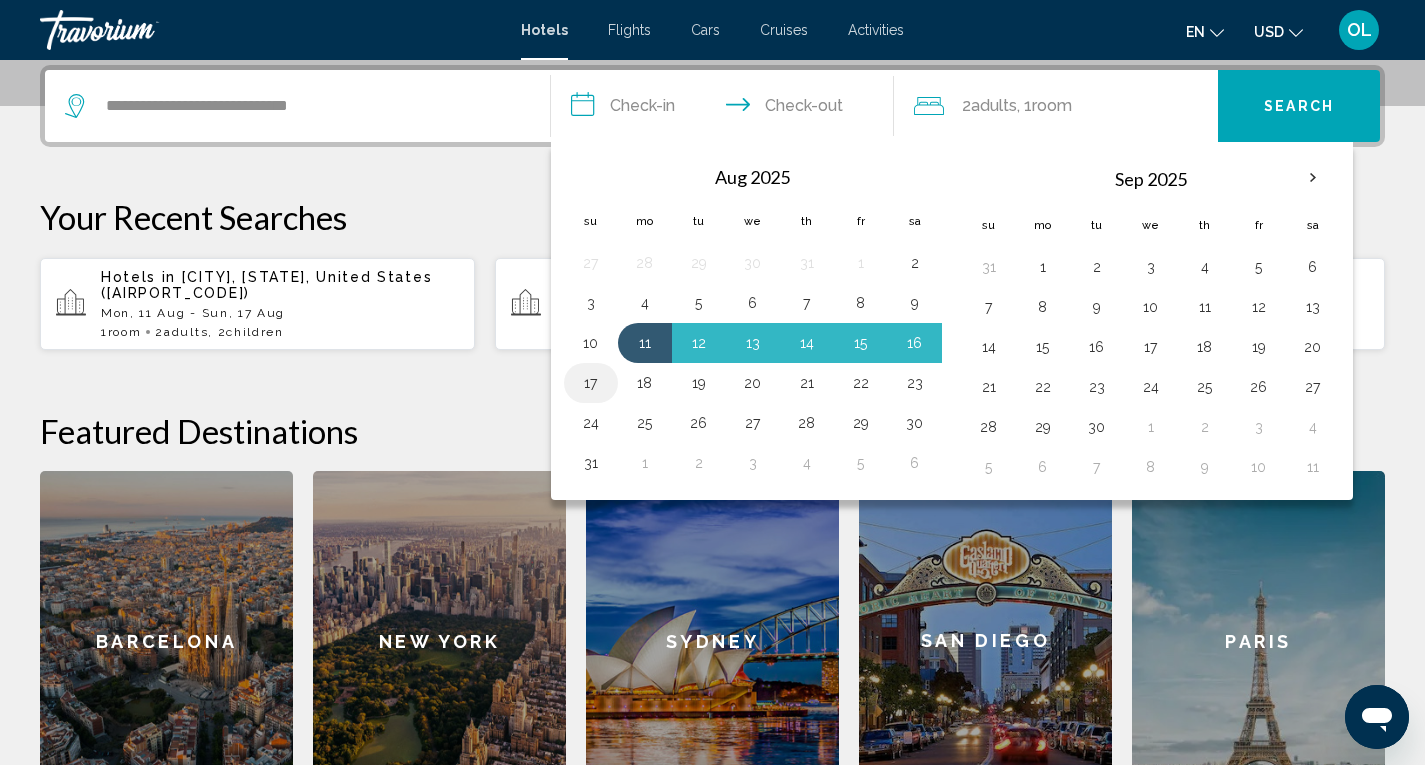 click on "17" at bounding box center [591, 383] 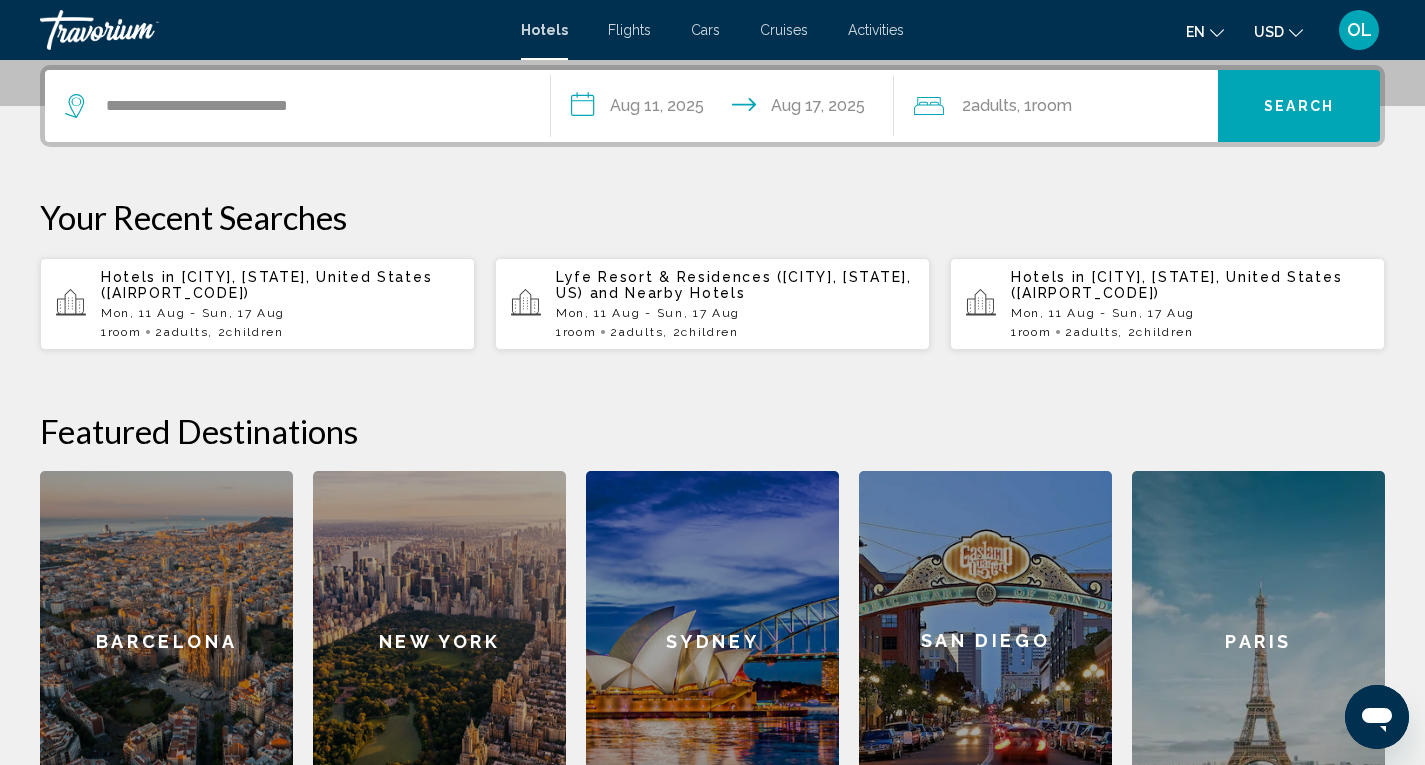 click on "Adults" 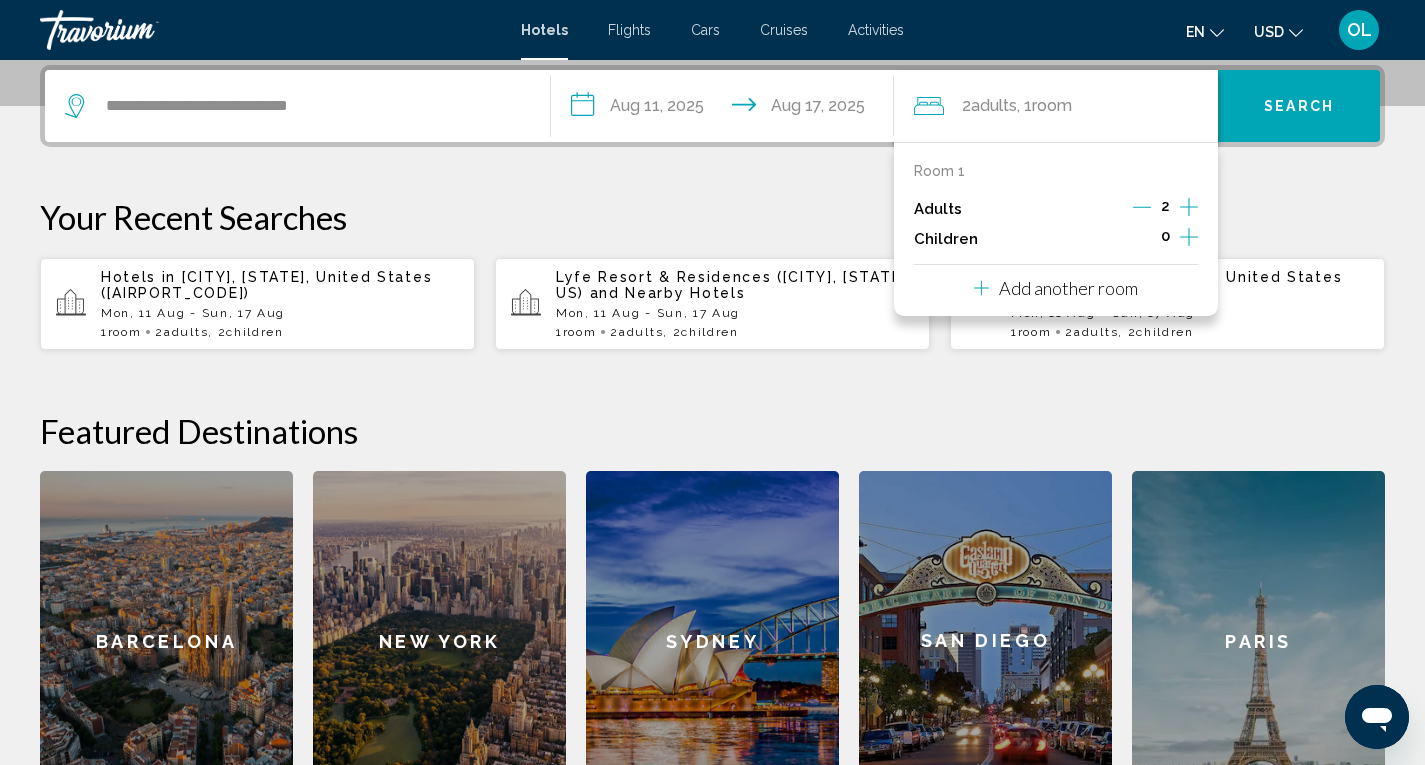 click 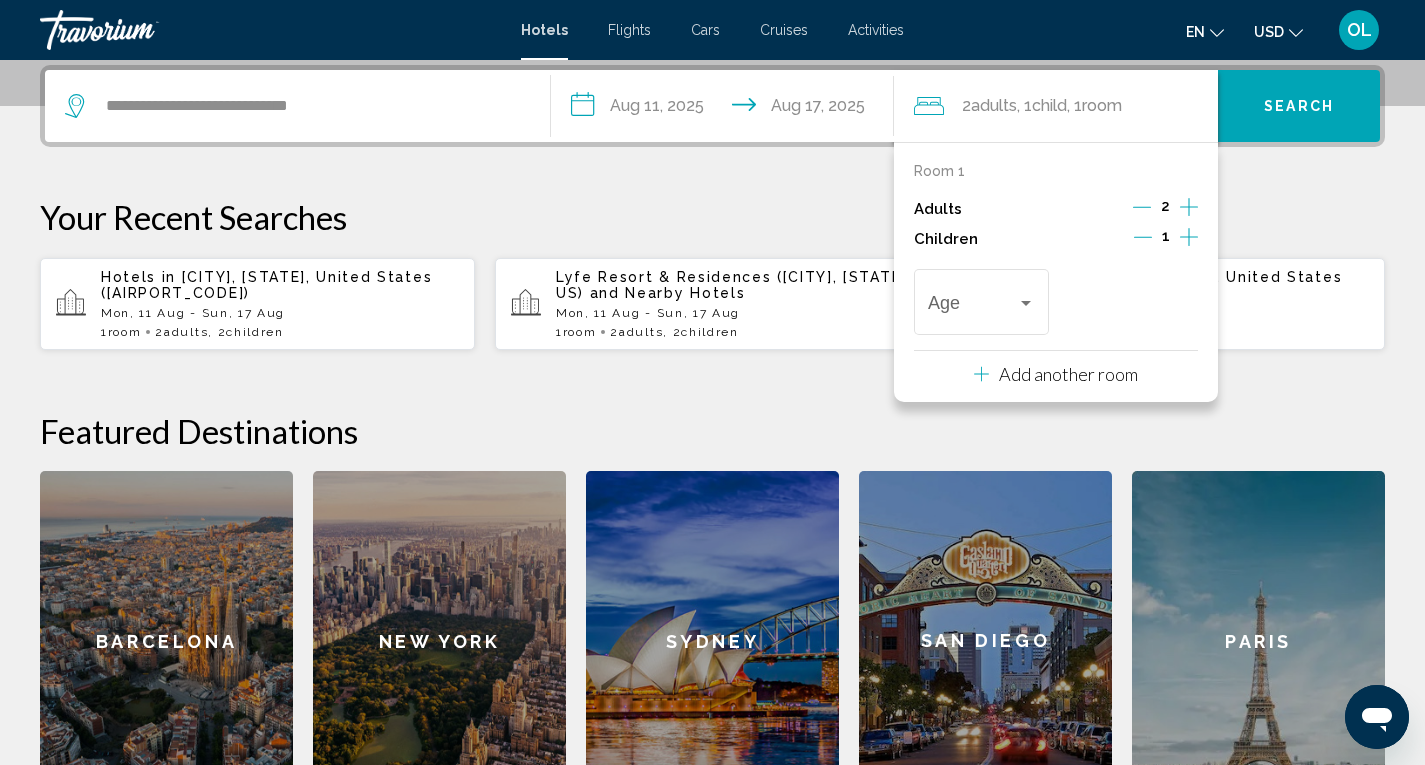 click 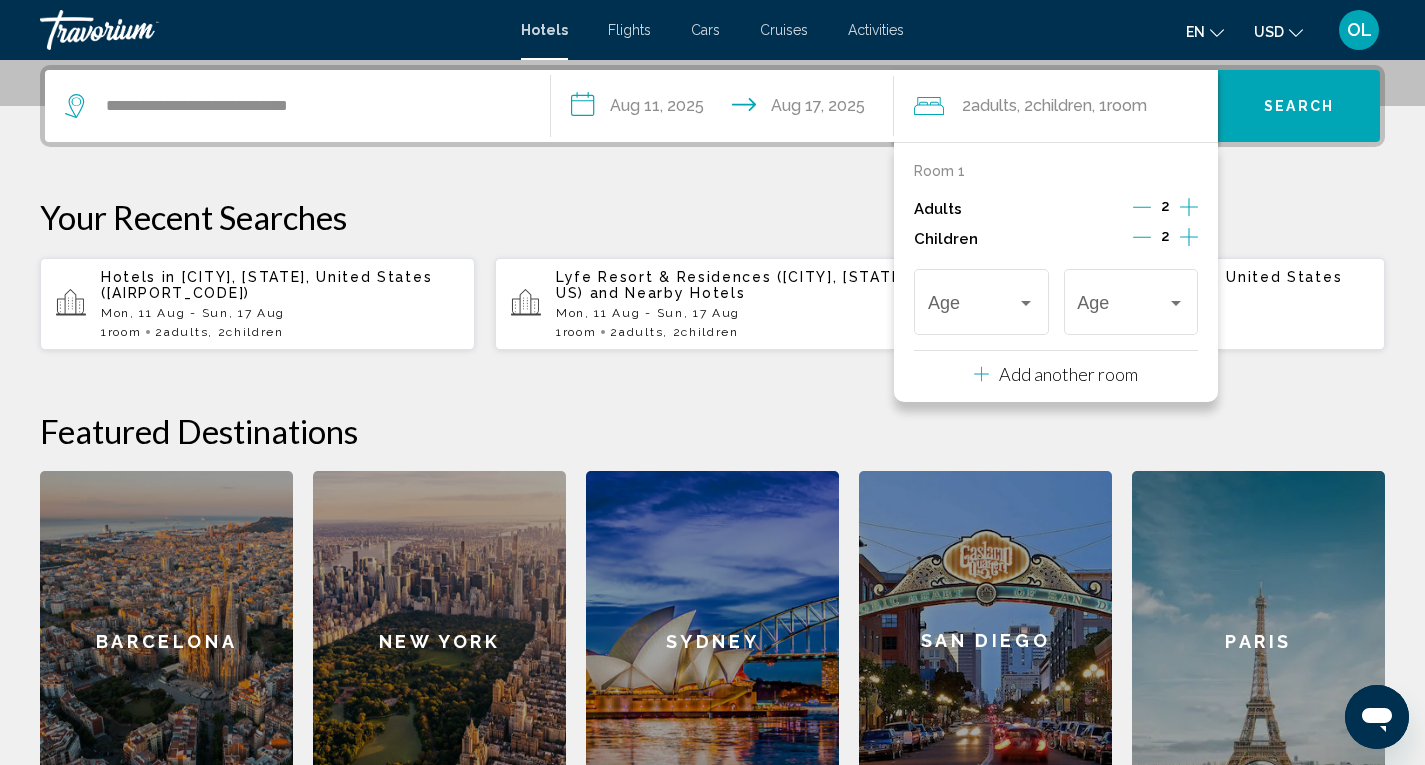 click 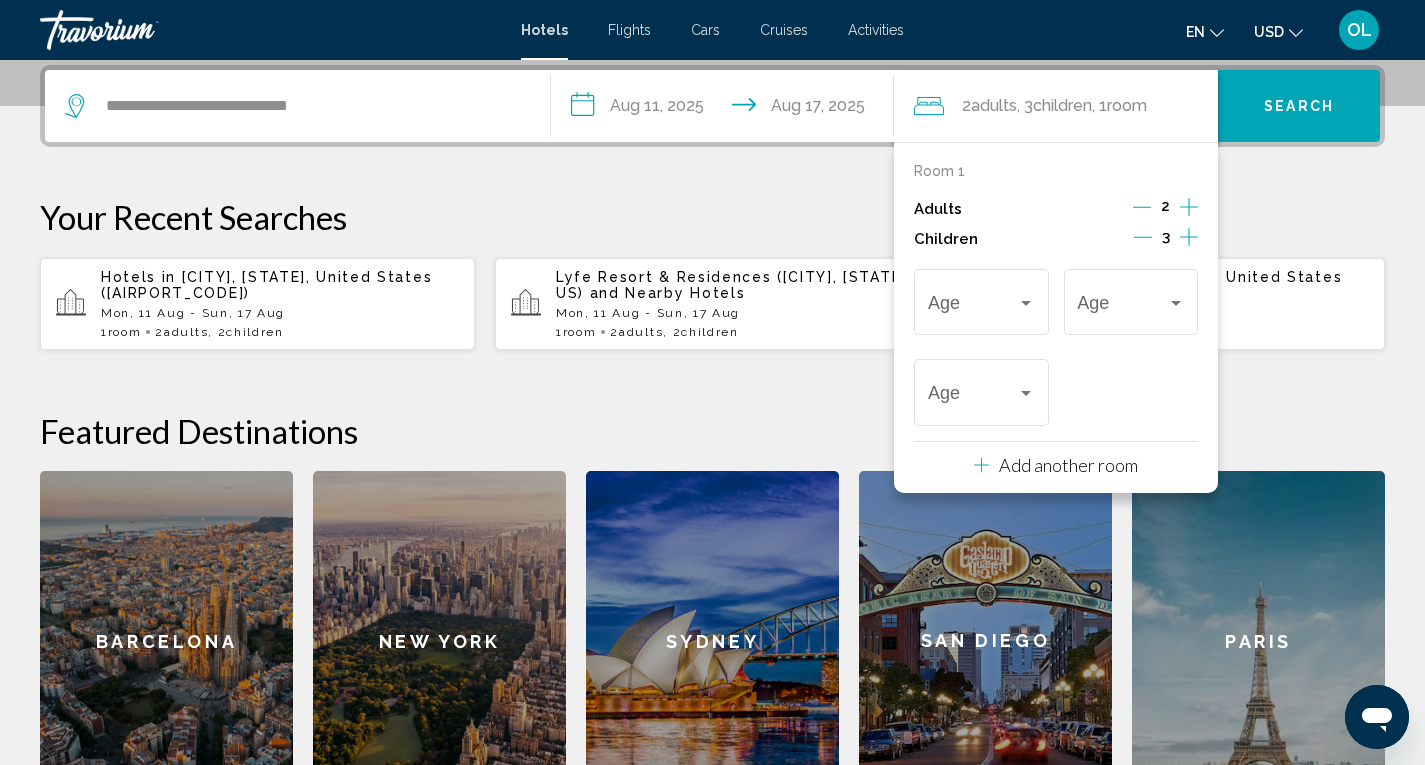 click 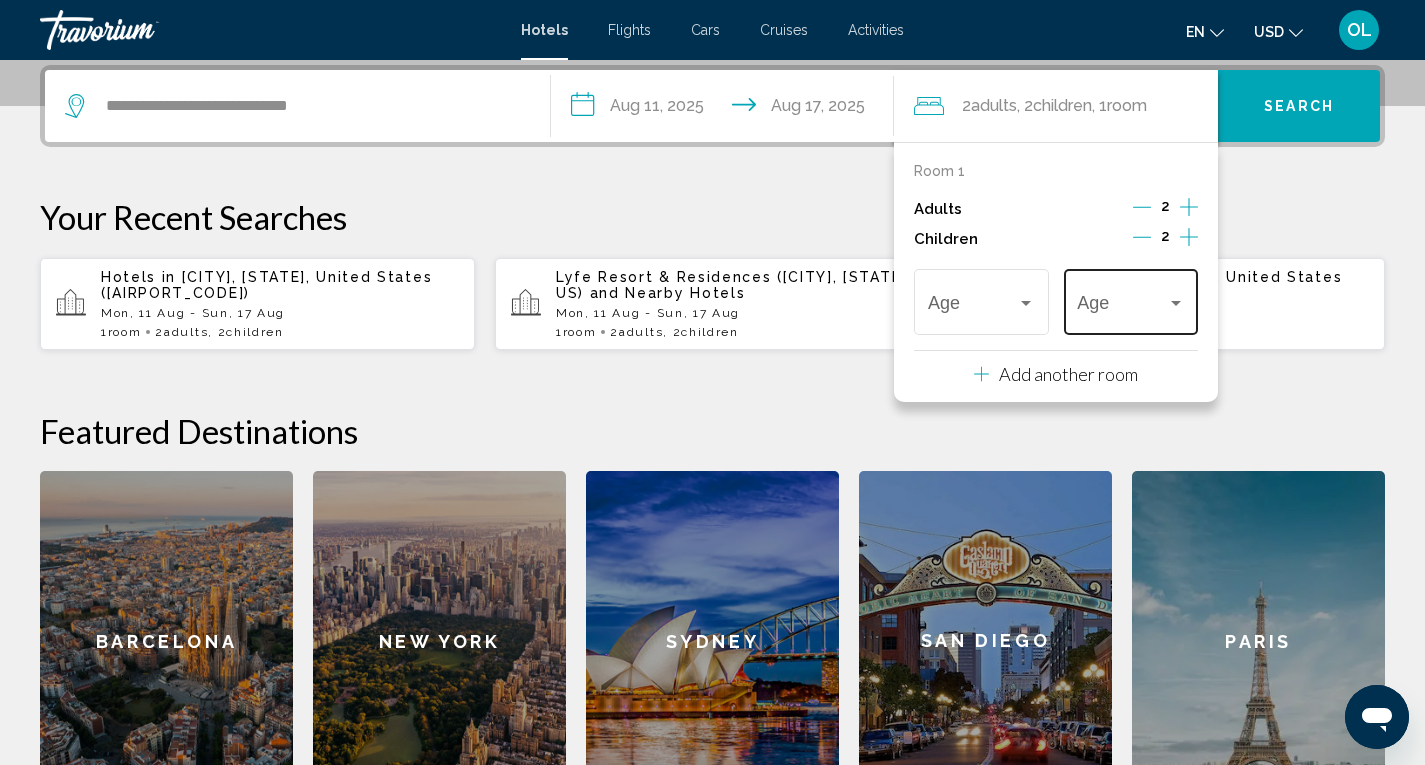 click at bounding box center (1176, 303) 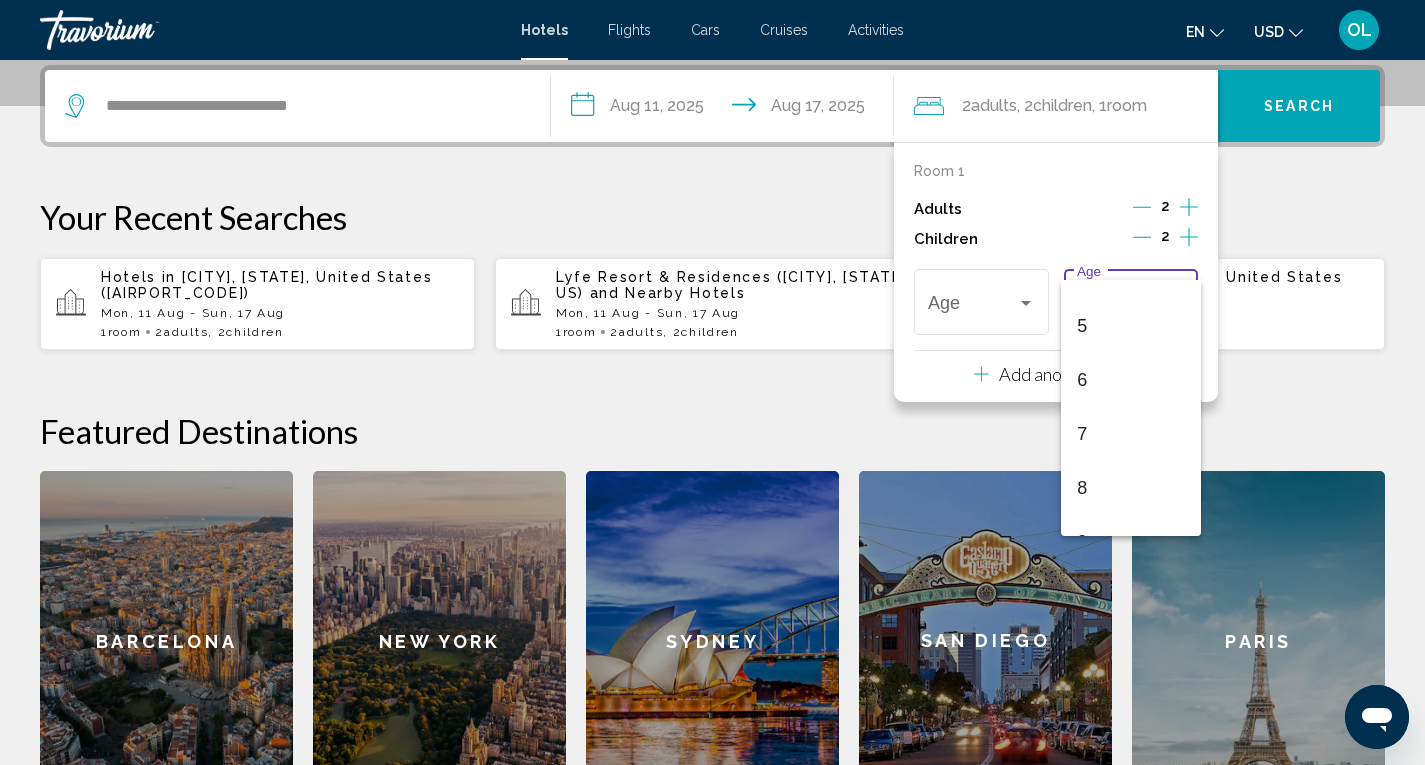 scroll, scrollTop: 280, scrollLeft: 0, axis: vertical 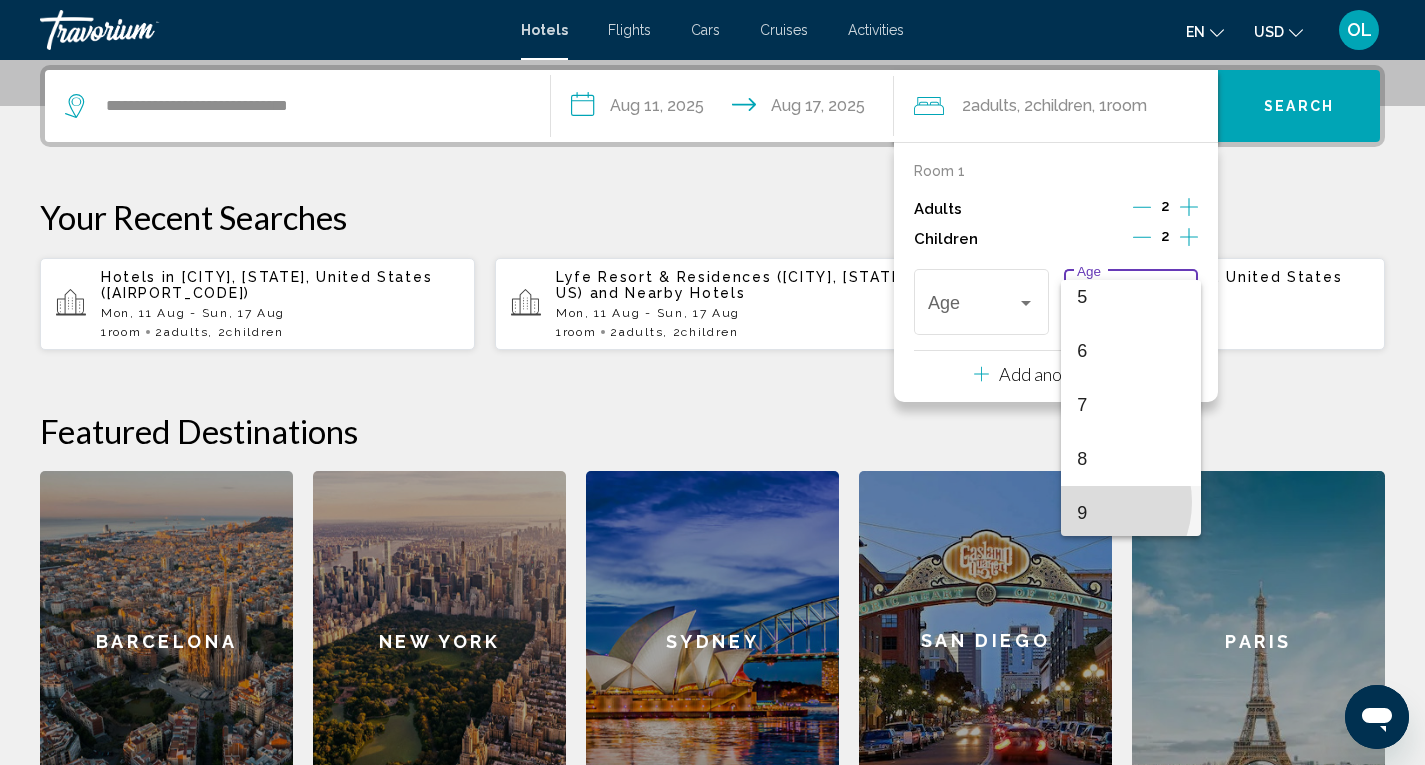 click on "9" at bounding box center [1130, 513] 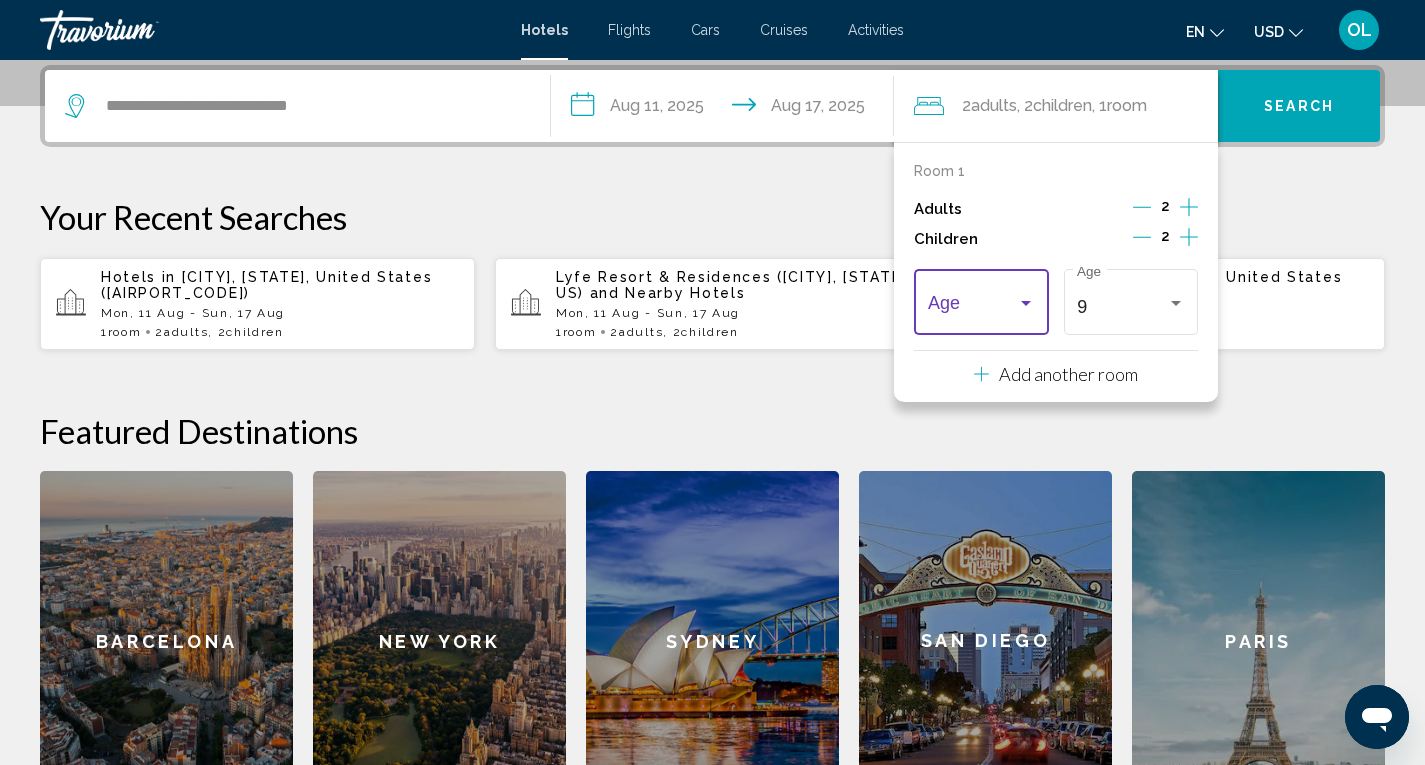 click at bounding box center [972, 307] 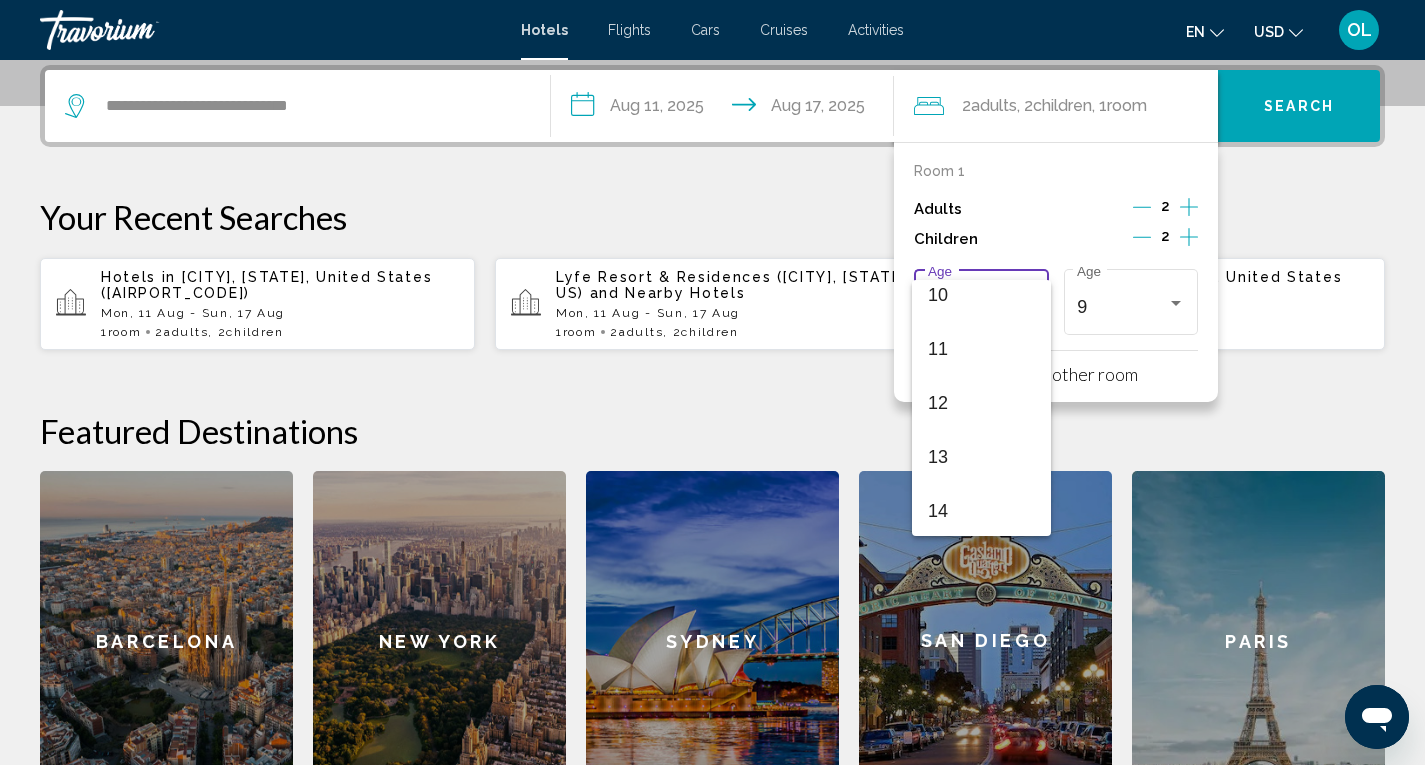 scroll, scrollTop: 579, scrollLeft: 0, axis: vertical 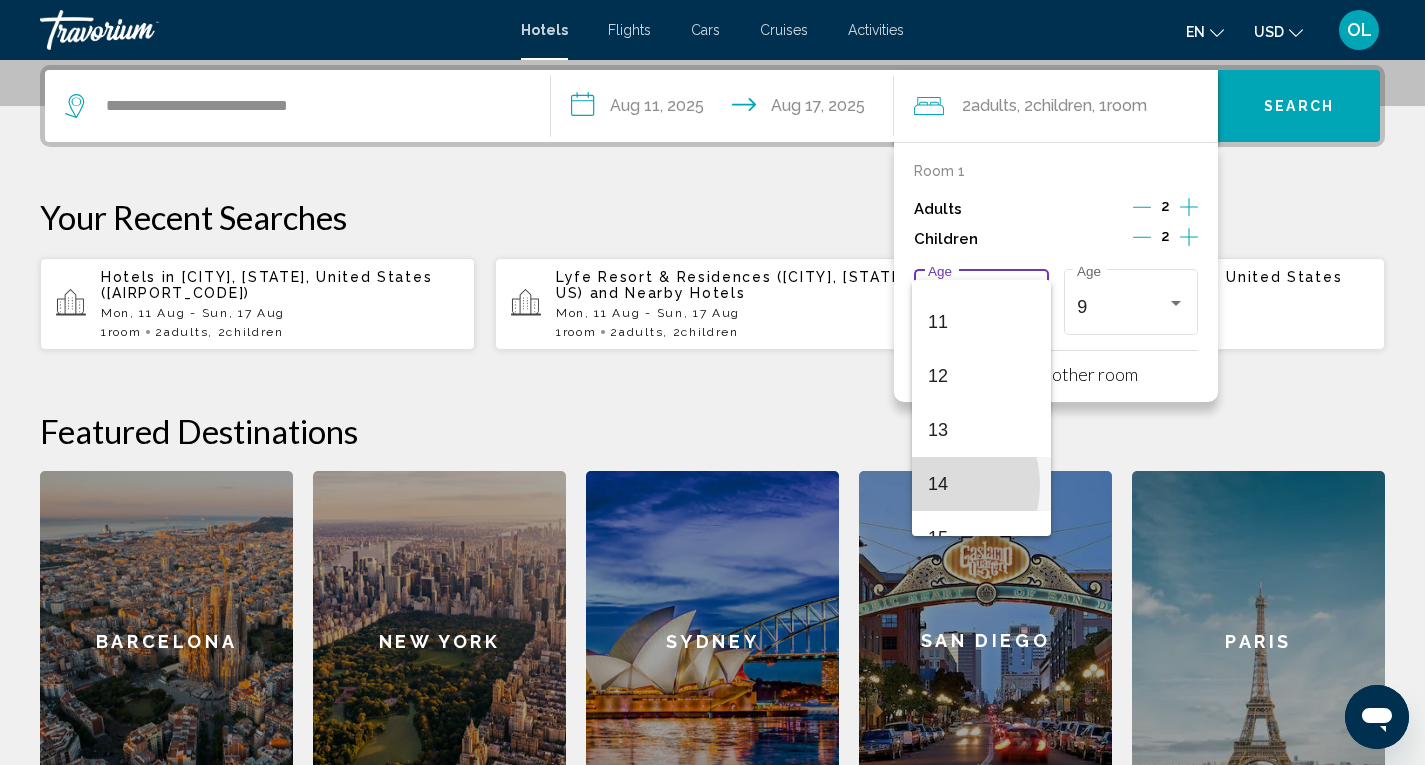click on "14" at bounding box center [981, 484] 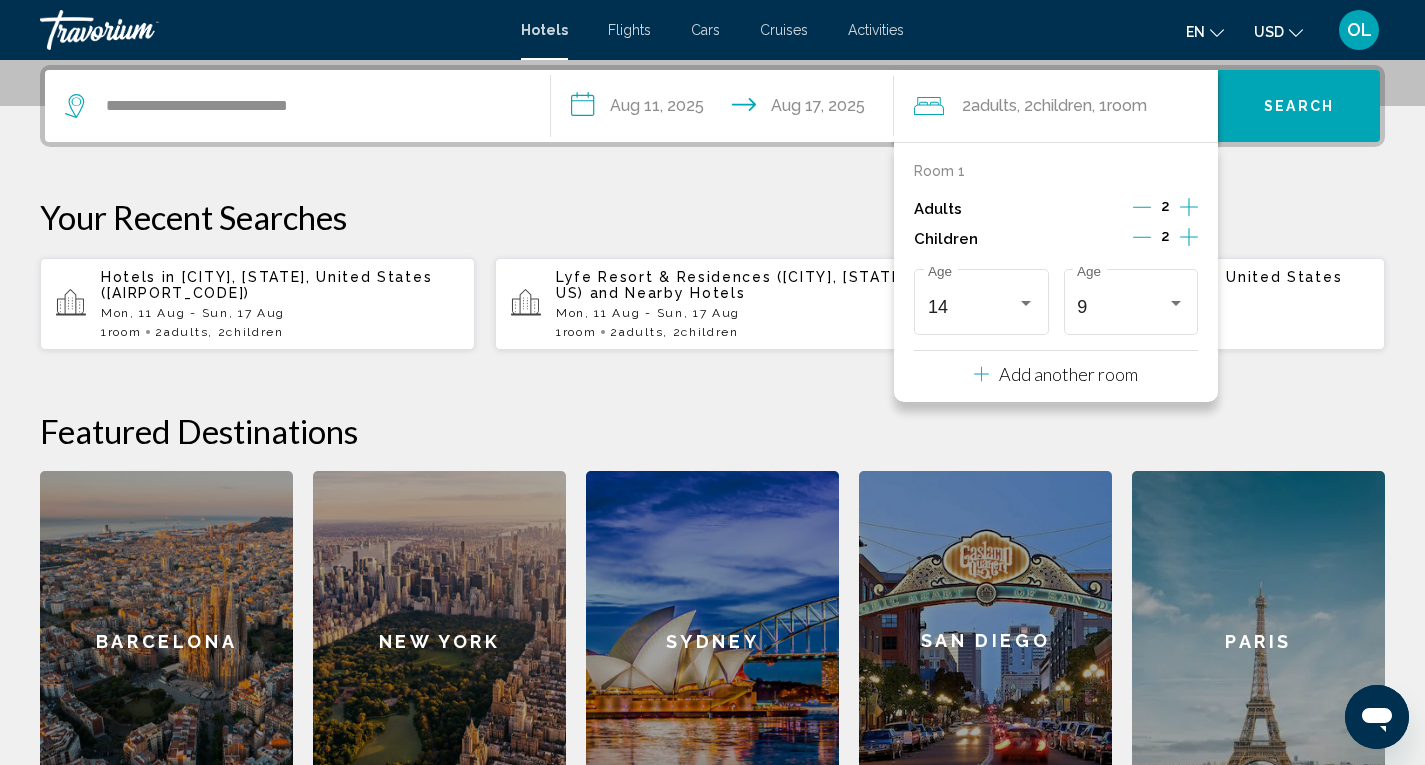 click on "Featured Destinations" 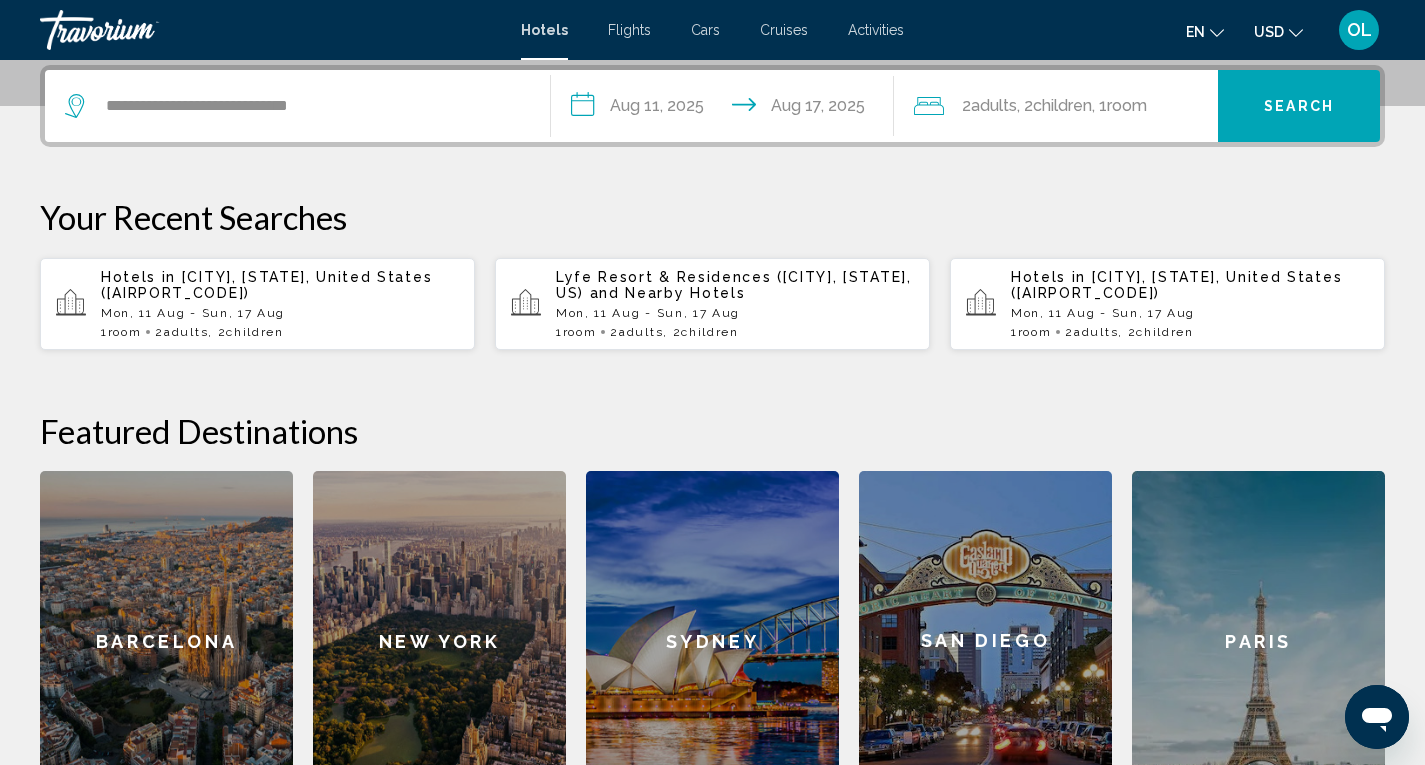 click on "Search" at bounding box center (1299, 107) 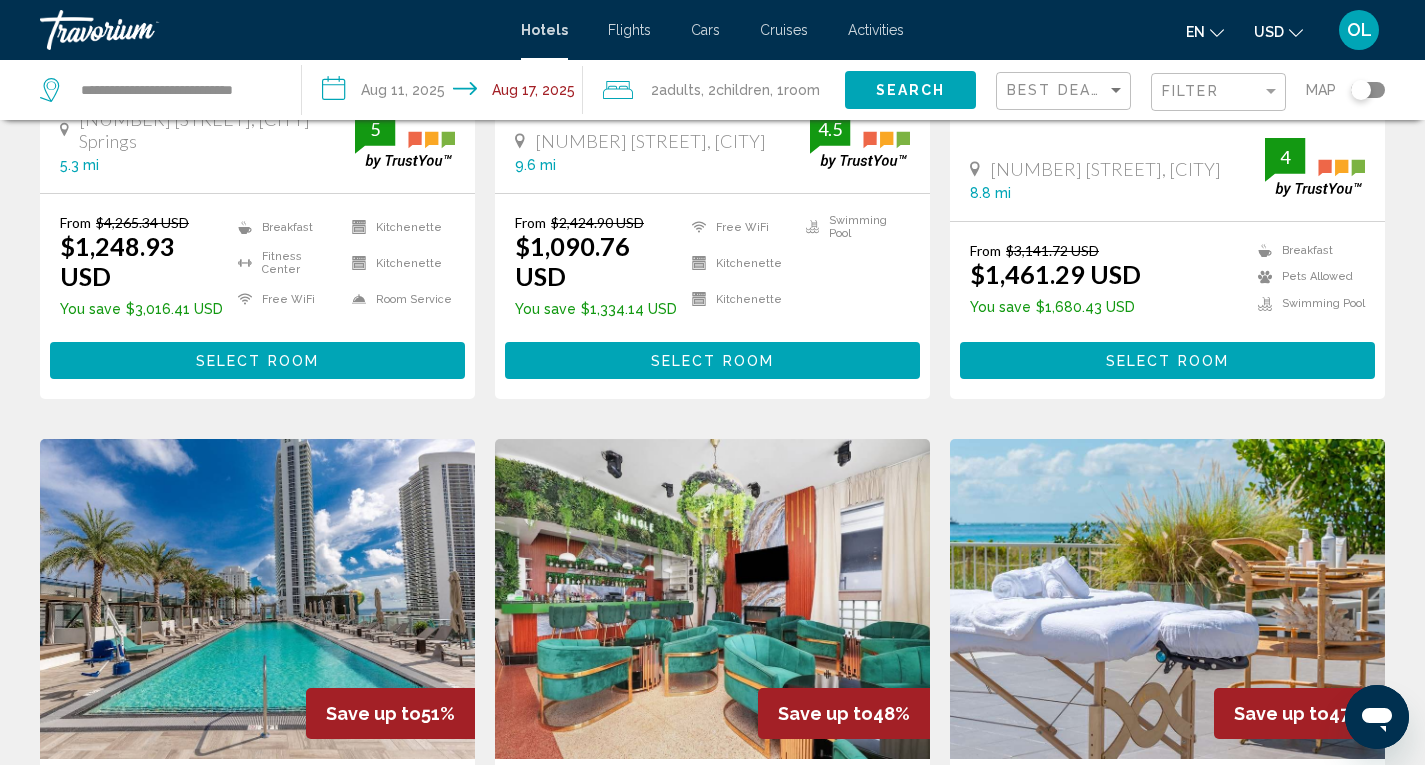 scroll, scrollTop: 0, scrollLeft: 0, axis: both 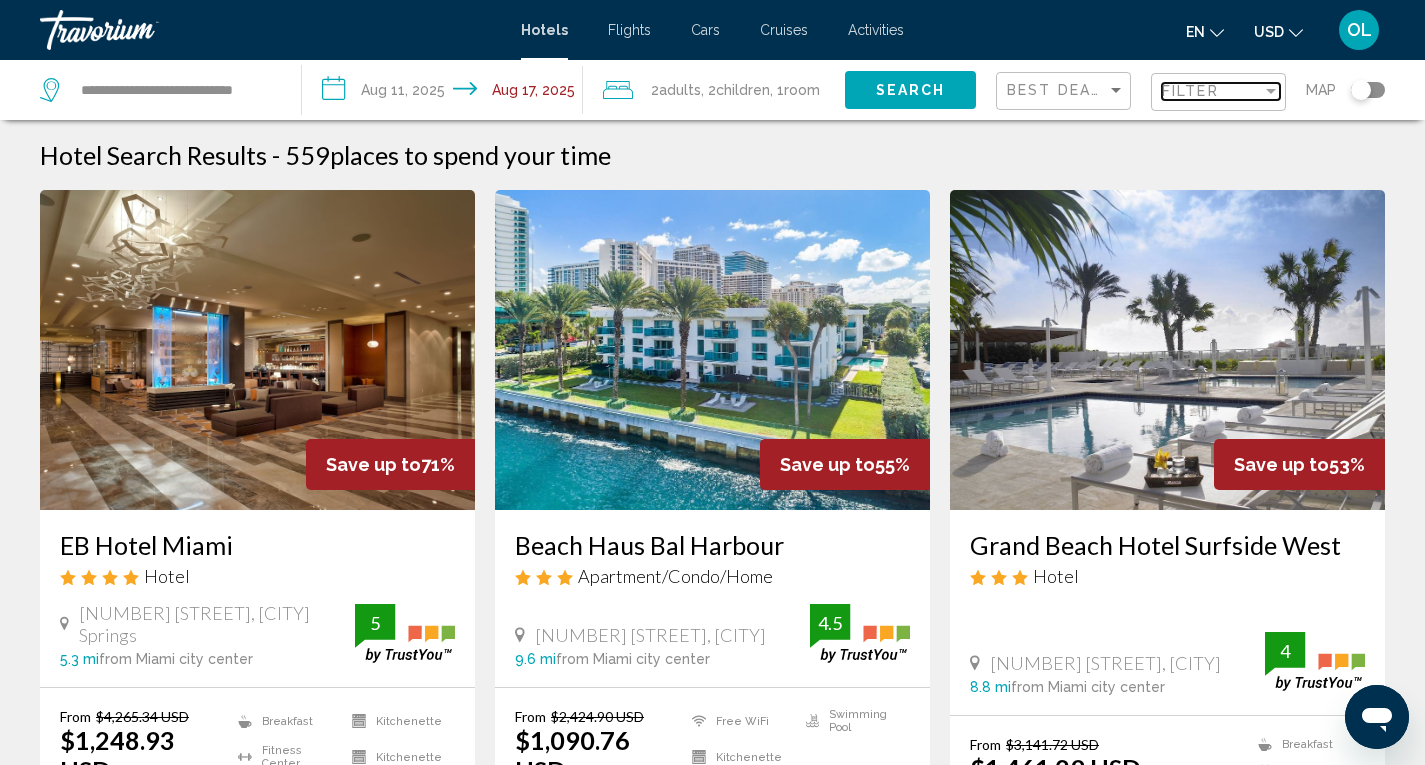 click at bounding box center [1271, 91] 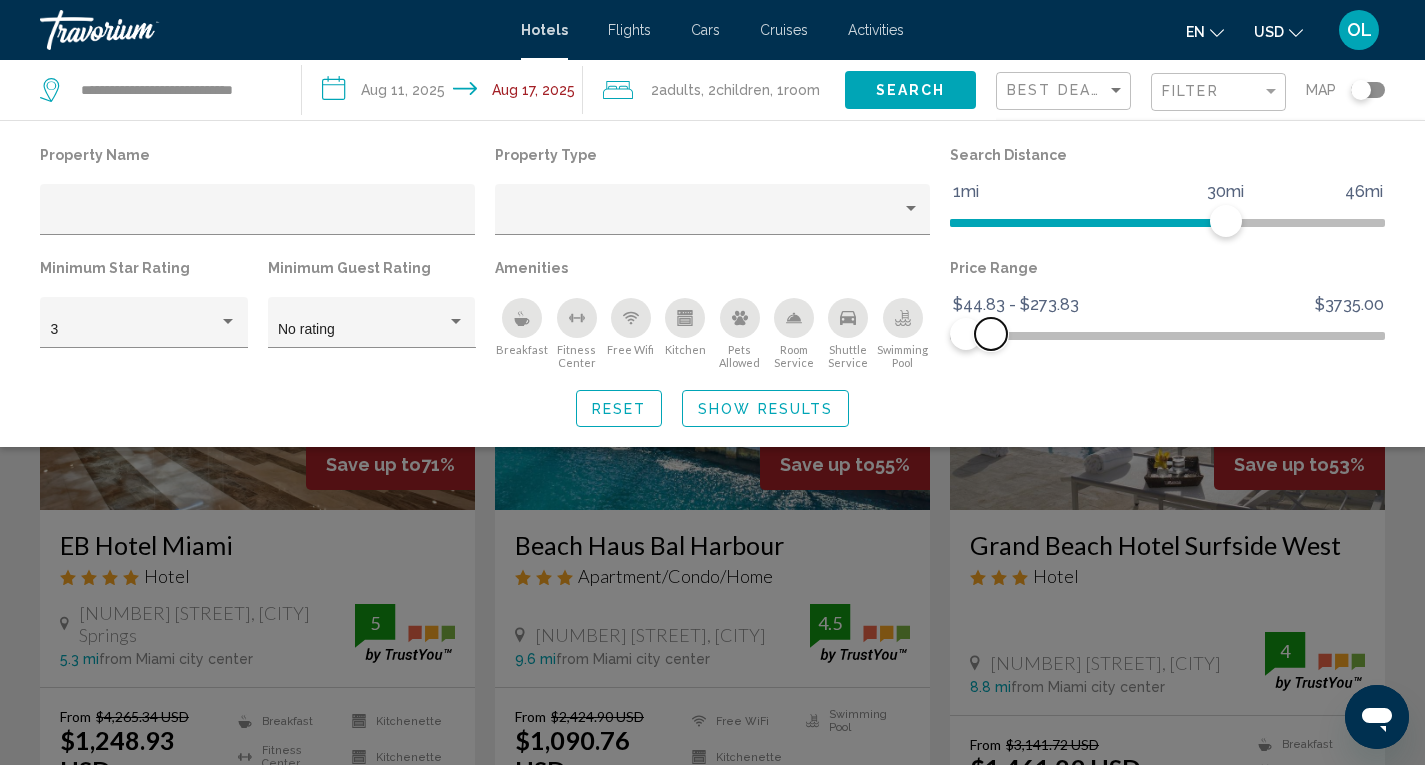 drag, startPoint x: 1371, startPoint y: 333, endPoint x: 991, endPoint y: 321, distance: 380.18942 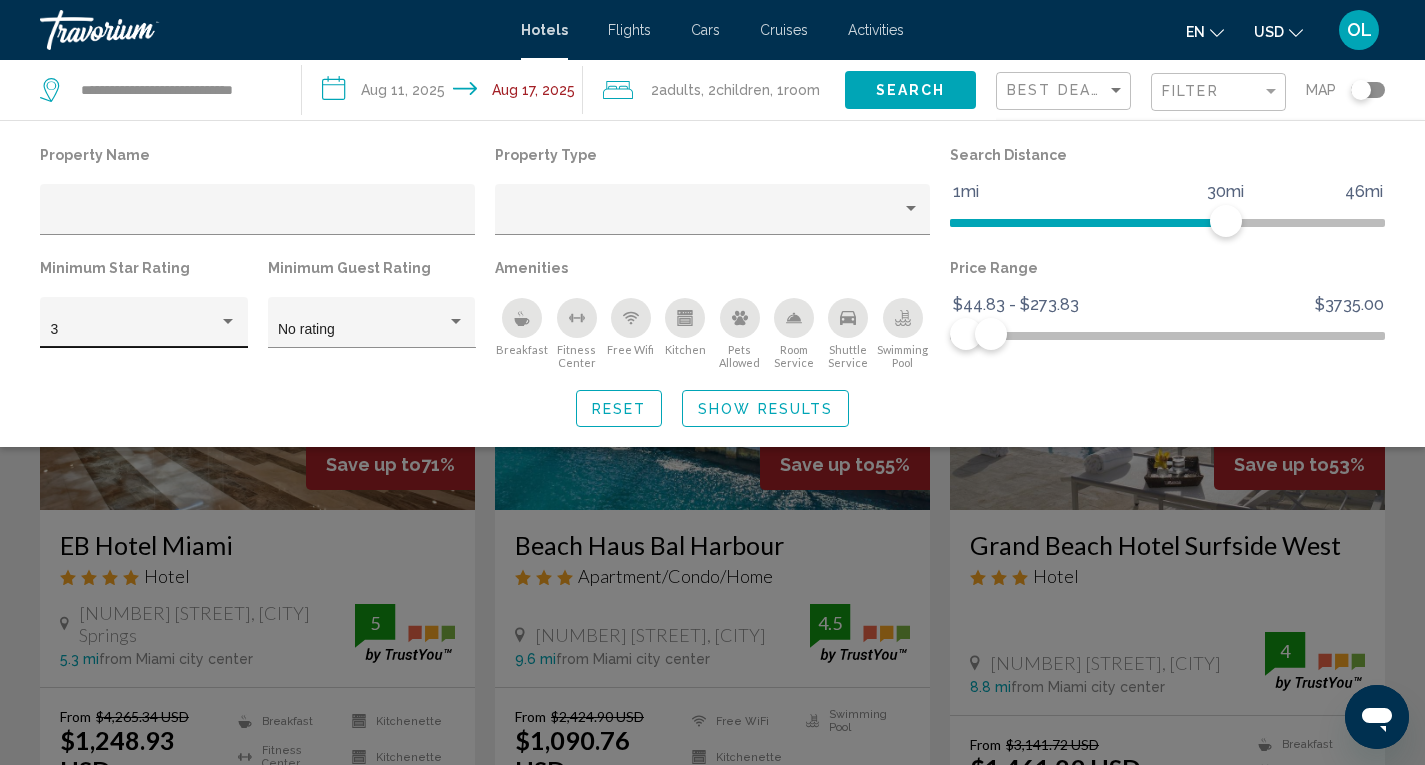 click on "3" 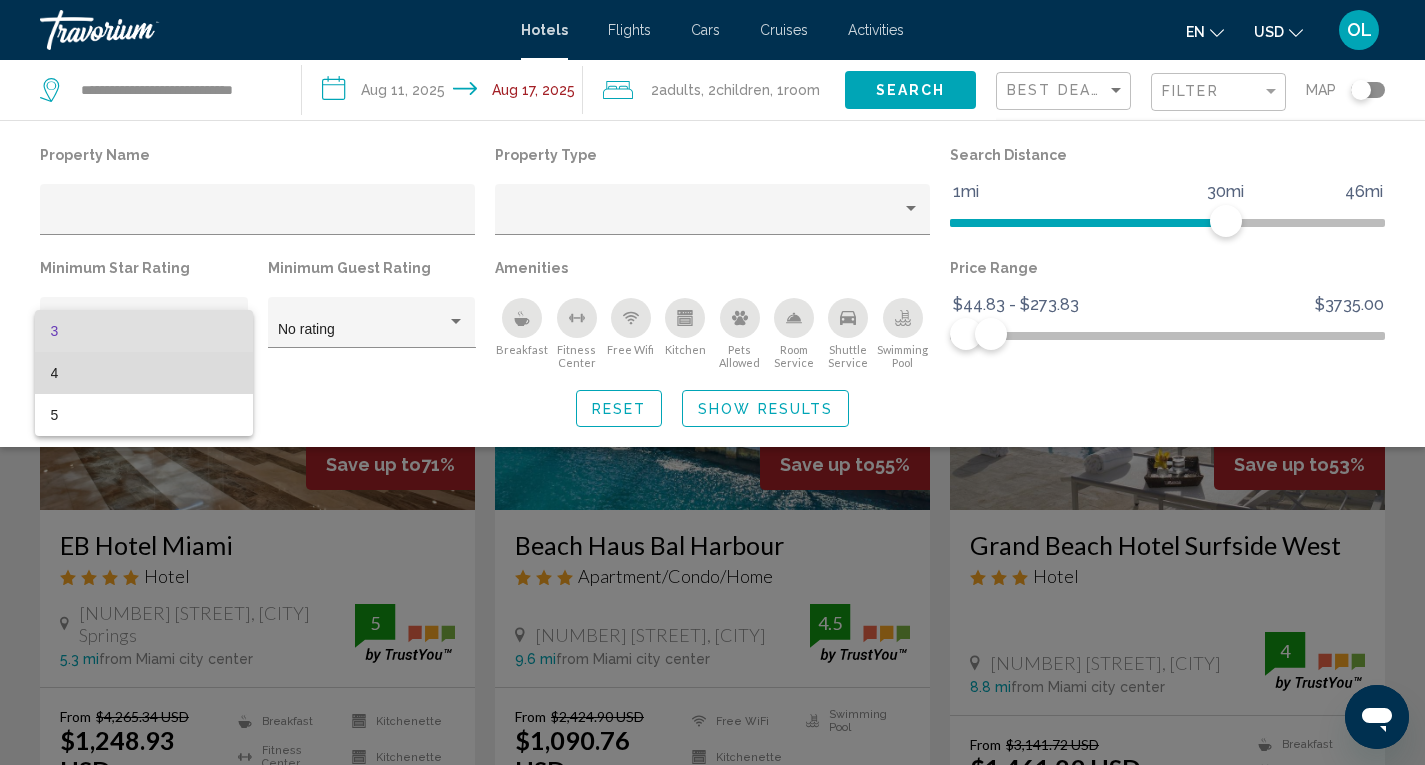 click on "4" at bounding box center [144, 373] 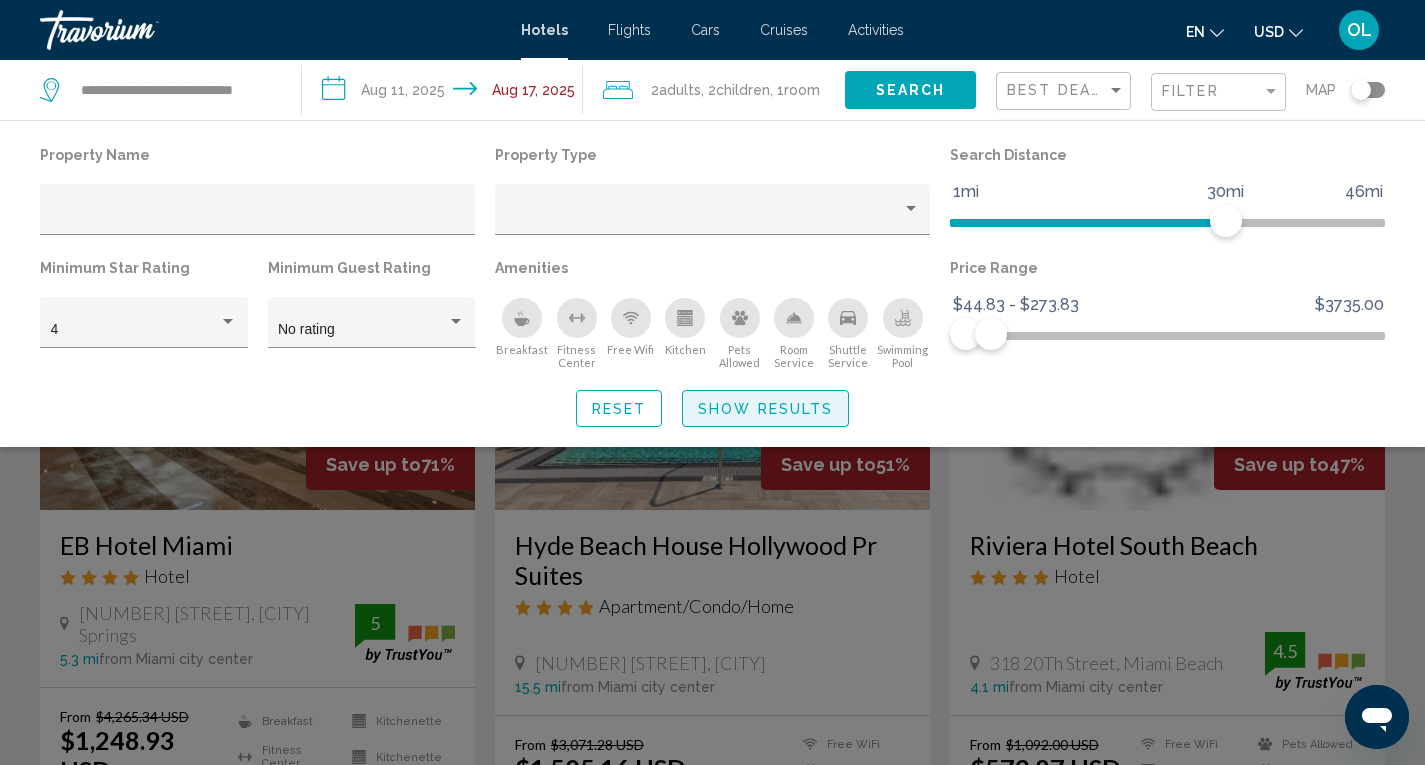 click on "Show Results" 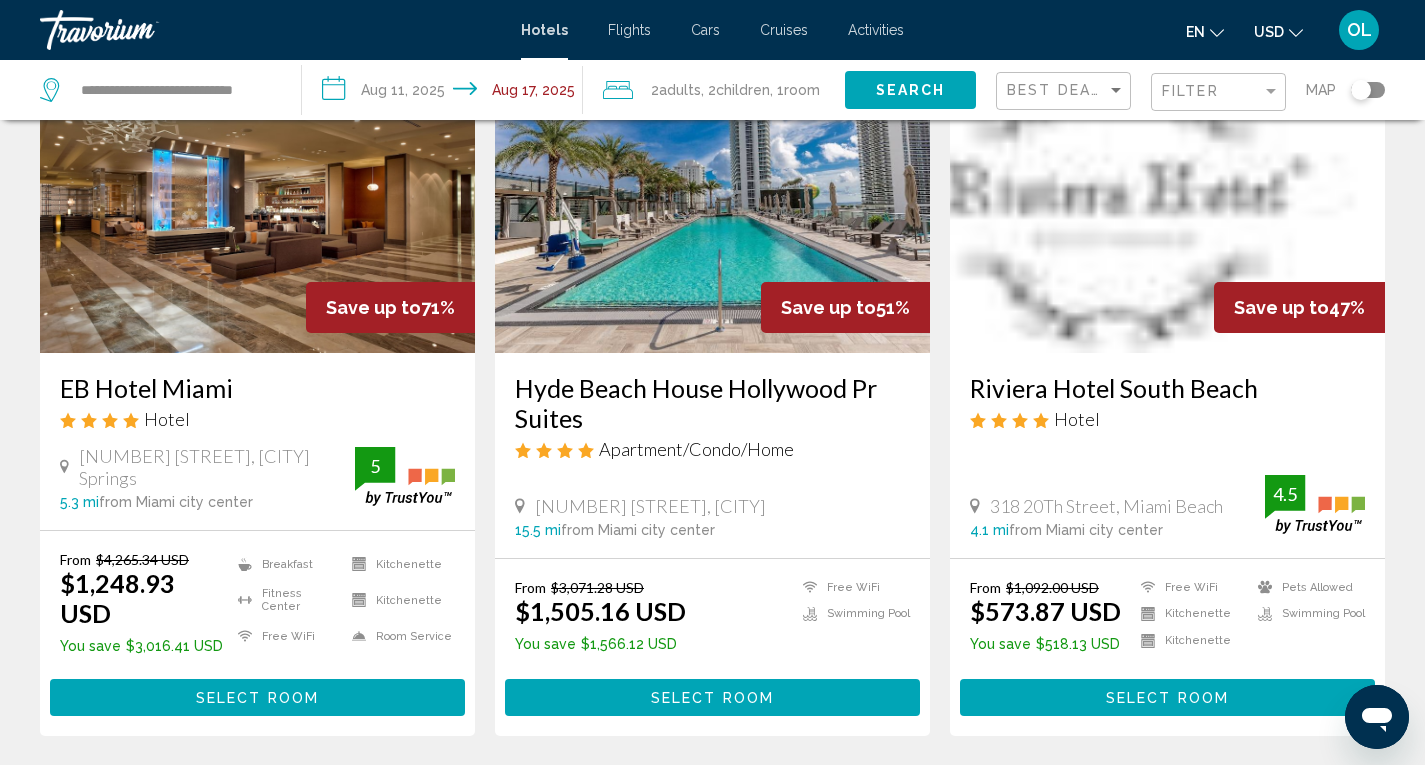 scroll, scrollTop: 160, scrollLeft: 0, axis: vertical 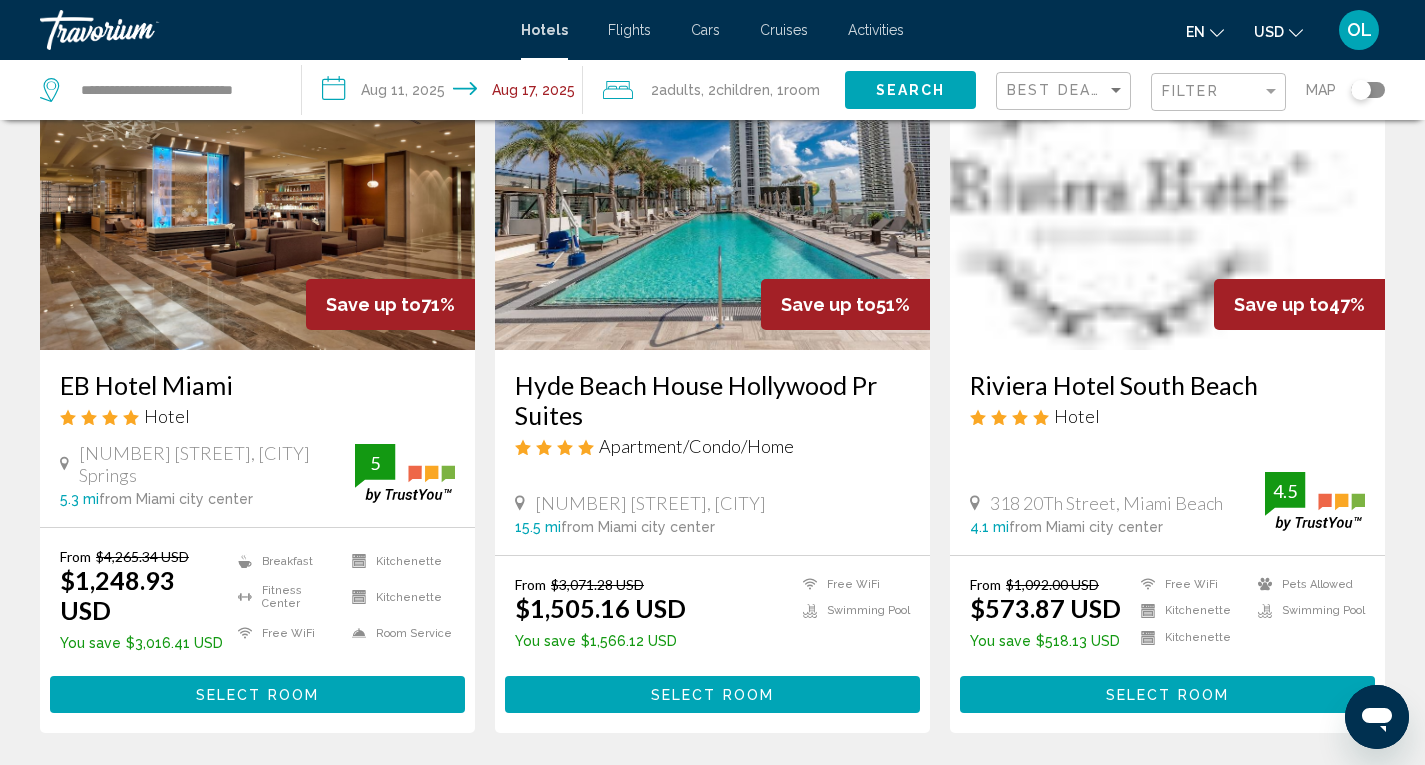 click on "Hotel" at bounding box center [257, 416] 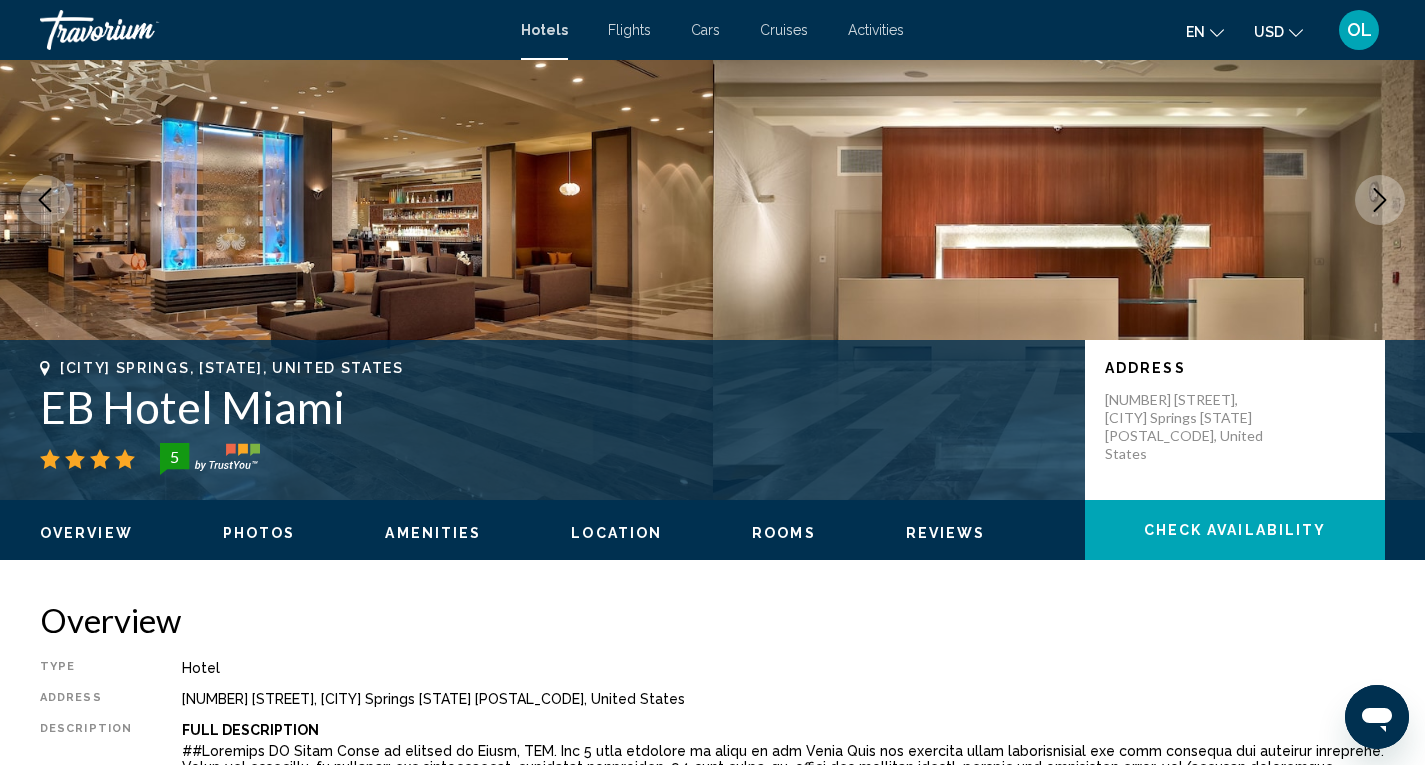 scroll, scrollTop: 0, scrollLeft: 0, axis: both 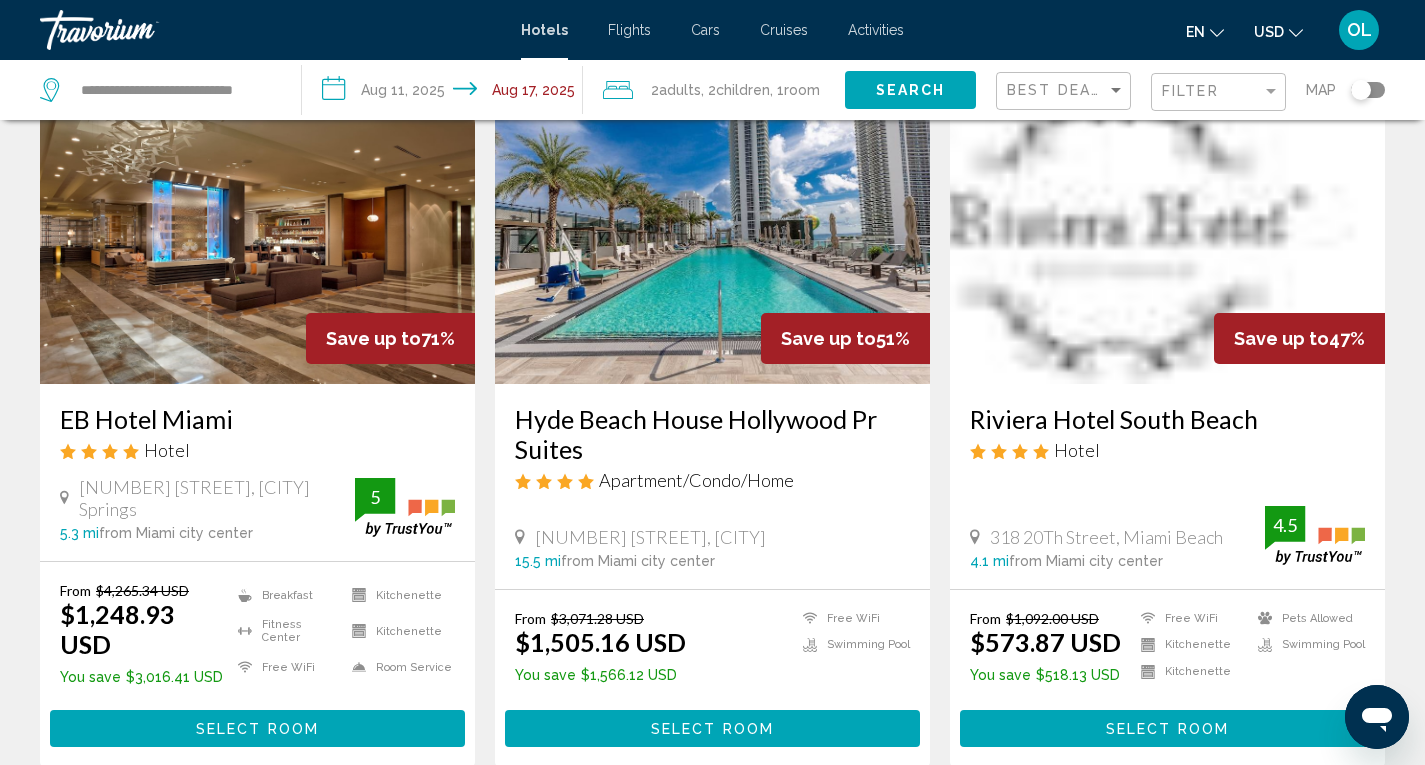 click at bounding box center [1167, 224] 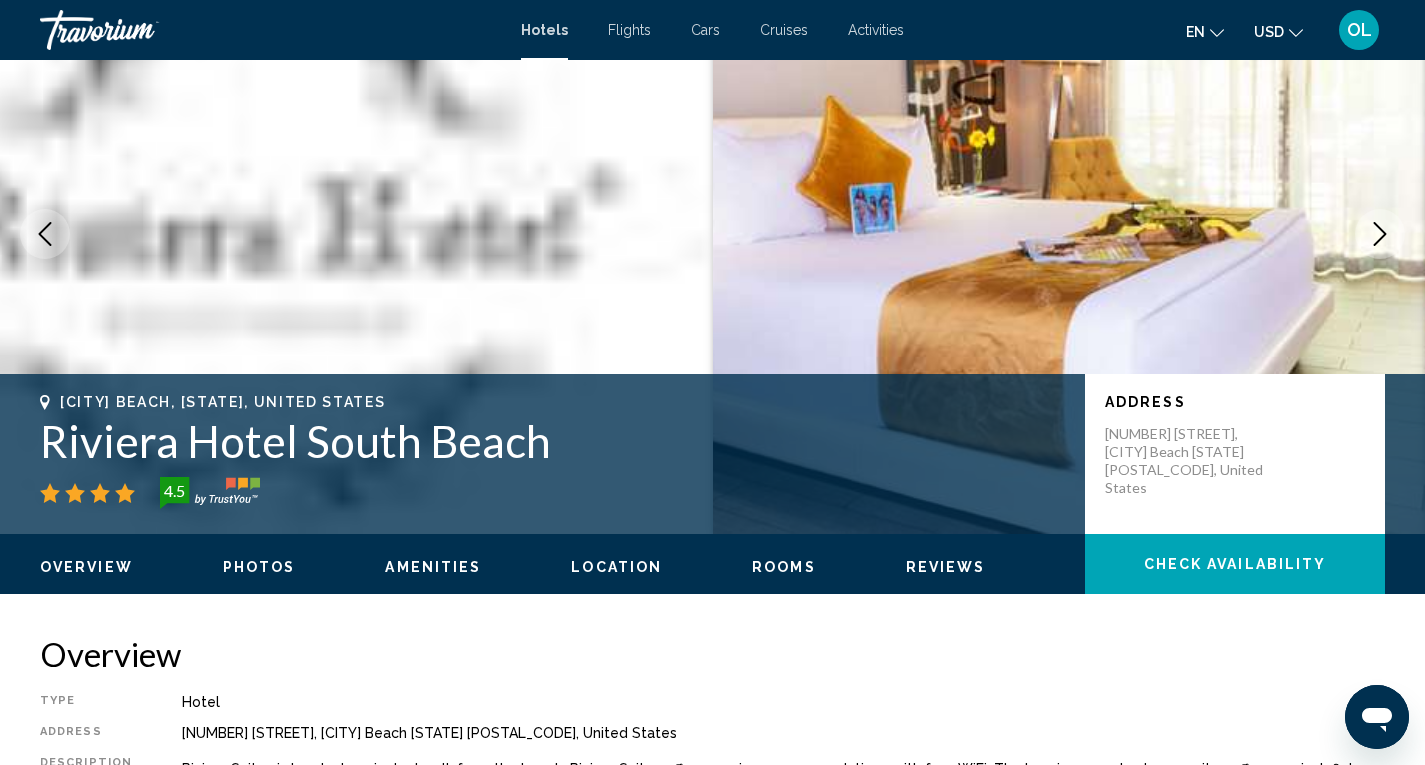 scroll, scrollTop: 0, scrollLeft: 0, axis: both 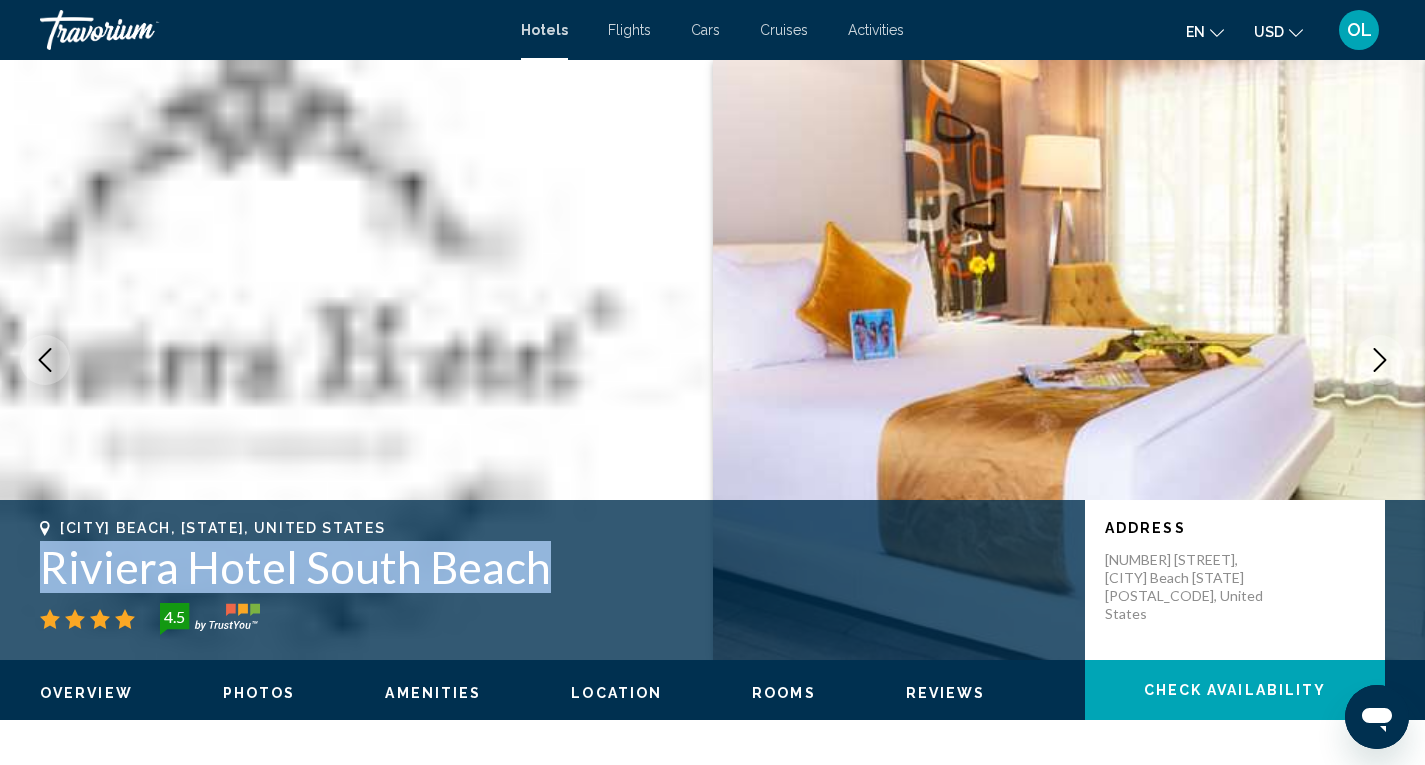 drag, startPoint x: 39, startPoint y: 567, endPoint x: 599, endPoint y: 585, distance: 560.2892 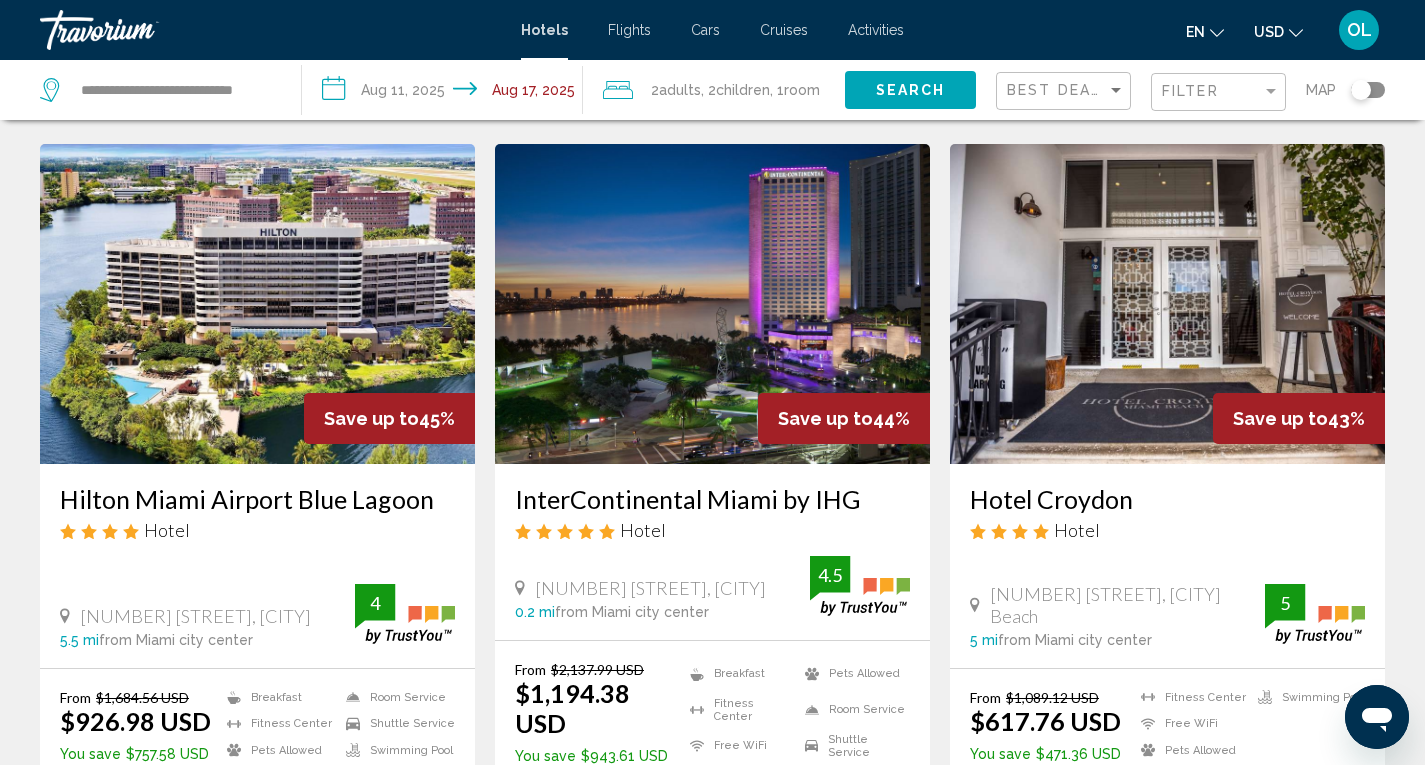scroll, scrollTop: 810, scrollLeft: 0, axis: vertical 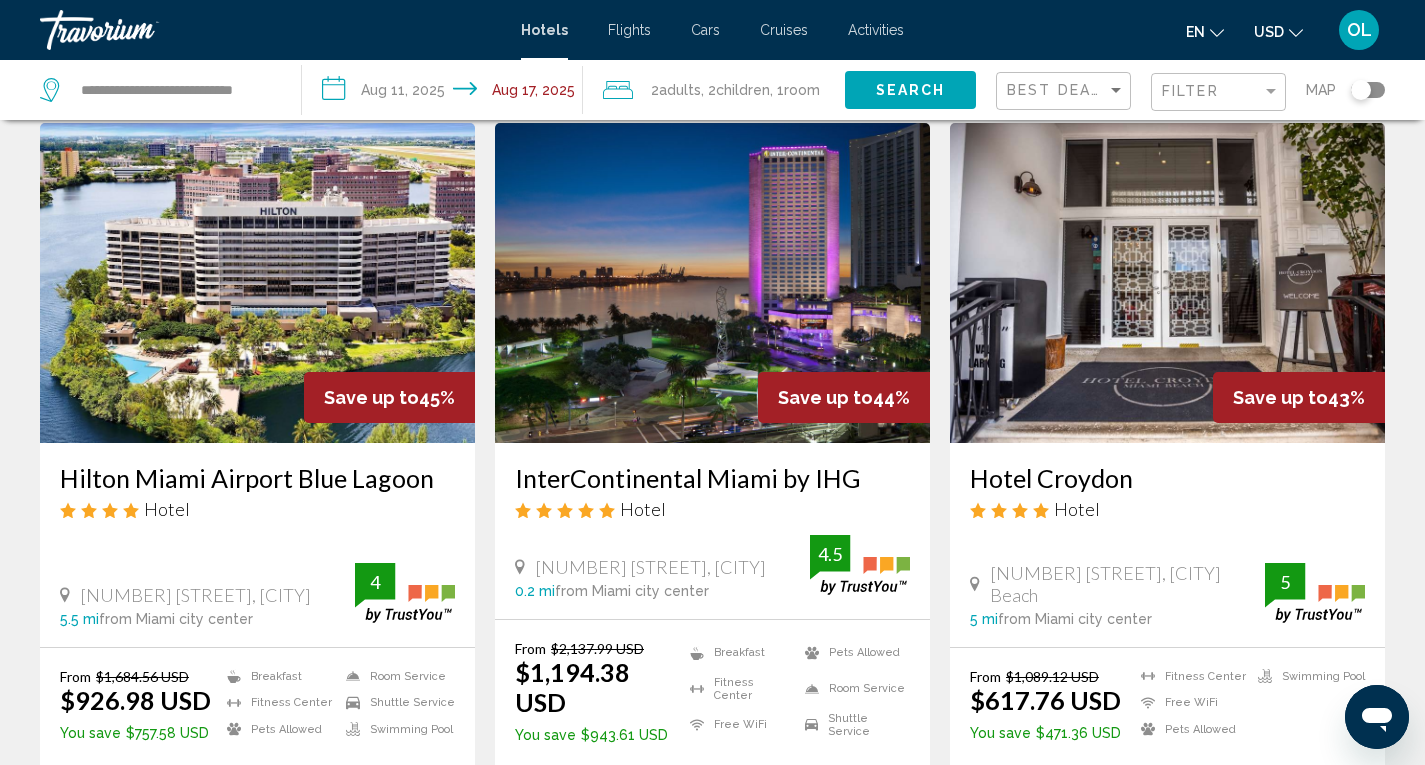 click at bounding box center (257, 283) 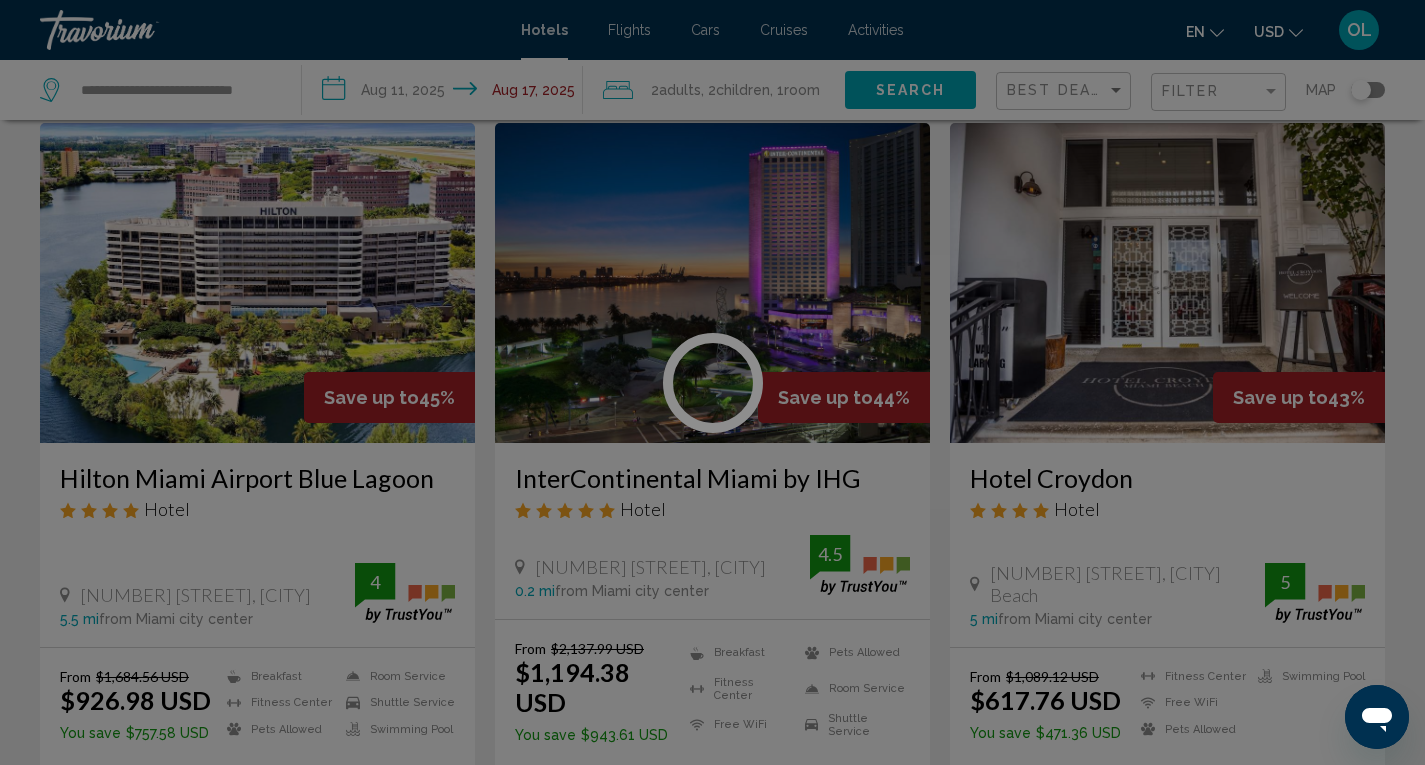 scroll, scrollTop: 0, scrollLeft: 0, axis: both 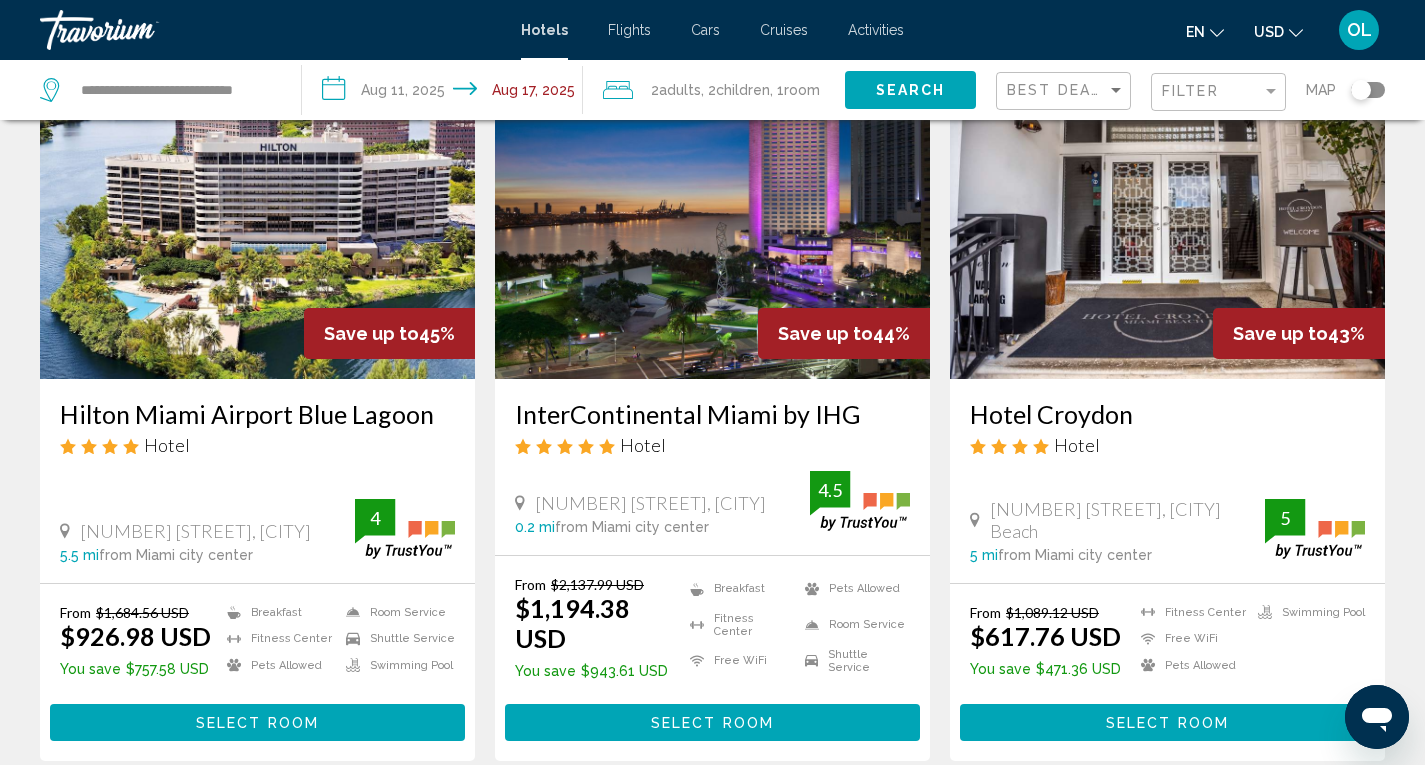 click on "InterContinental Miami by IHG" at bounding box center [712, 414] 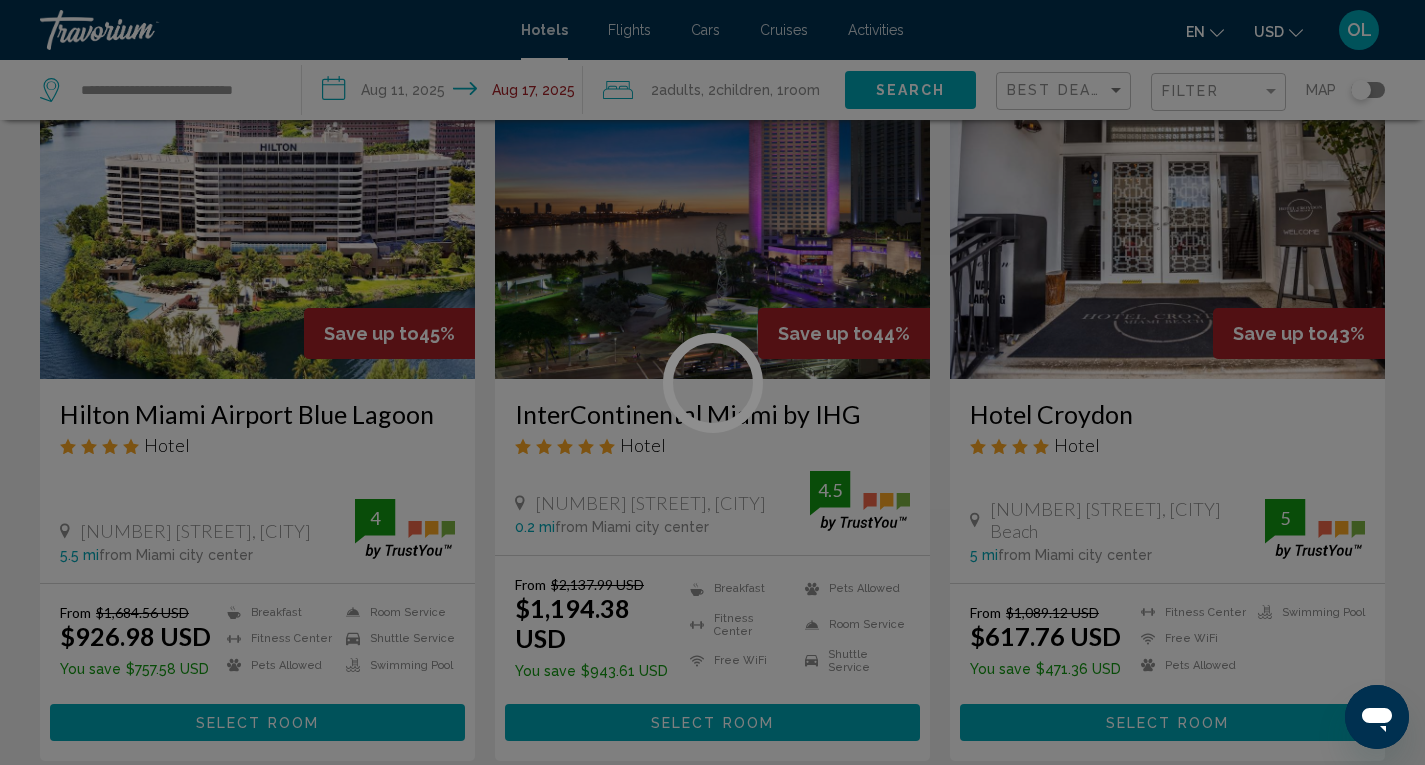 scroll, scrollTop: 0, scrollLeft: 0, axis: both 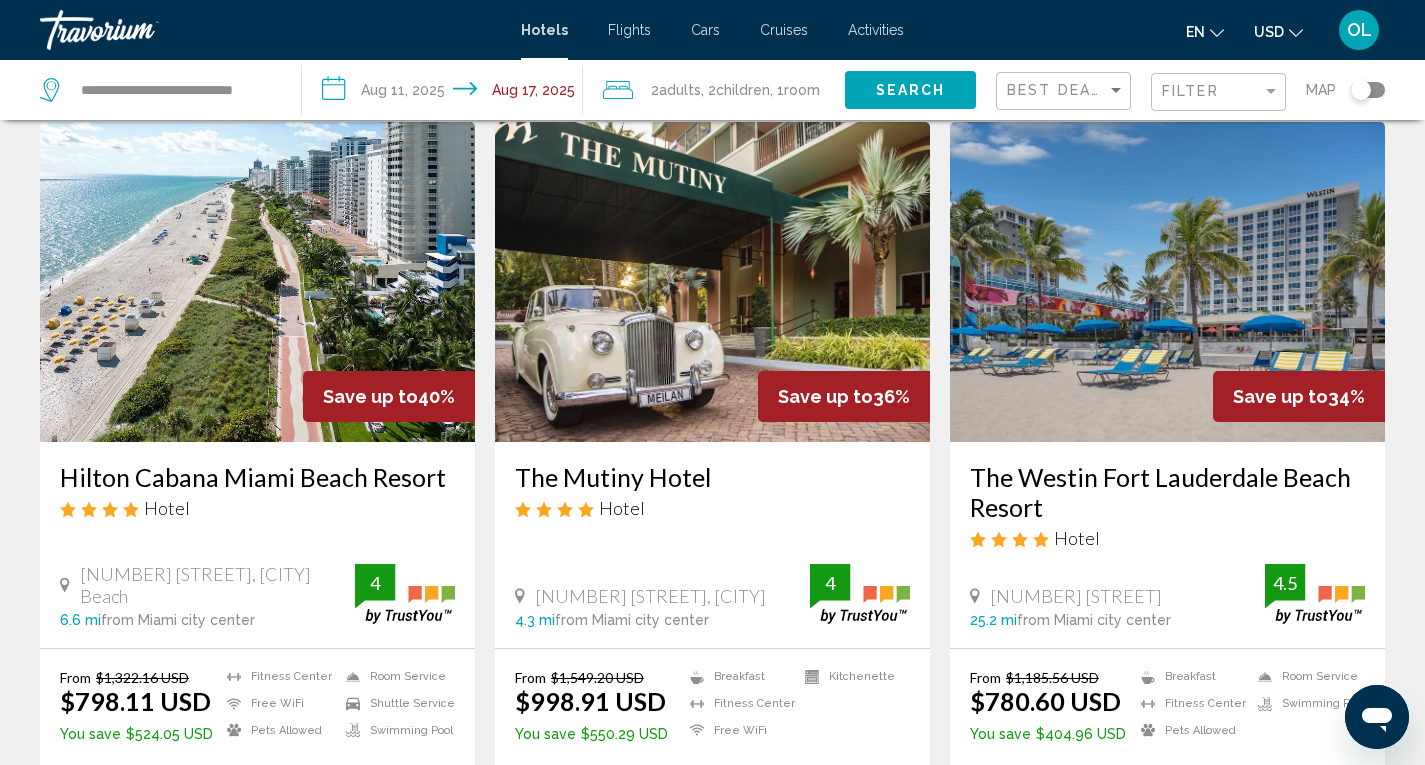 click at bounding box center (257, 282) 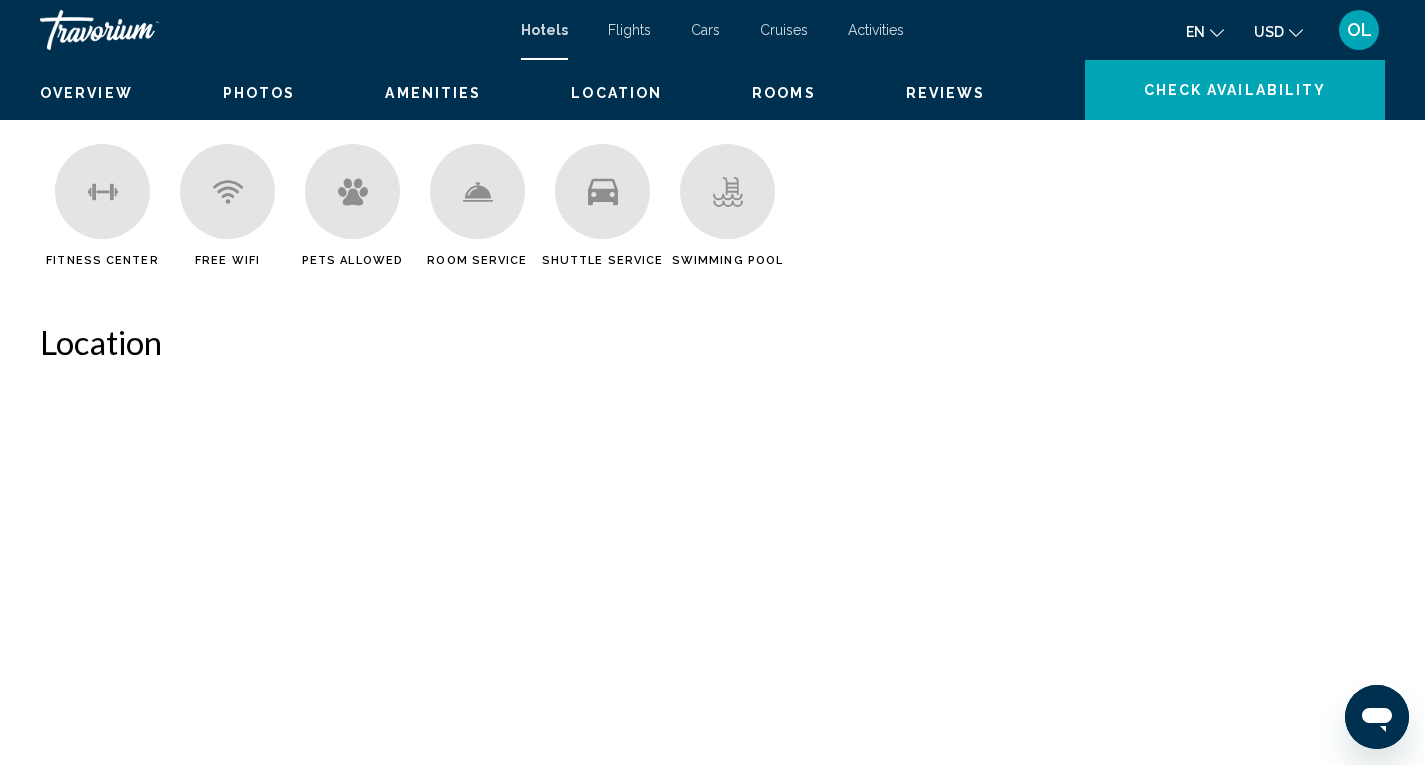 scroll, scrollTop: 0, scrollLeft: 0, axis: both 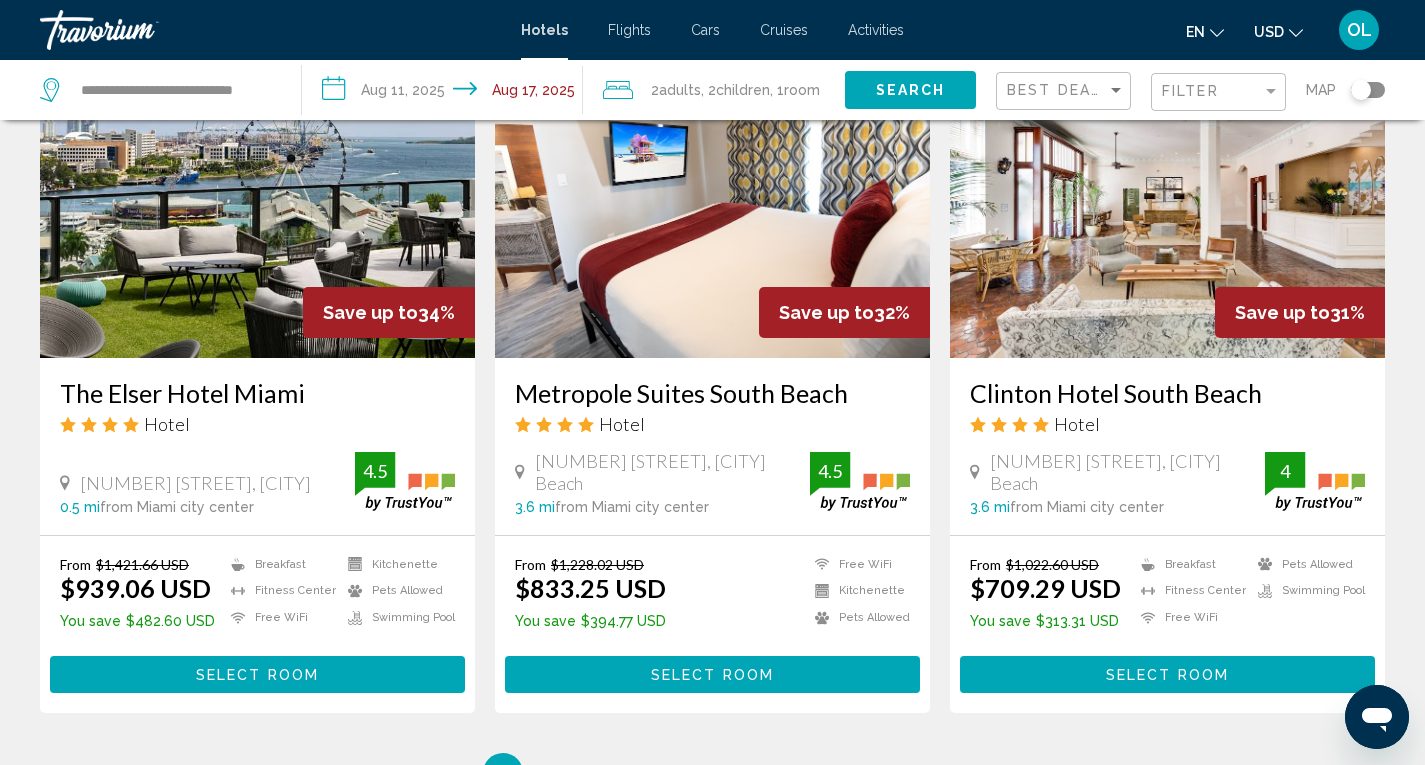 click at bounding box center [1167, 198] 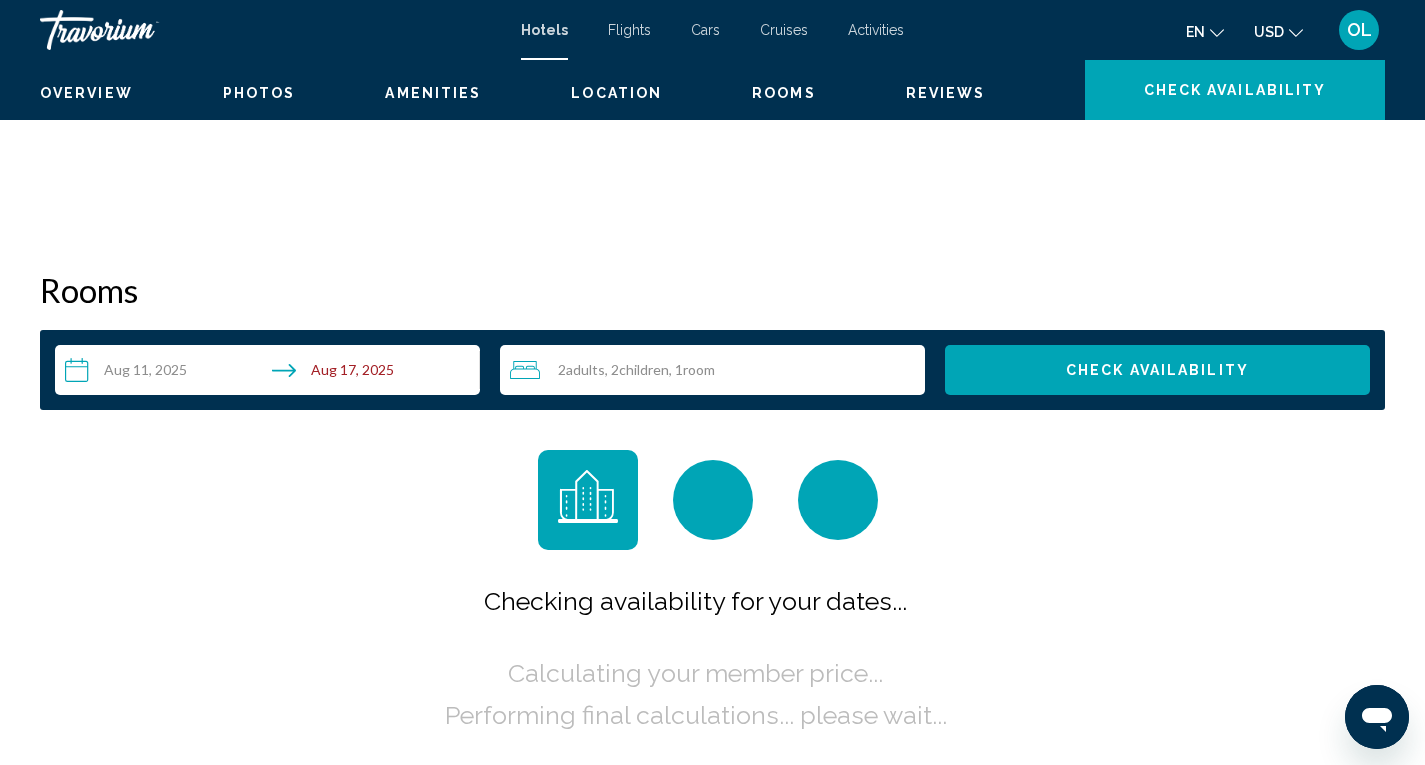 scroll, scrollTop: 0, scrollLeft: 0, axis: both 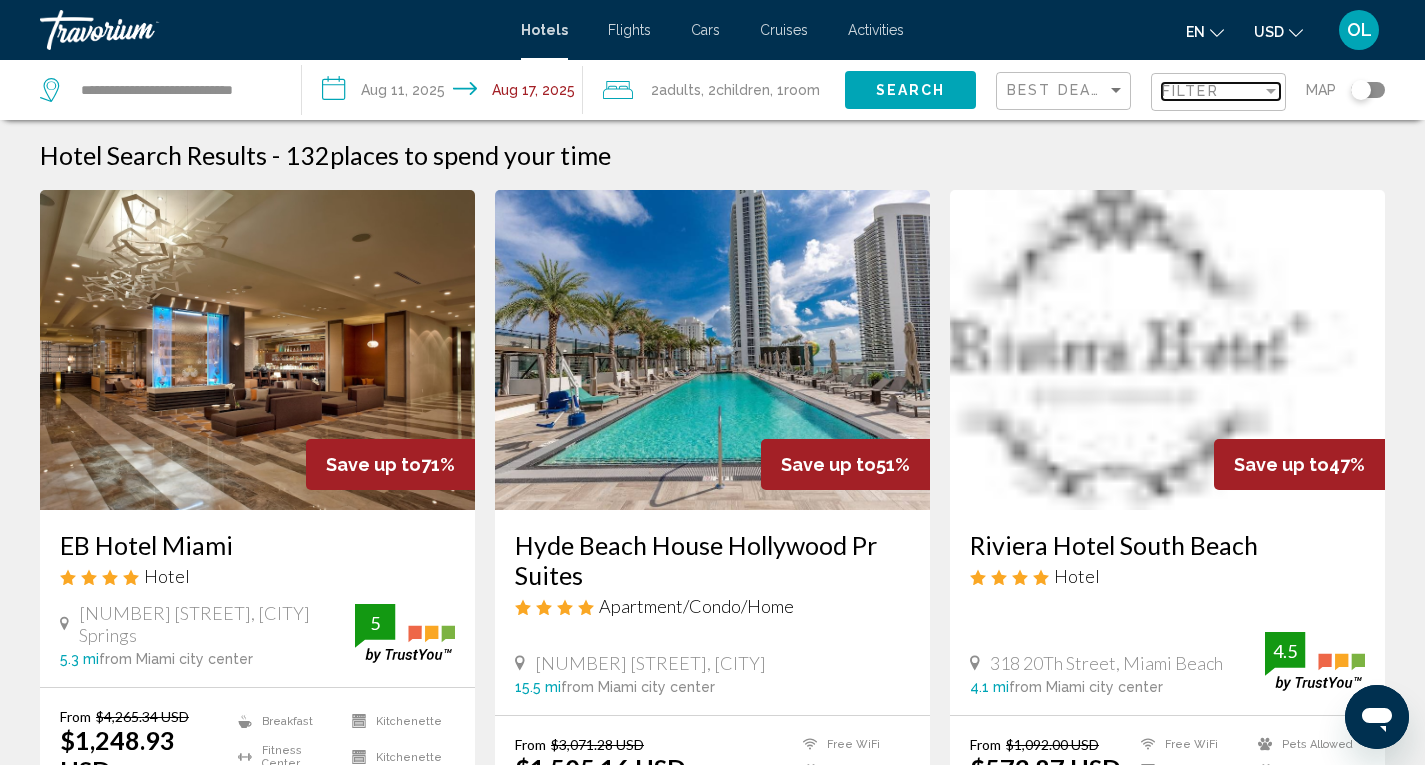 click at bounding box center [1271, 91] 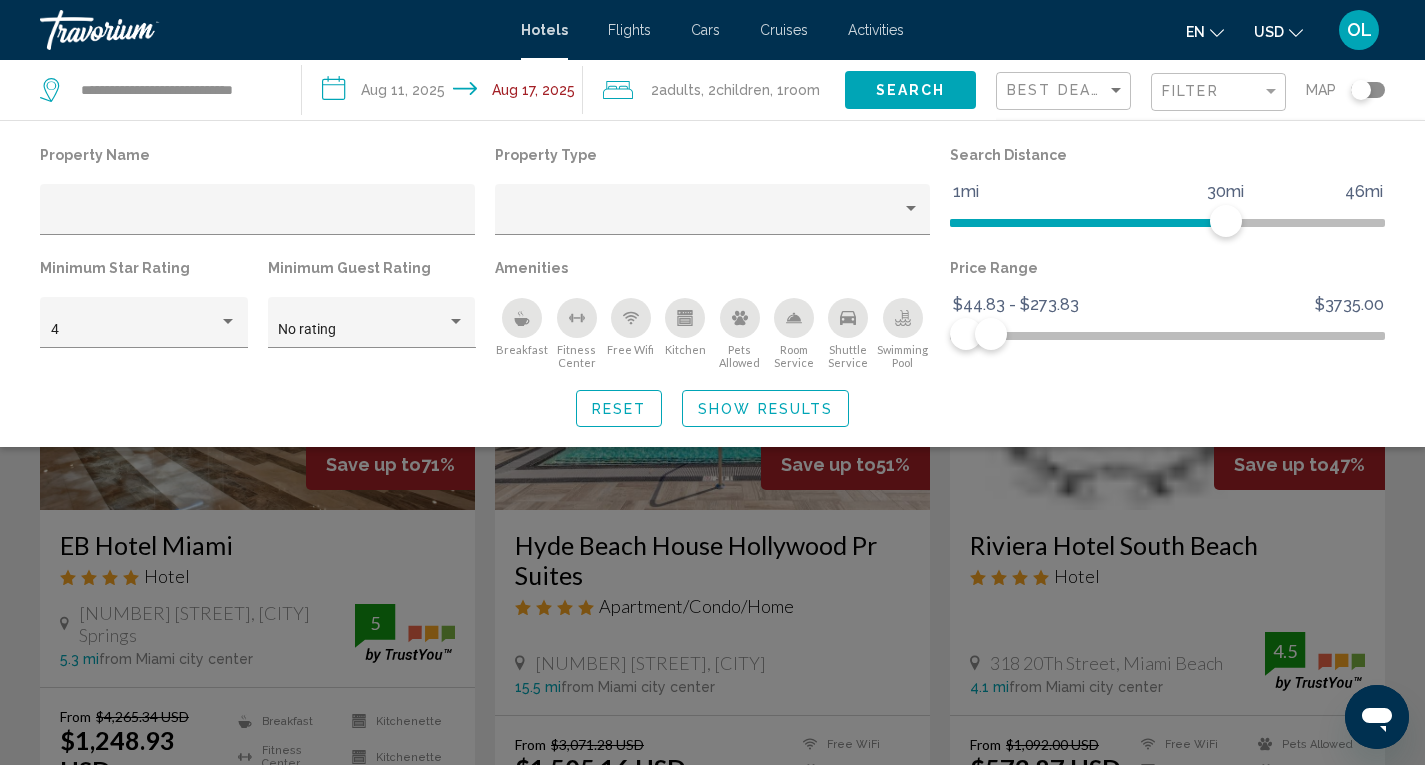 click 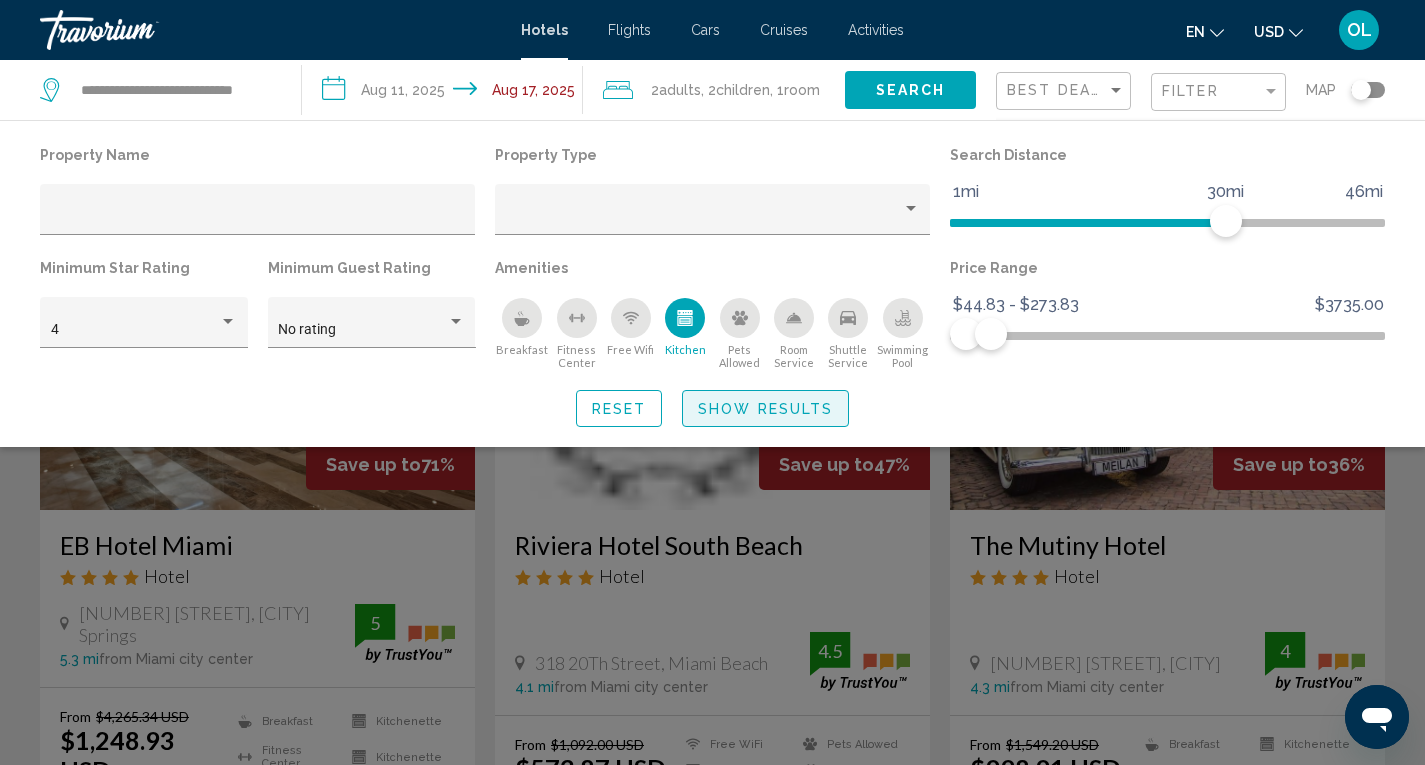 click on "Show Results" 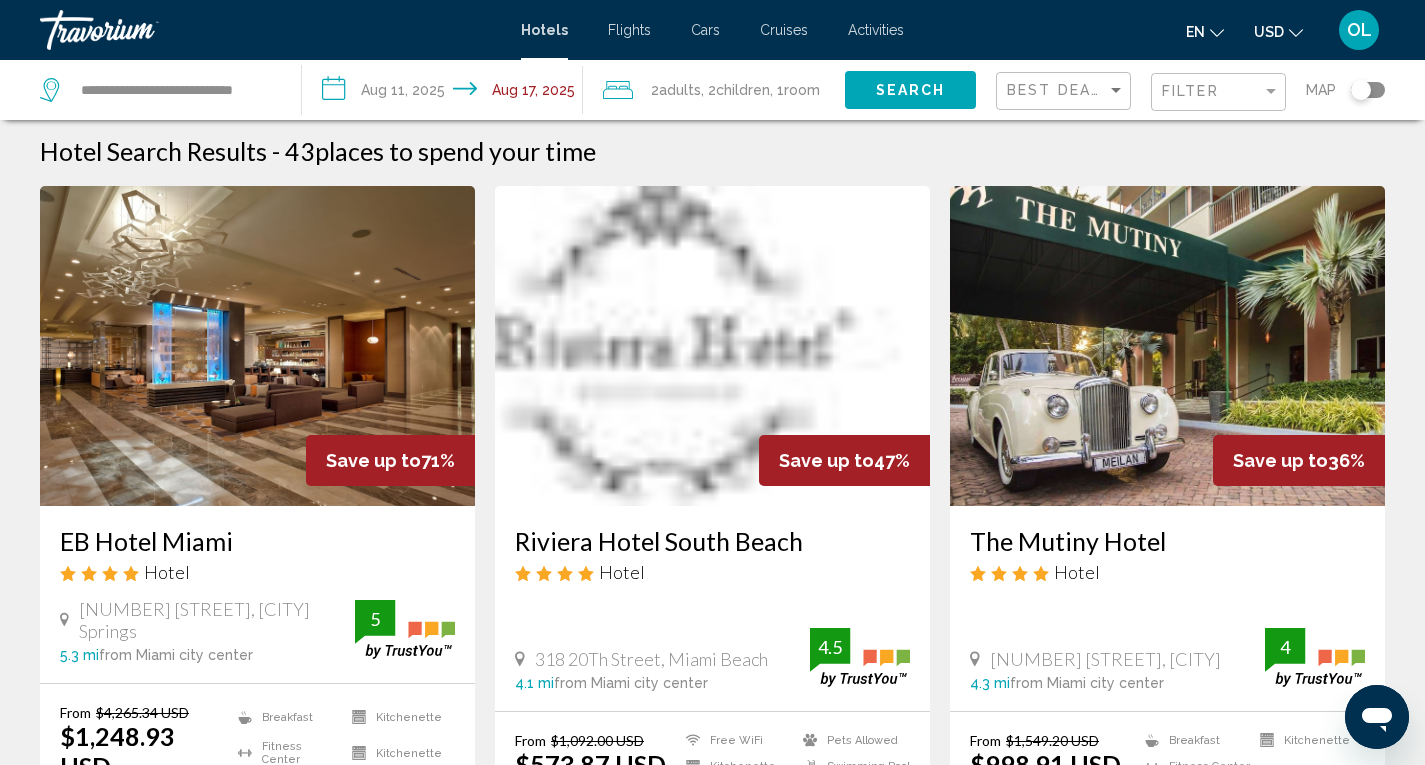 scroll, scrollTop: 0, scrollLeft: 0, axis: both 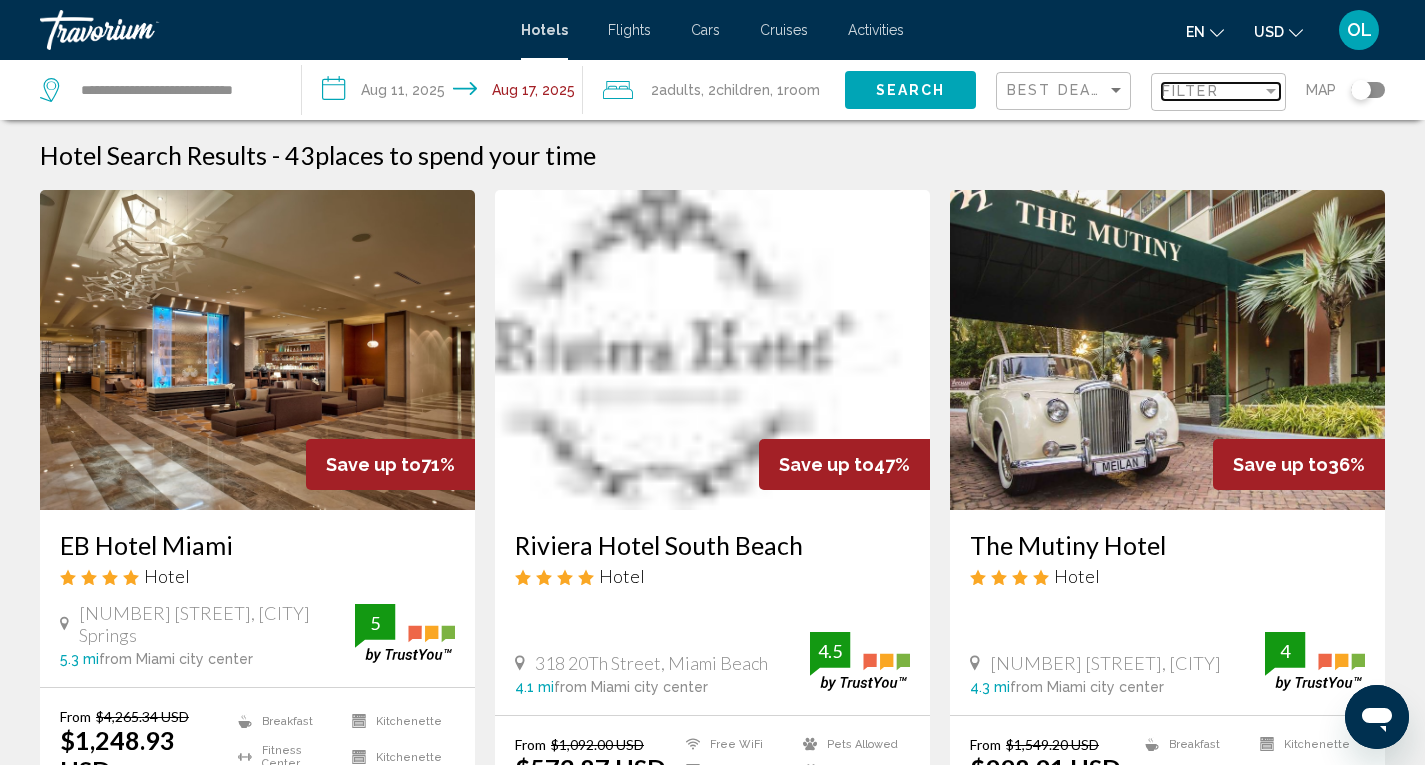 click at bounding box center [1271, 91] 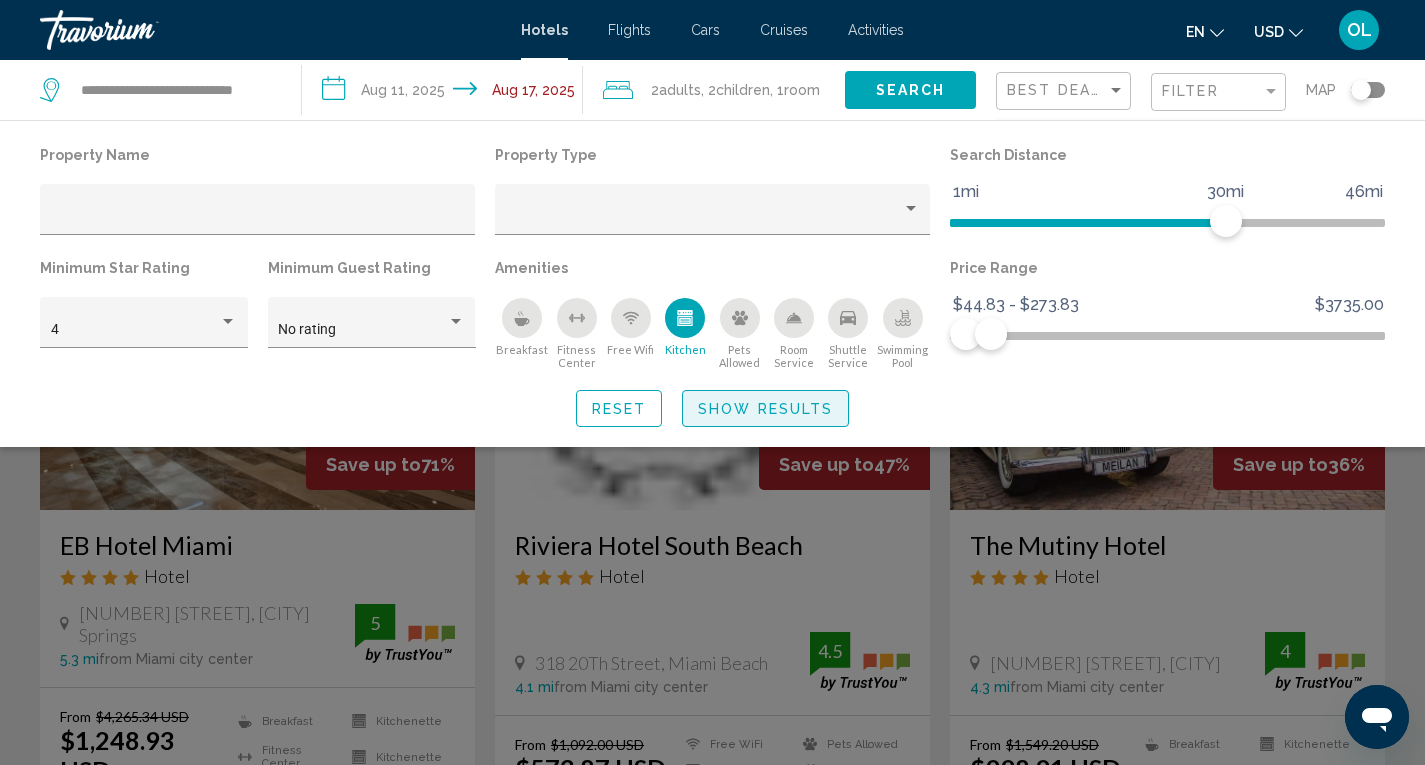click on "Show Results" 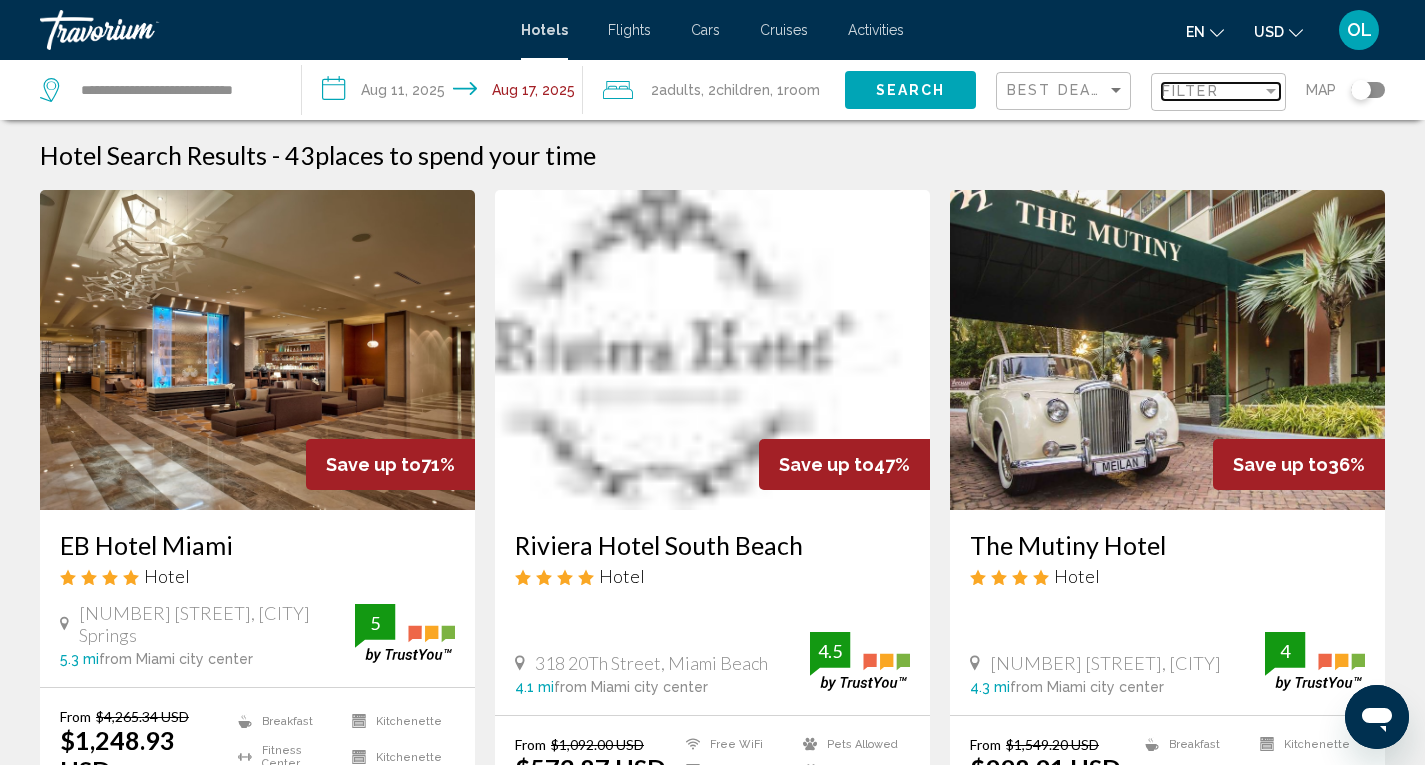 click at bounding box center (1271, 91) 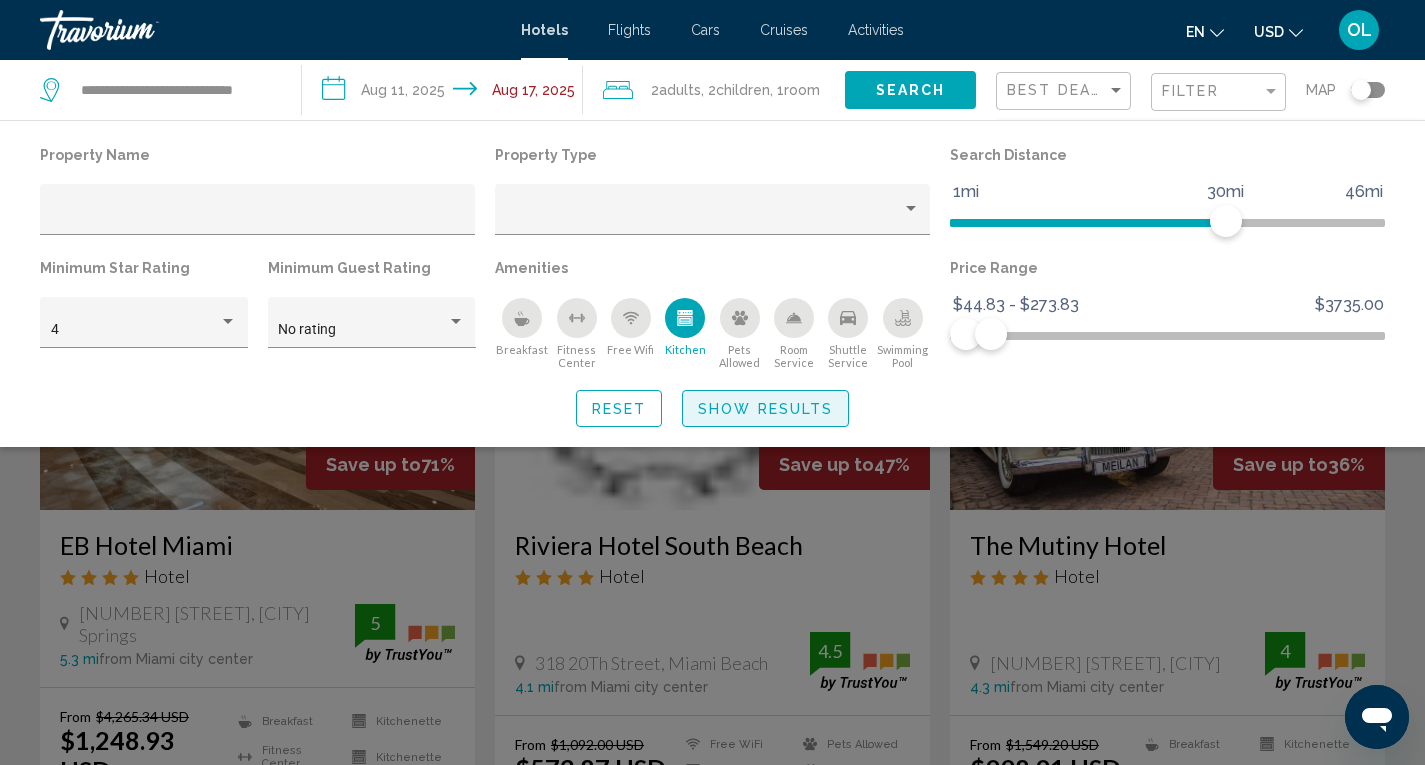 click on "Show Results" 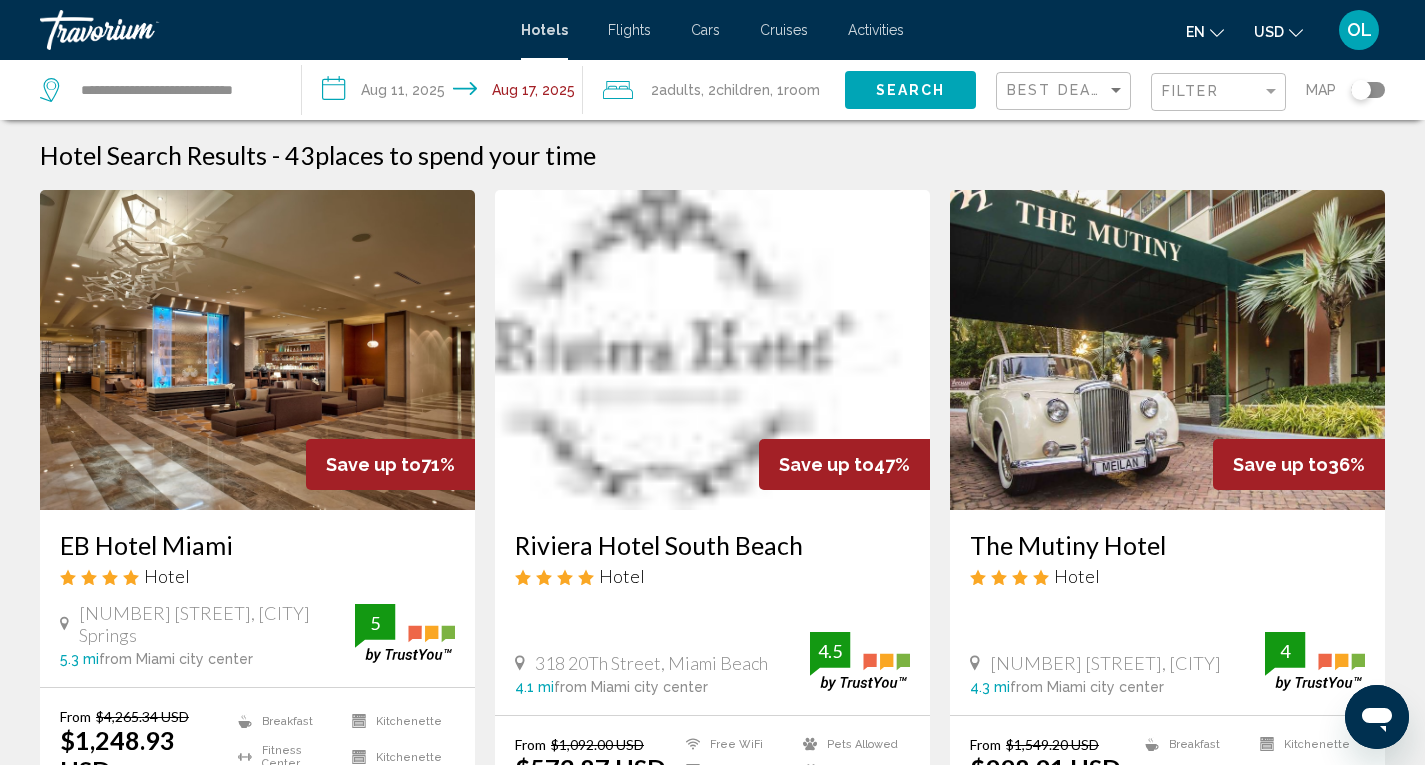 click at bounding box center (257, 350) 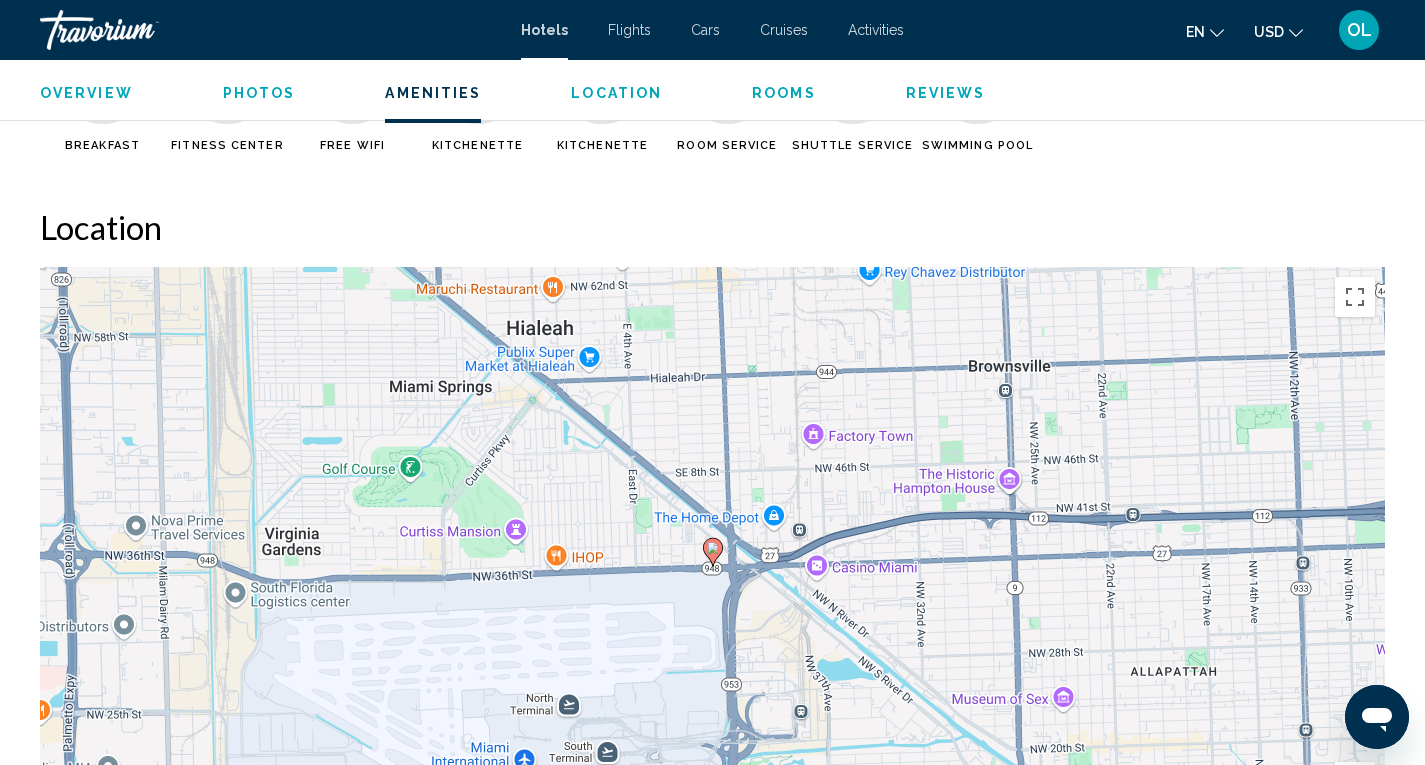 scroll, scrollTop: 1772, scrollLeft: 0, axis: vertical 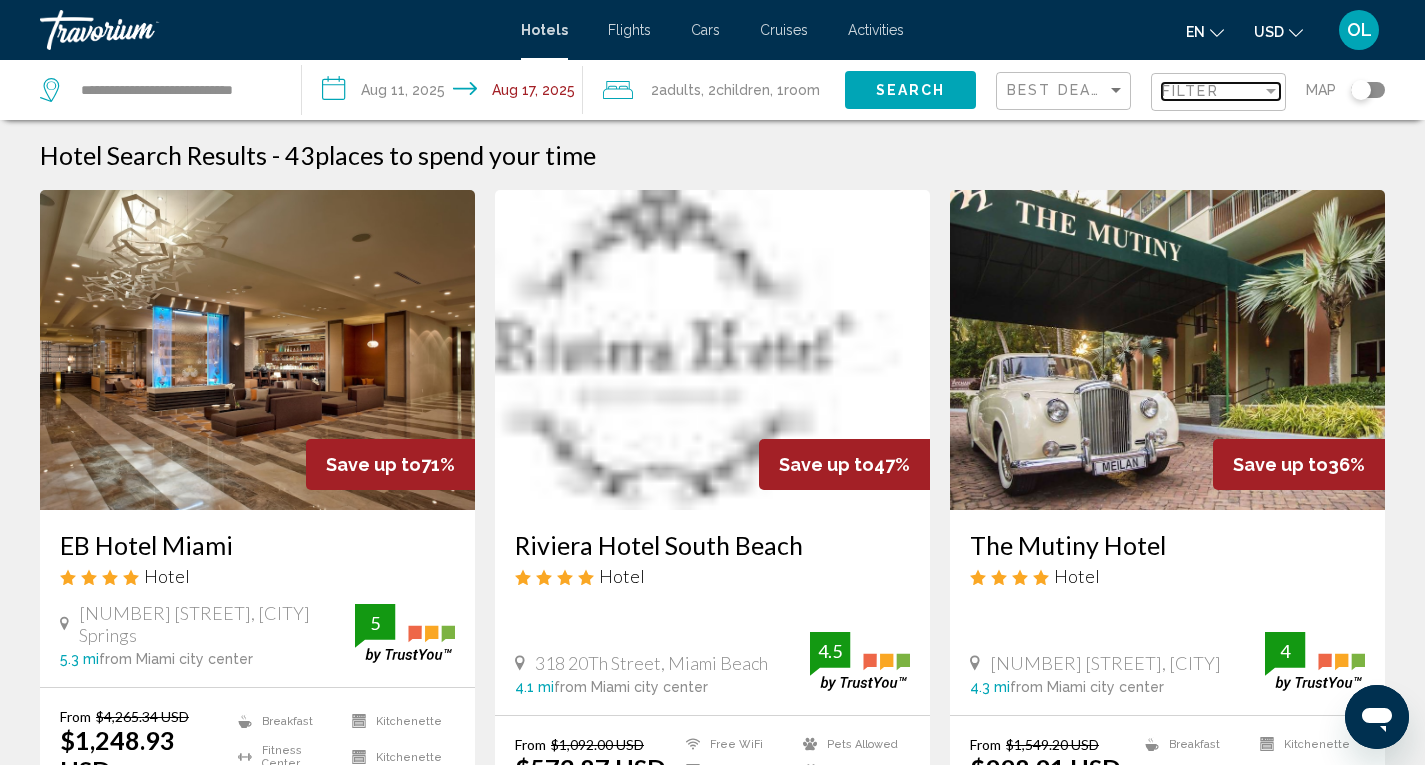 click at bounding box center (1271, 91) 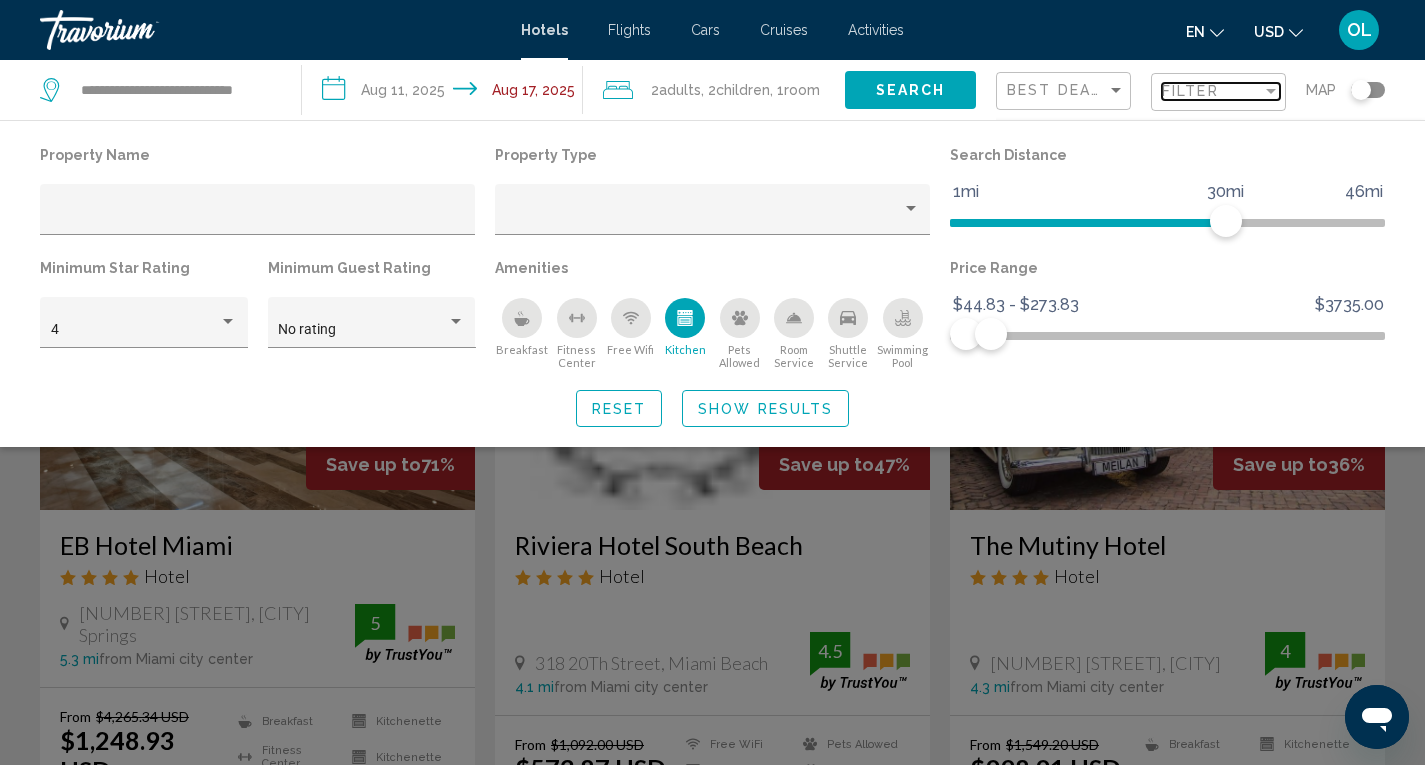 click at bounding box center [1271, 91] 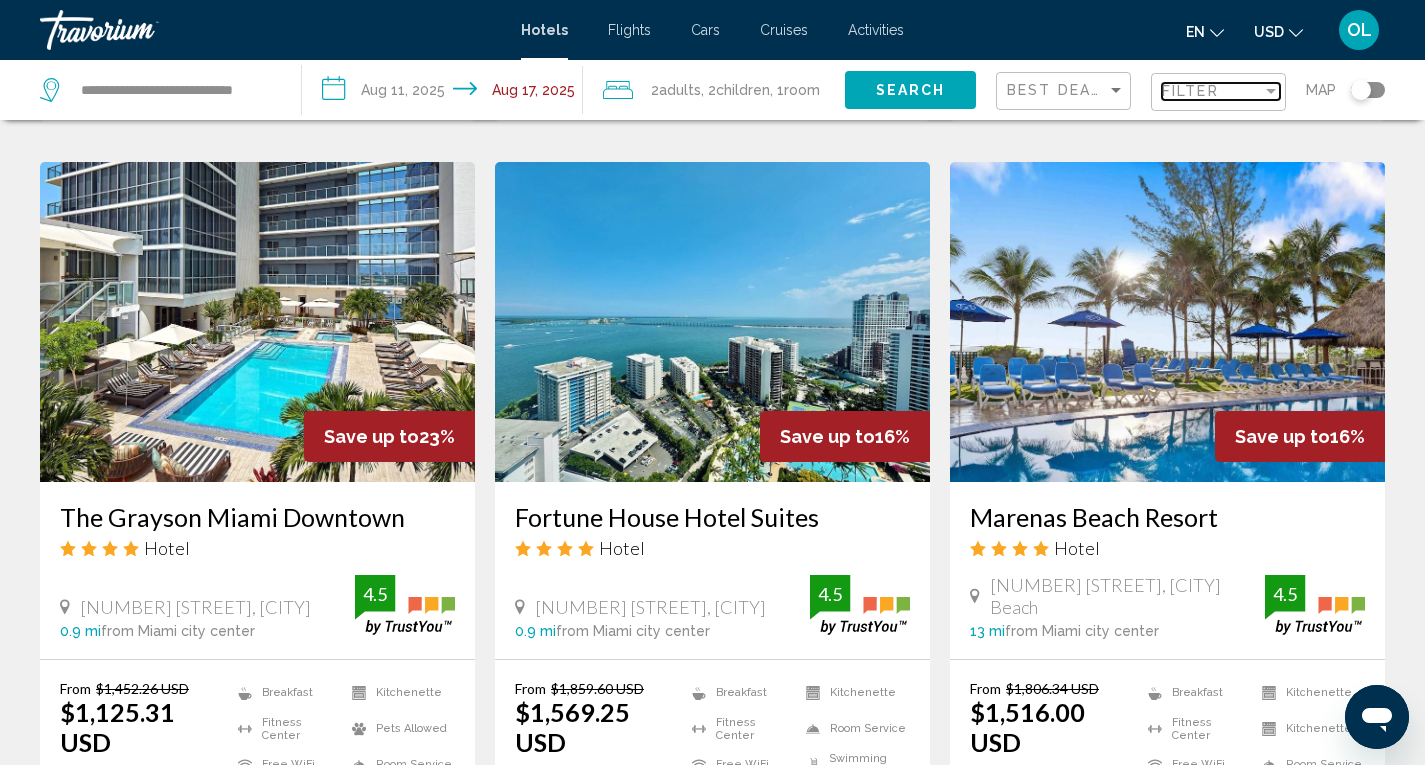 scroll, scrollTop: 1524, scrollLeft: 0, axis: vertical 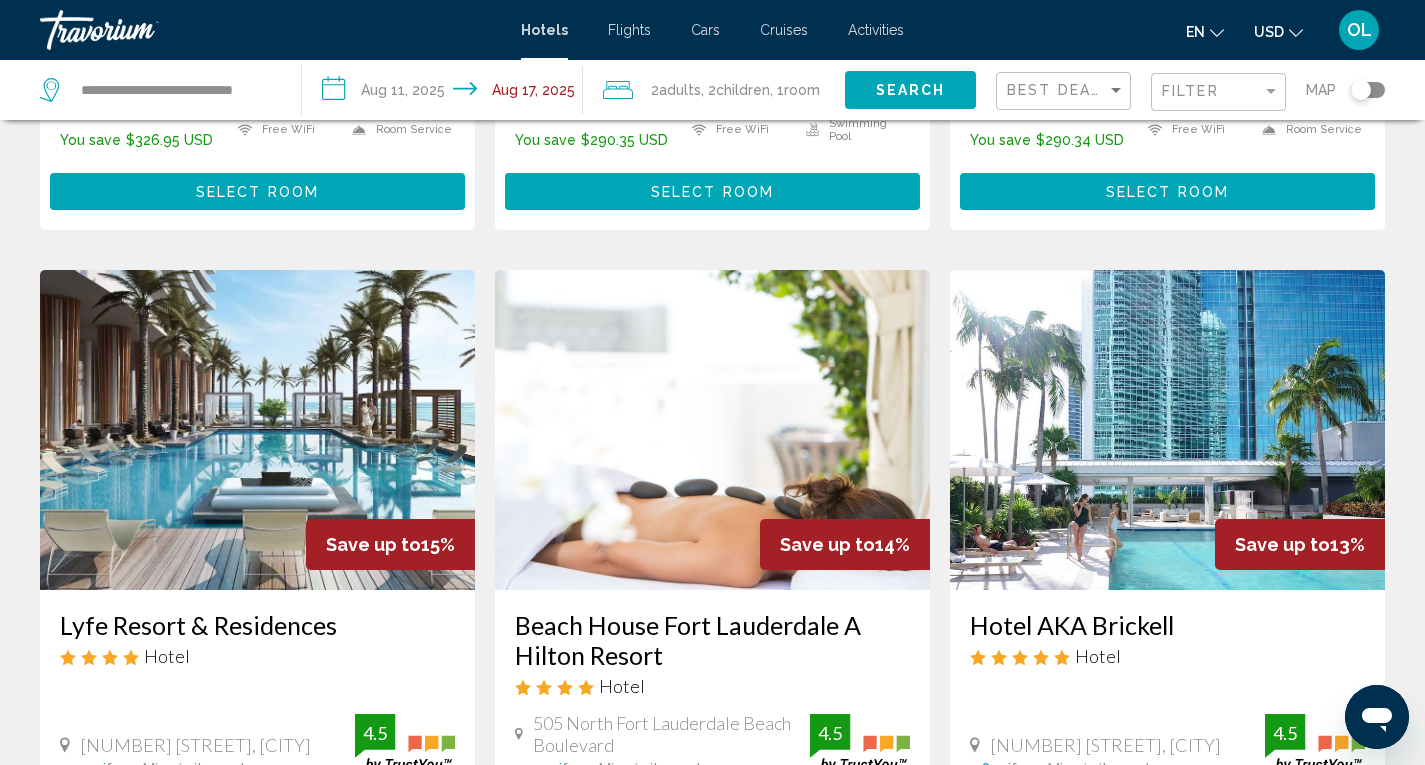 click at bounding box center [1167, 430] 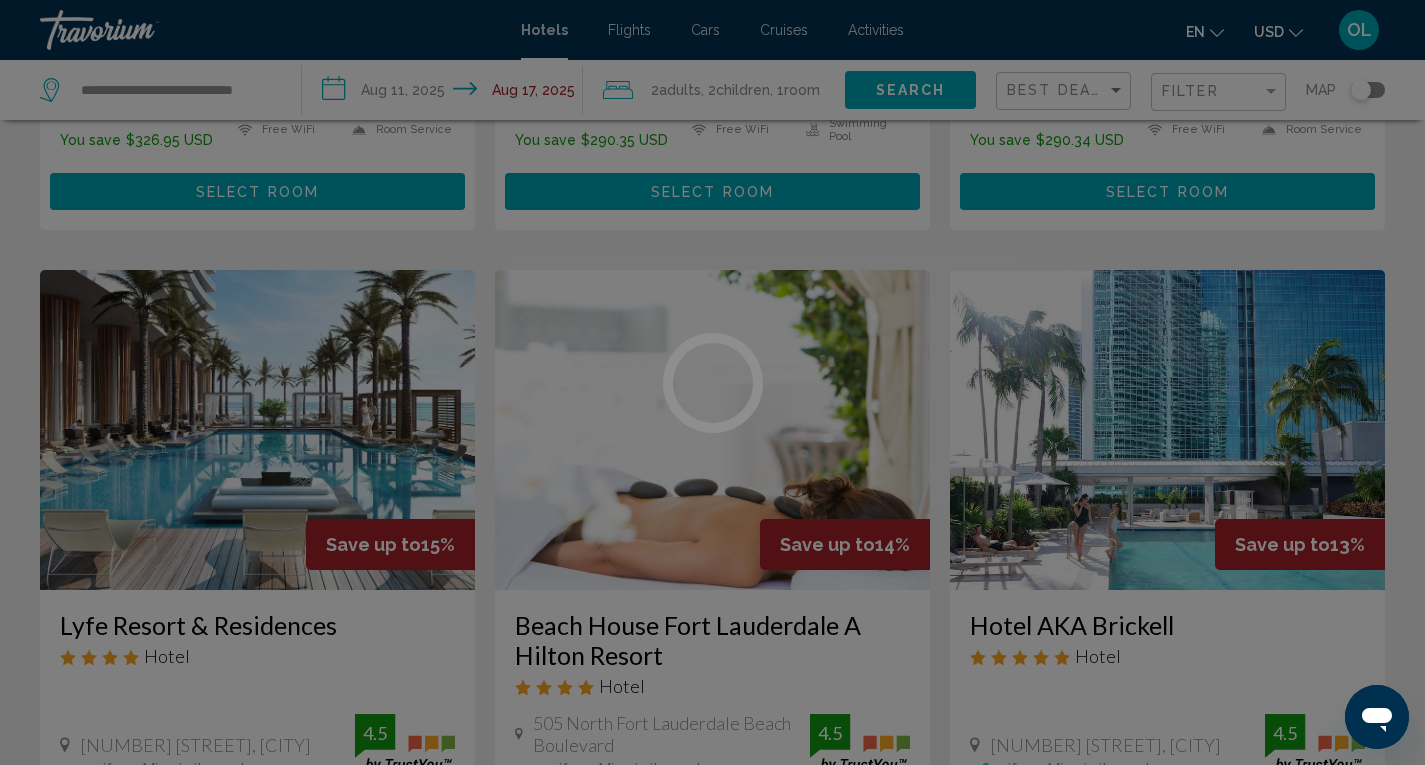 scroll, scrollTop: 0, scrollLeft: 0, axis: both 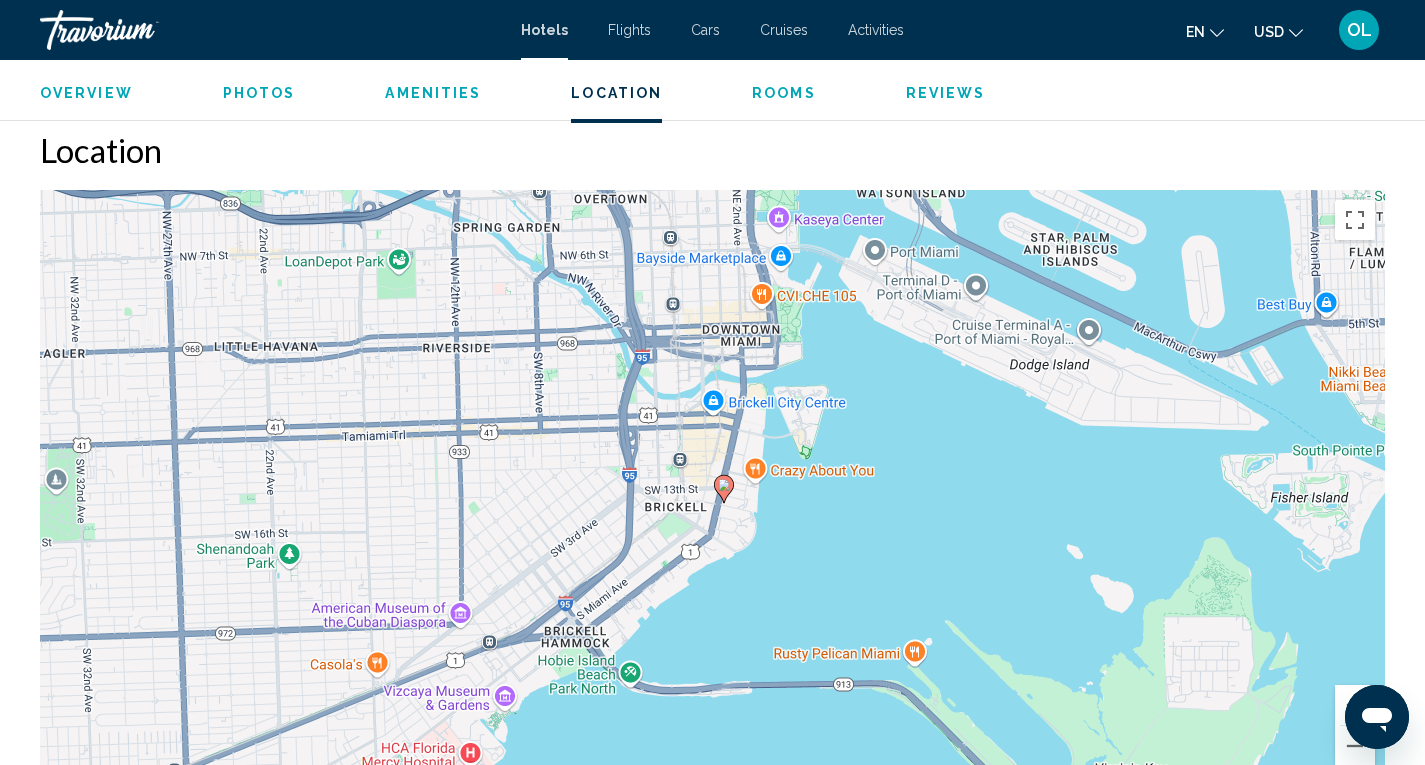 drag, startPoint x: 1382, startPoint y: 524, endPoint x: 1393, endPoint y: 541, distance: 20.248457 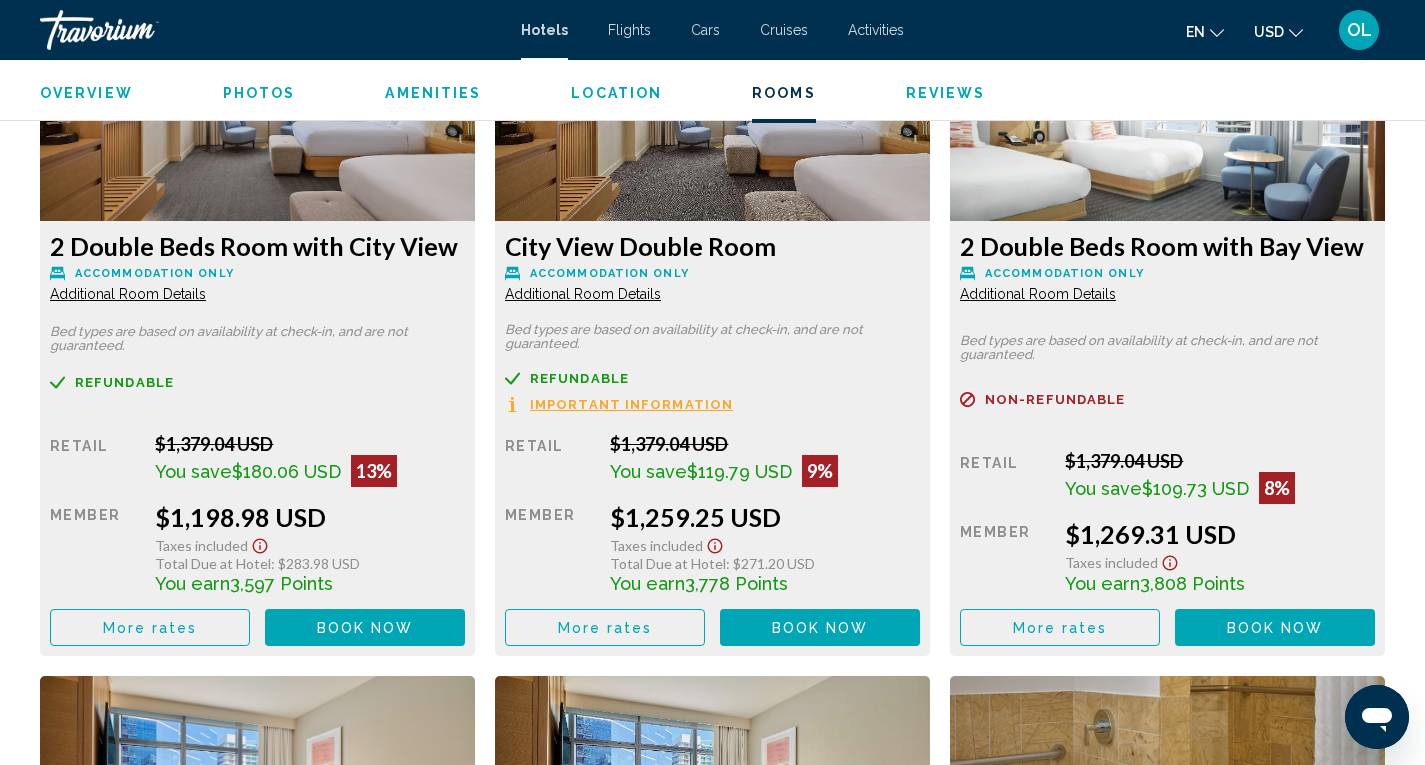 scroll, scrollTop: 2933, scrollLeft: 0, axis: vertical 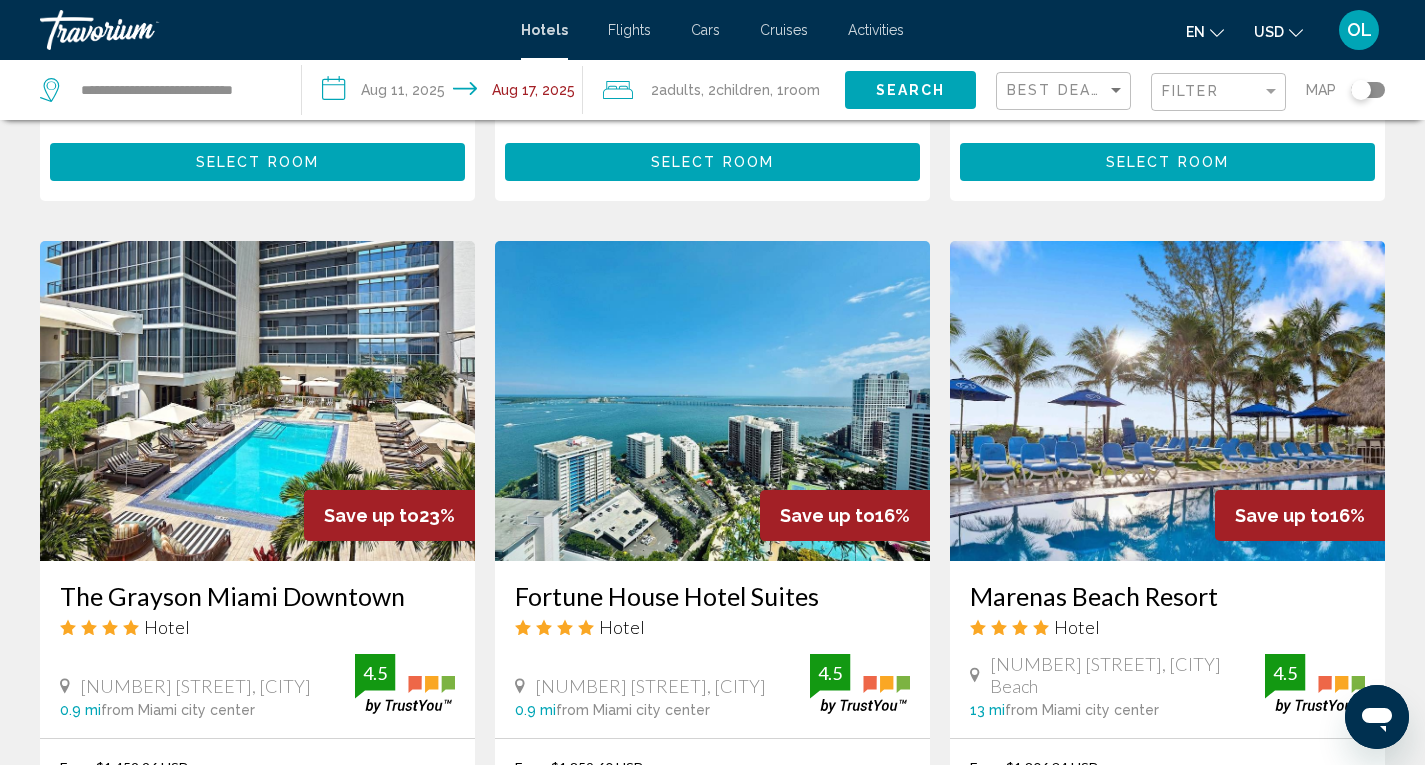 click at bounding box center [257, 401] 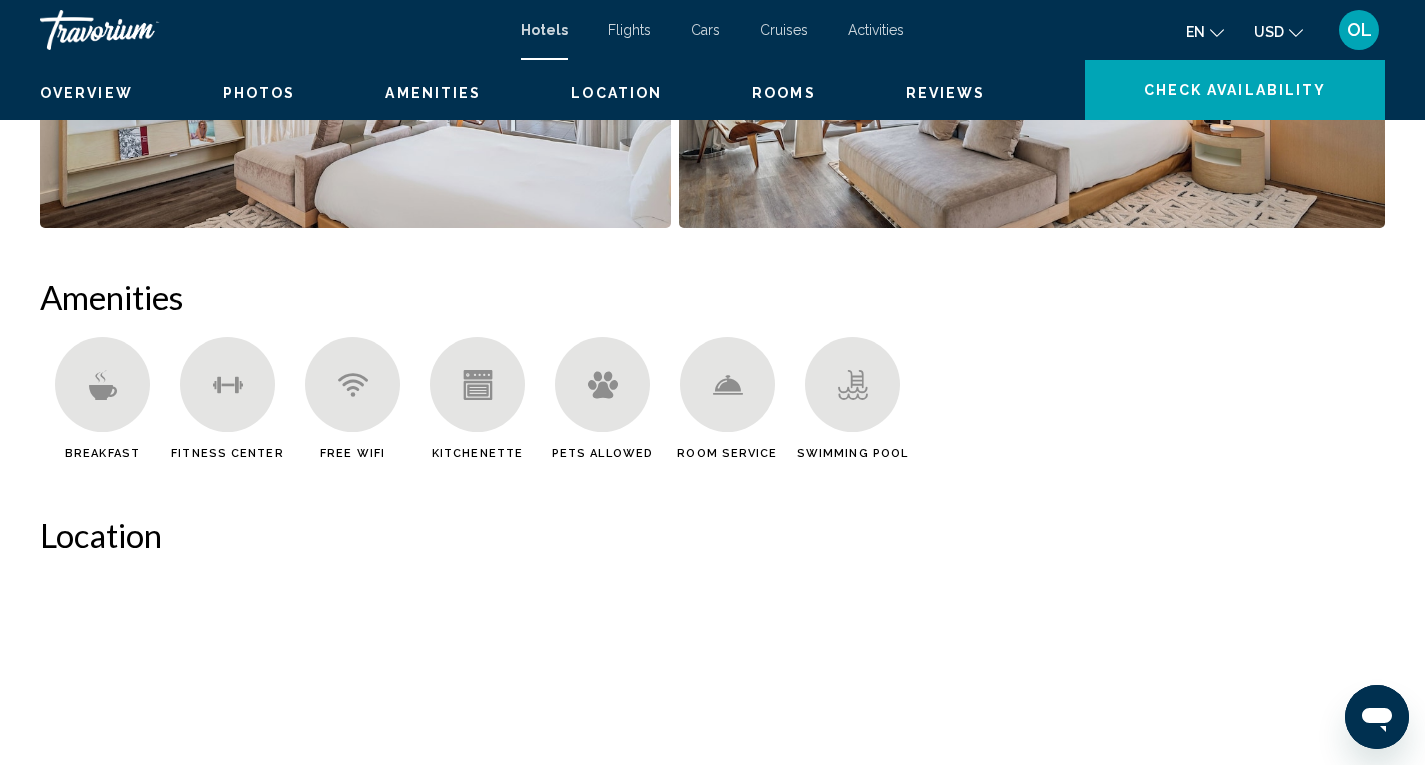scroll, scrollTop: 0, scrollLeft: 0, axis: both 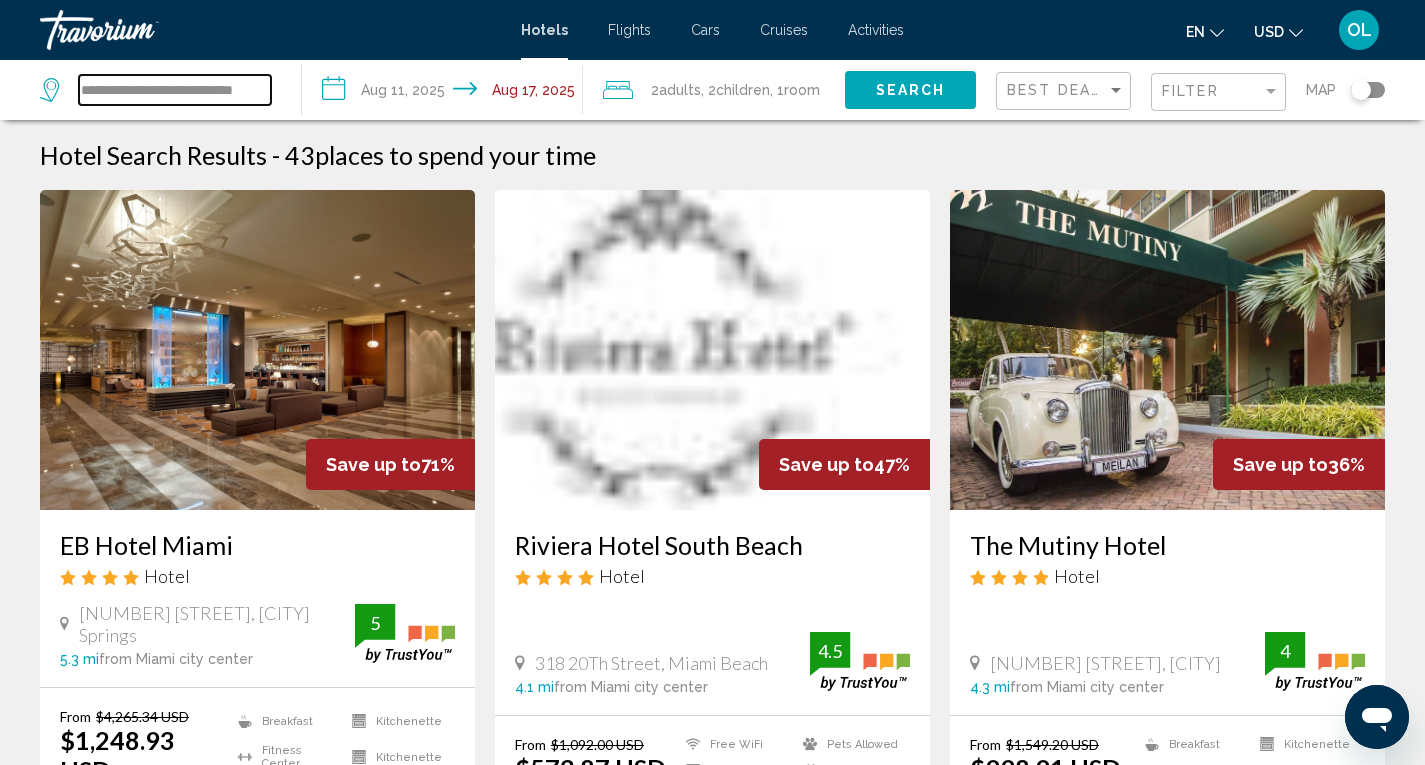 click on "**********" at bounding box center (175, 90) 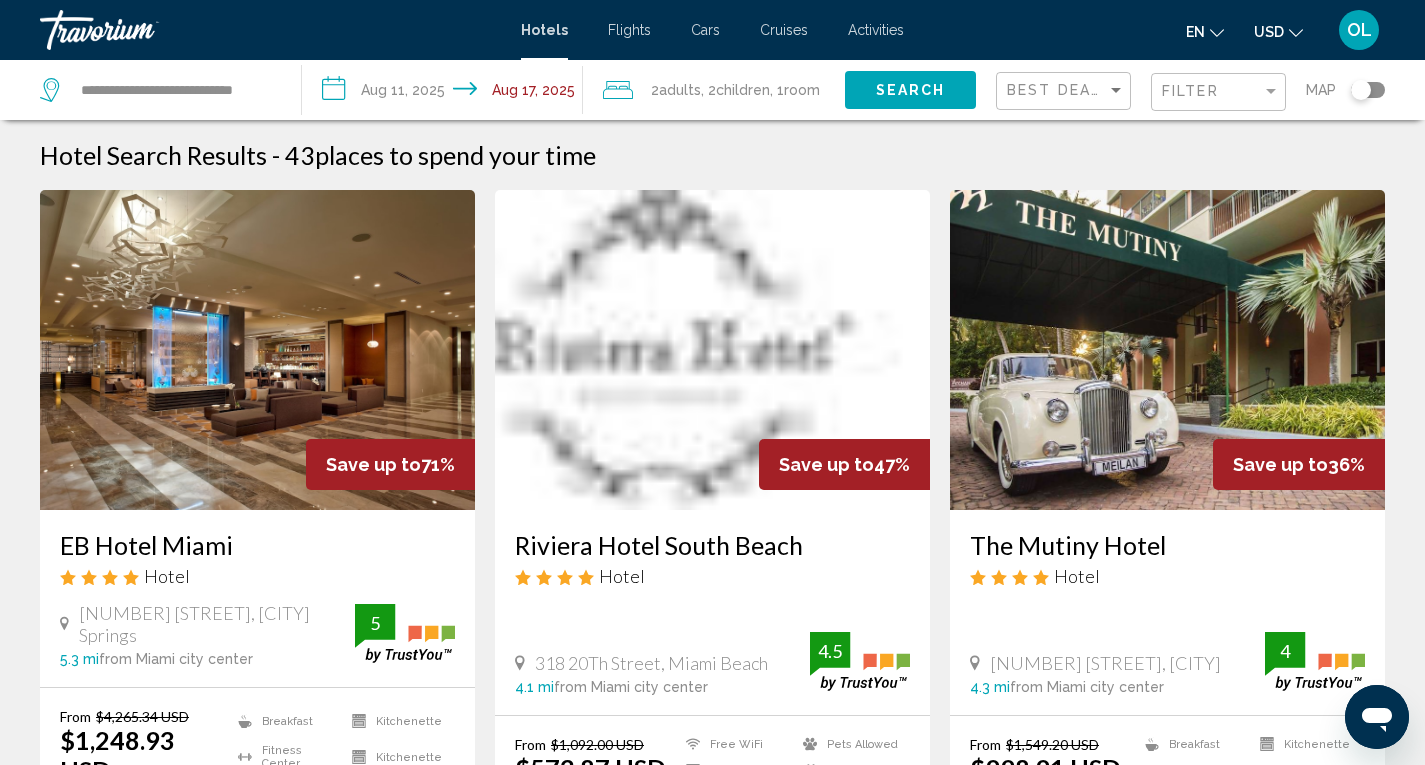 click 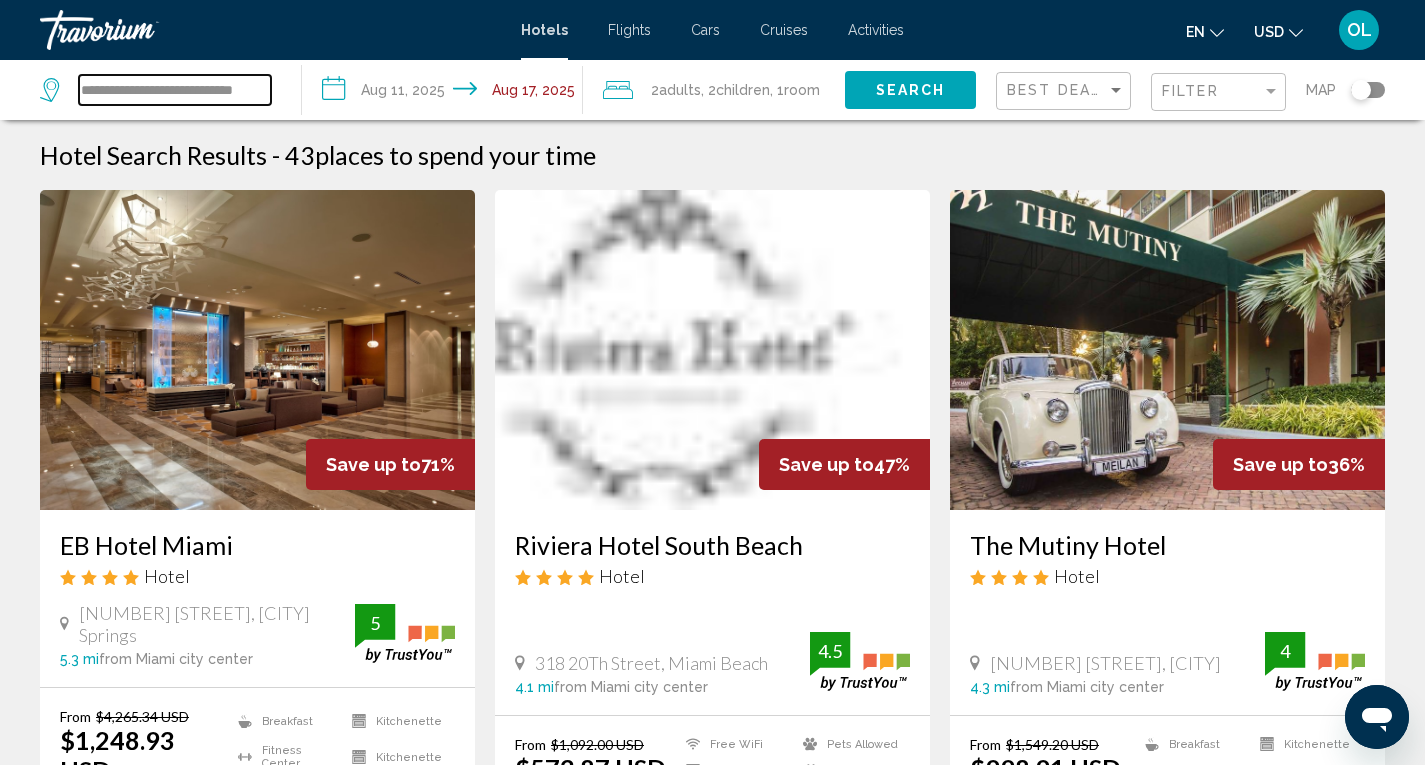 click on "**********" at bounding box center (175, 90) 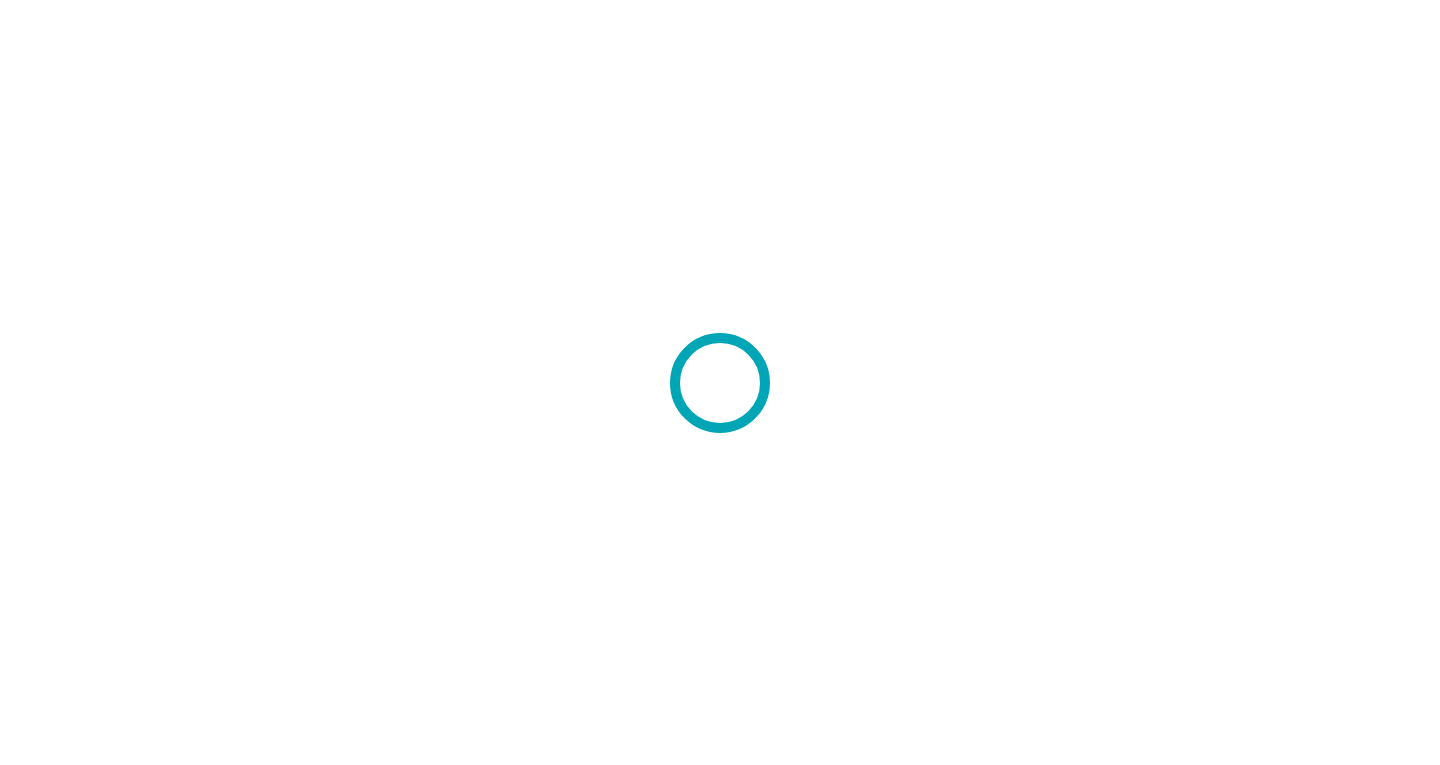 scroll, scrollTop: 0, scrollLeft: 0, axis: both 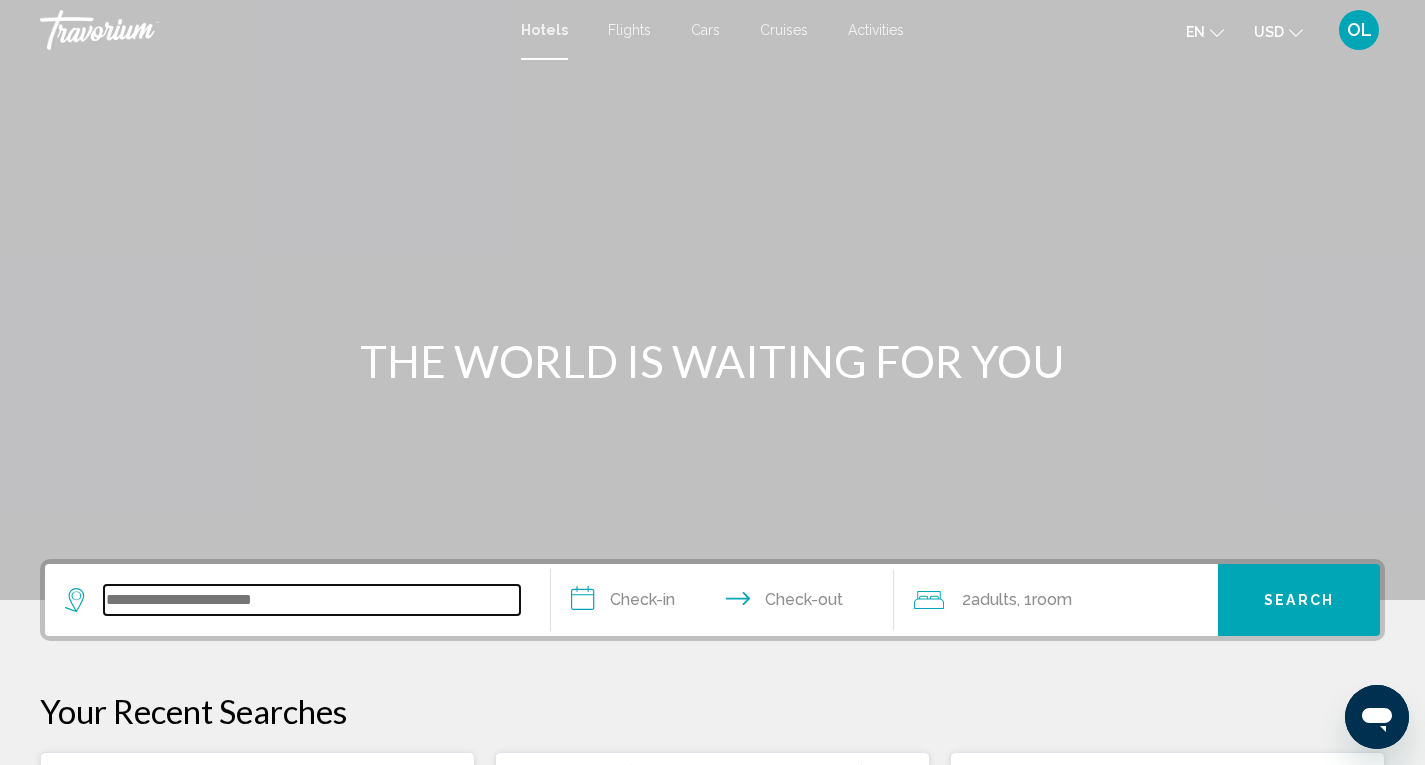 click at bounding box center [312, 600] 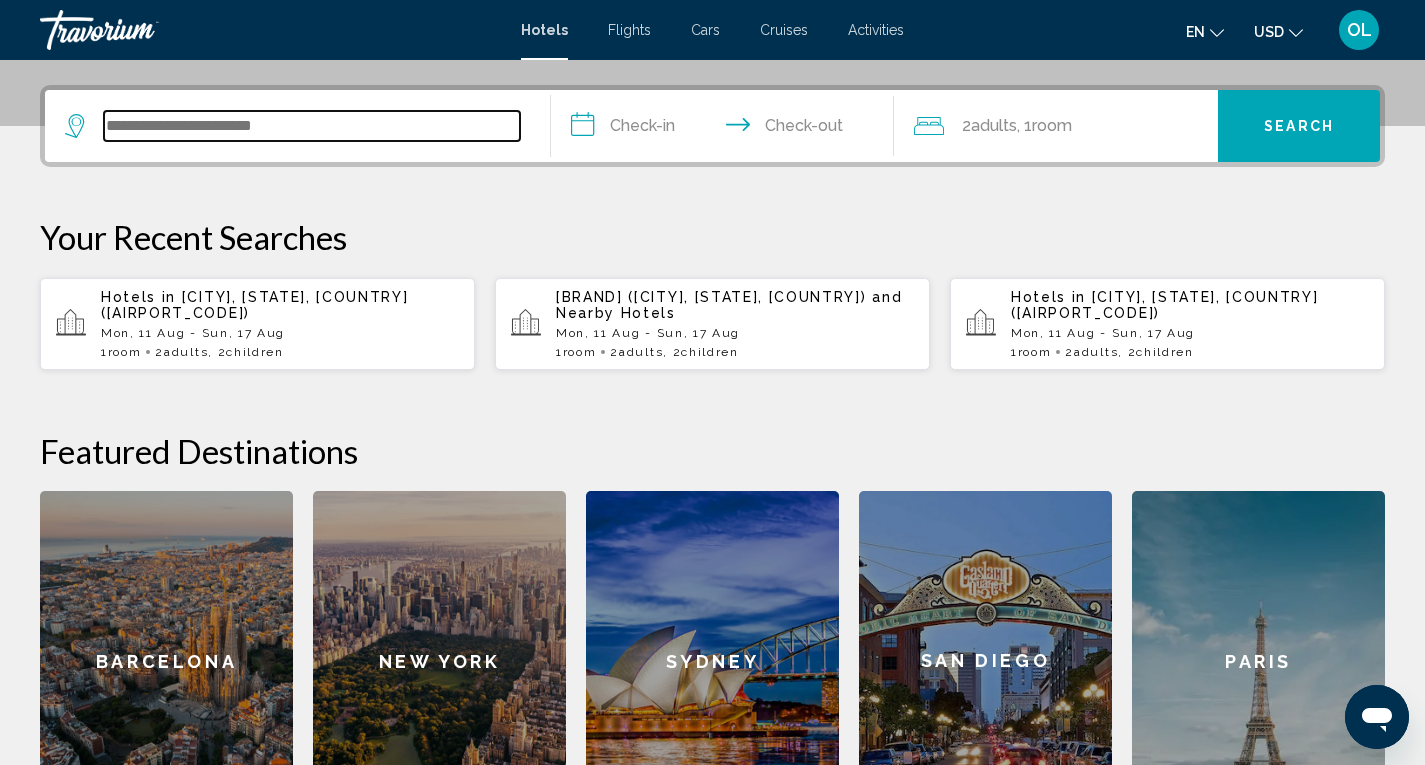 scroll, scrollTop: 494, scrollLeft: 0, axis: vertical 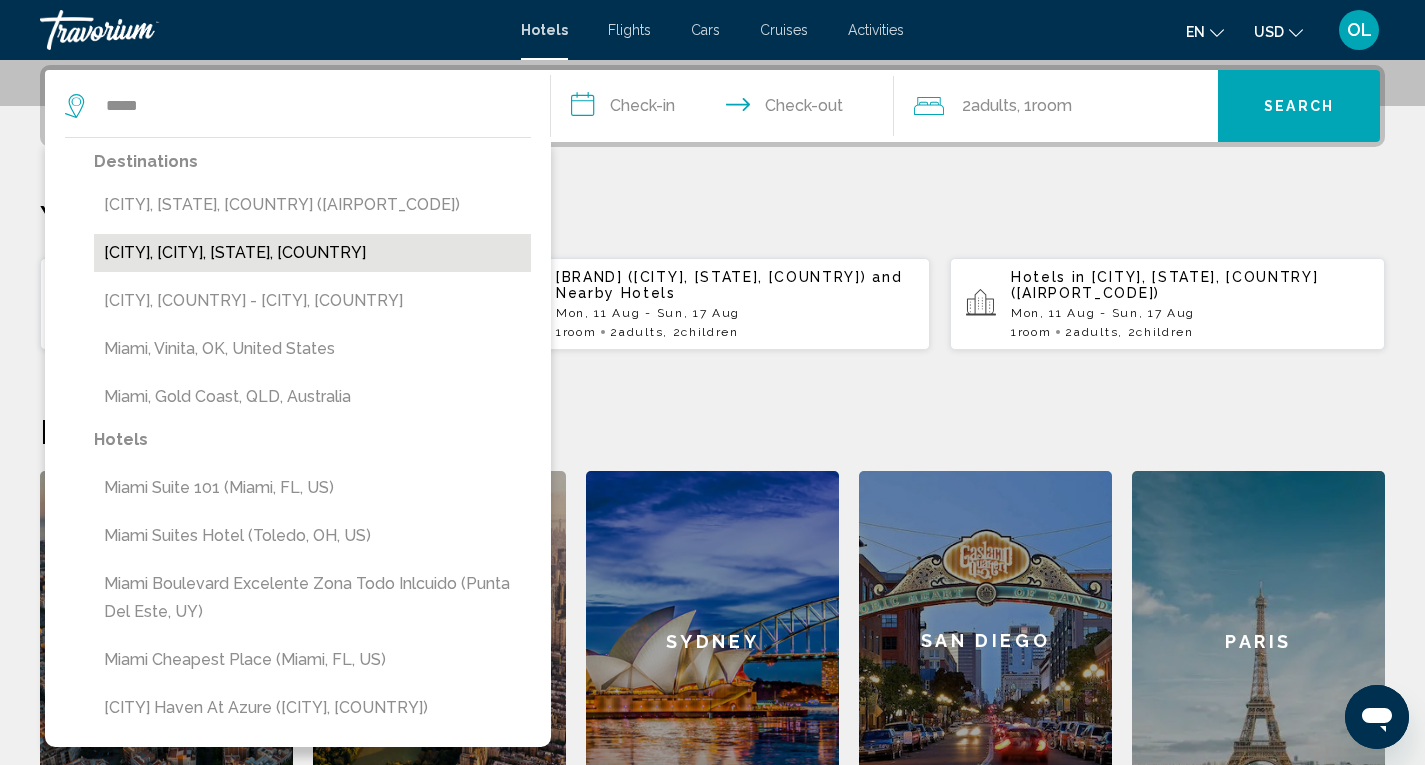 click on "[CITY], [CITY], [STATE], [COUNTRY]" at bounding box center [312, 253] 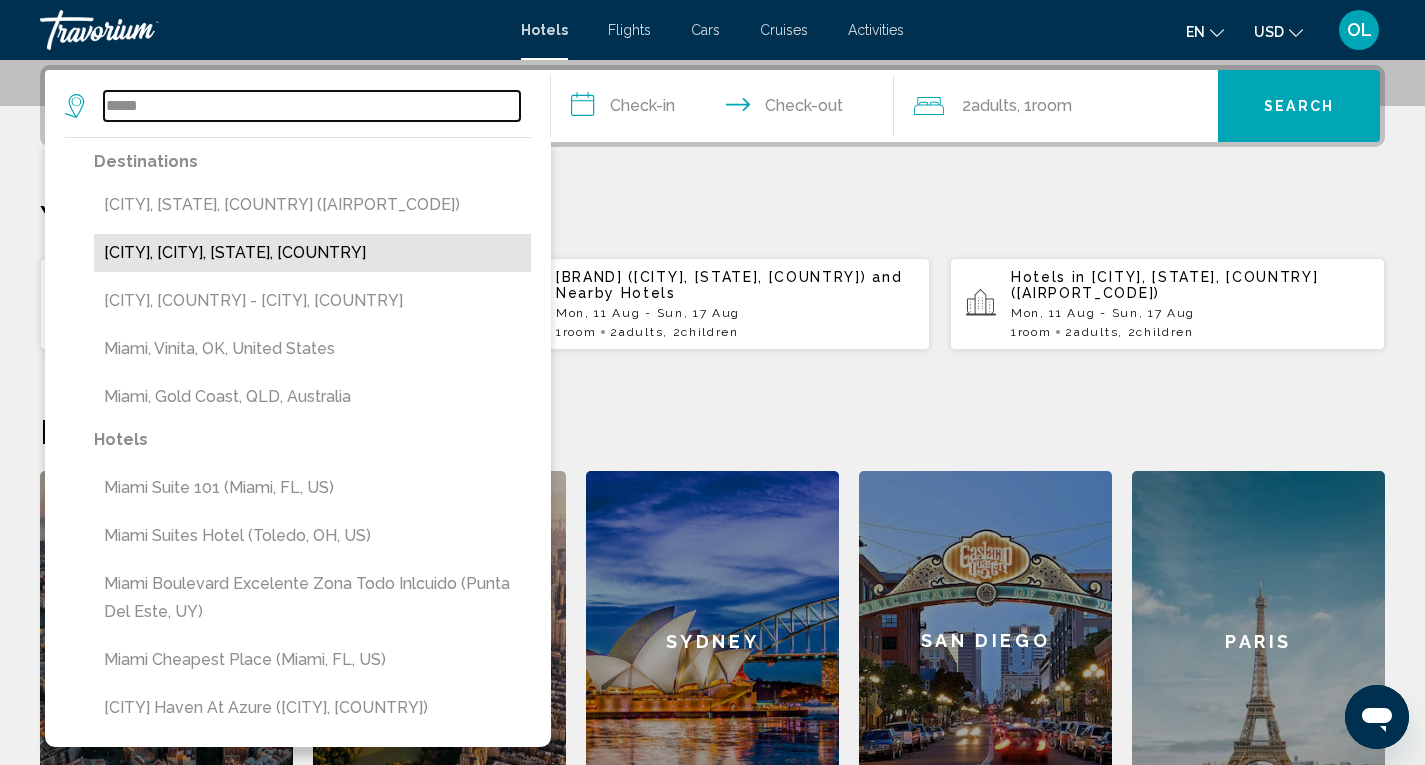type on "**********" 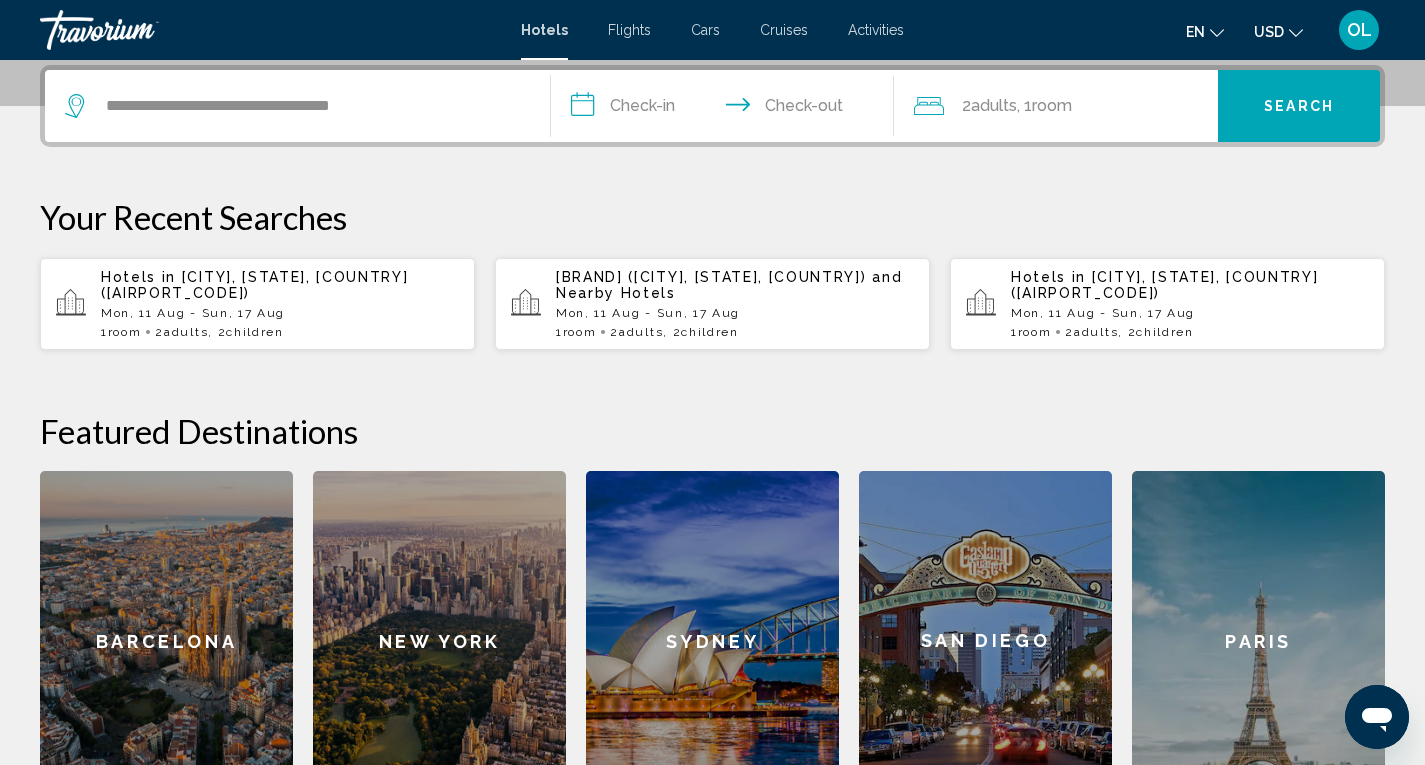 click on "**********" at bounding box center (727, 109) 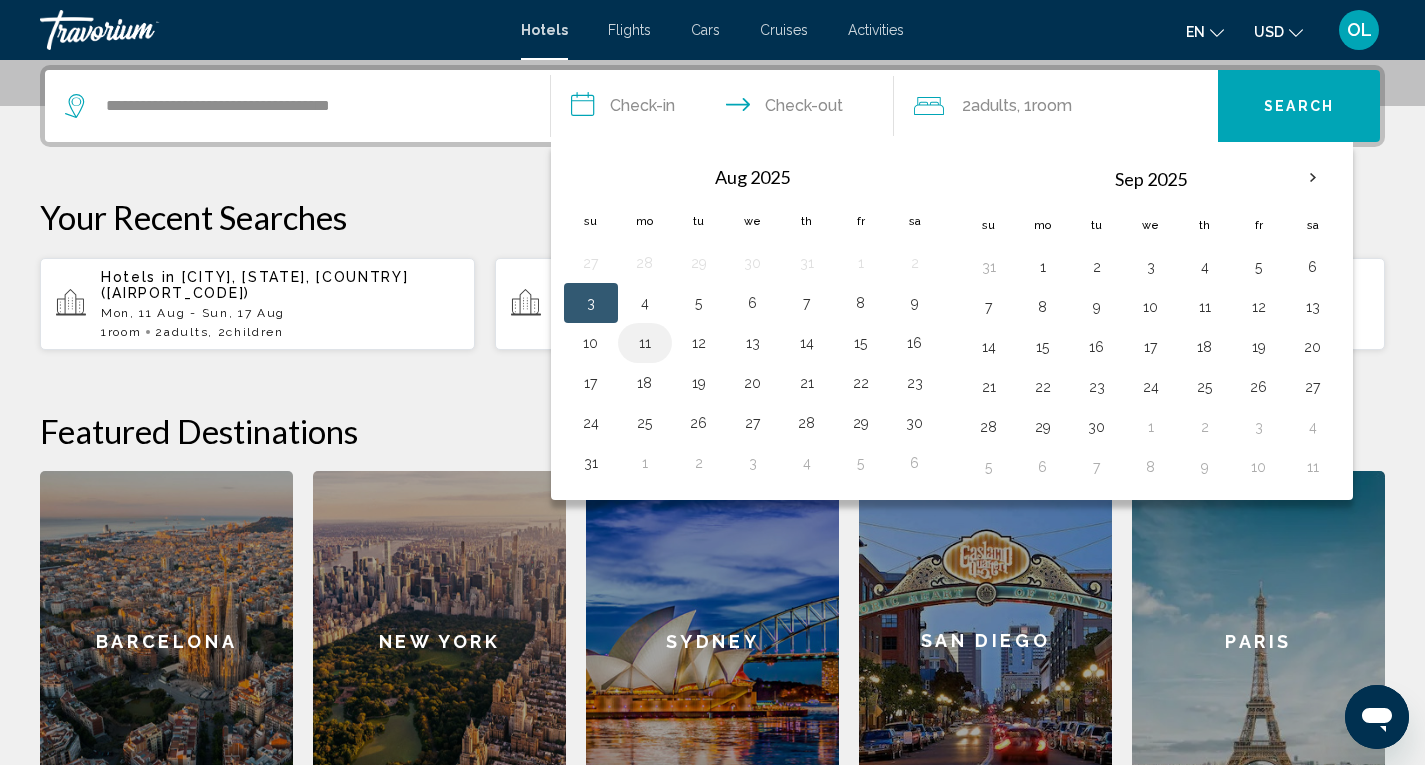 click on "11" at bounding box center (645, 343) 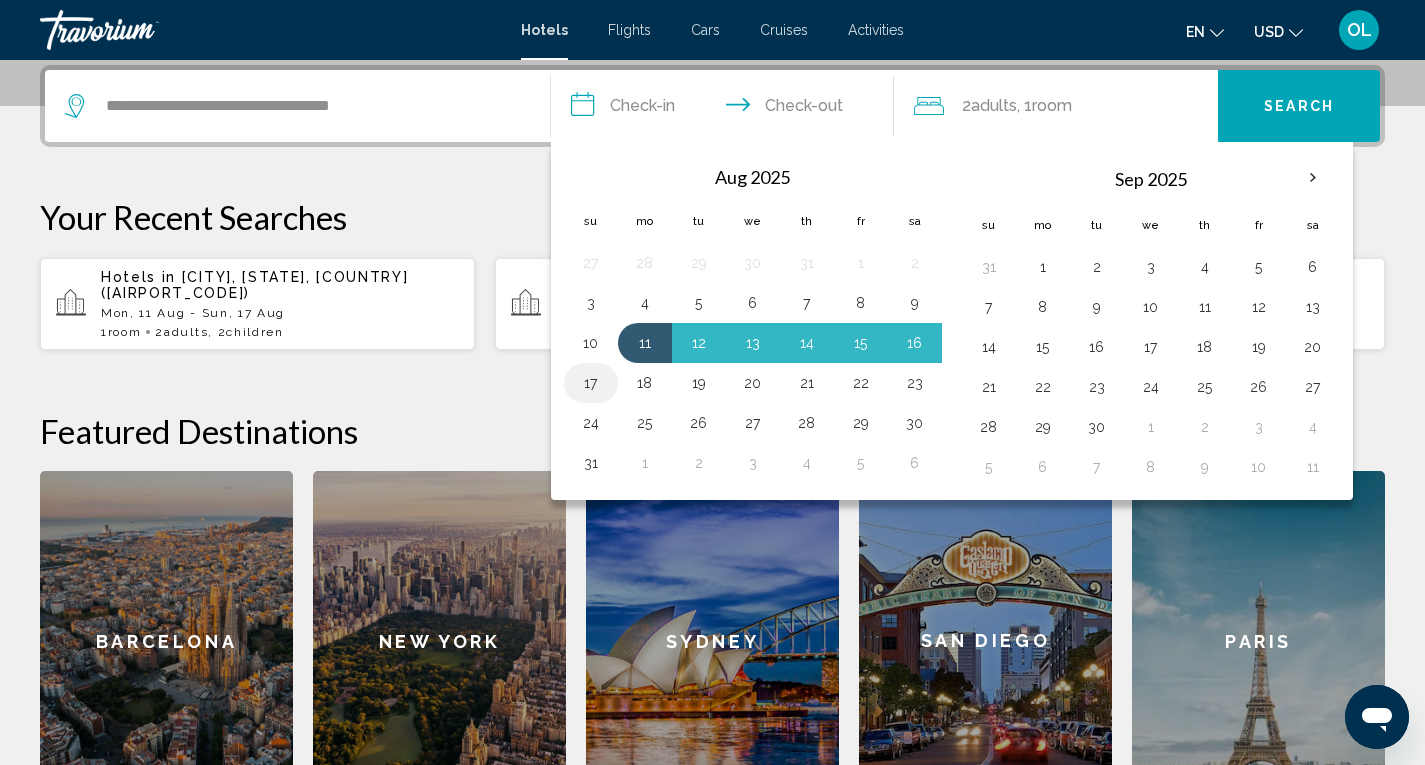 click on "17" at bounding box center [591, 383] 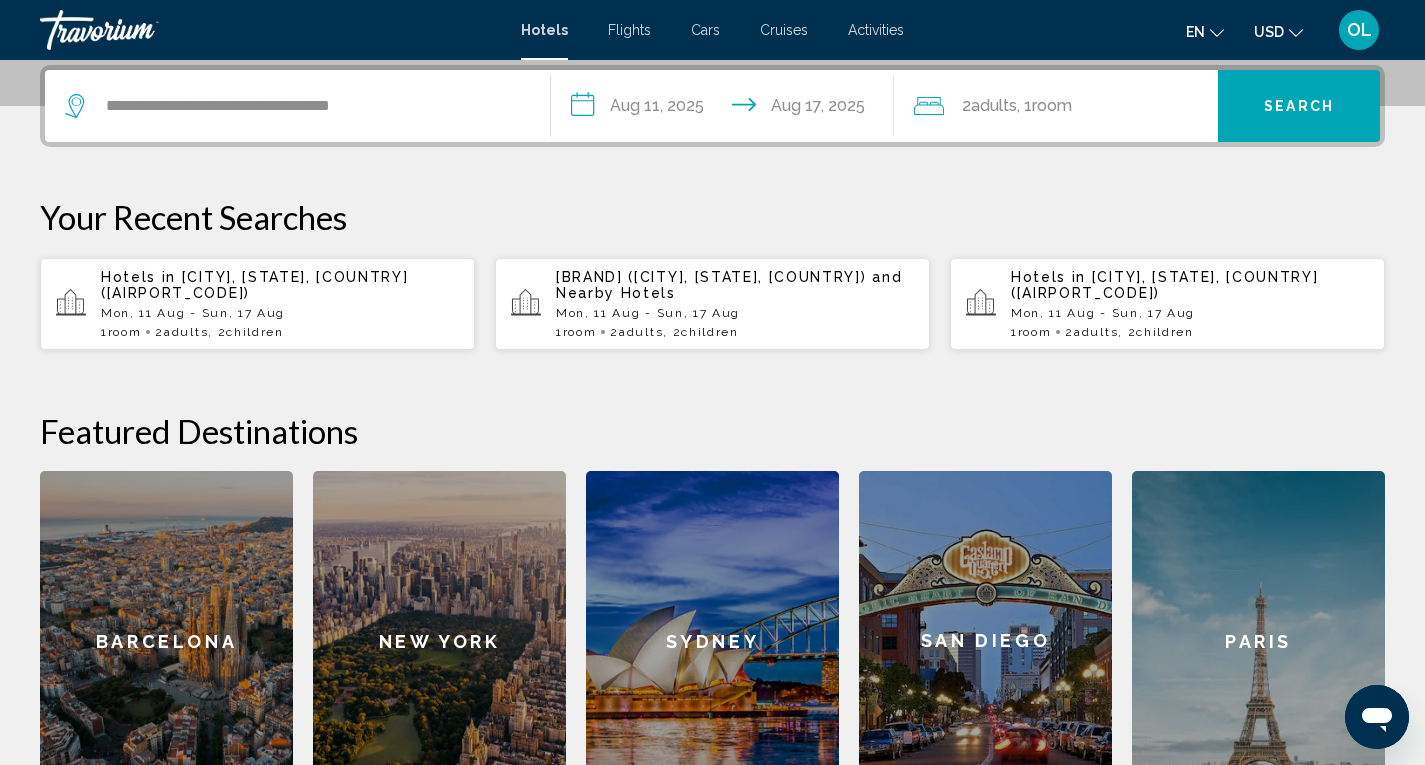 click on "Adults" 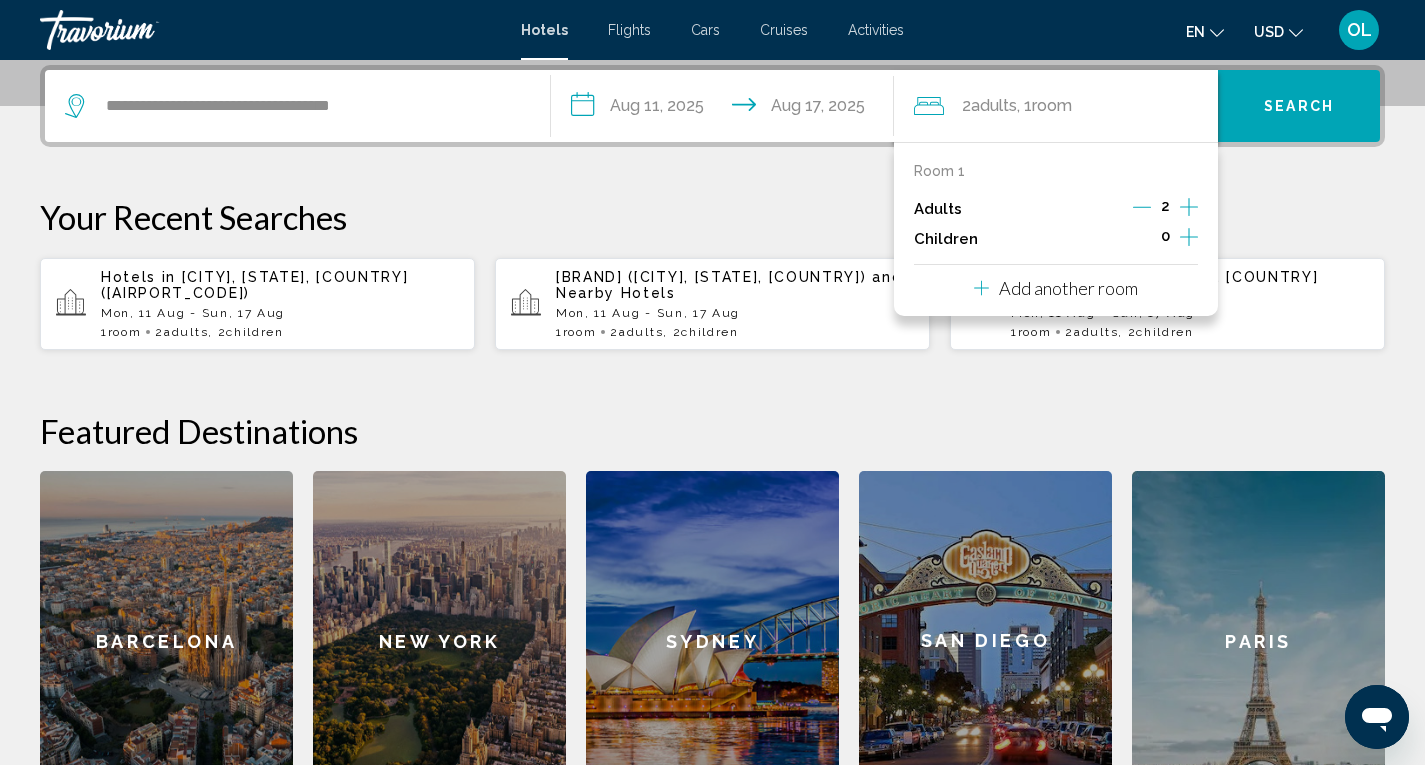 click 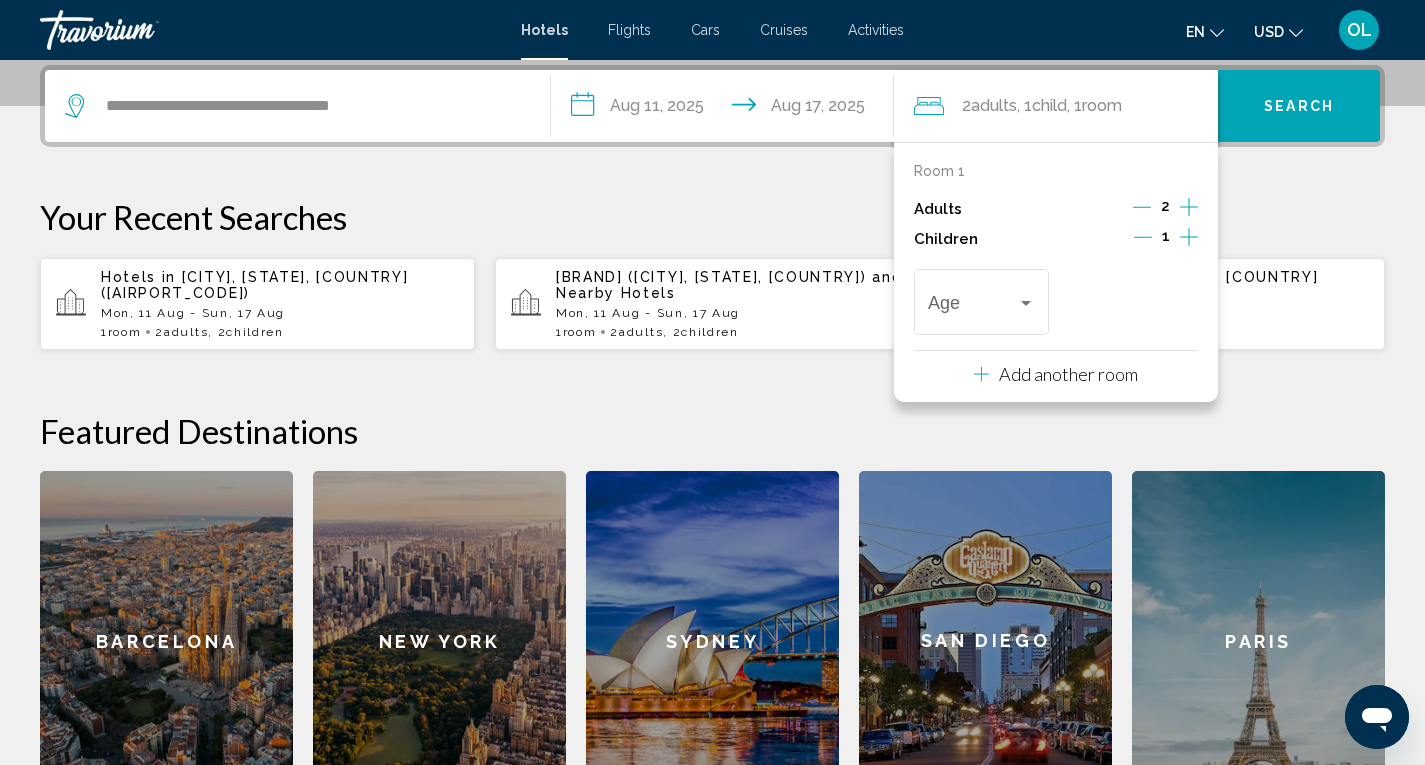 click 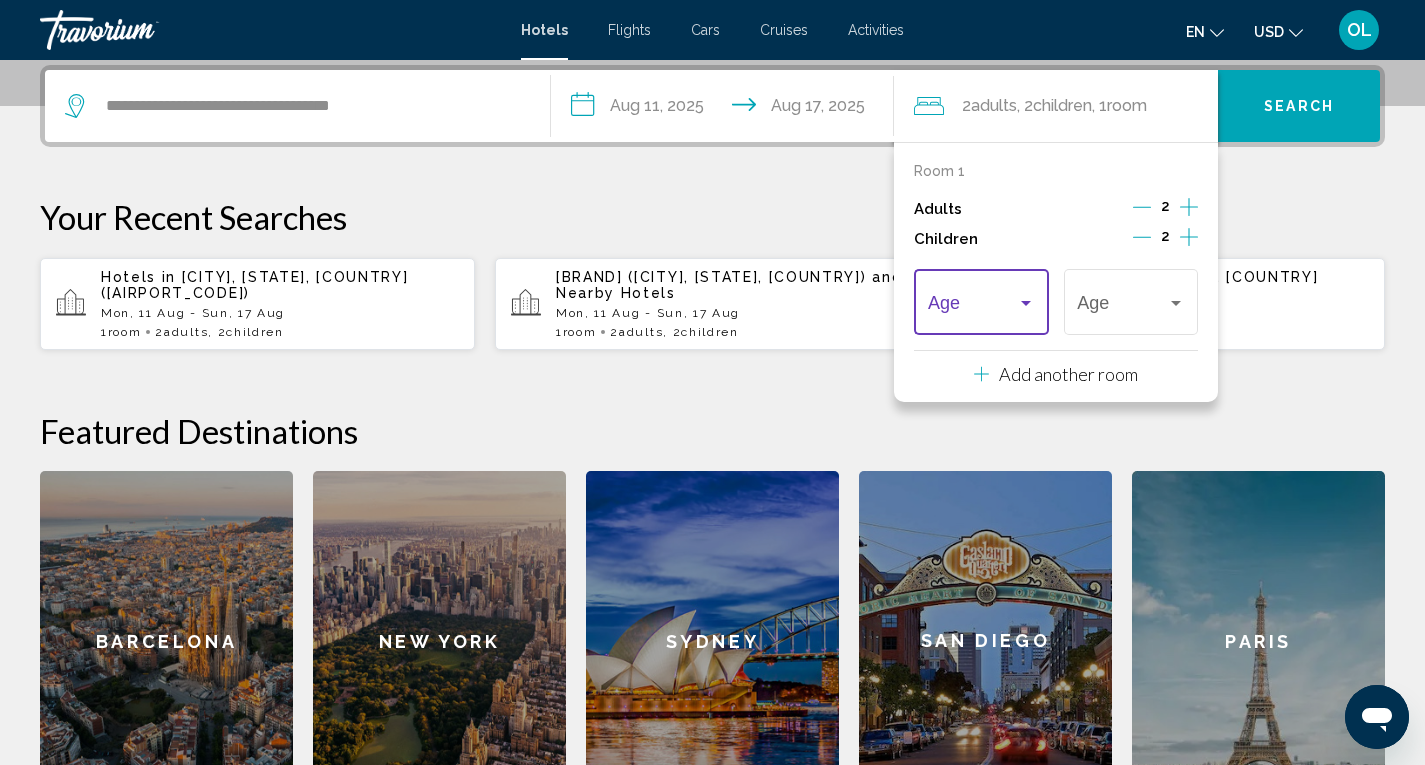 click at bounding box center (981, 307) 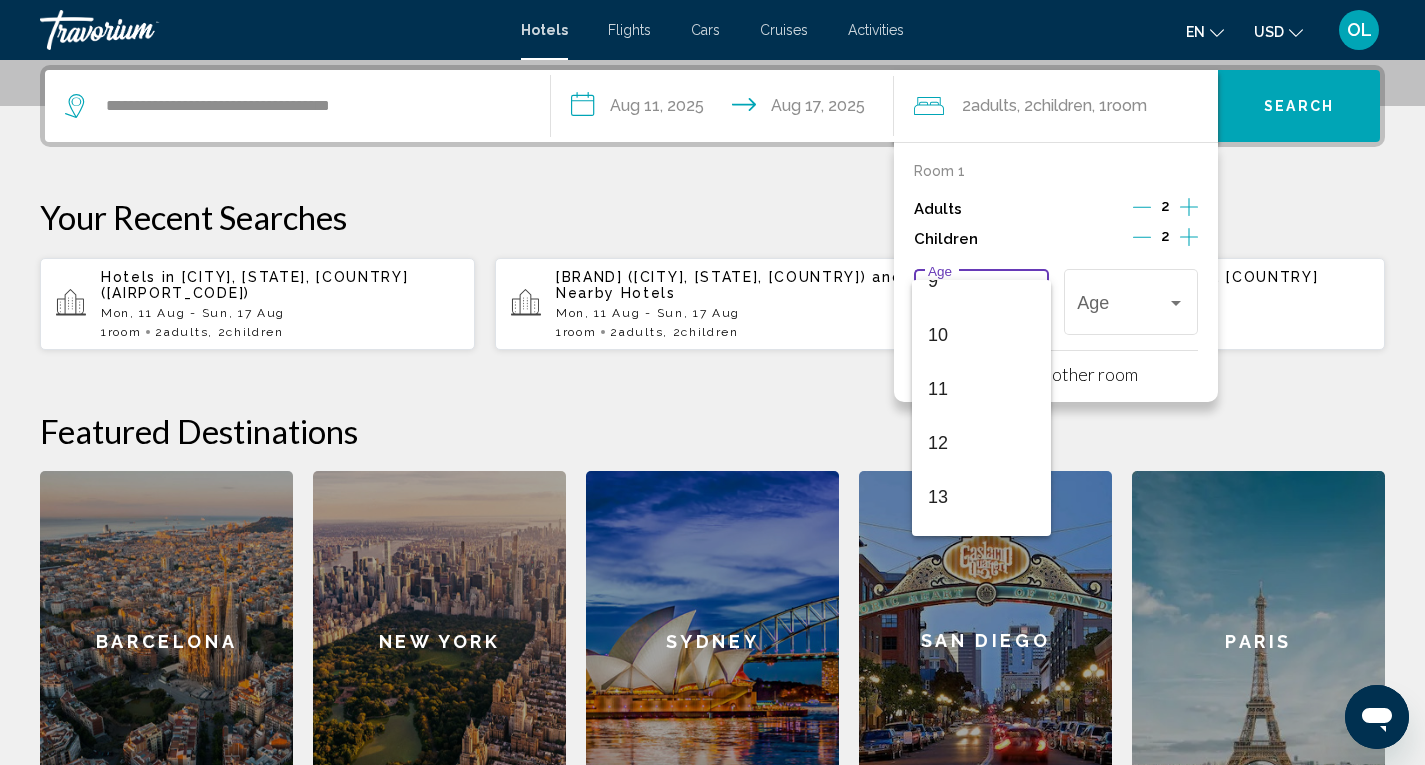 scroll, scrollTop: 515, scrollLeft: 0, axis: vertical 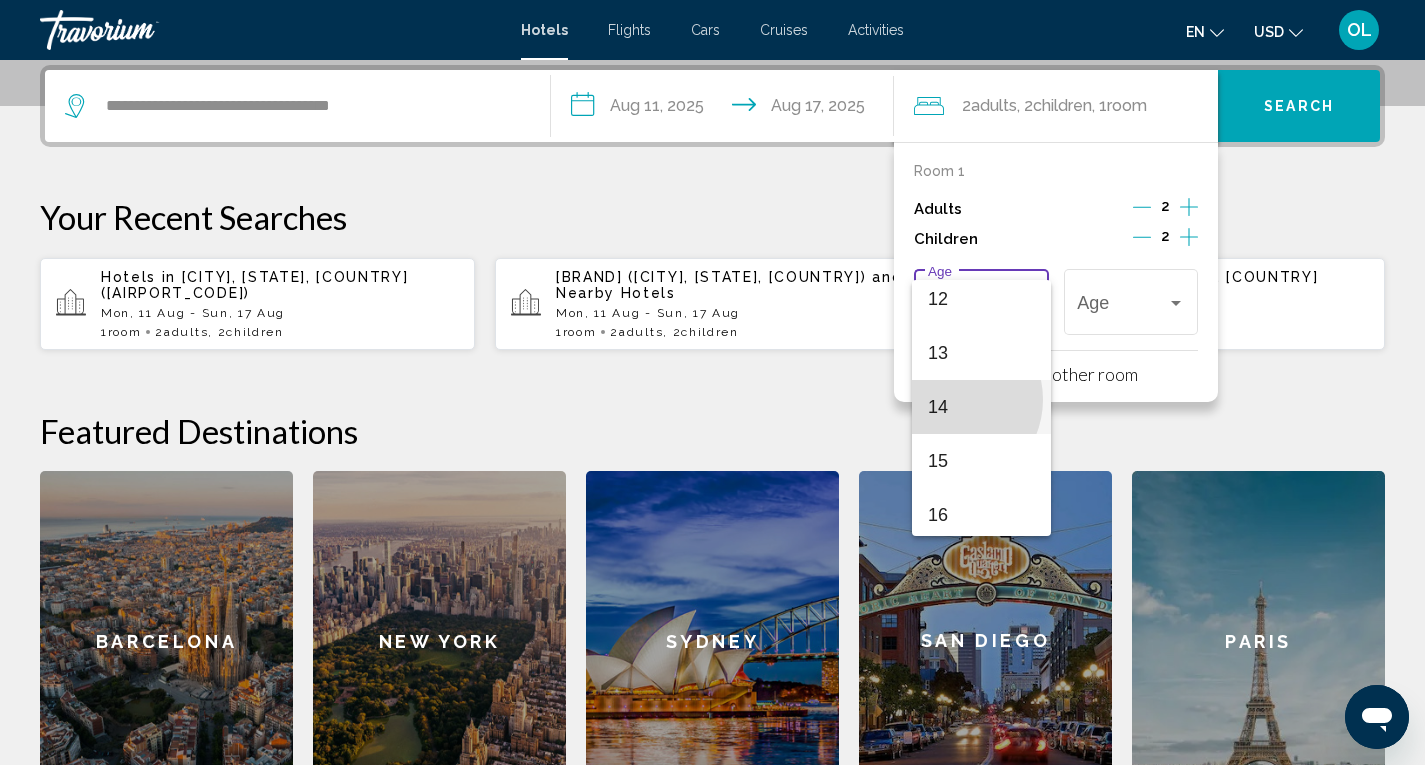 click on "14" at bounding box center [981, 407] 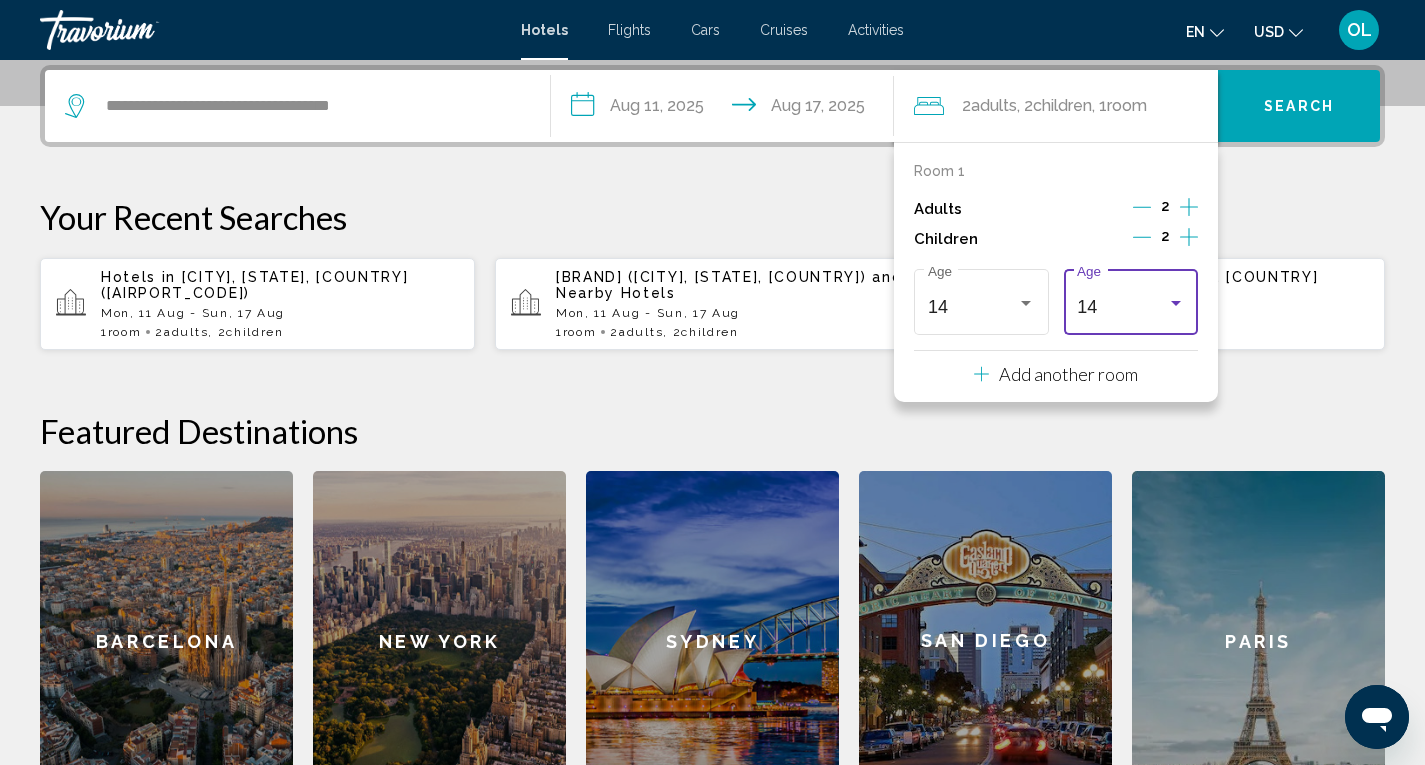 click on "14" at bounding box center [1130, 307] 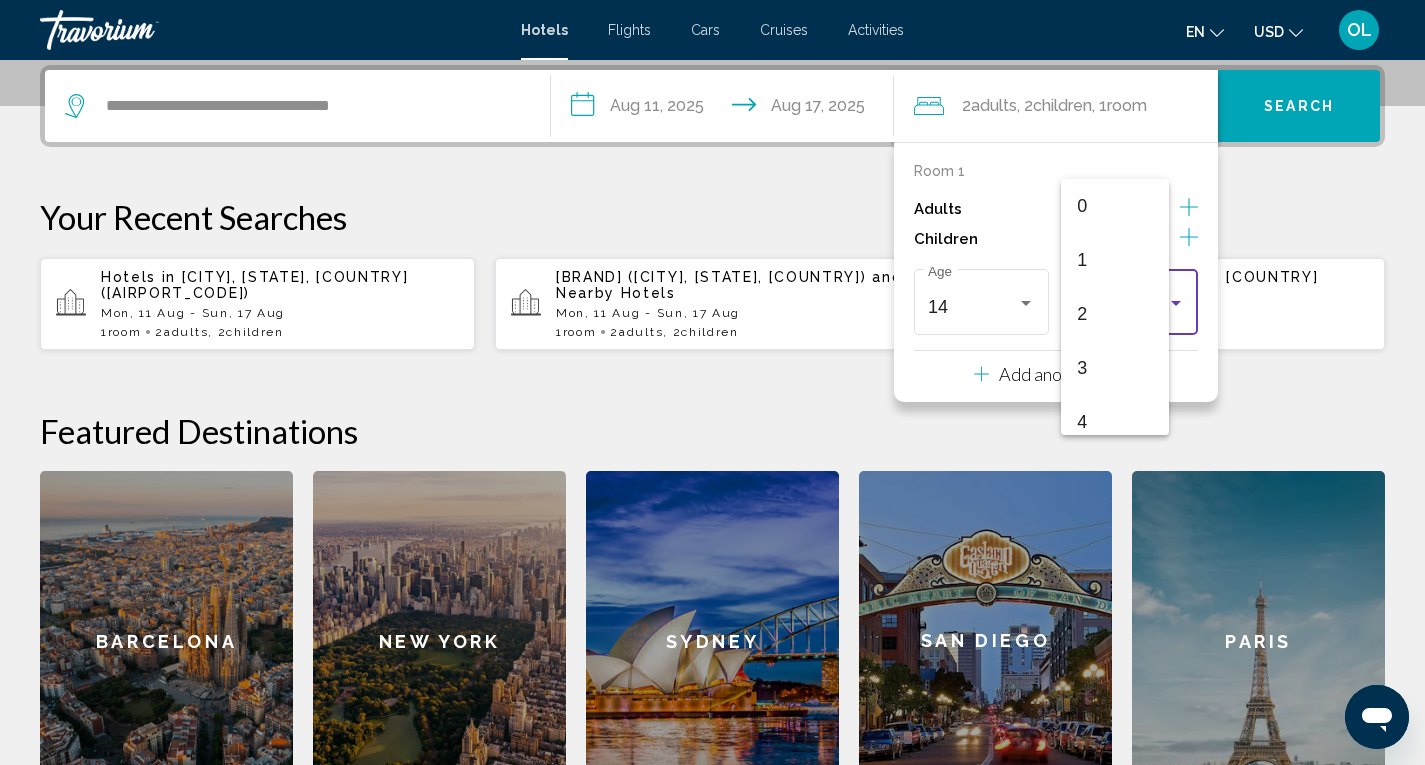 scroll, scrollTop: 655, scrollLeft: 0, axis: vertical 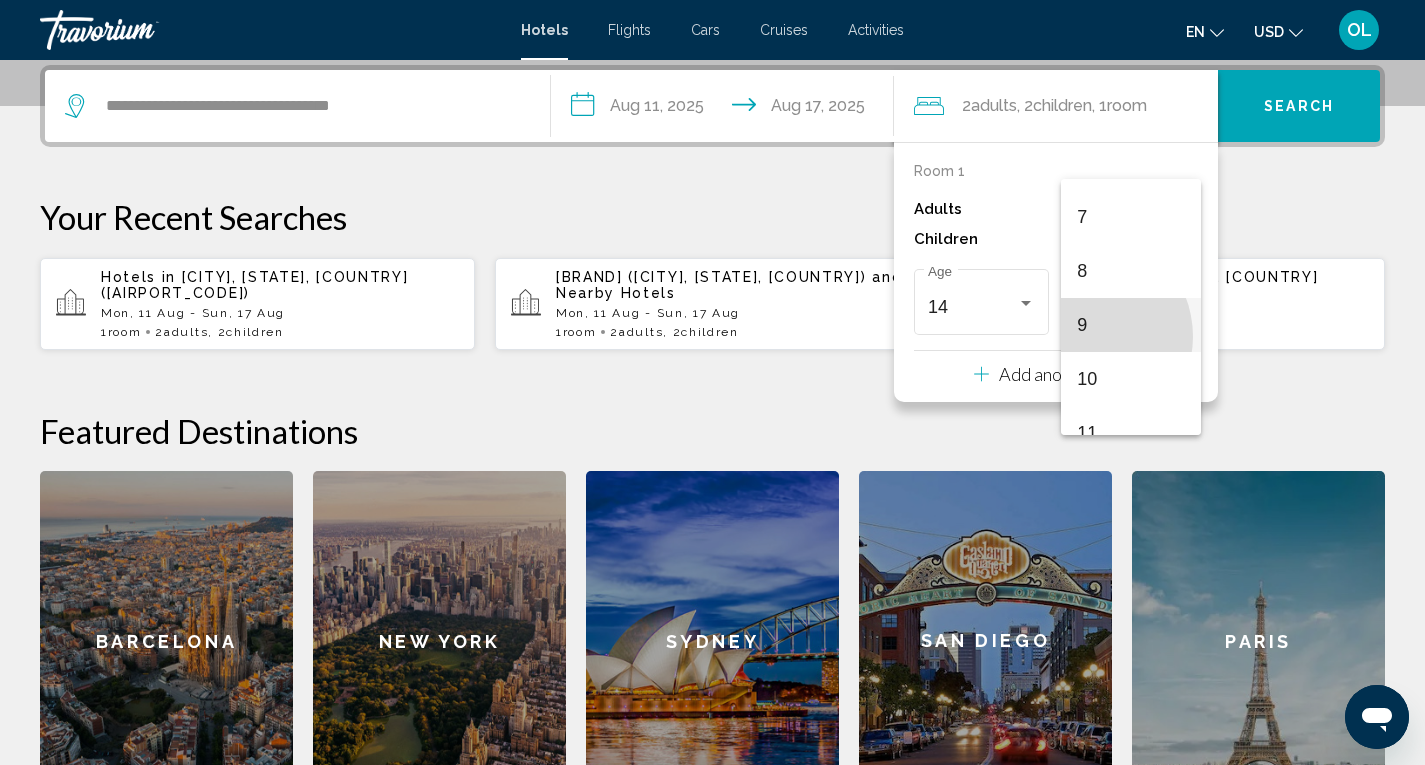 click on "9" at bounding box center [1130, 325] 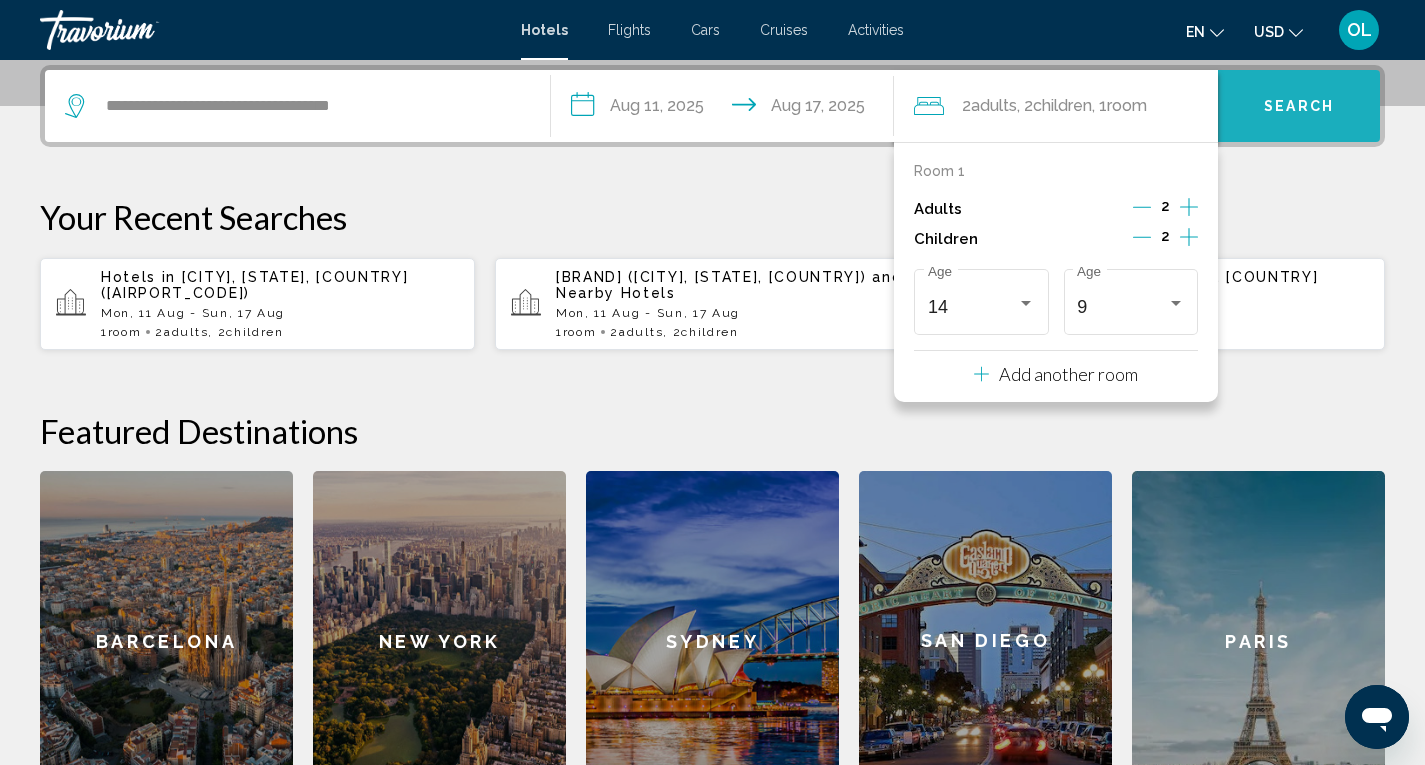 click on "Search" at bounding box center [1299, 107] 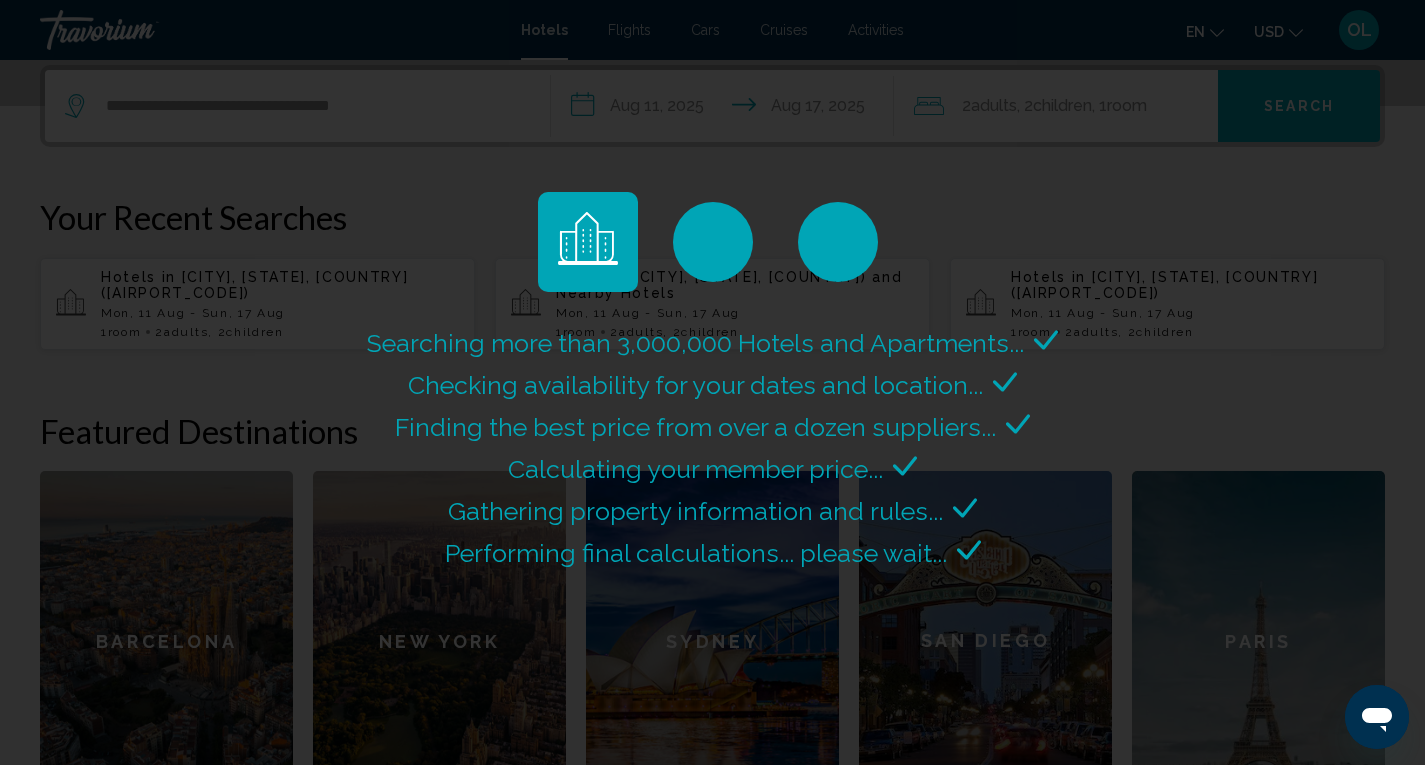 scroll, scrollTop: 0, scrollLeft: 0, axis: both 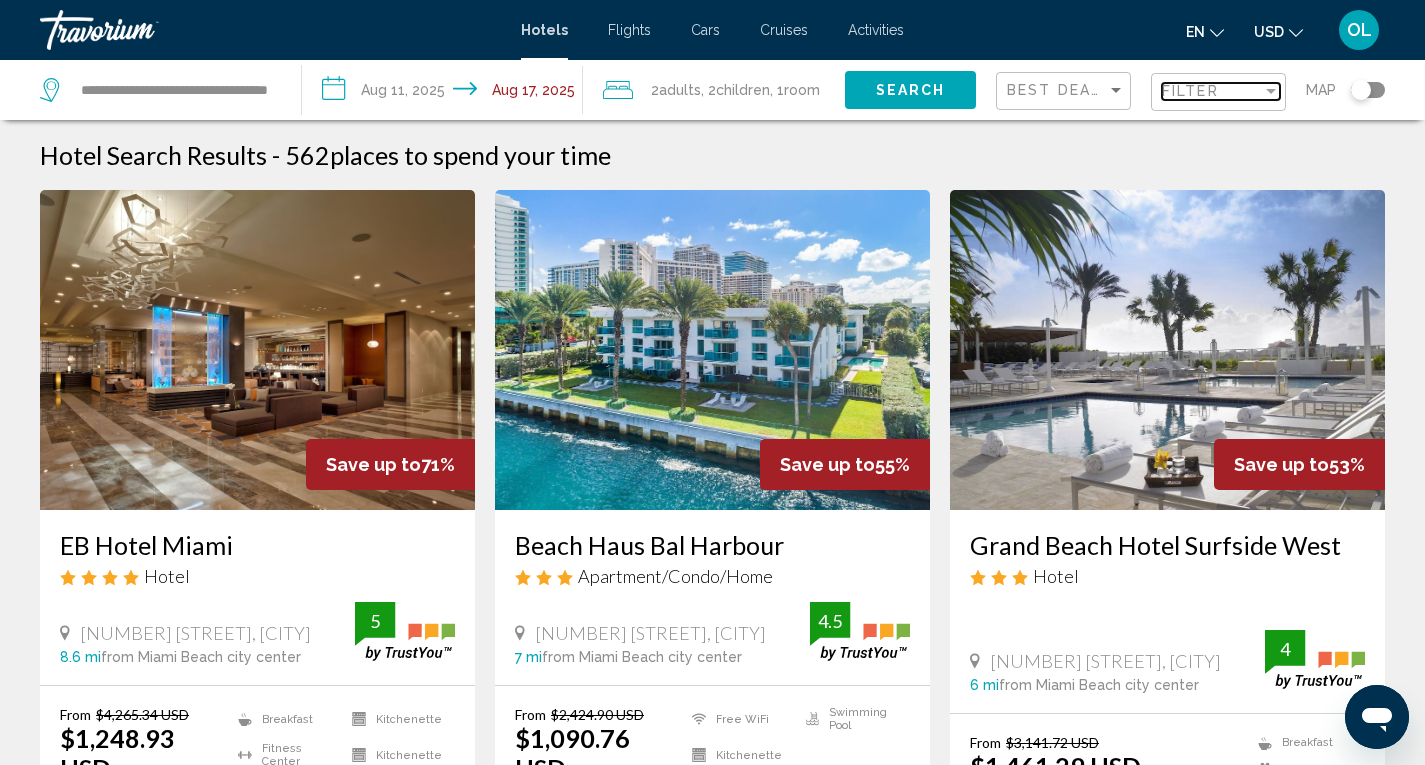 click at bounding box center [1271, 91] 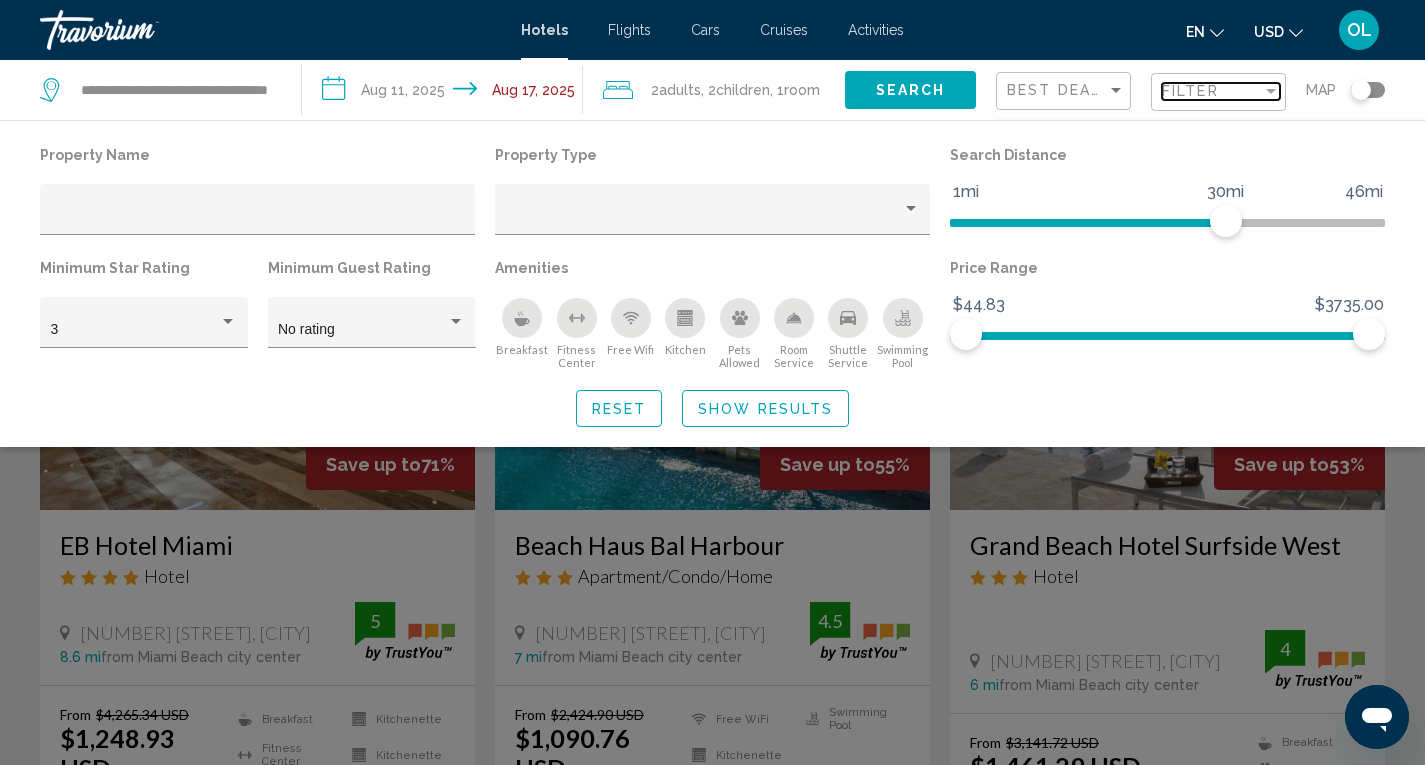 click at bounding box center (1271, 91) 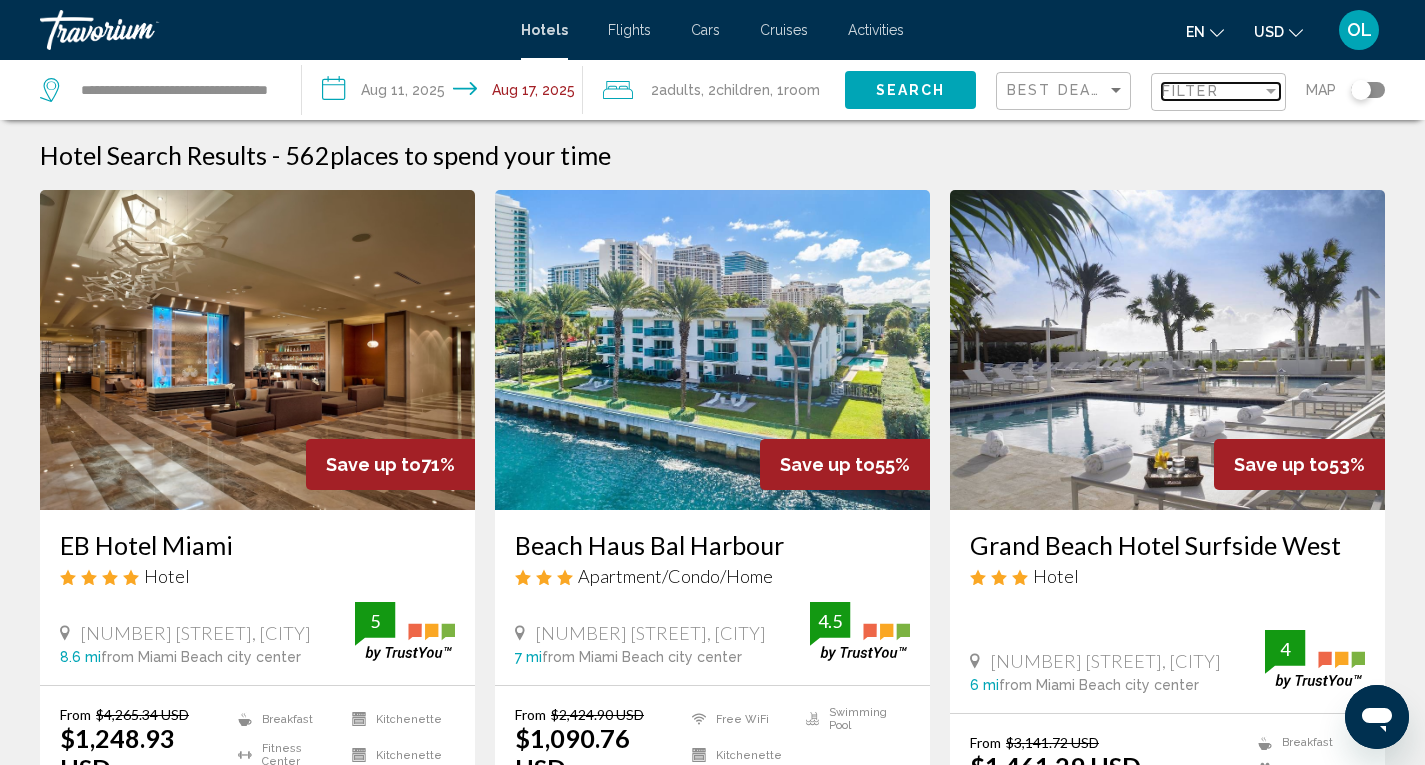 click at bounding box center (1271, 91) 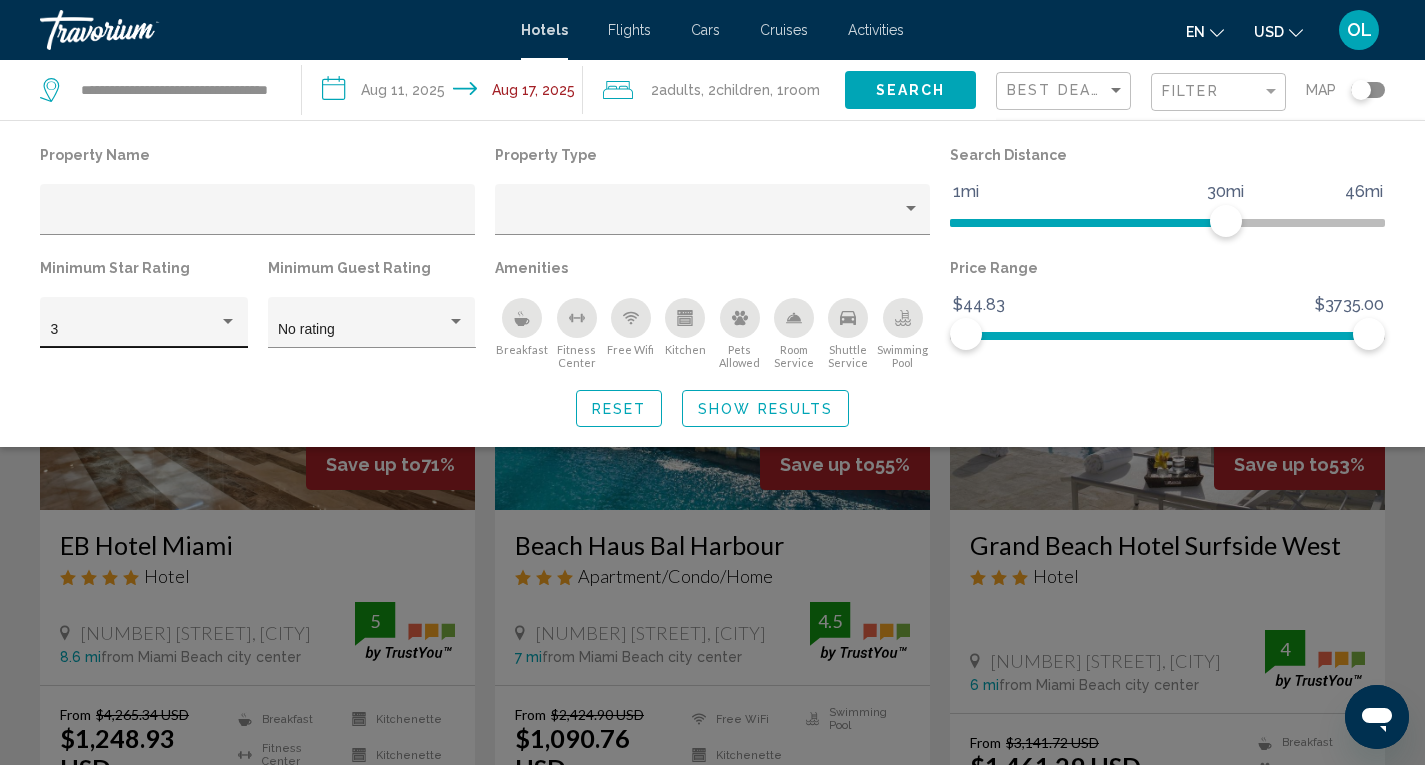click on "3" 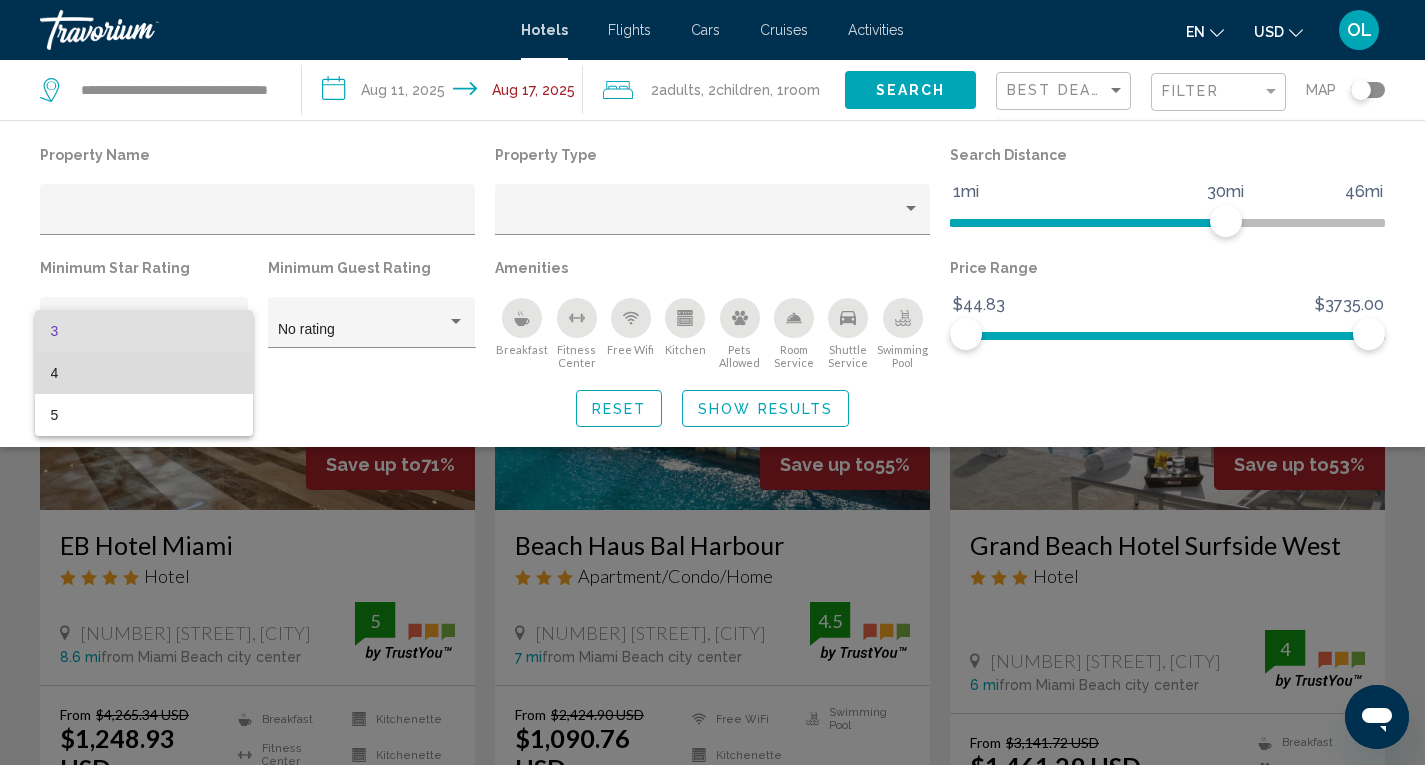 click on "4" at bounding box center (144, 373) 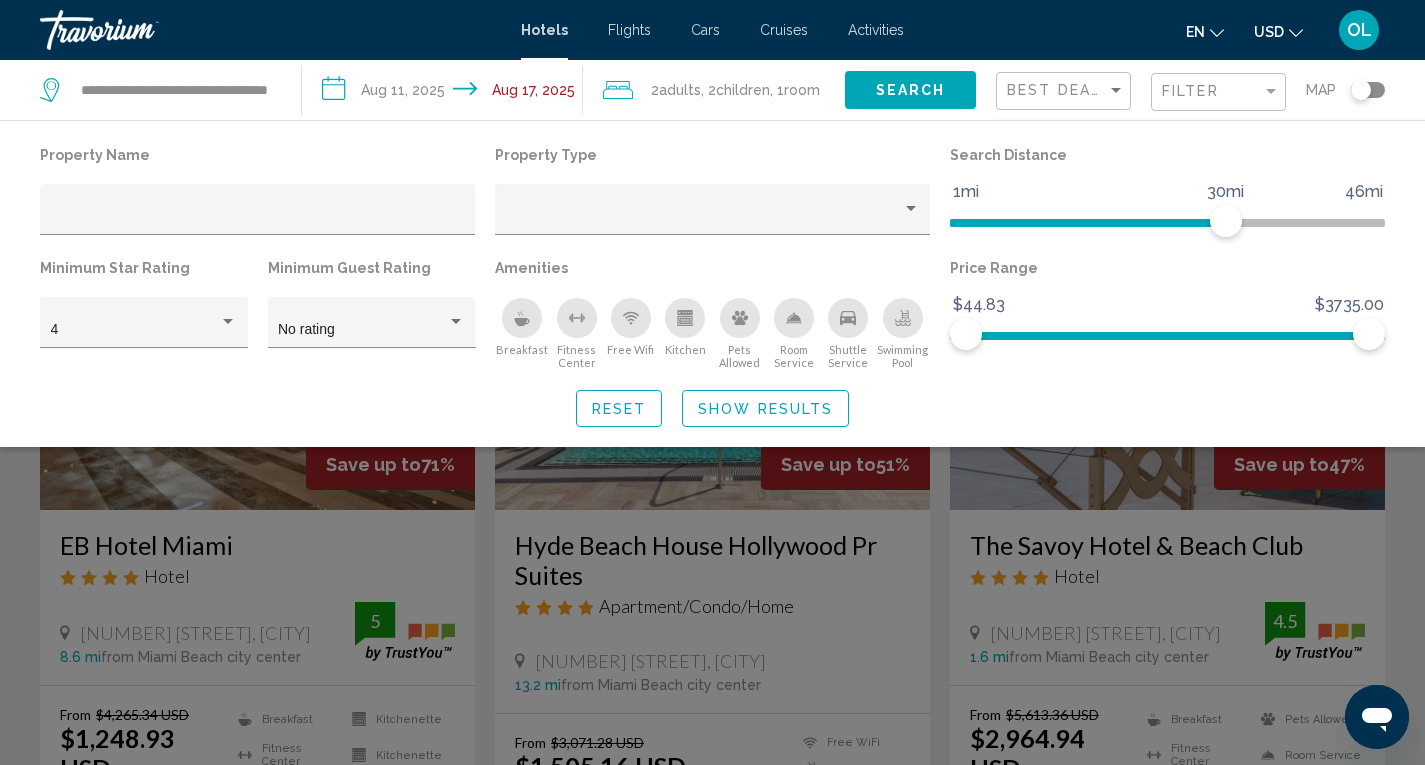 click 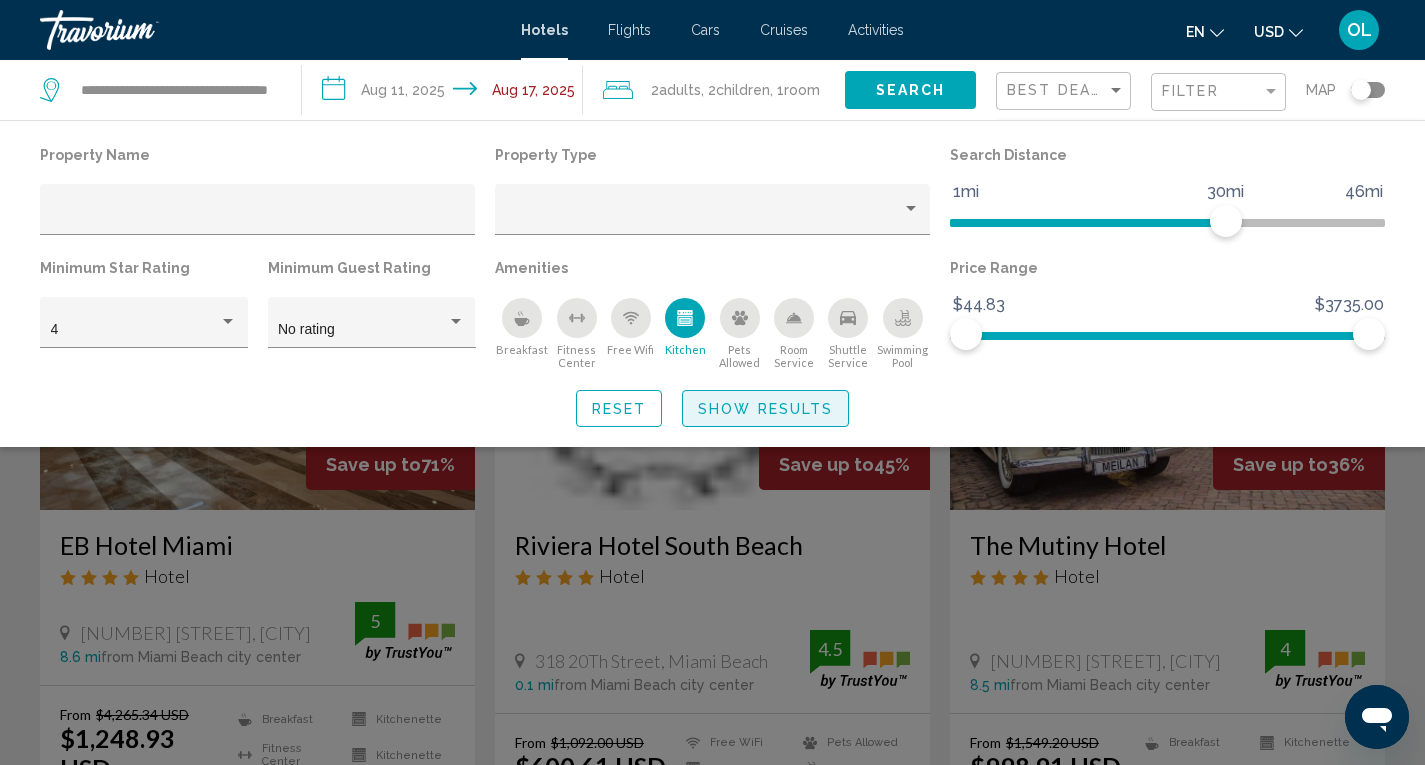 click on "Show Results" 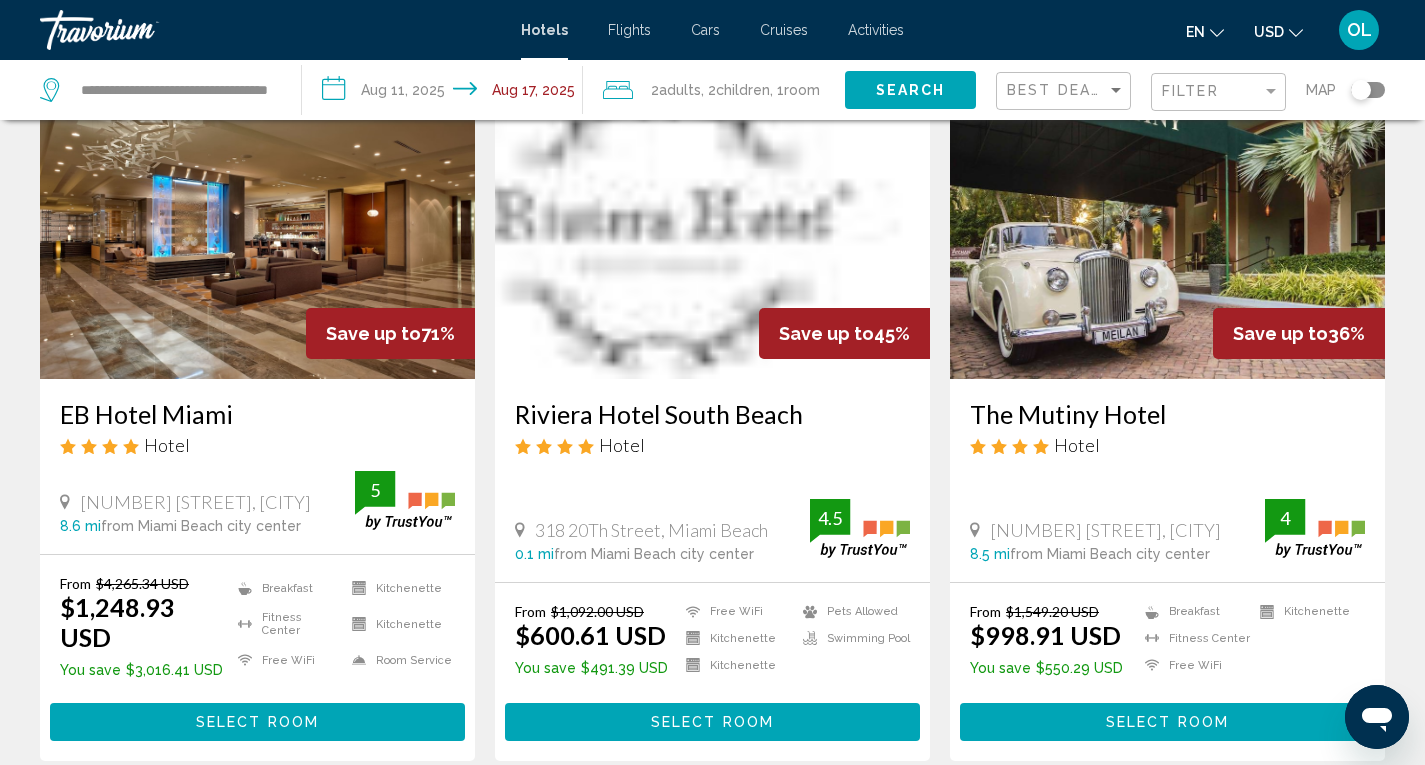 scroll, scrollTop: 0, scrollLeft: 0, axis: both 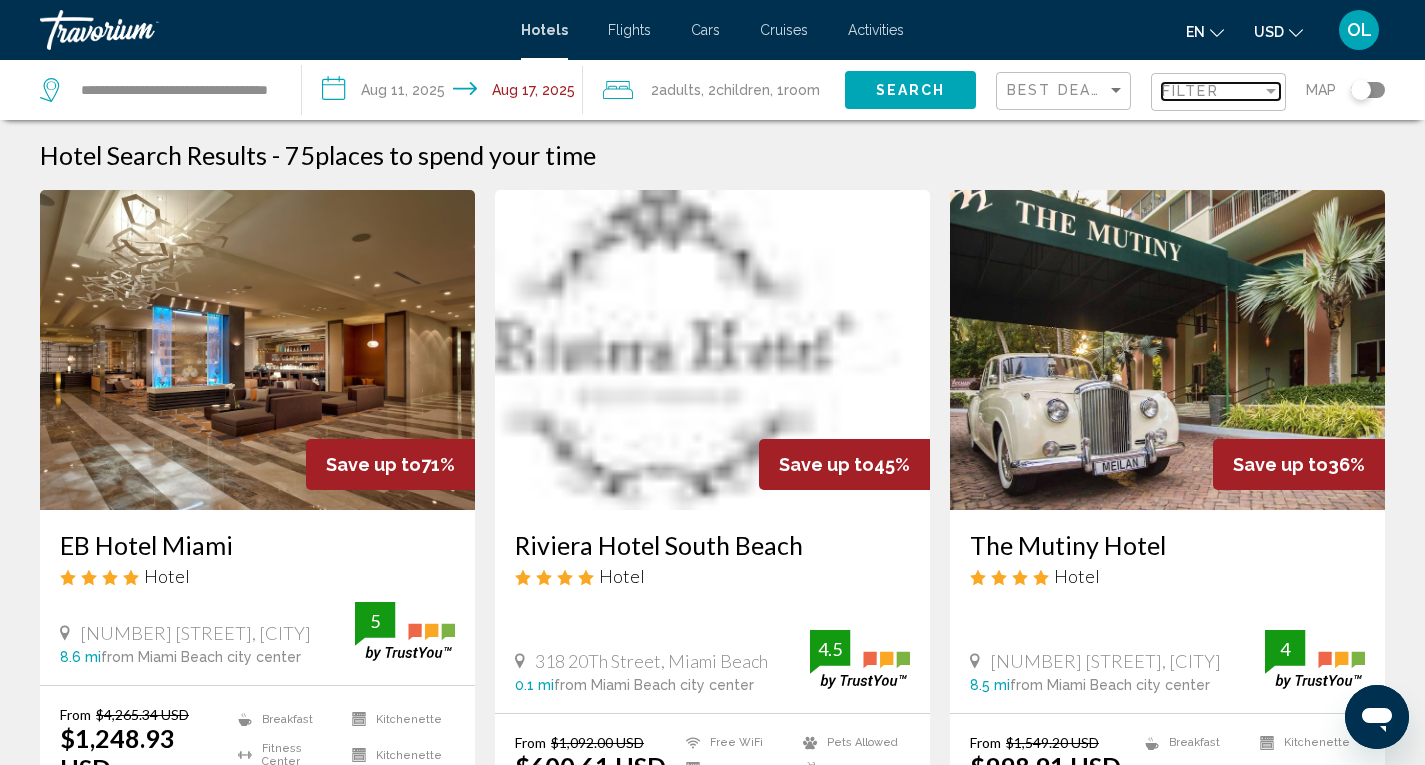 click at bounding box center [1271, 91] 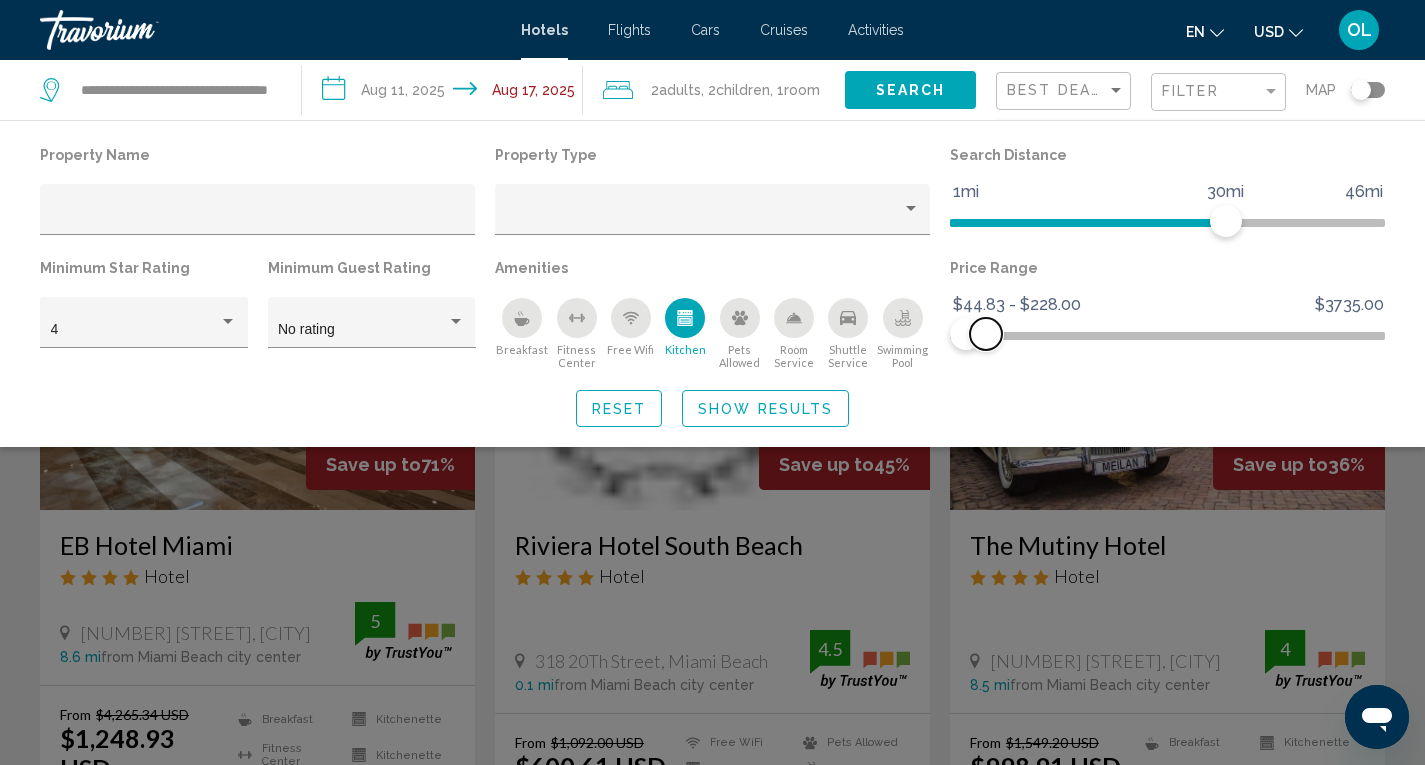 drag, startPoint x: 1371, startPoint y: 337, endPoint x: 986, endPoint y: 323, distance: 385.25446 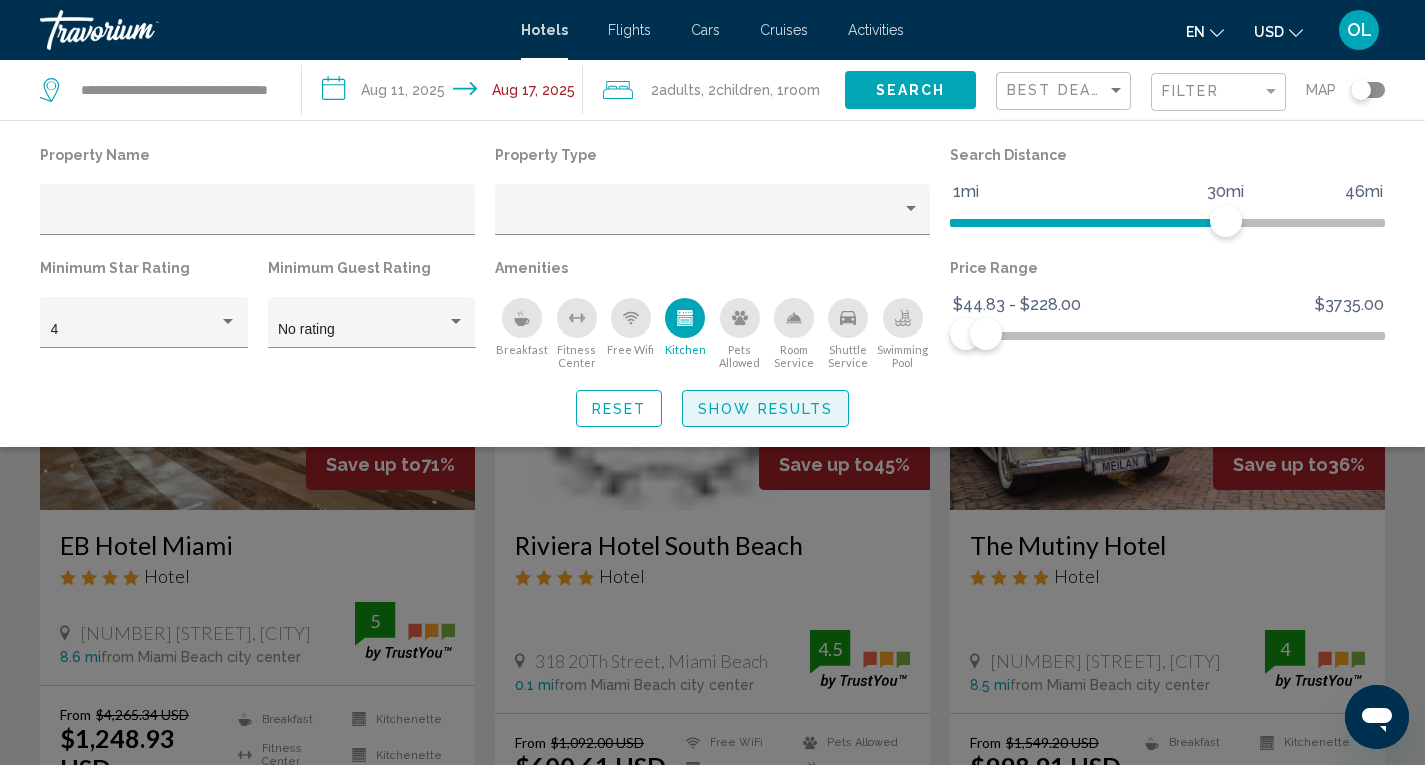 click on "Show Results" 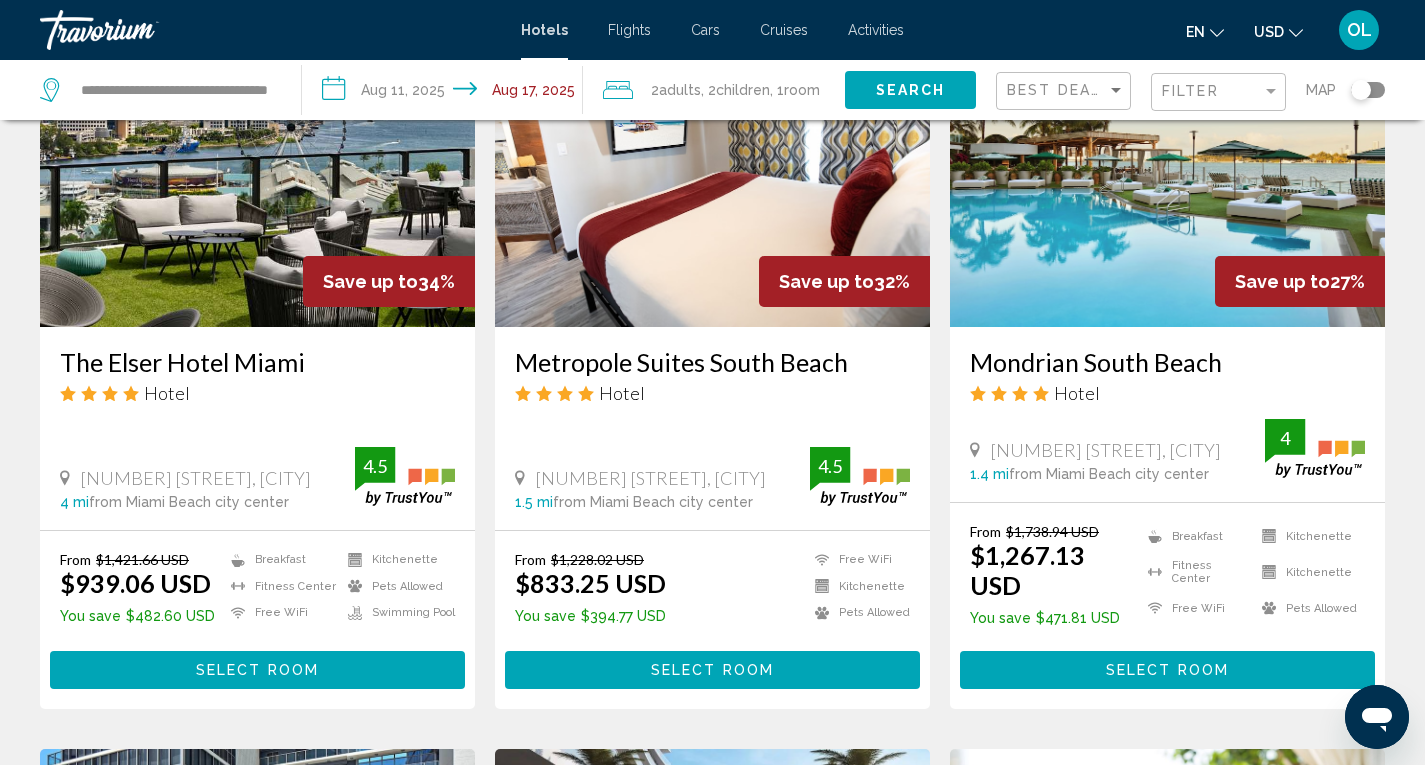 scroll, scrollTop: 930, scrollLeft: 0, axis: vertical 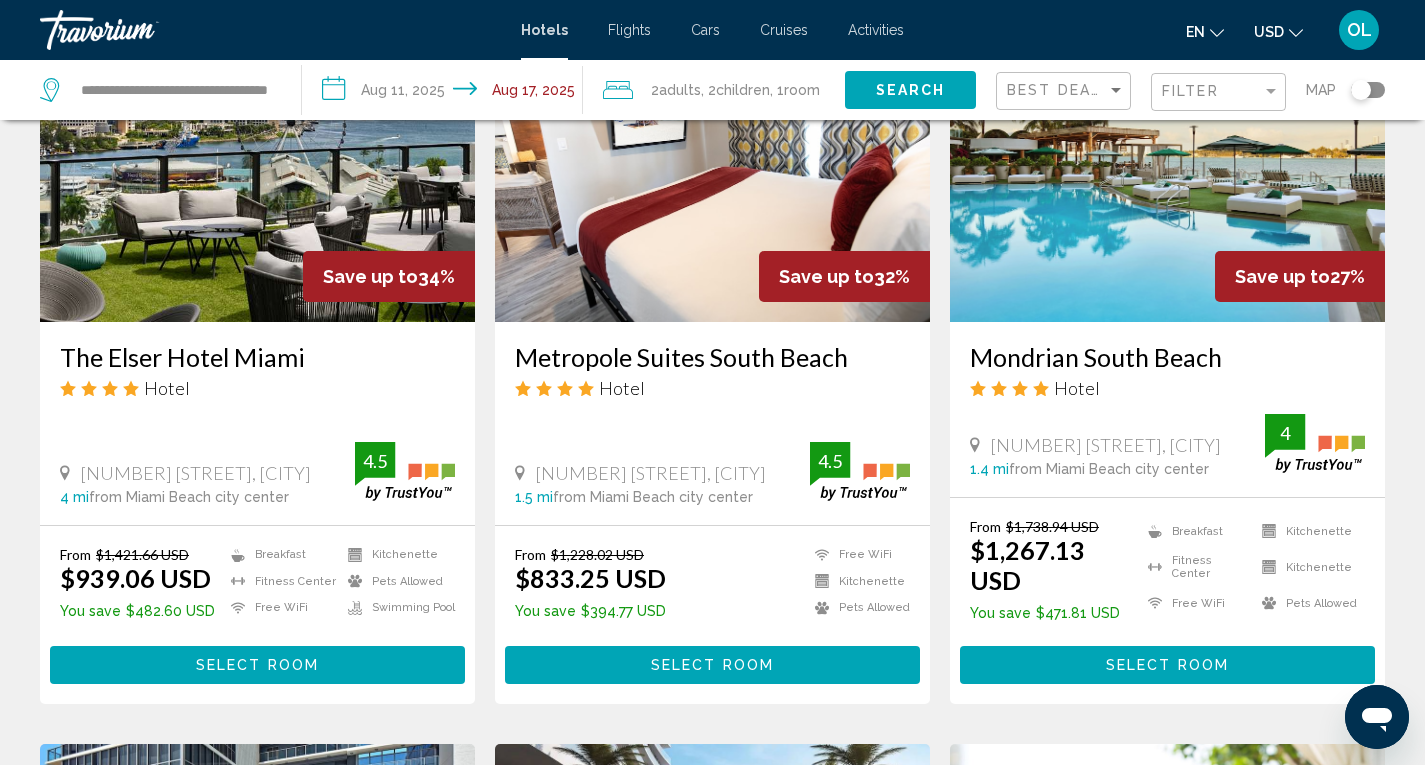 click at bounding box center (1167, 162) 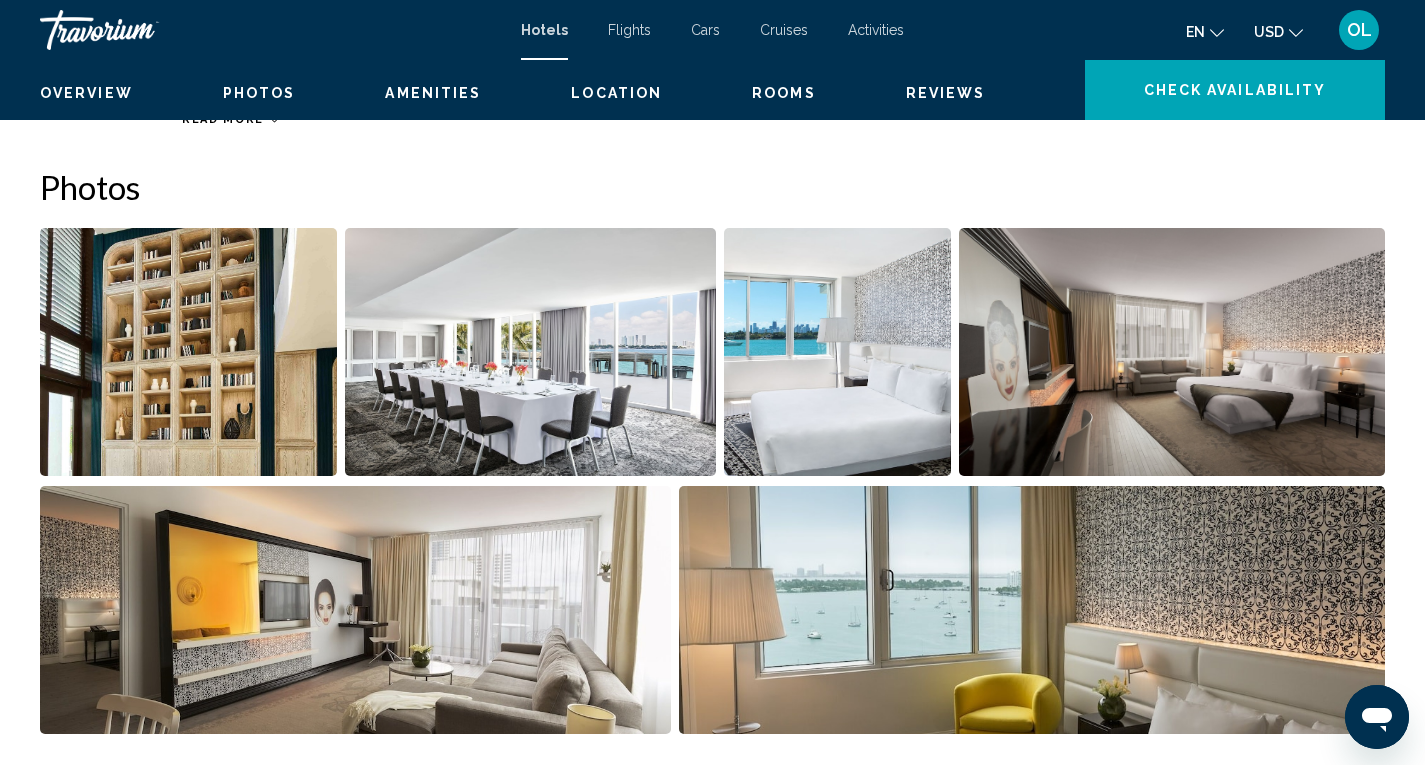 scroll, scrollTop: 0, scrollLeft: 0, axis: both 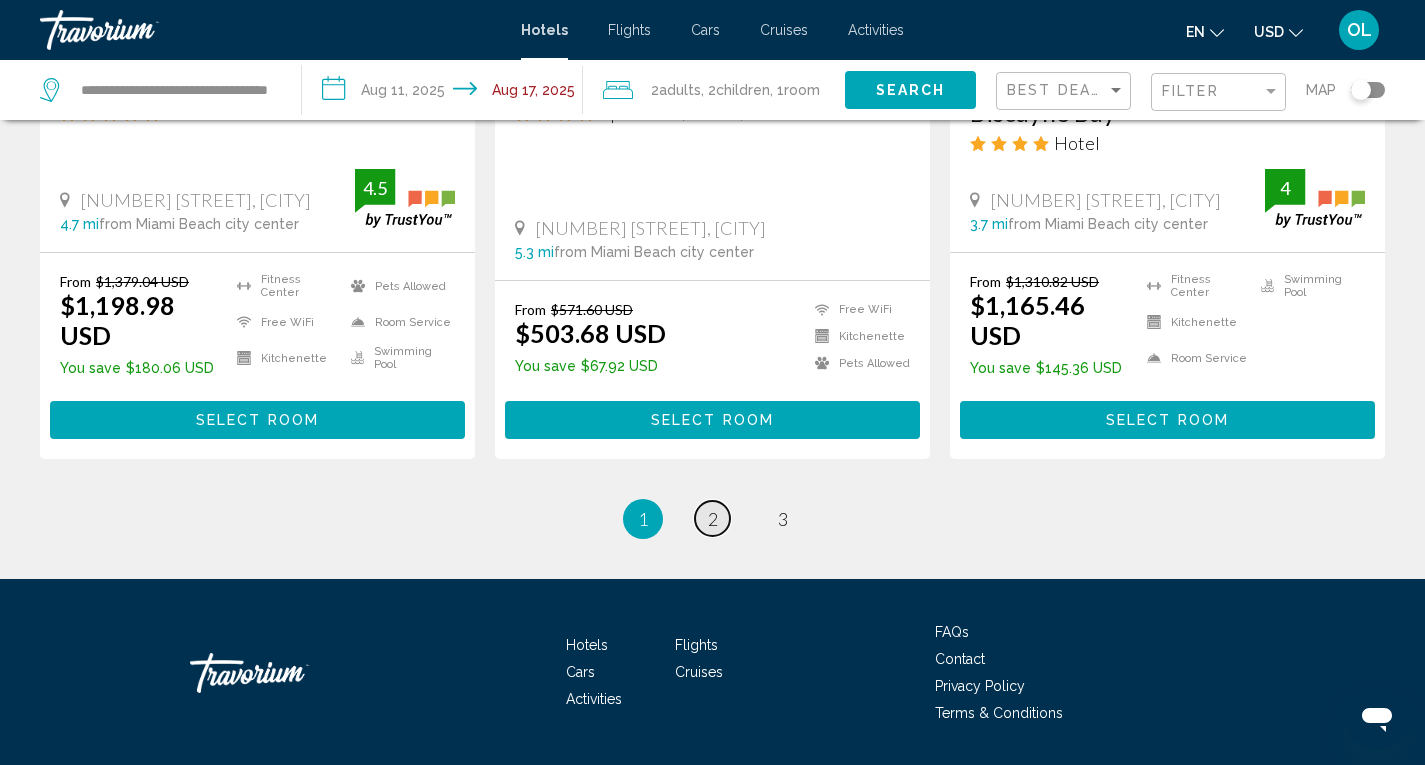 click on "2" at bounding box center [713, 519] 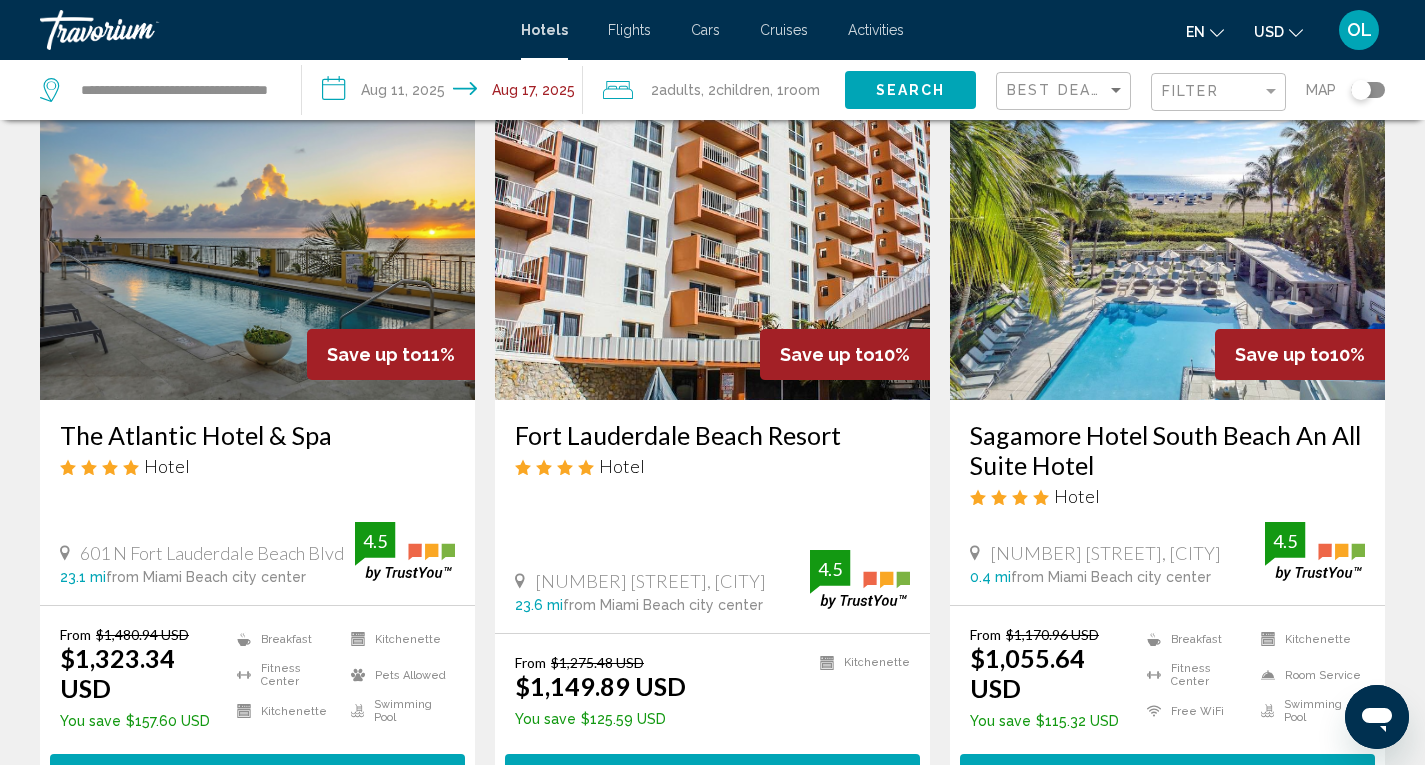 scroll, scrollTop: 0, scrollLeft: 0, axis: both 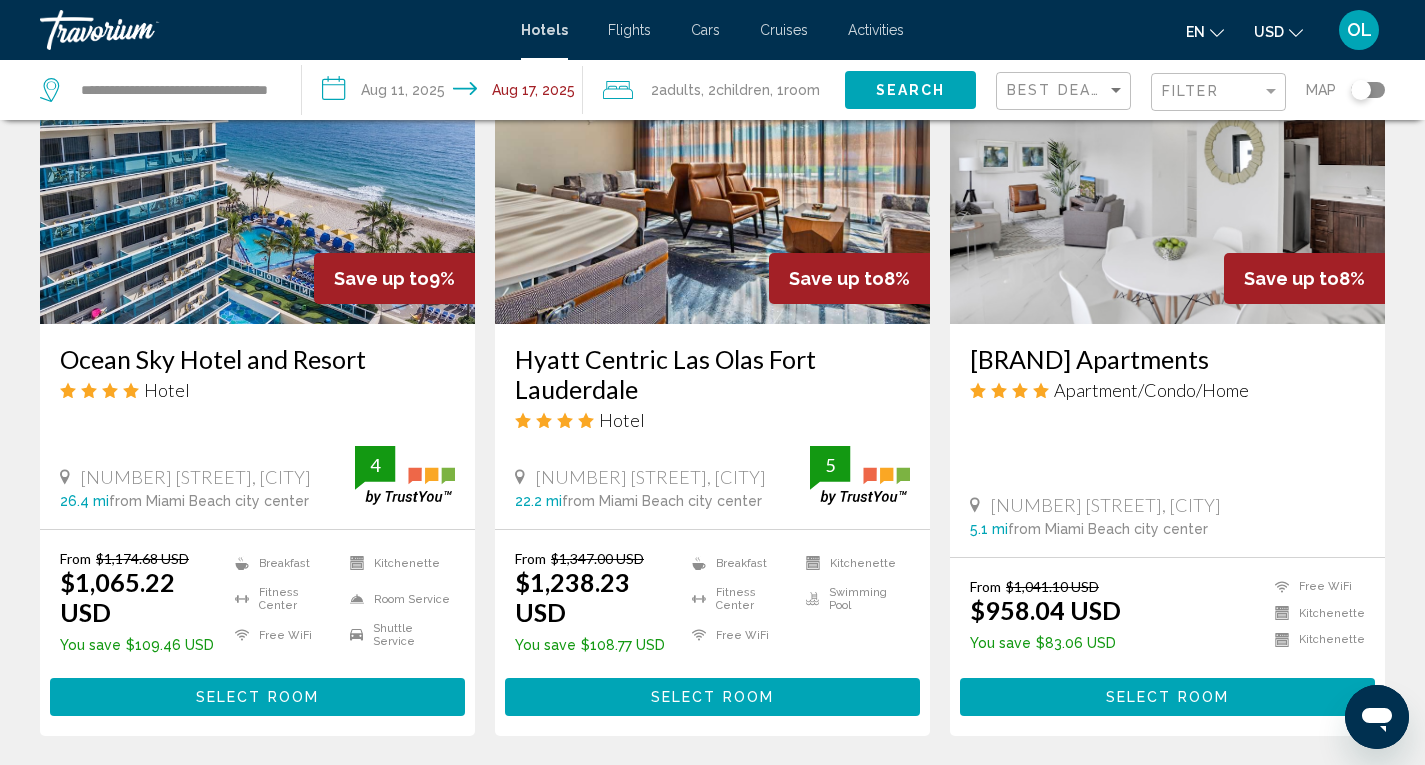 click at bounding box center [257, 164] 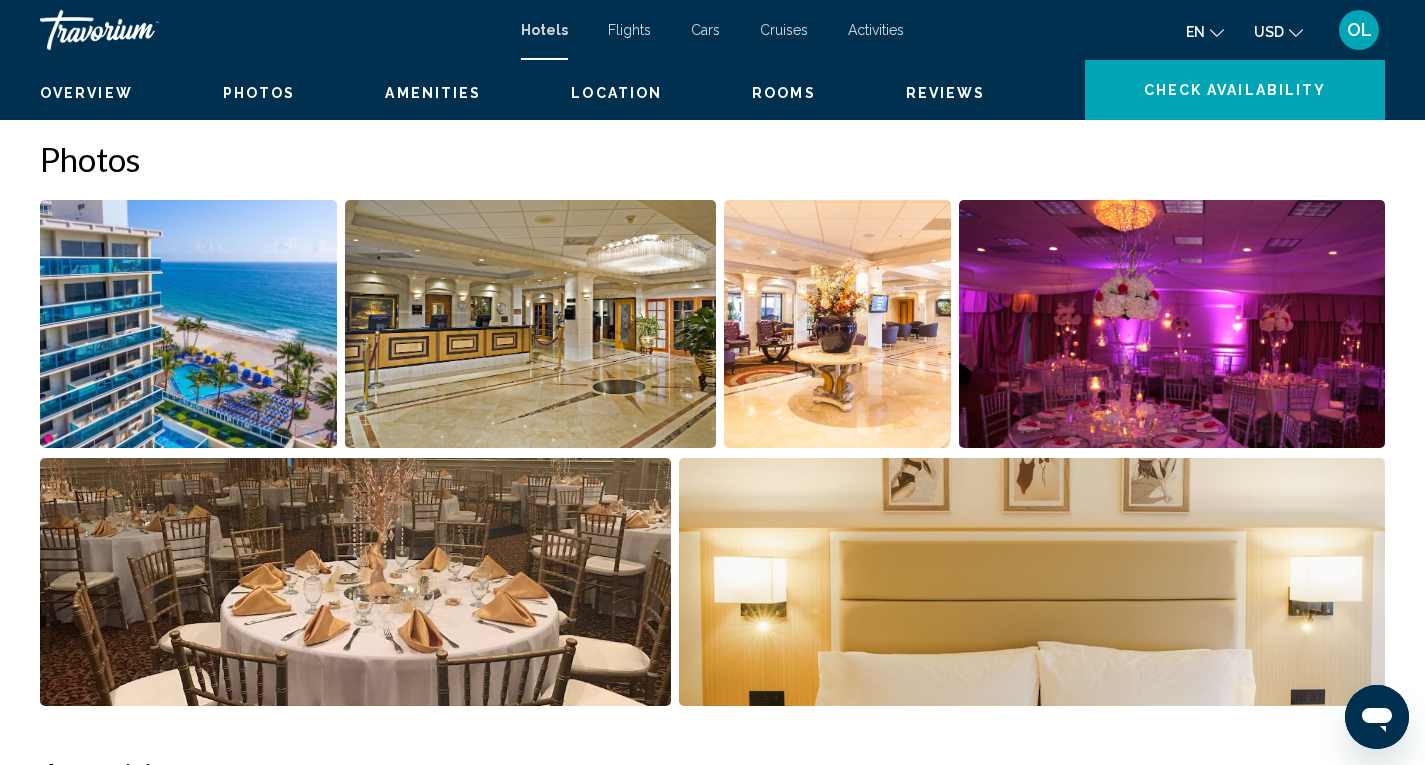 scroll, scrollTop: 0, scrollLeft: 0, axis: both 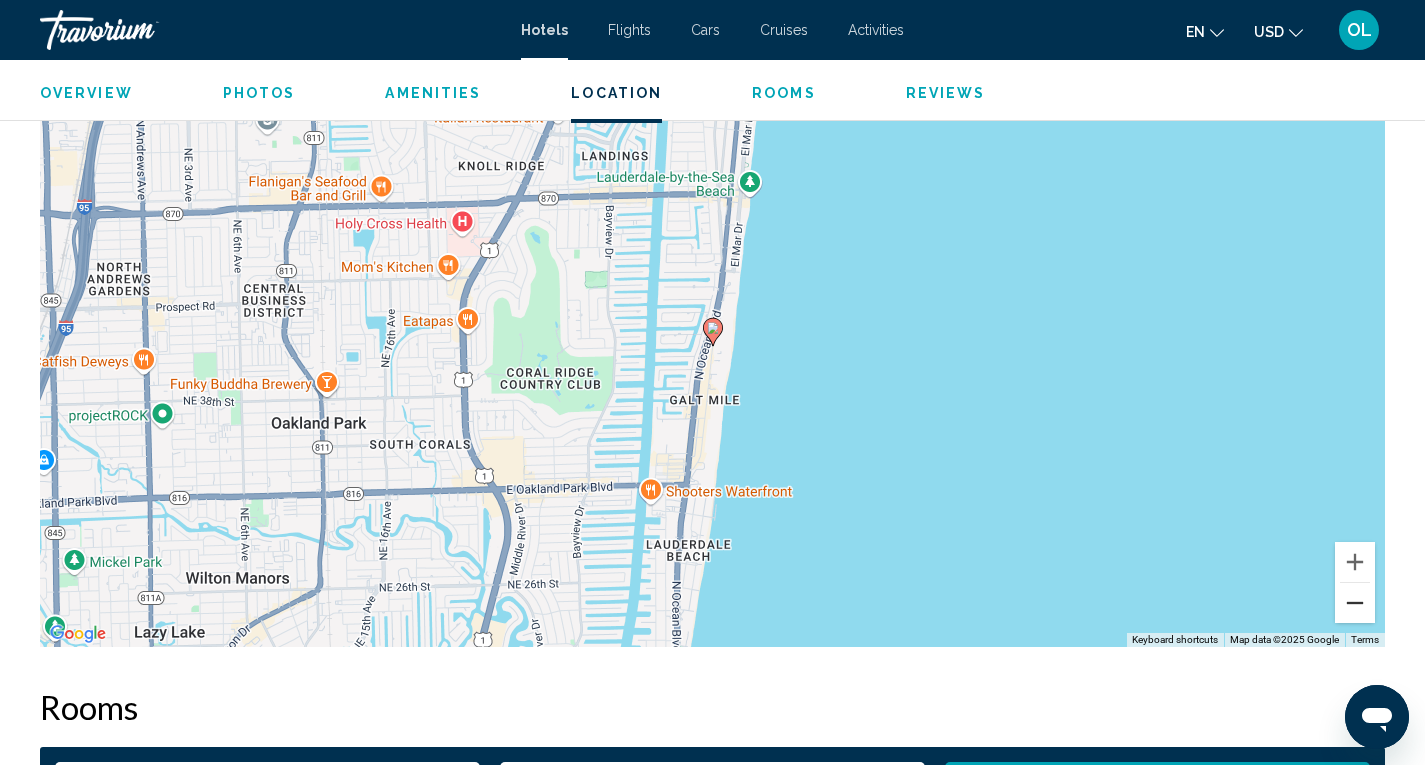 click at bounding box center [1355, 603] 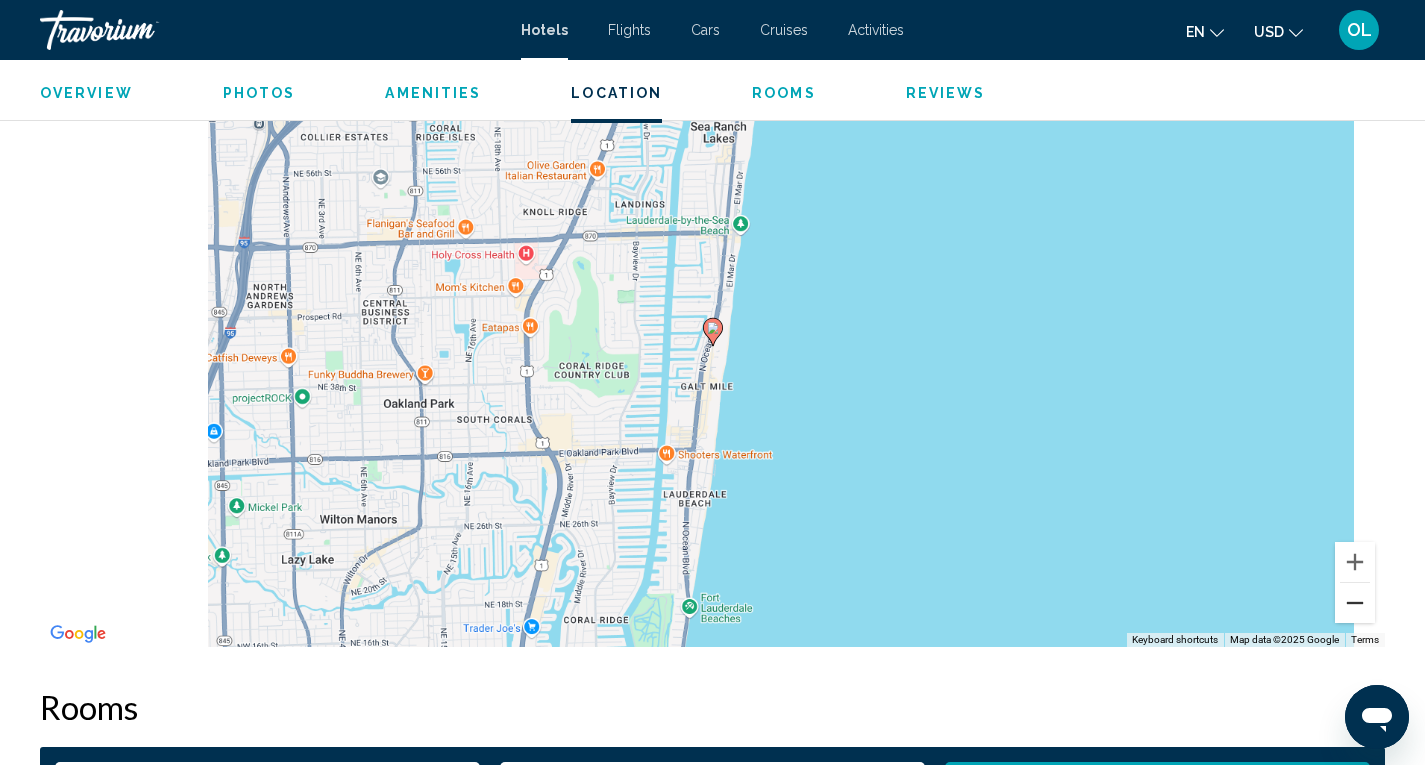 click at bounding box center (1355, 603) 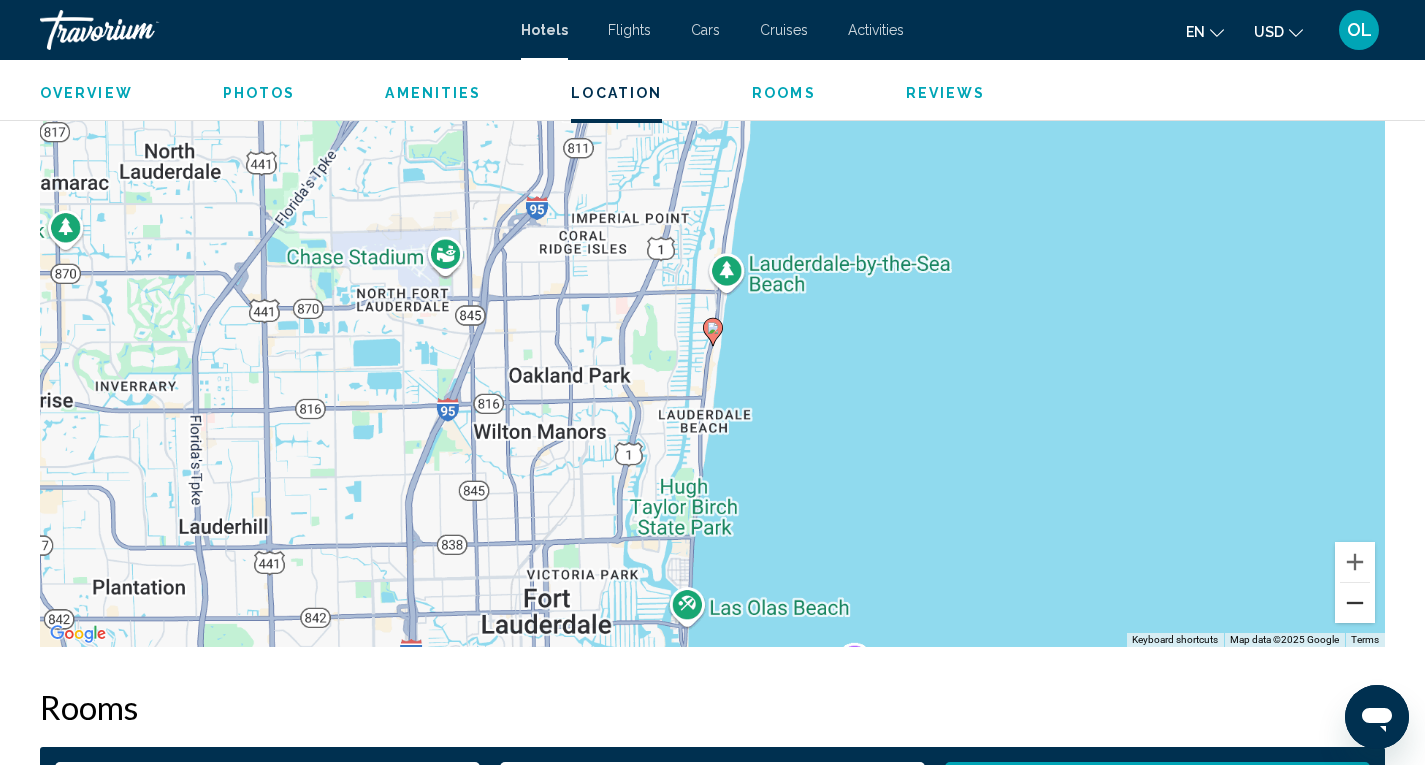click at bounding box center [1355, 603] 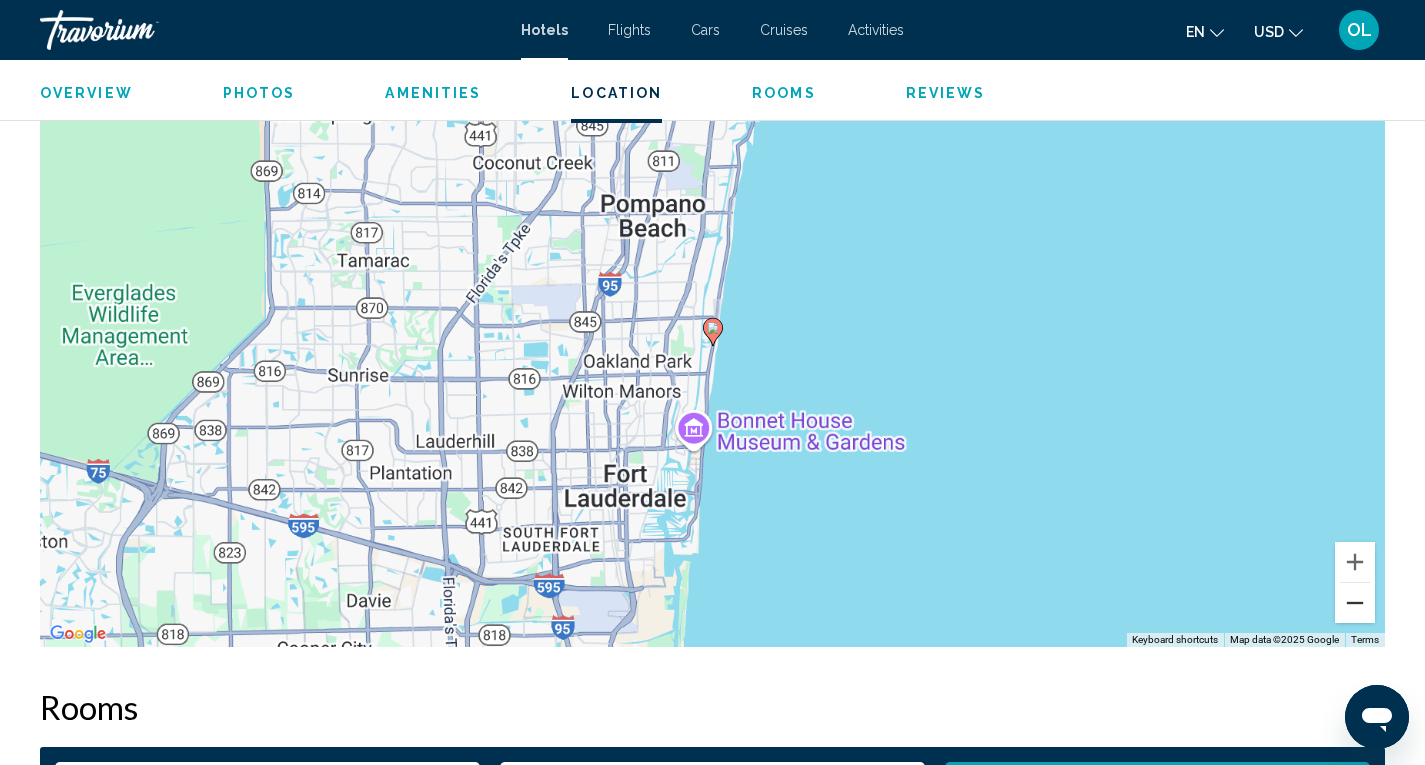 click at bounding box center (1355, 603) 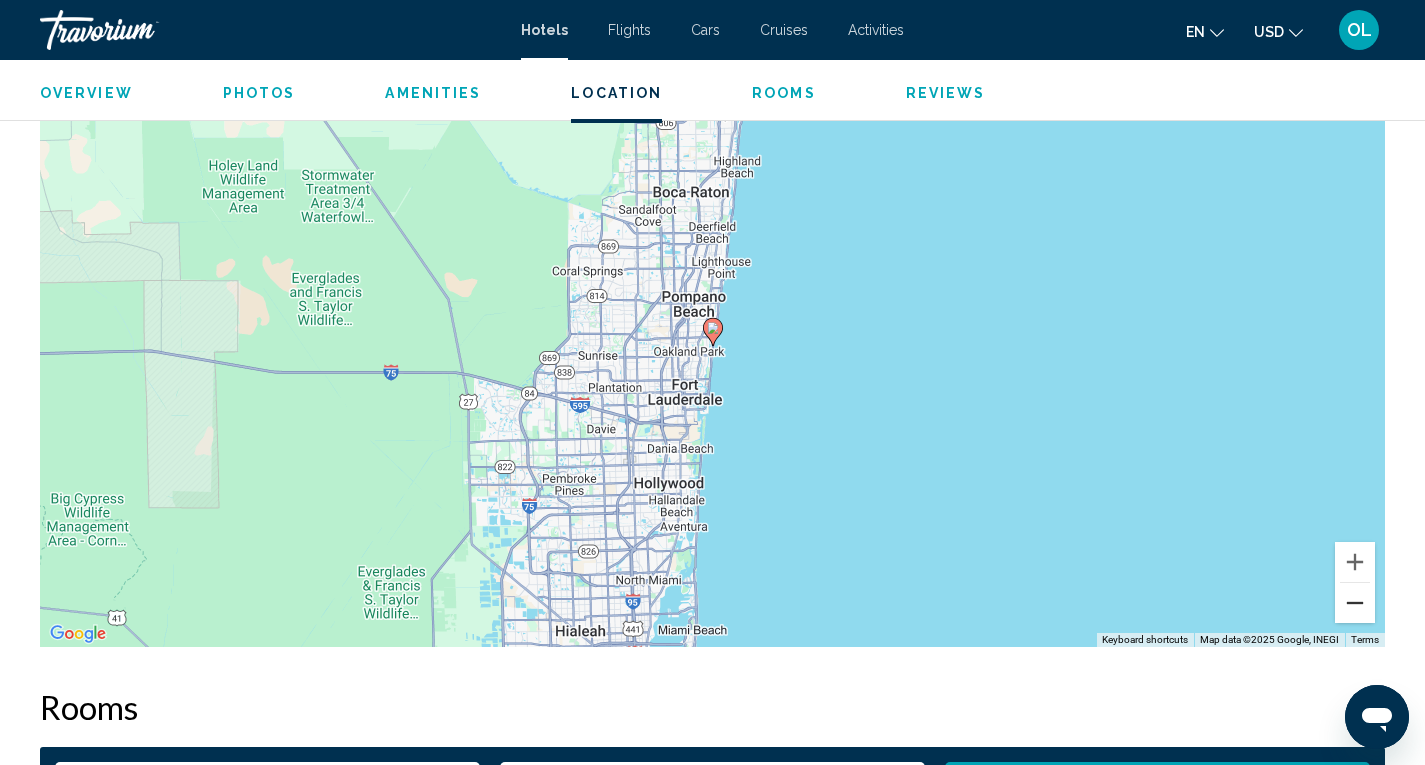 click at bounding box center (1355, 603) 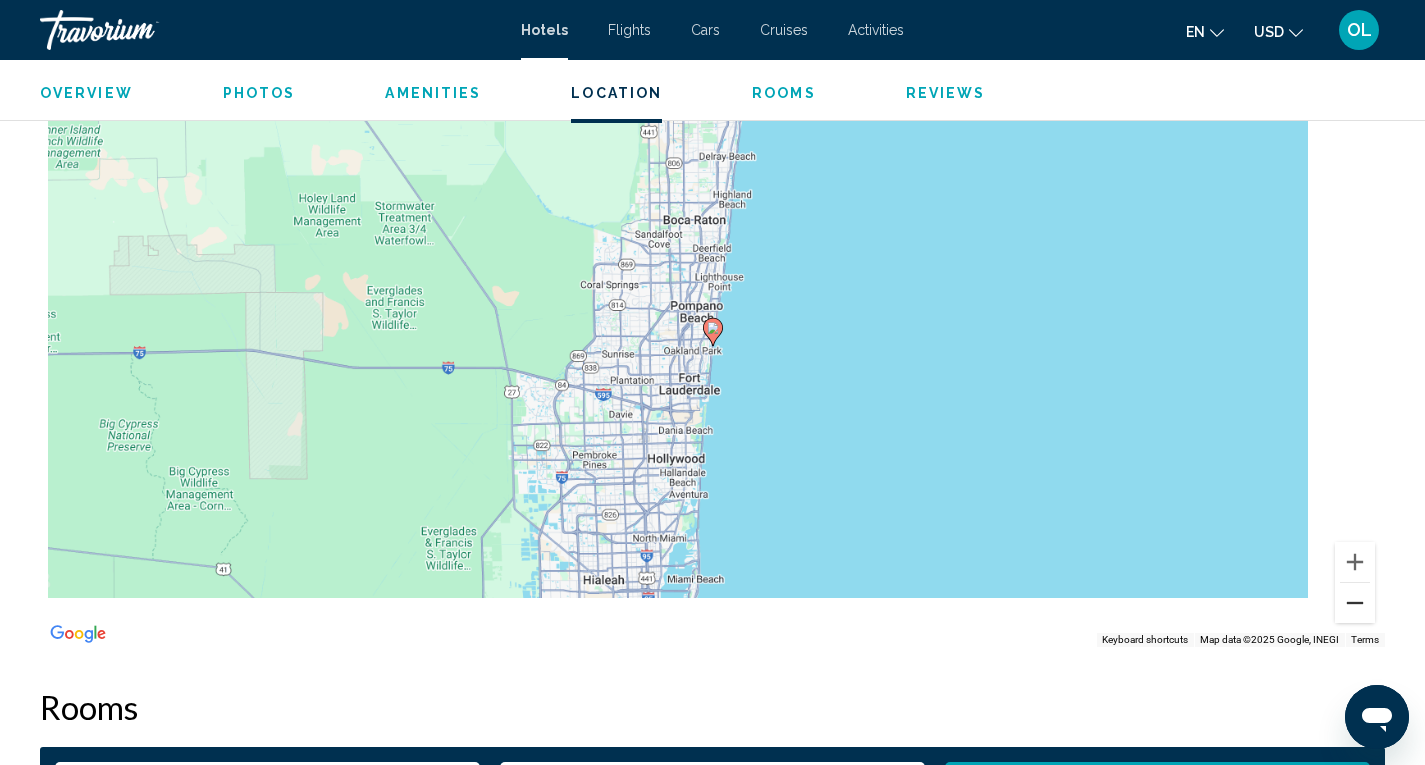 click at bounding box center (1355, 603) 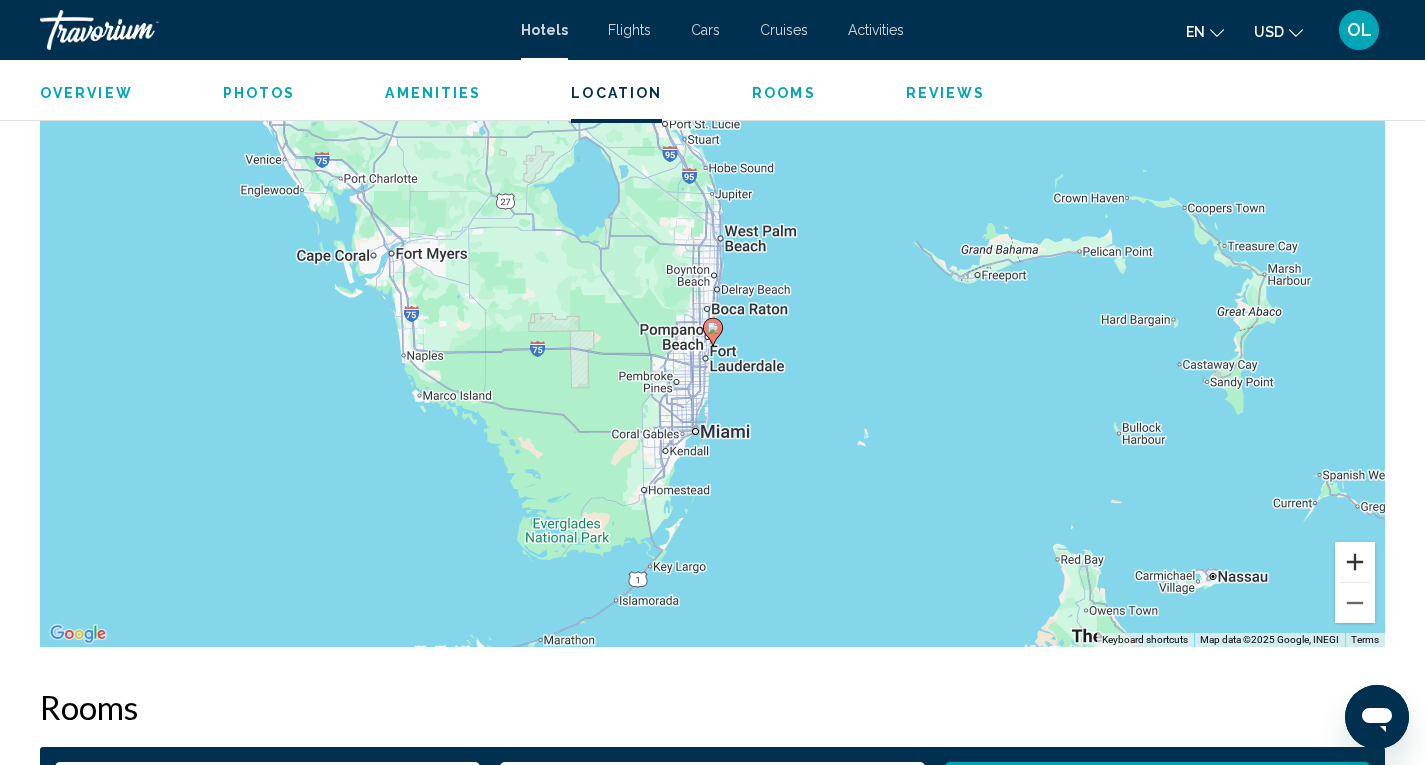 click at bounding box center [1355, 562] 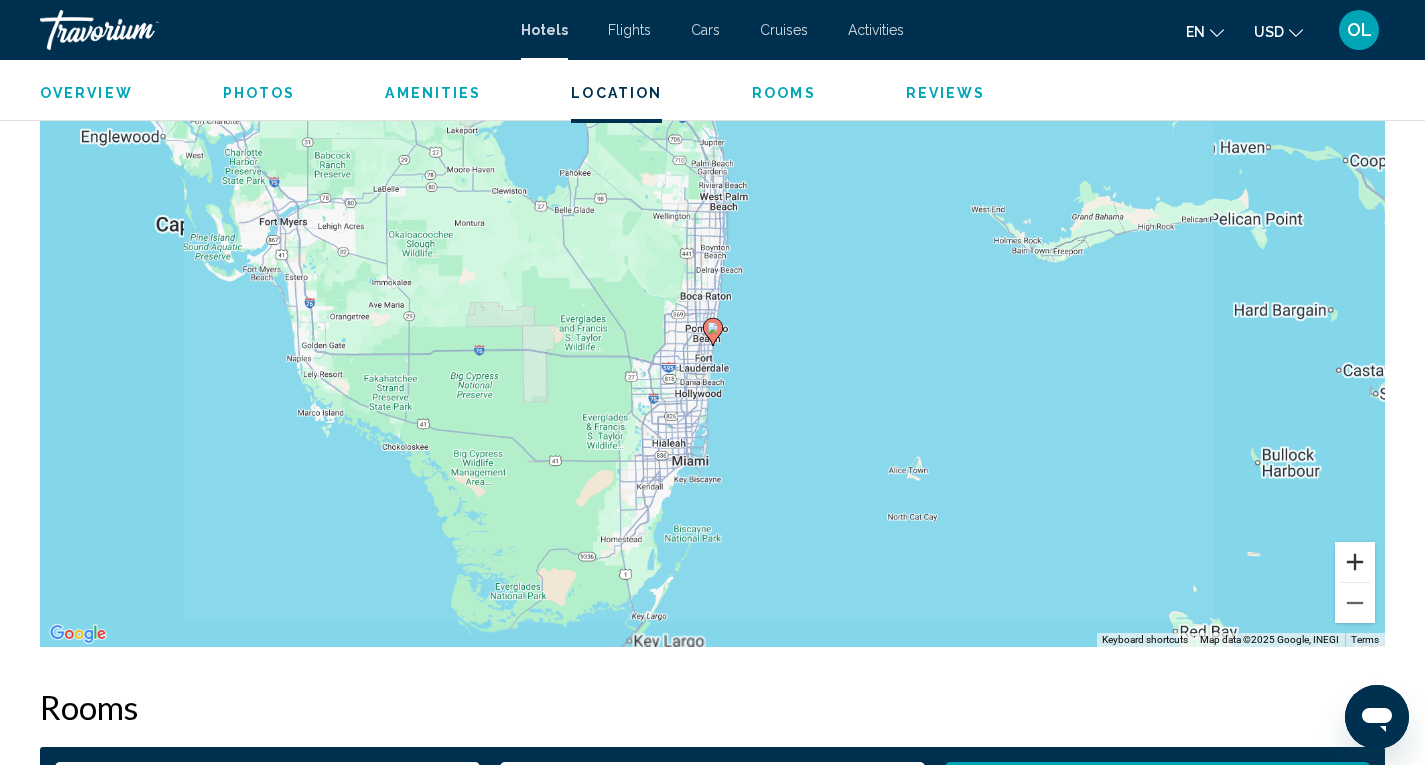 click at bounding box center (1355, 562) 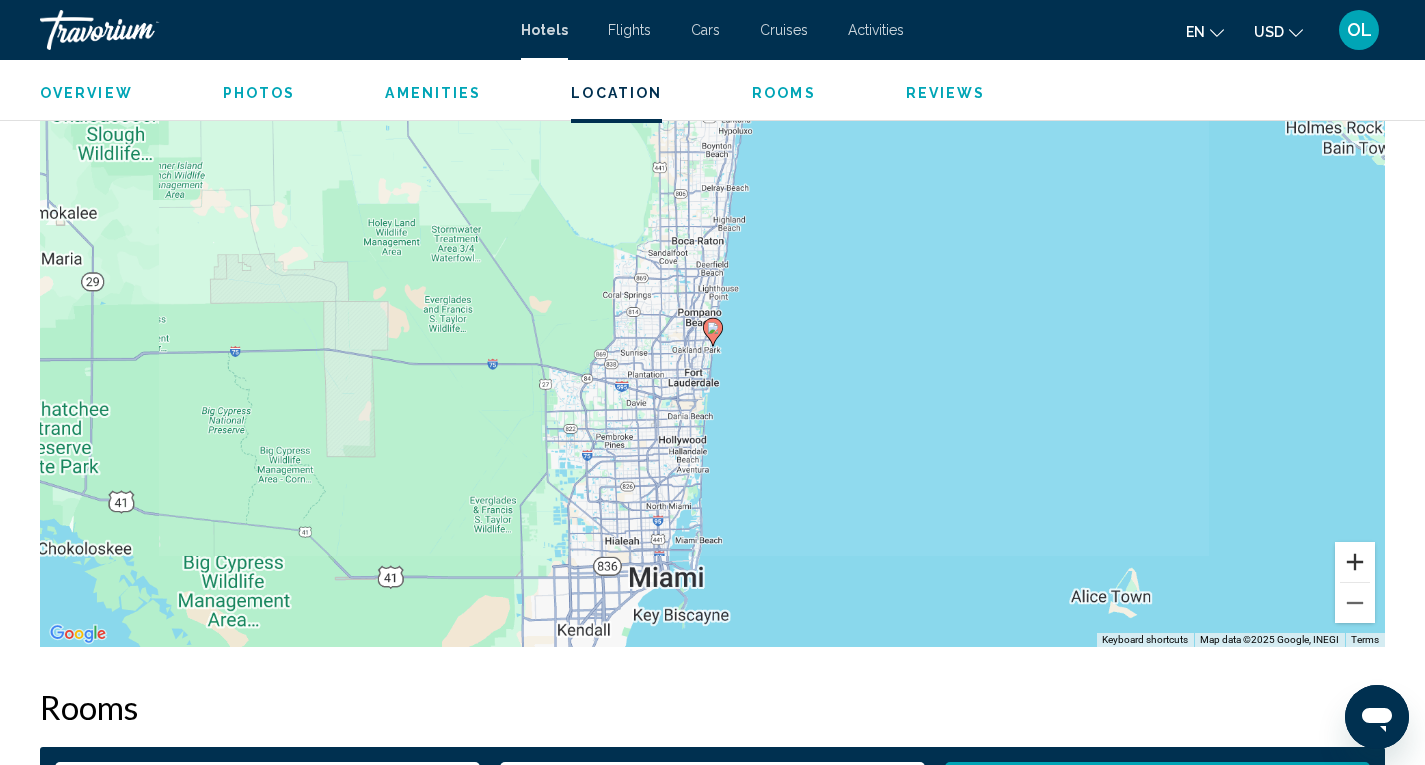 click at bounding box center [1355, 562] 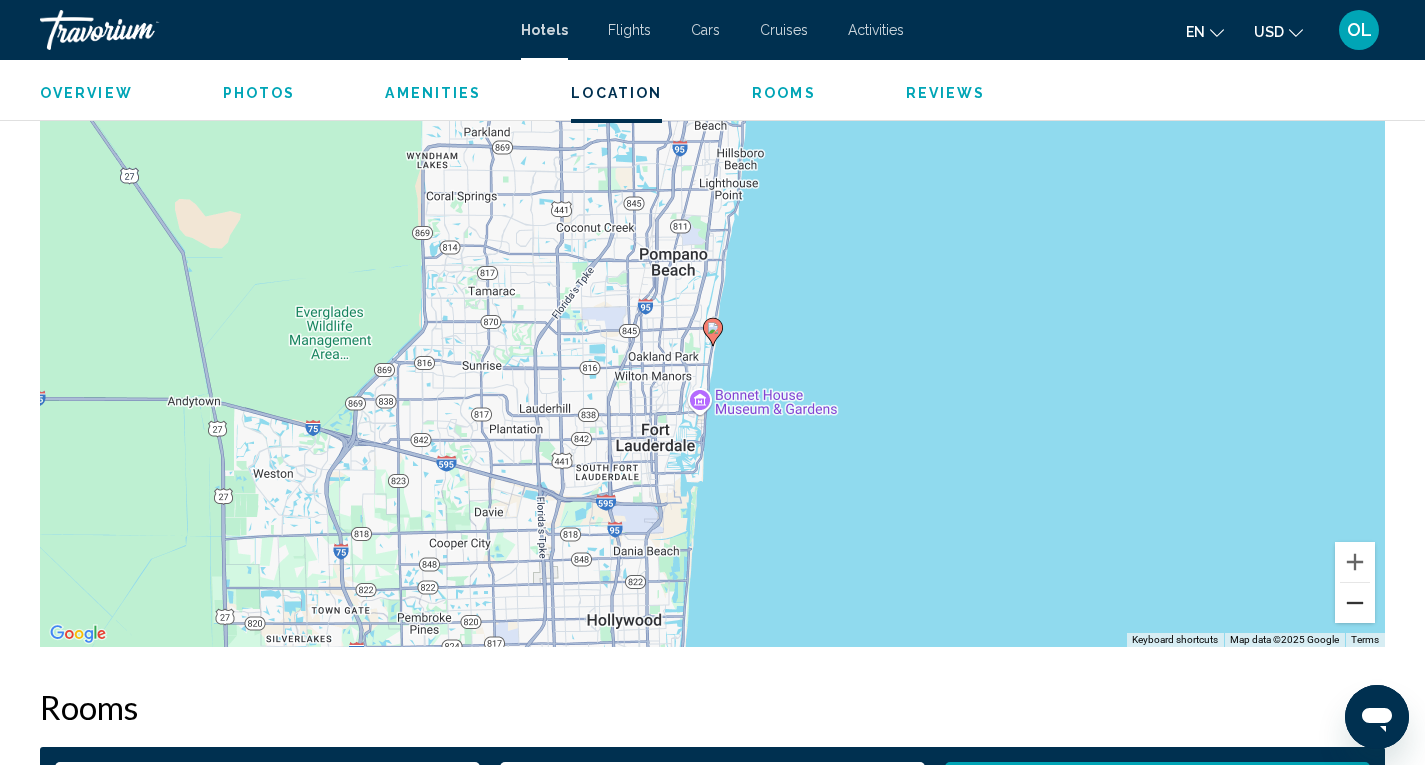 click at bounding box center (1355, 603) 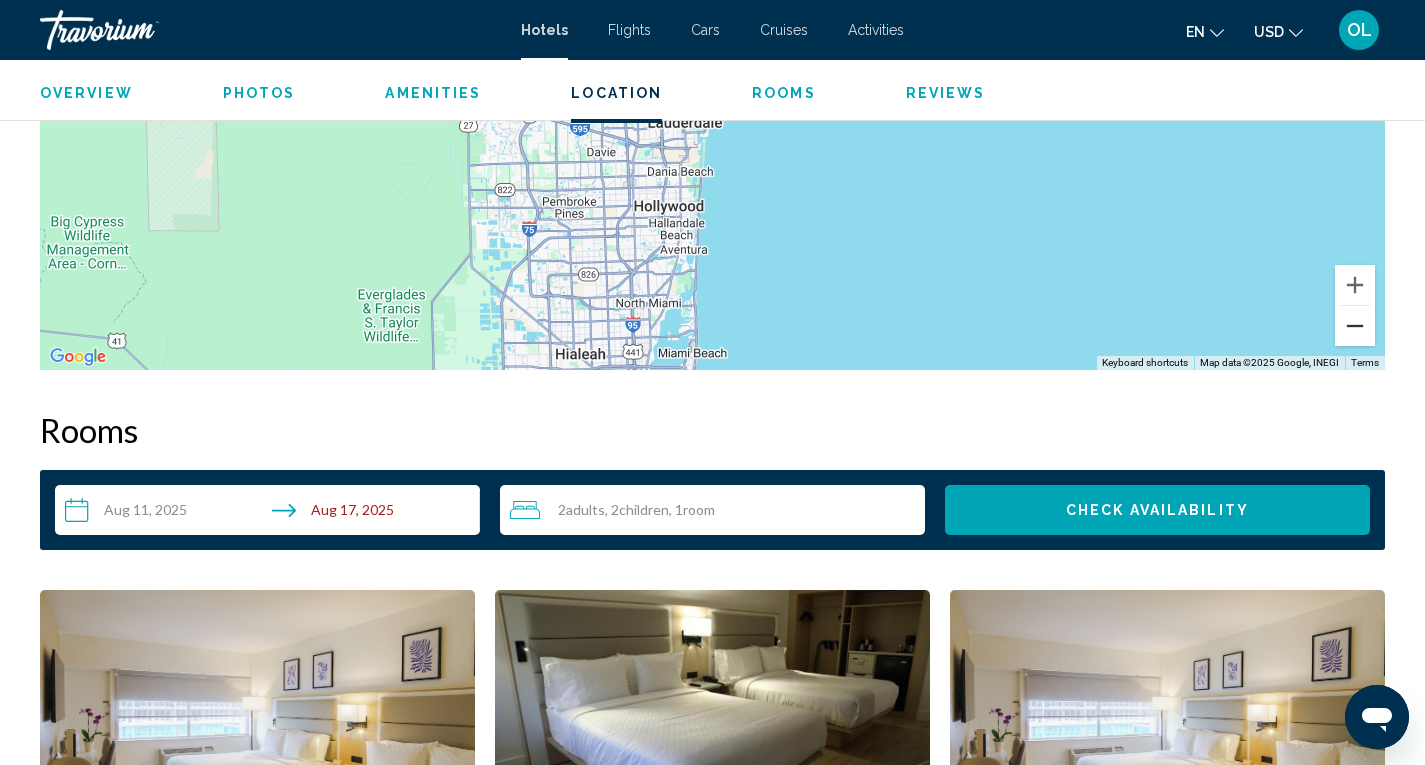 scroll, scrollTop: 1986, scrollLeft: 0, axis: vertical 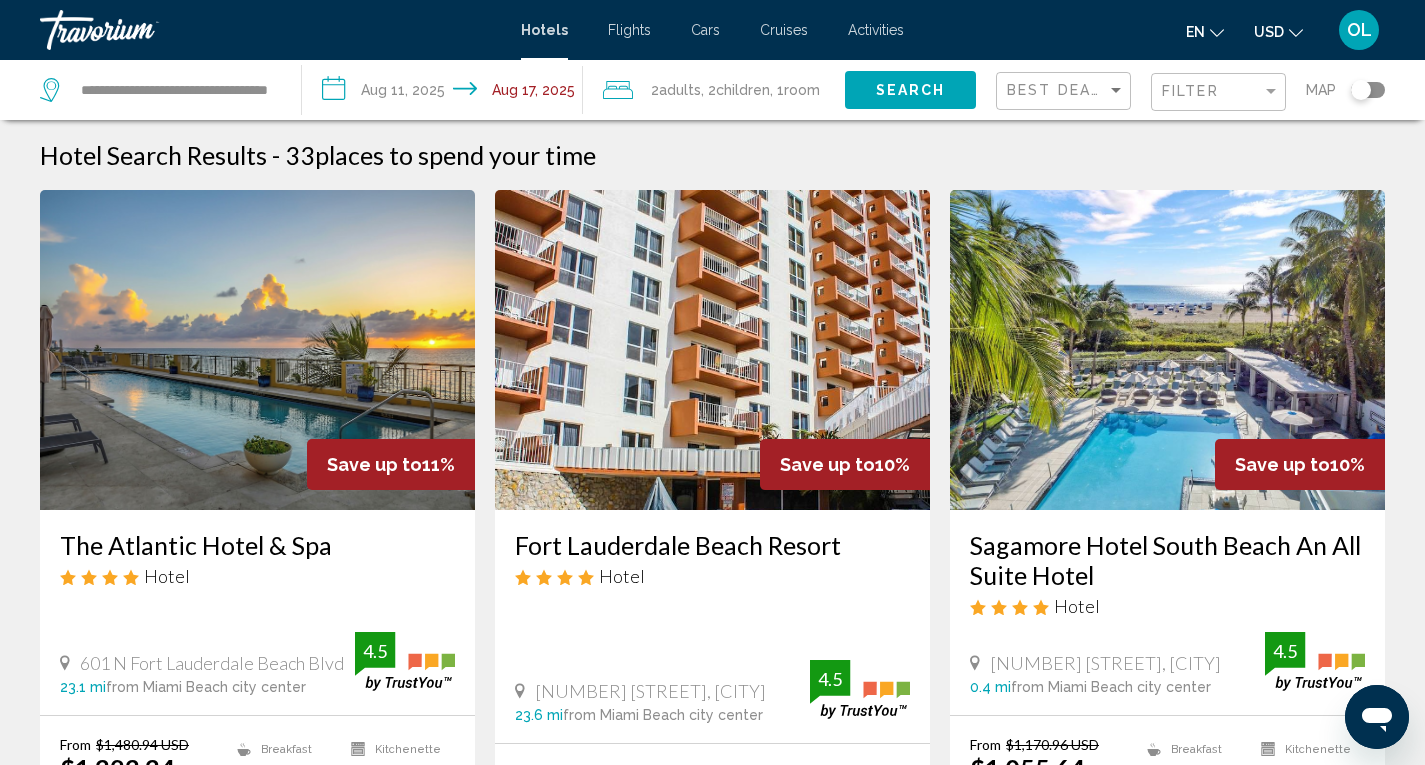 click at bounding box center (257, 350) 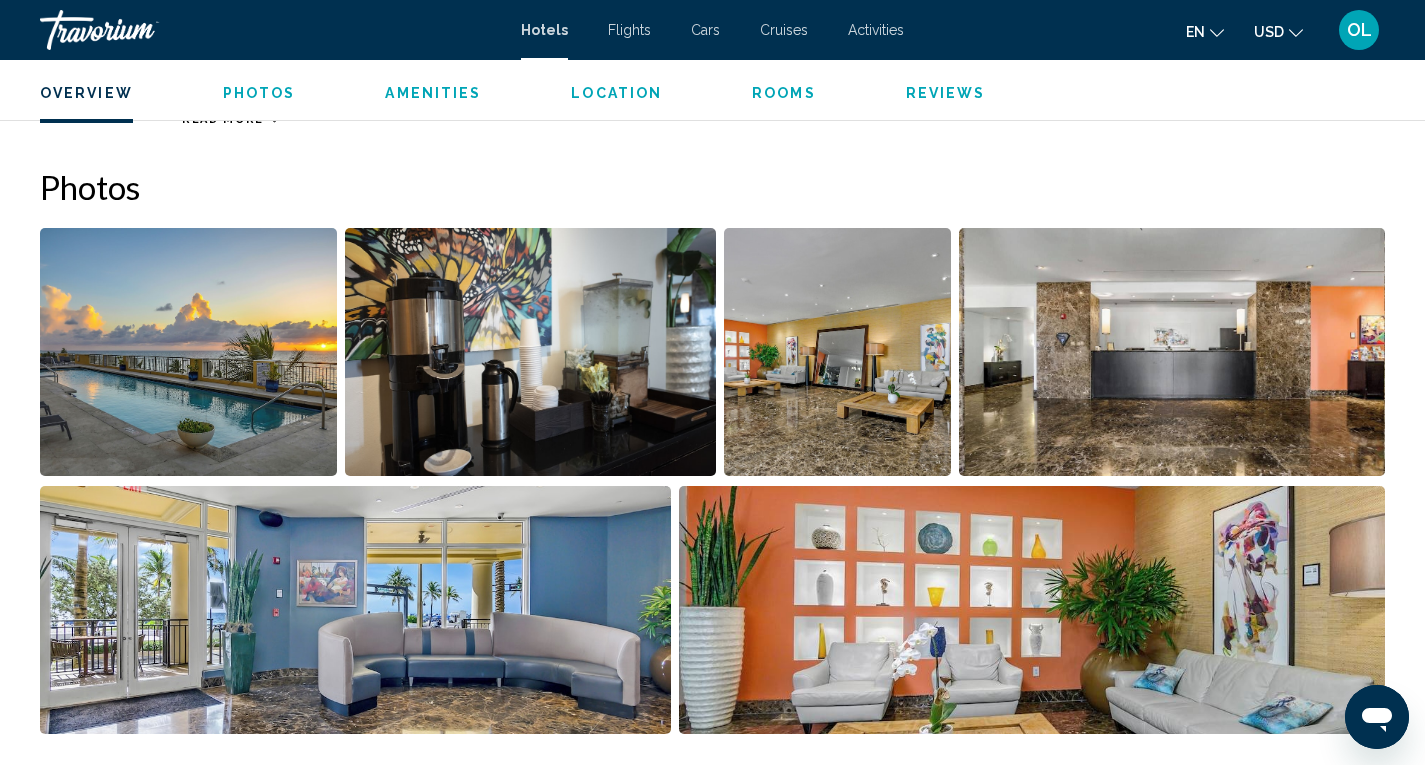 scroll, scrollTop: 904, scrollLeft: 0, axis: vertical 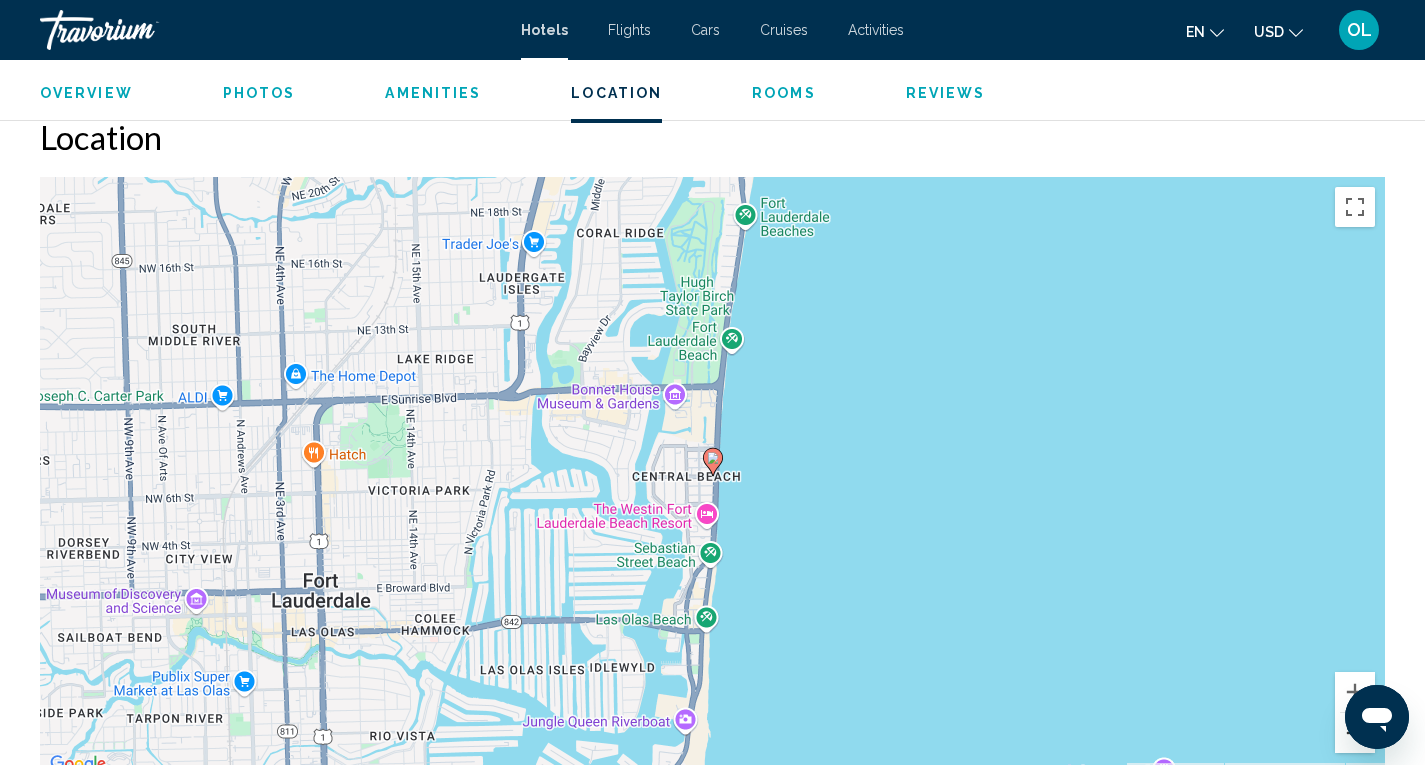 click at bounding box center [1355, 733] 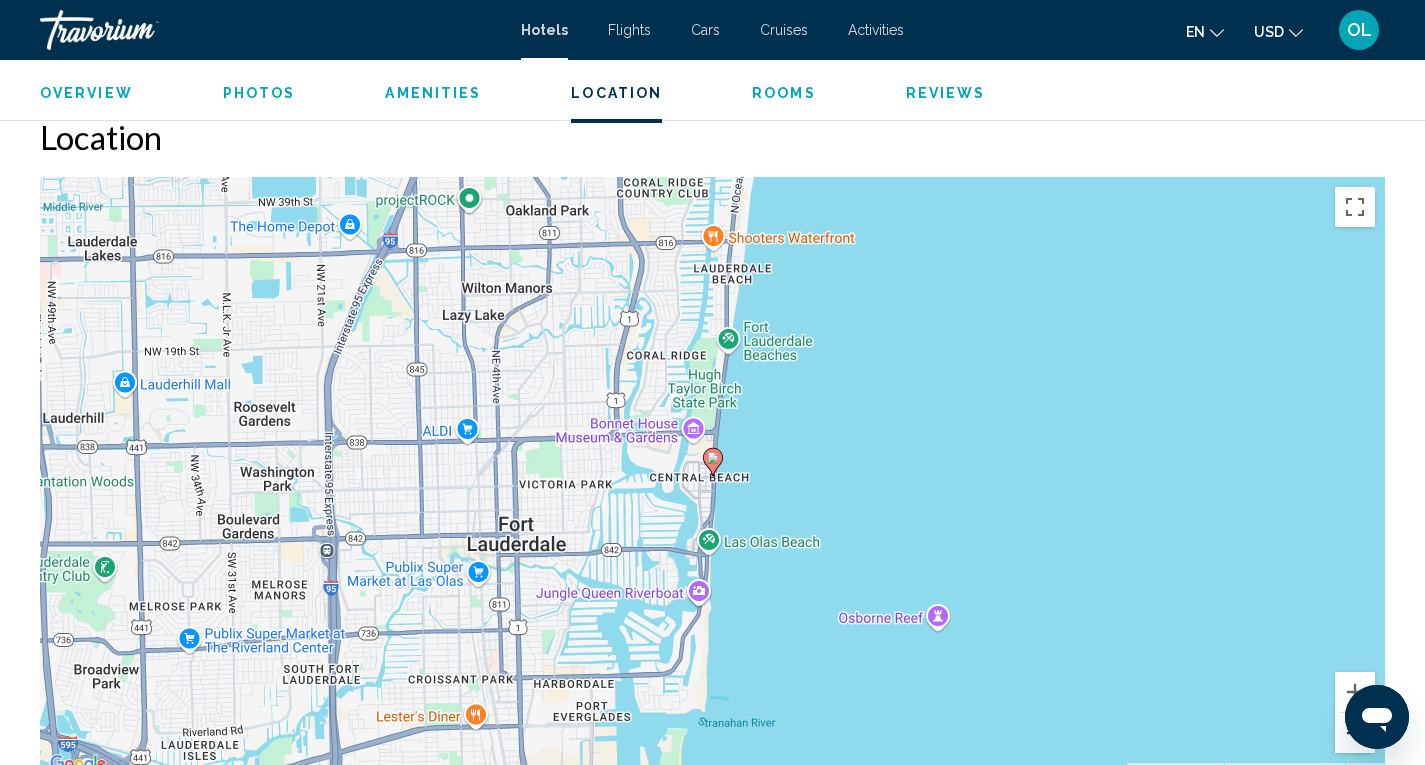 click at bounding box center [1355, 733] 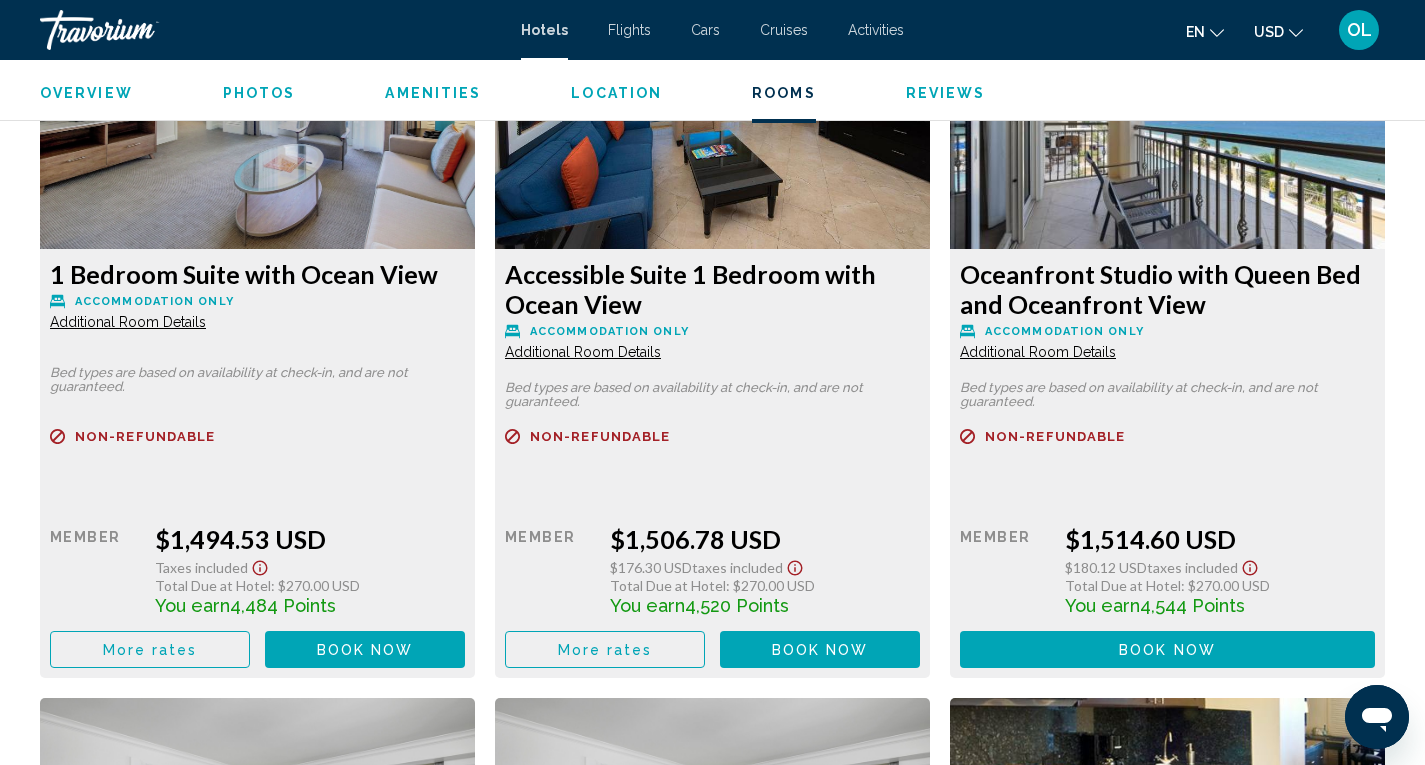 scroll, scrollTop: 0, scrollLeft: 0, axis: both 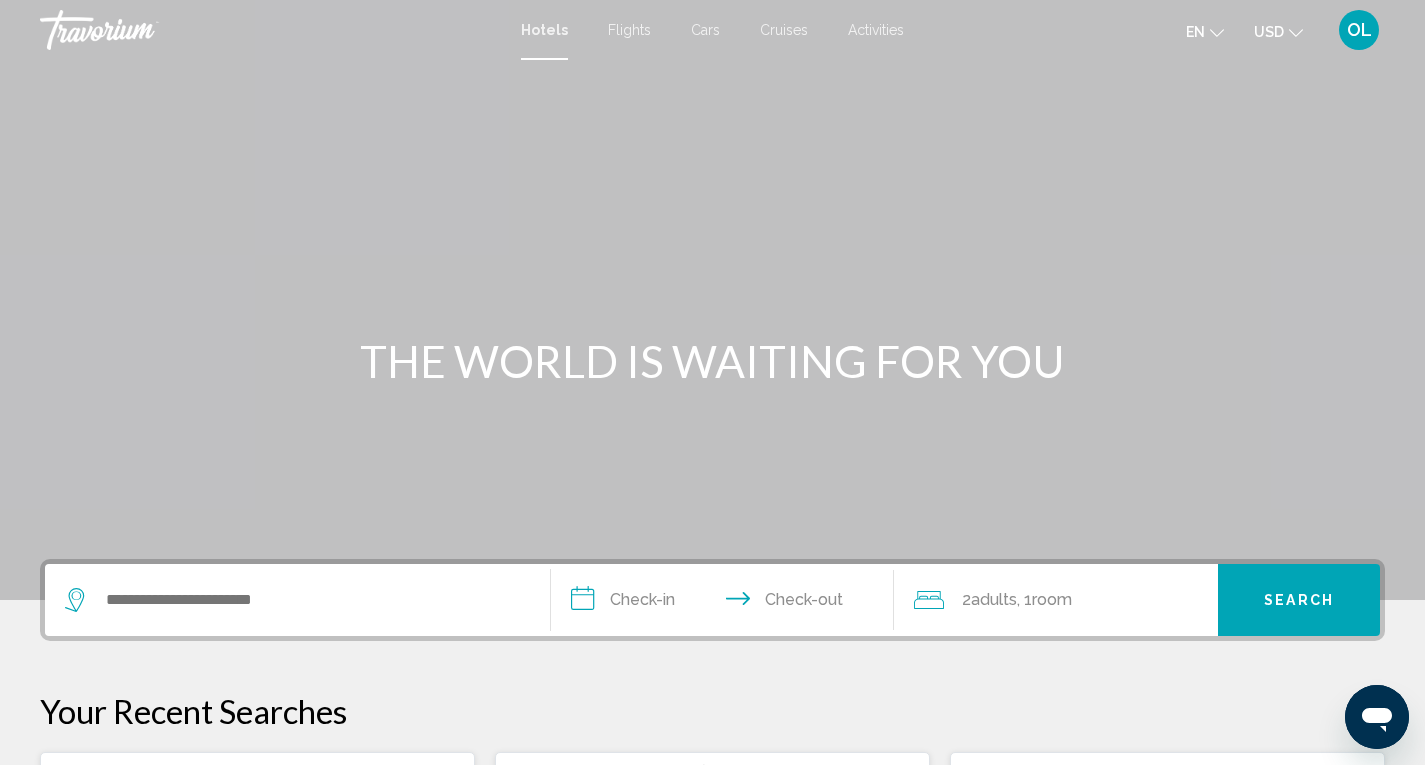 click at bounding box center (297, 600) 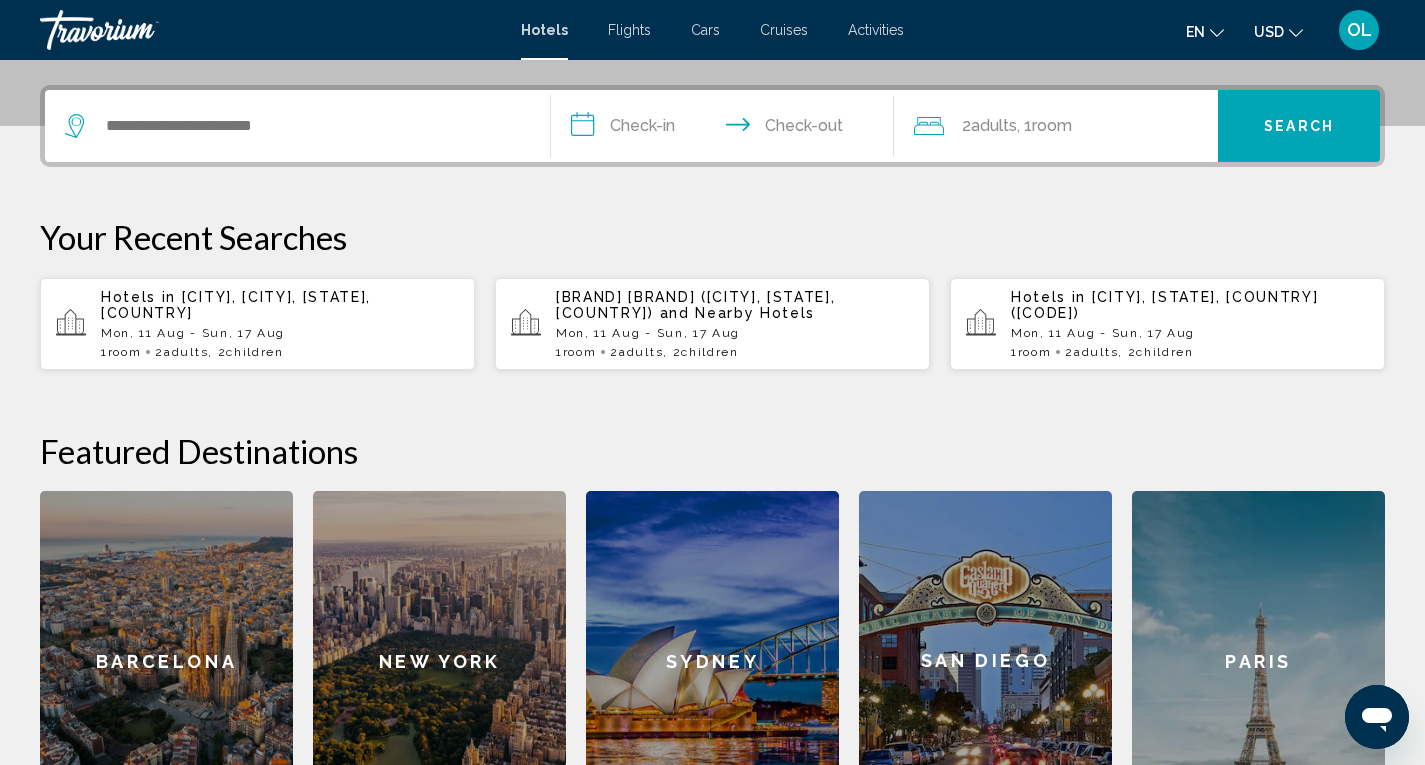 scroll, scrollTop: 494, scrollLeft: 0, axis: vertical 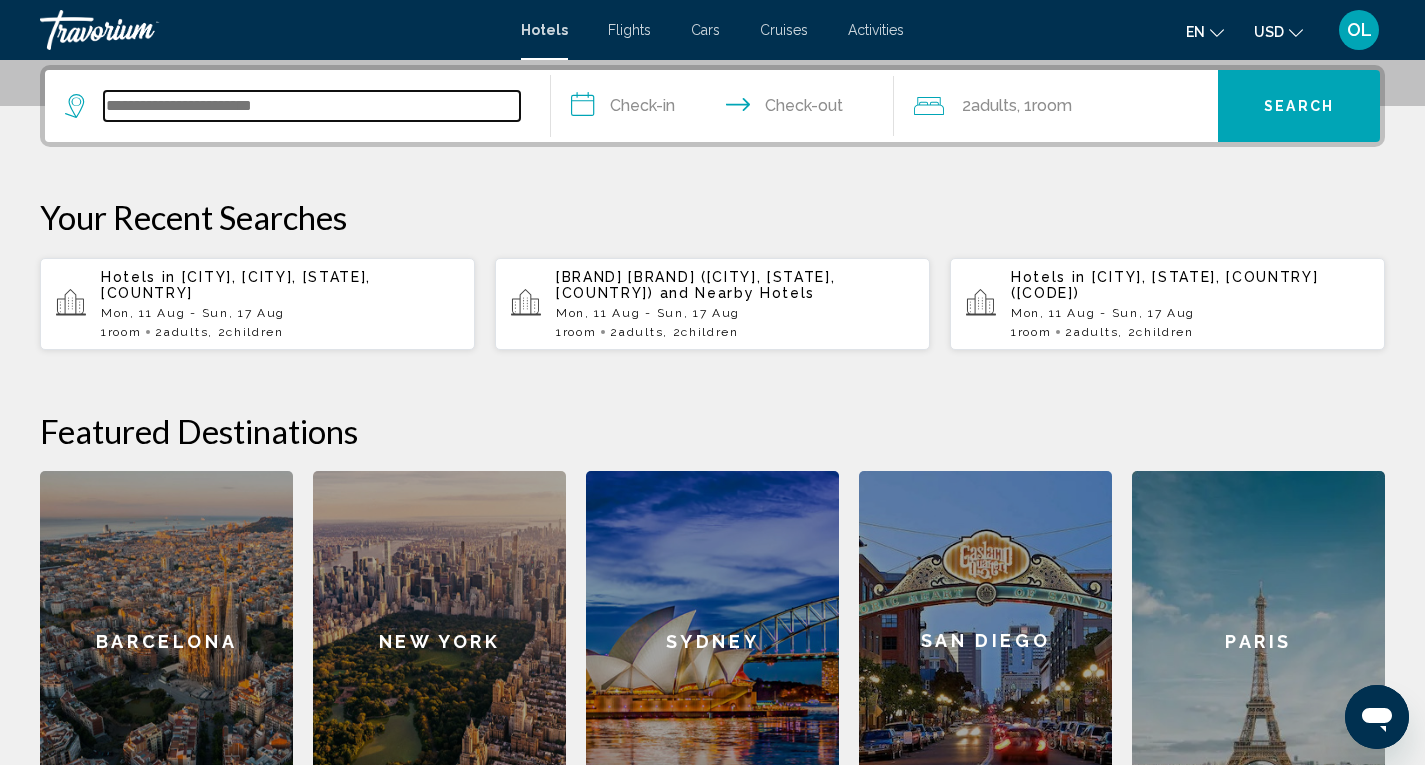 click at bounding box center (312, 106) 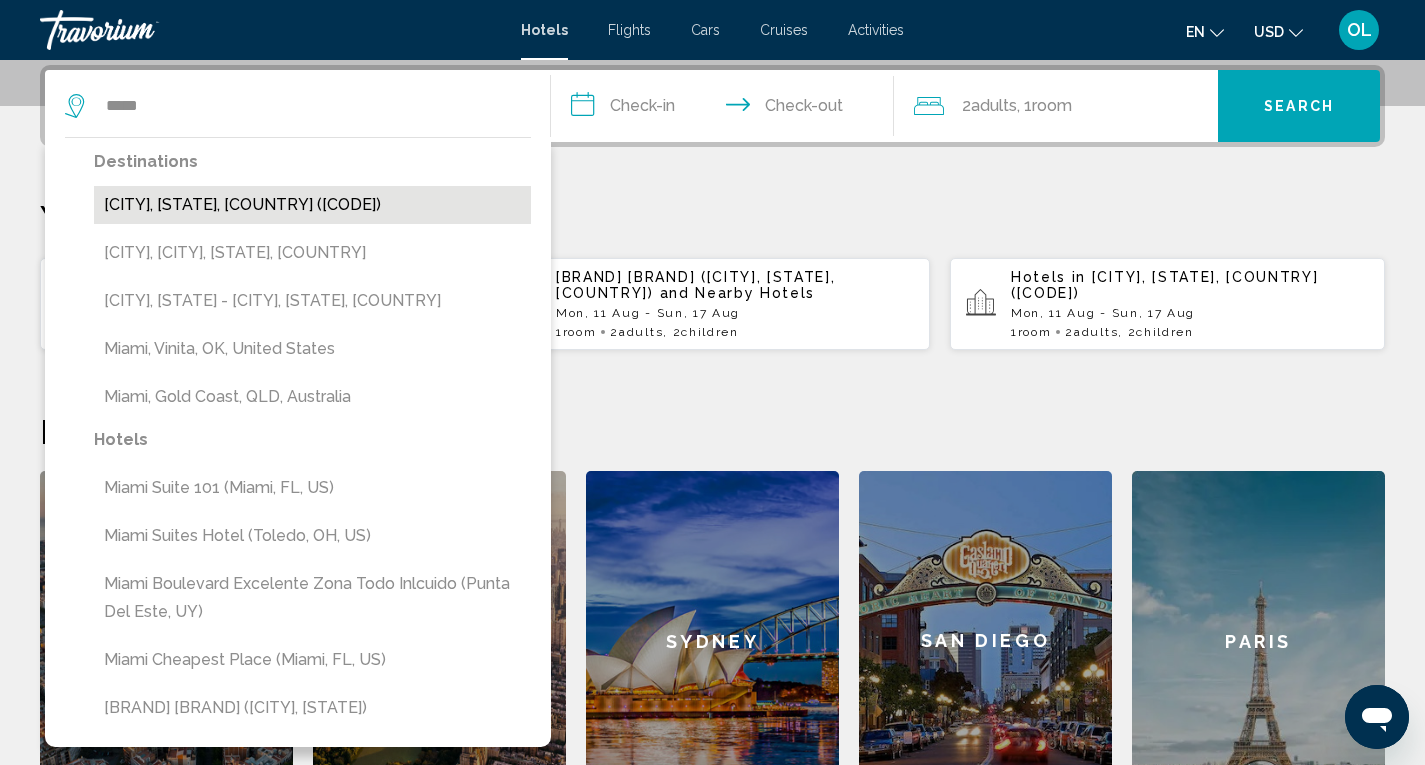 click on "[CITY], [STATE], [COUNTRY] ([CODE])" at bounding box center [312, 205] 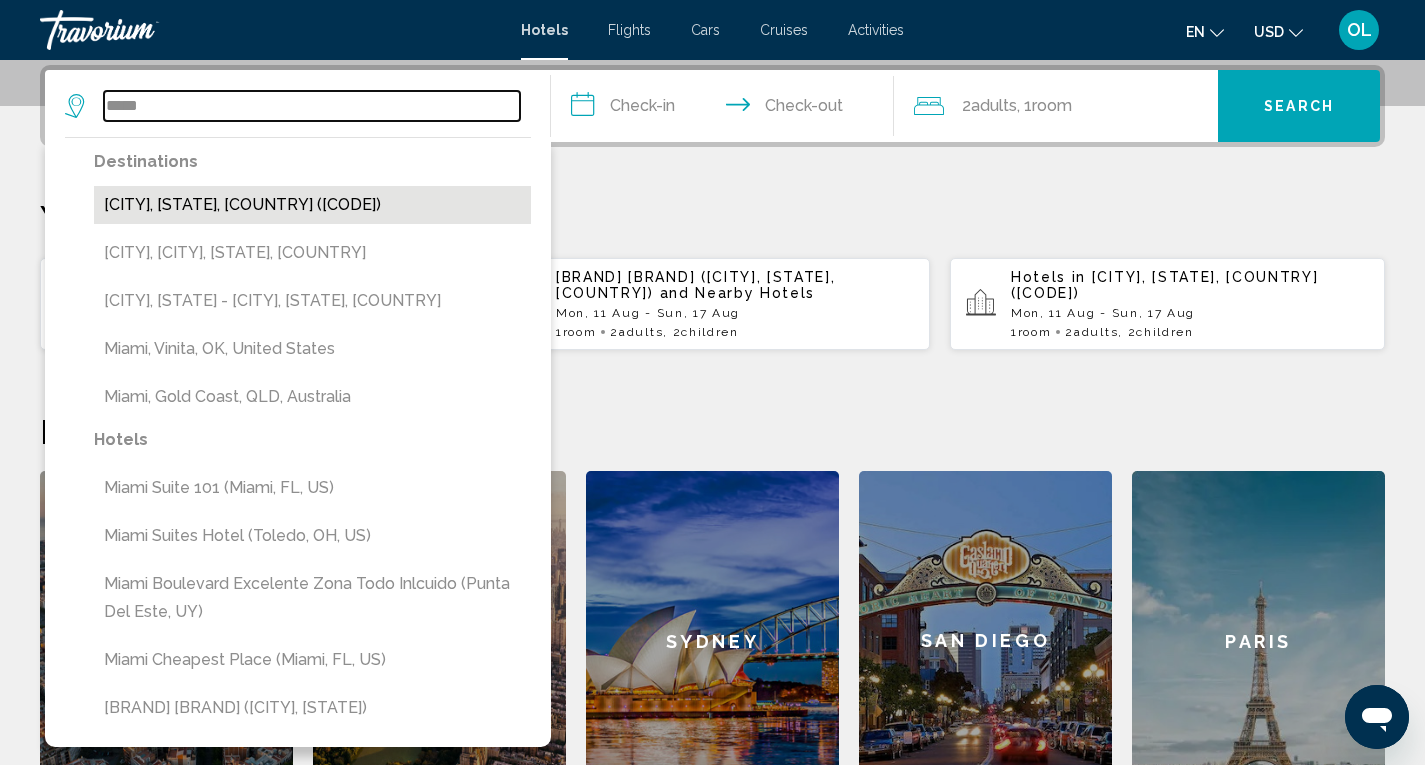 type on "**********" 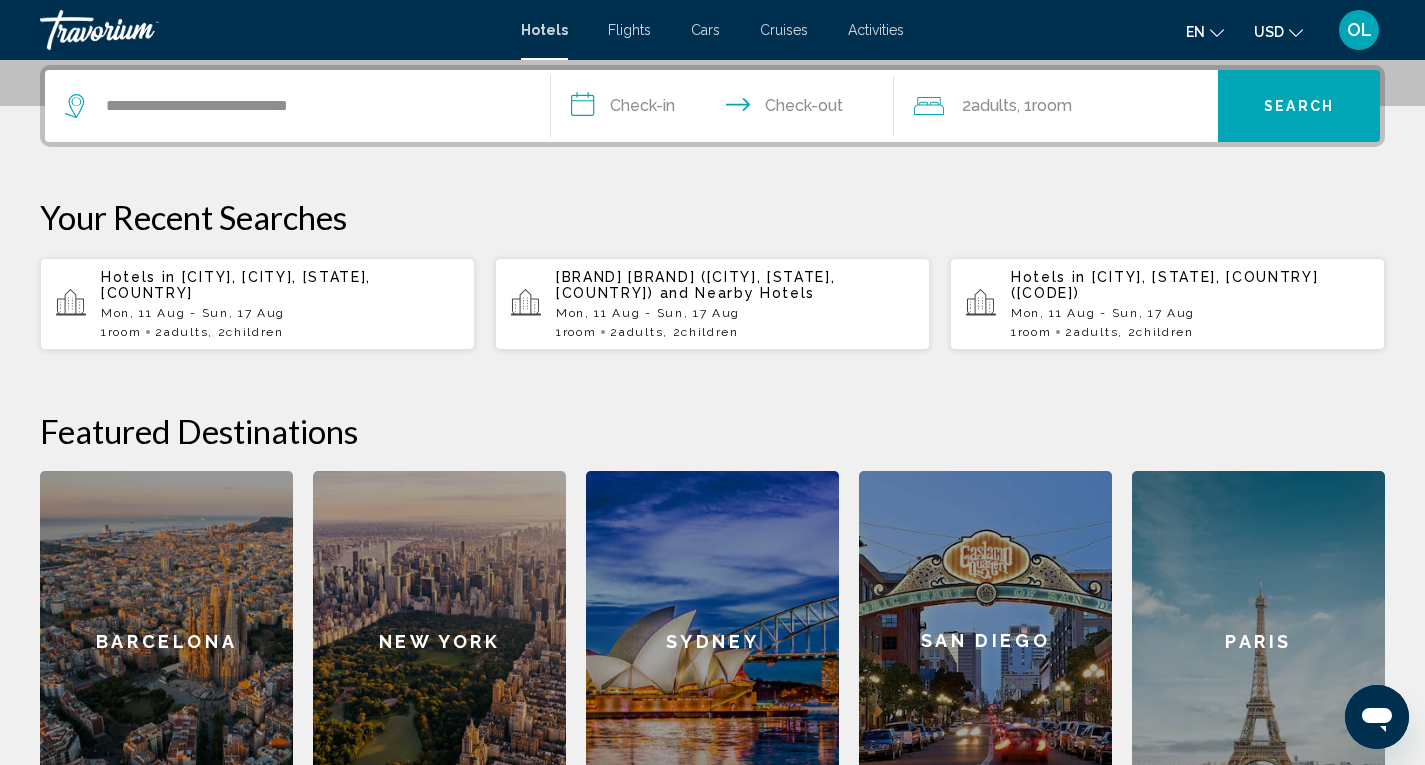 click on "**********" at bounding box center (727, 109) 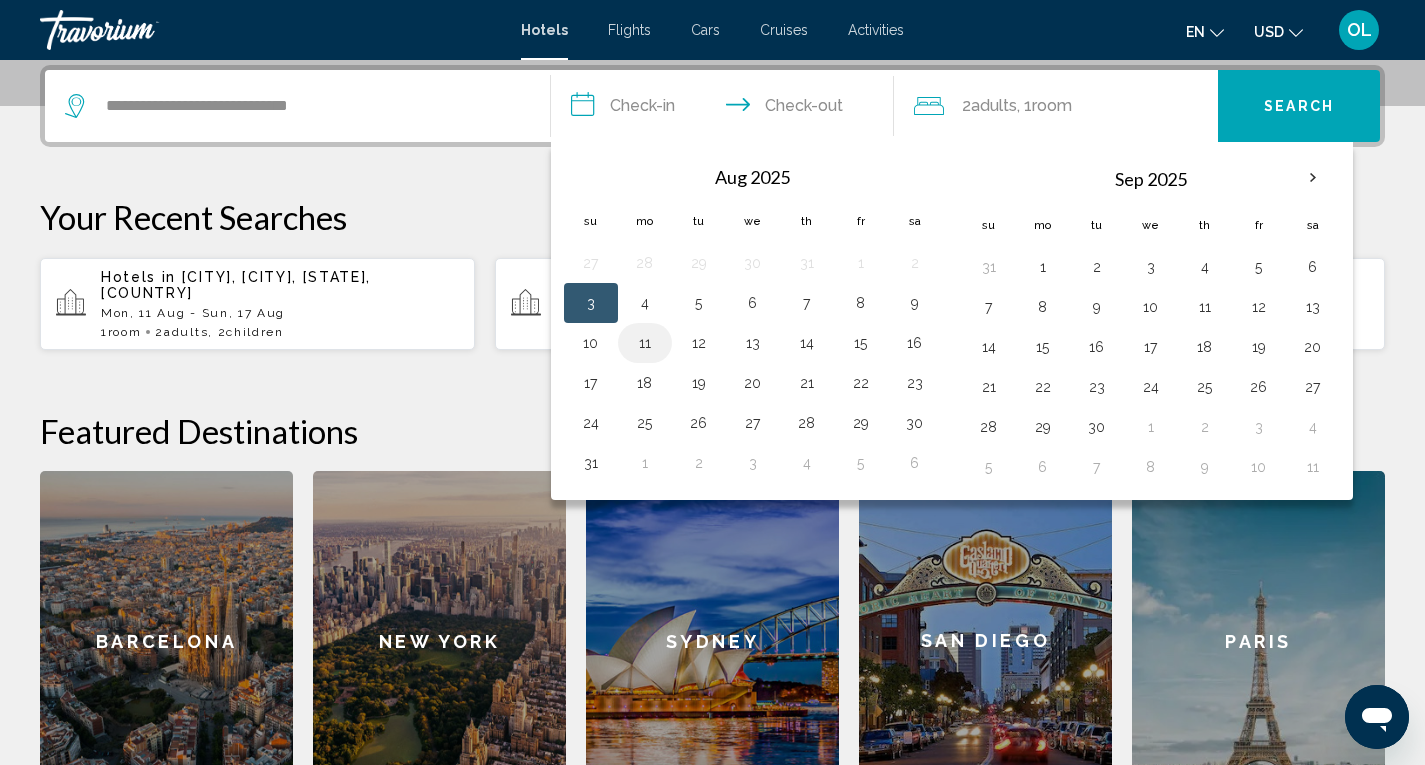 click on "11" at bounding box center [645, 343] 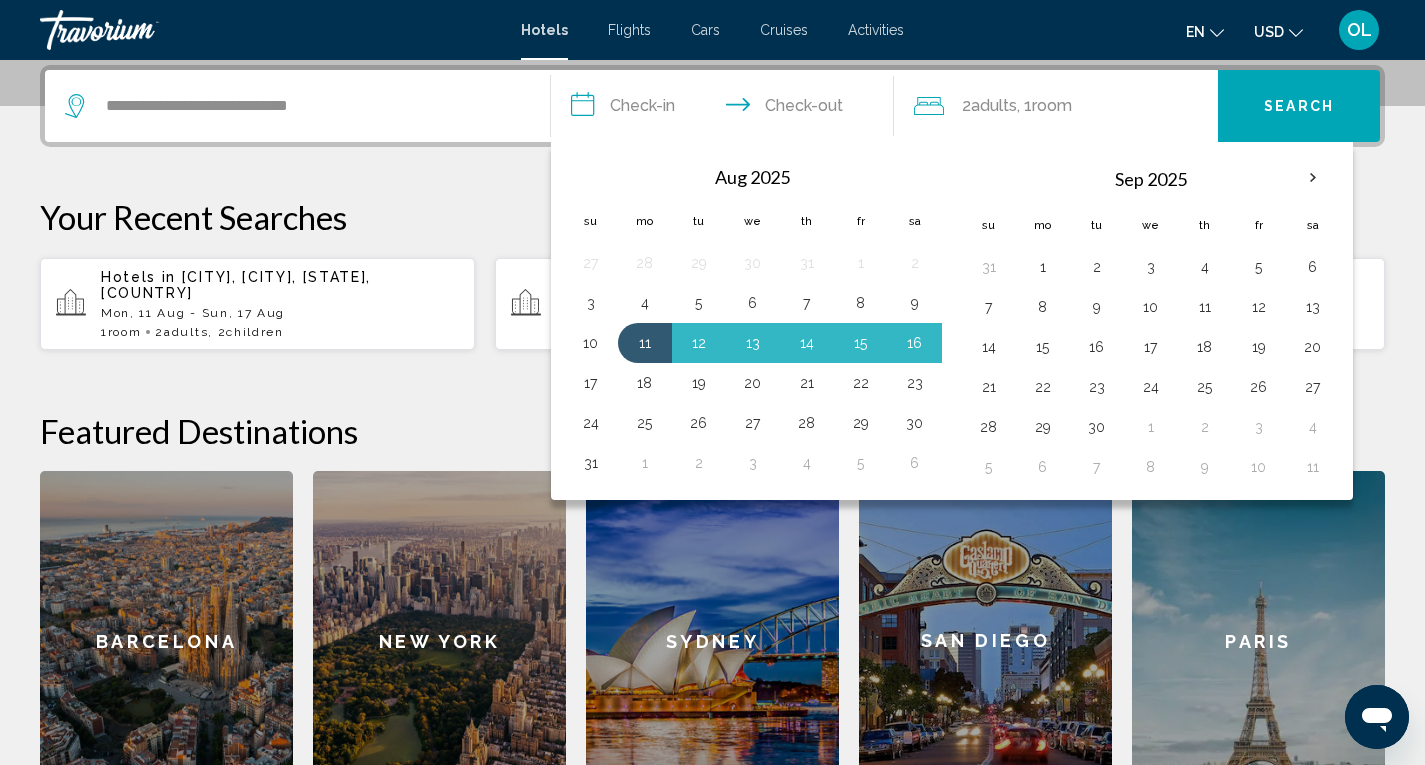 drag, startPoint x: 594, startPoint y: 379, endPoint x: 602, endPoint y: 366, distance: 15.264338 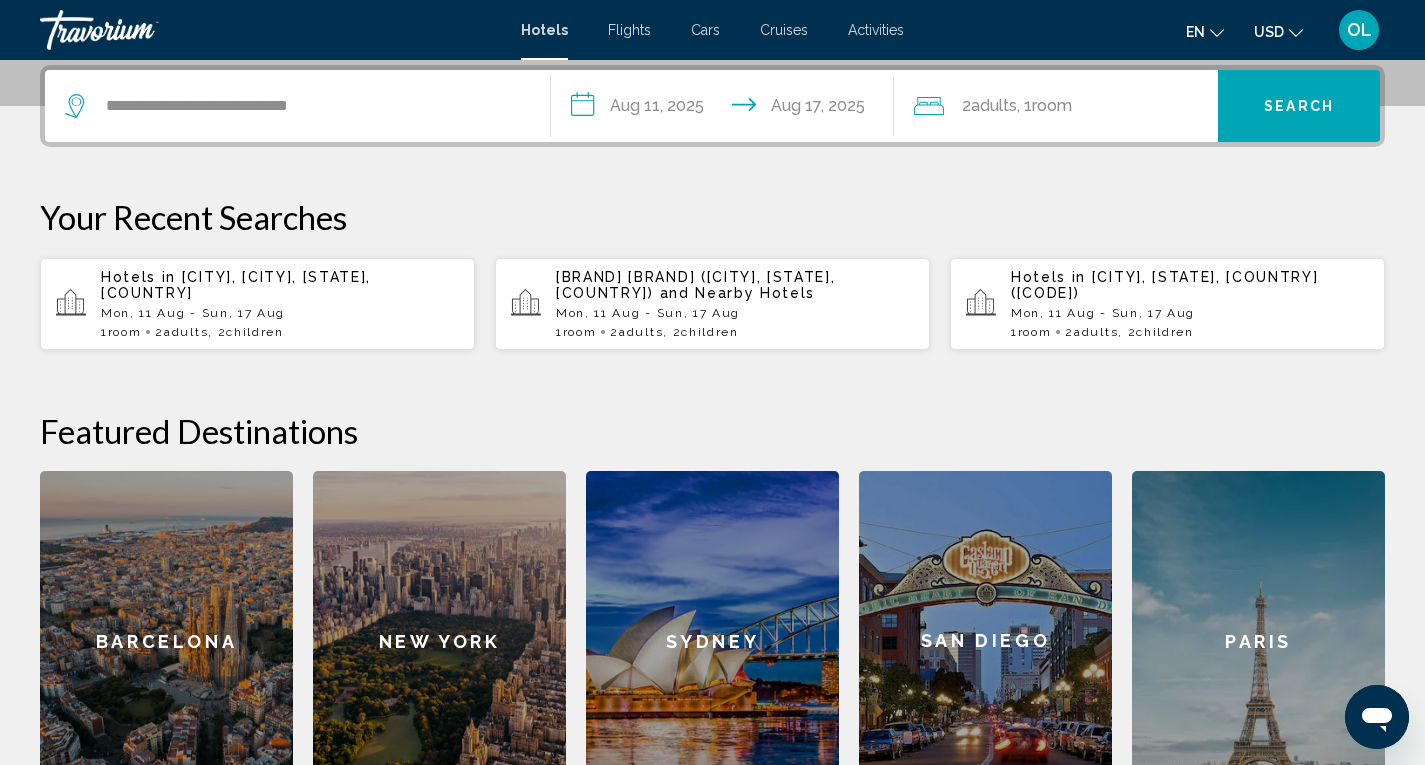 click on "Search" at bounding box center (1299, 107) 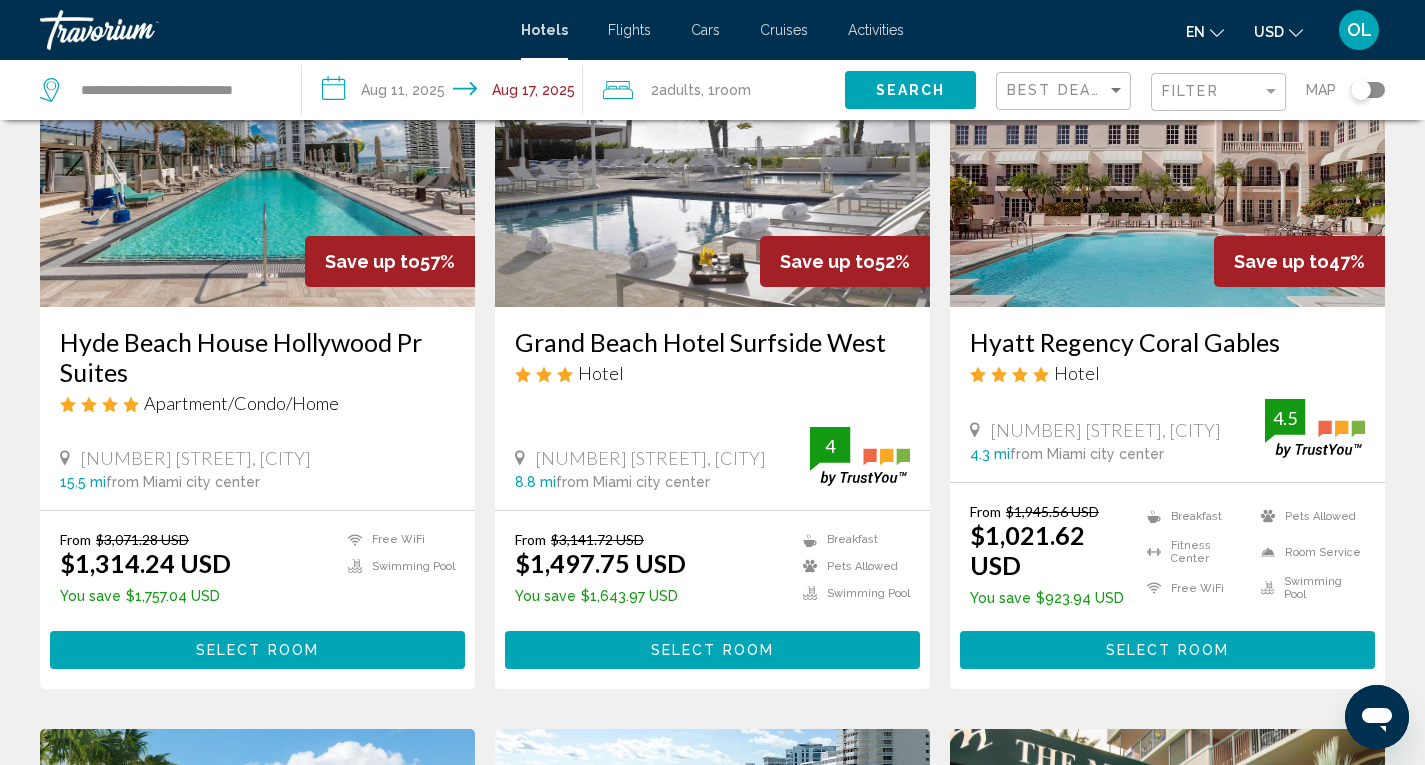 scroll, scrollTop: 300, scrollLeft: 0, axis: vertical 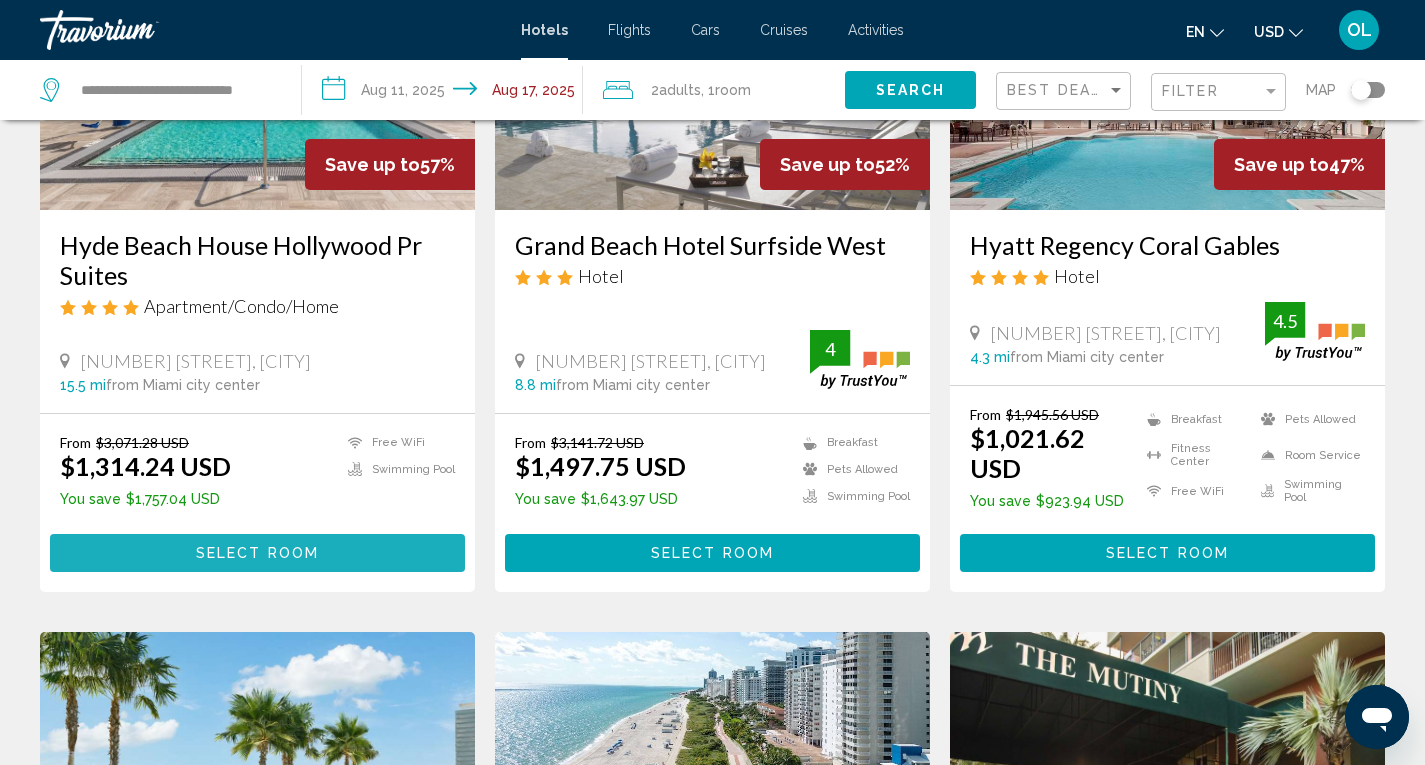 click on "Select Room" at bounding box center [257, 554] 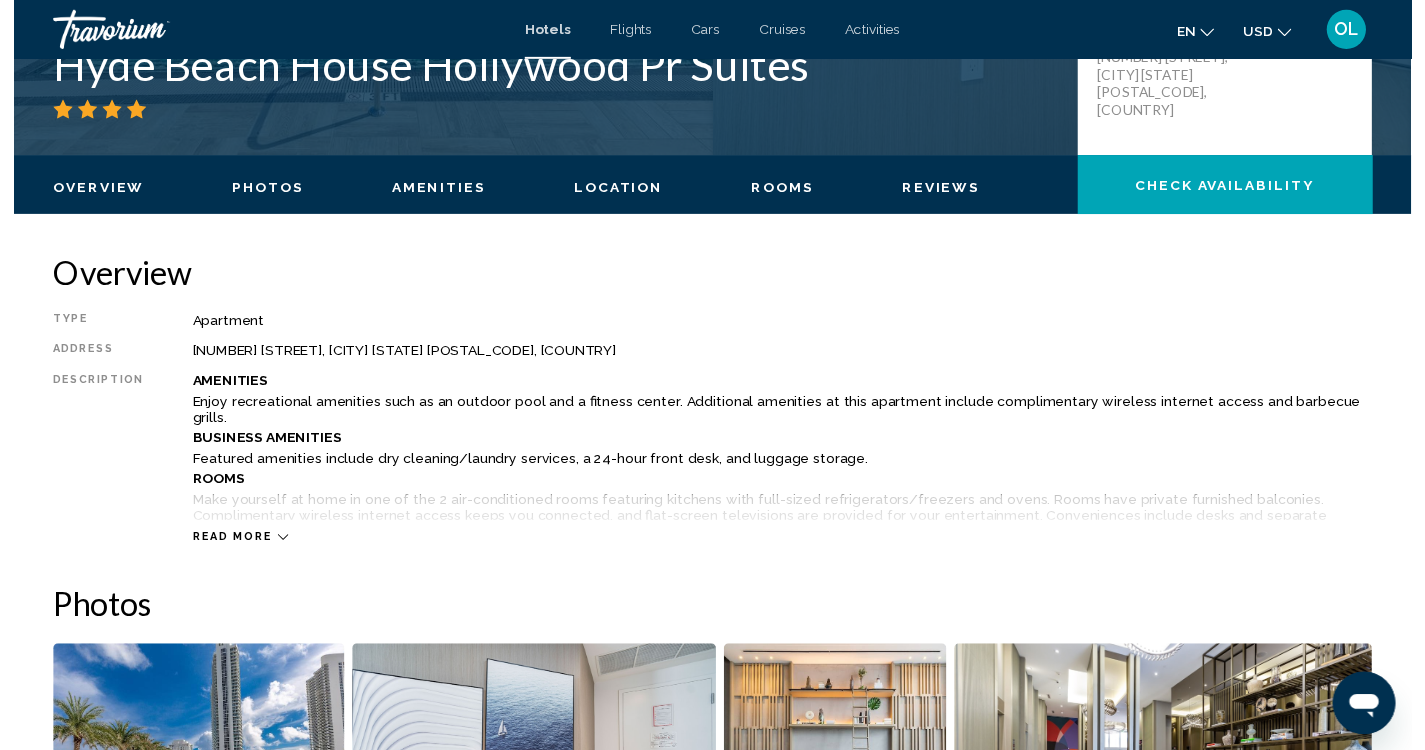 scroll, scrollTop: 500, scrollLeft: 0, axis: vertical 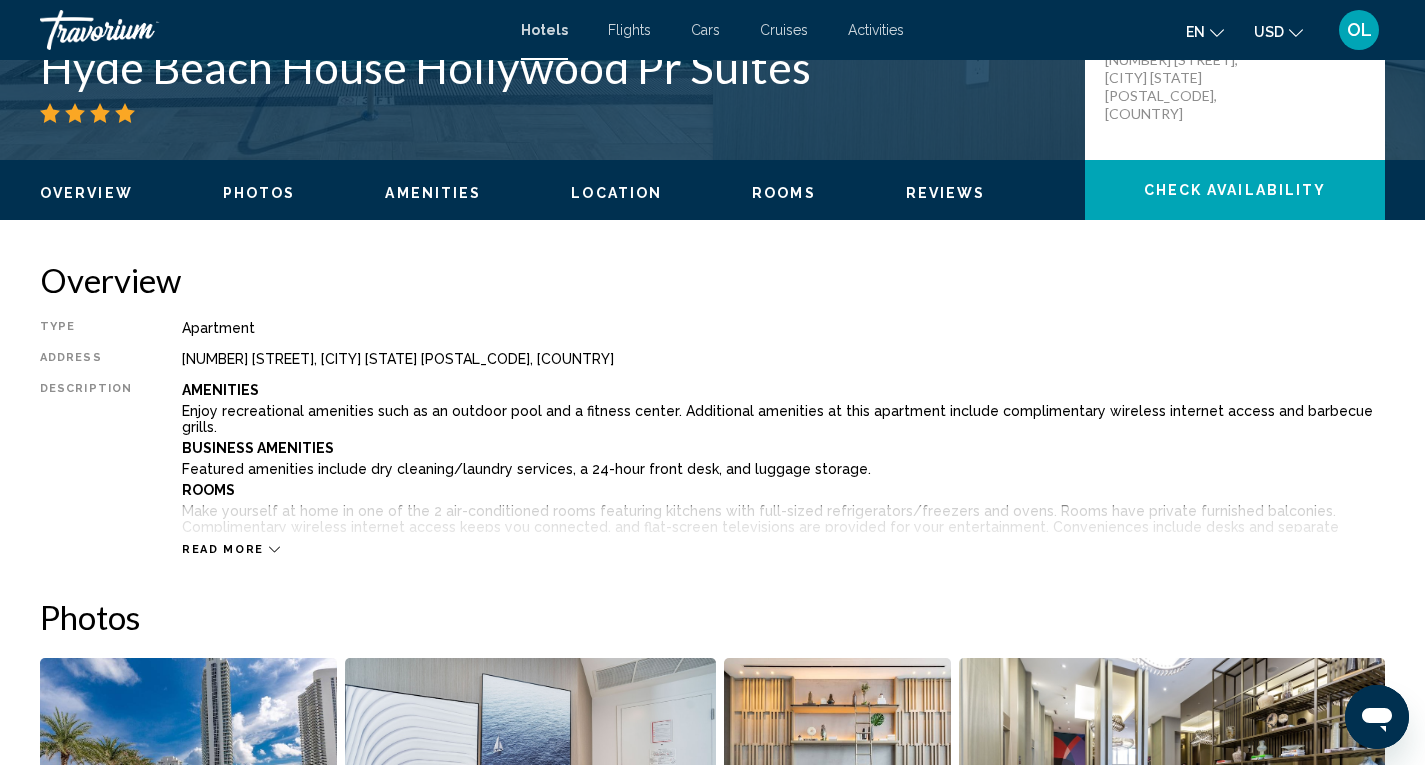 click 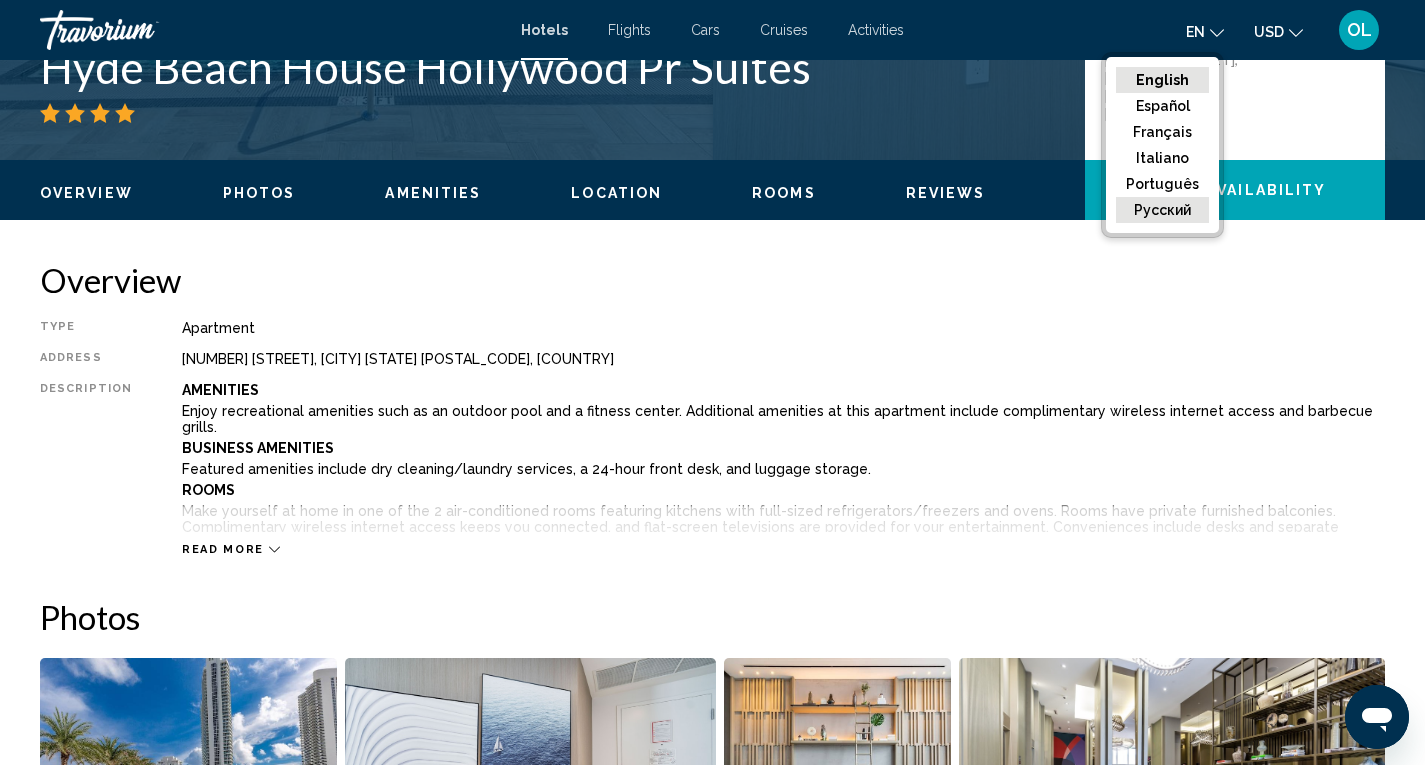 click on "русский" 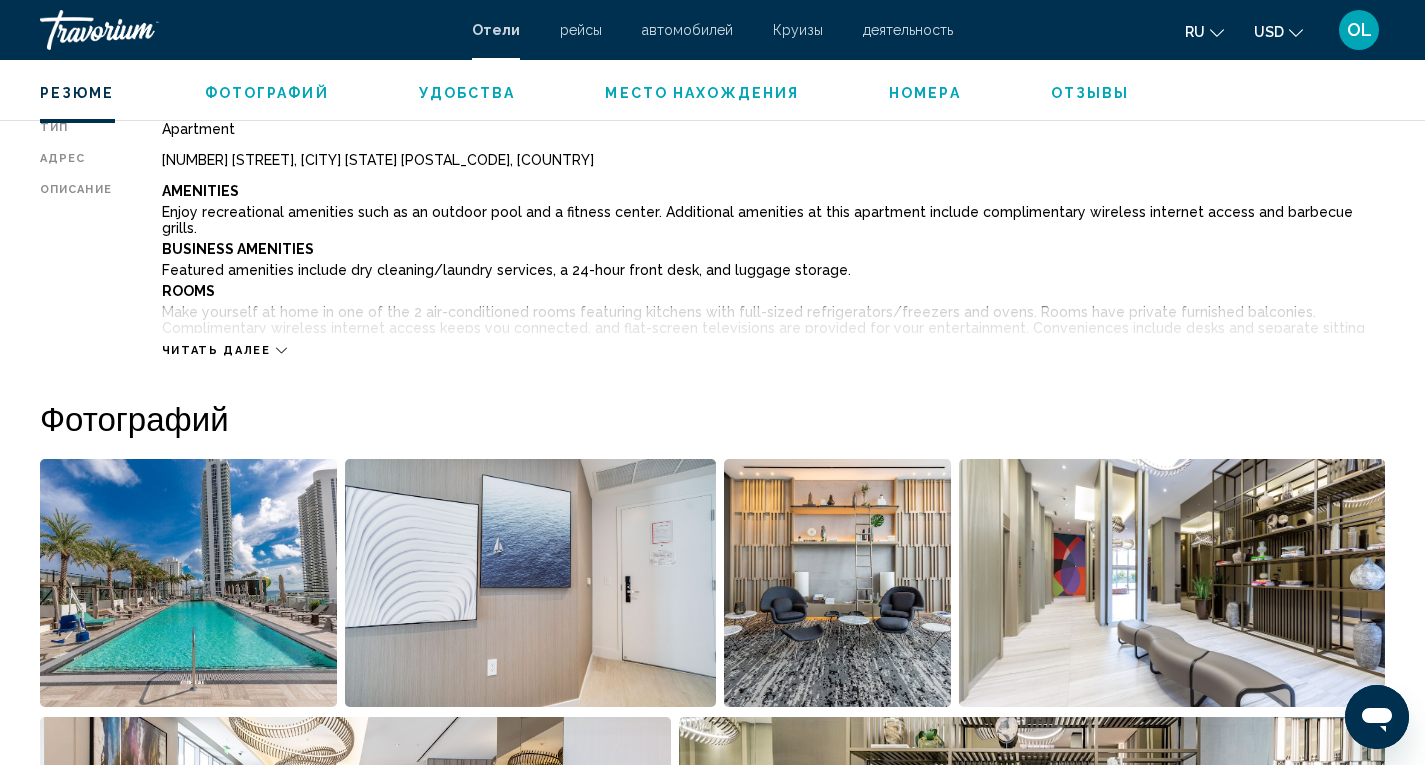 scroll, scrollTop: 600, scrollLeft: 0, axis: vertical 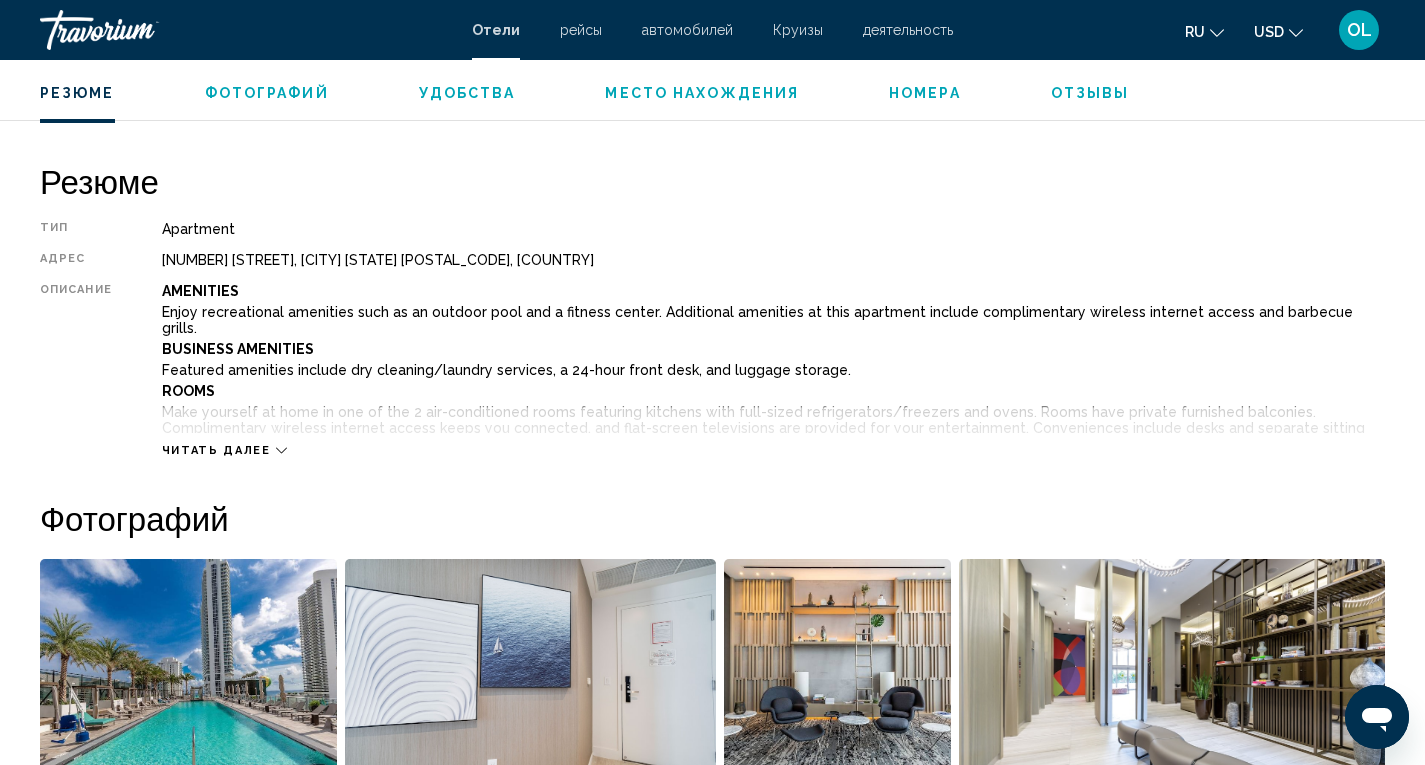 click 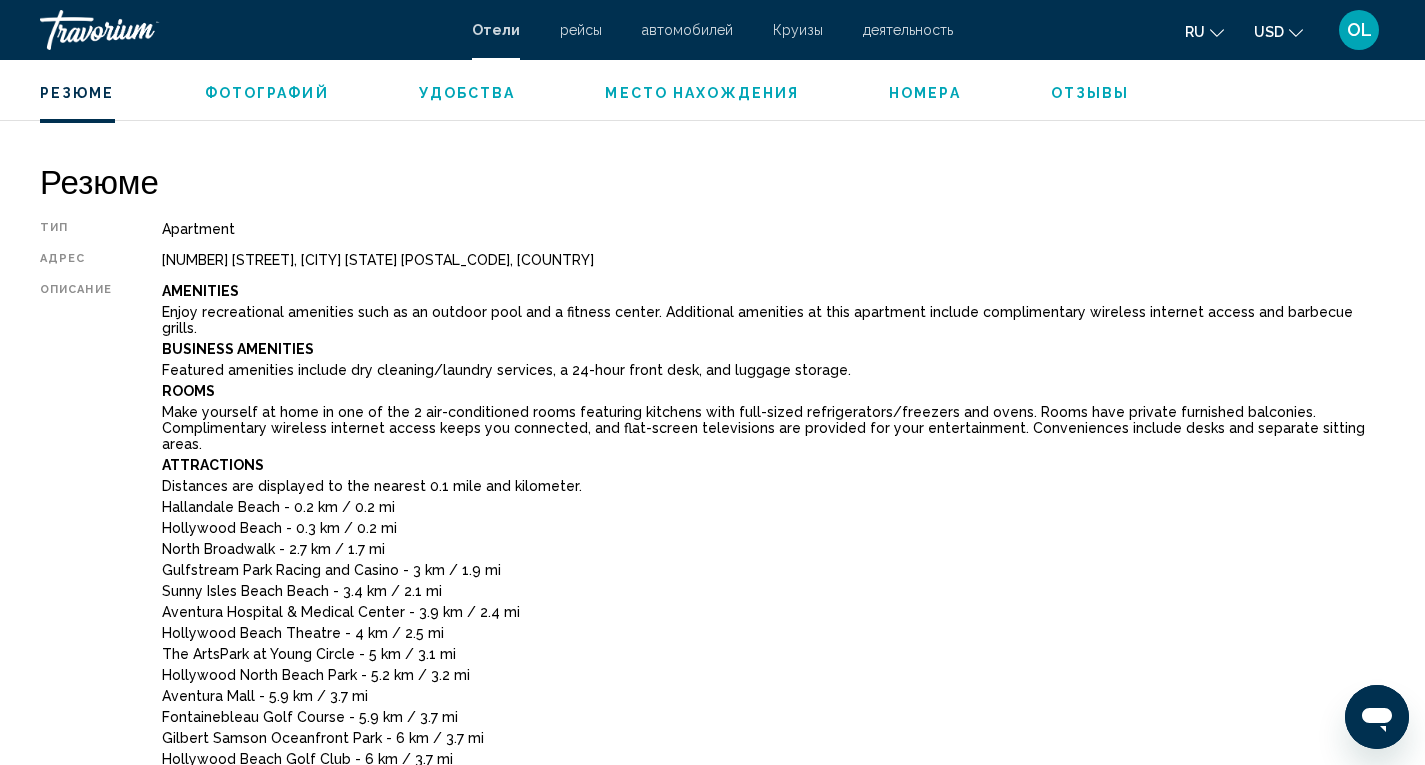 click 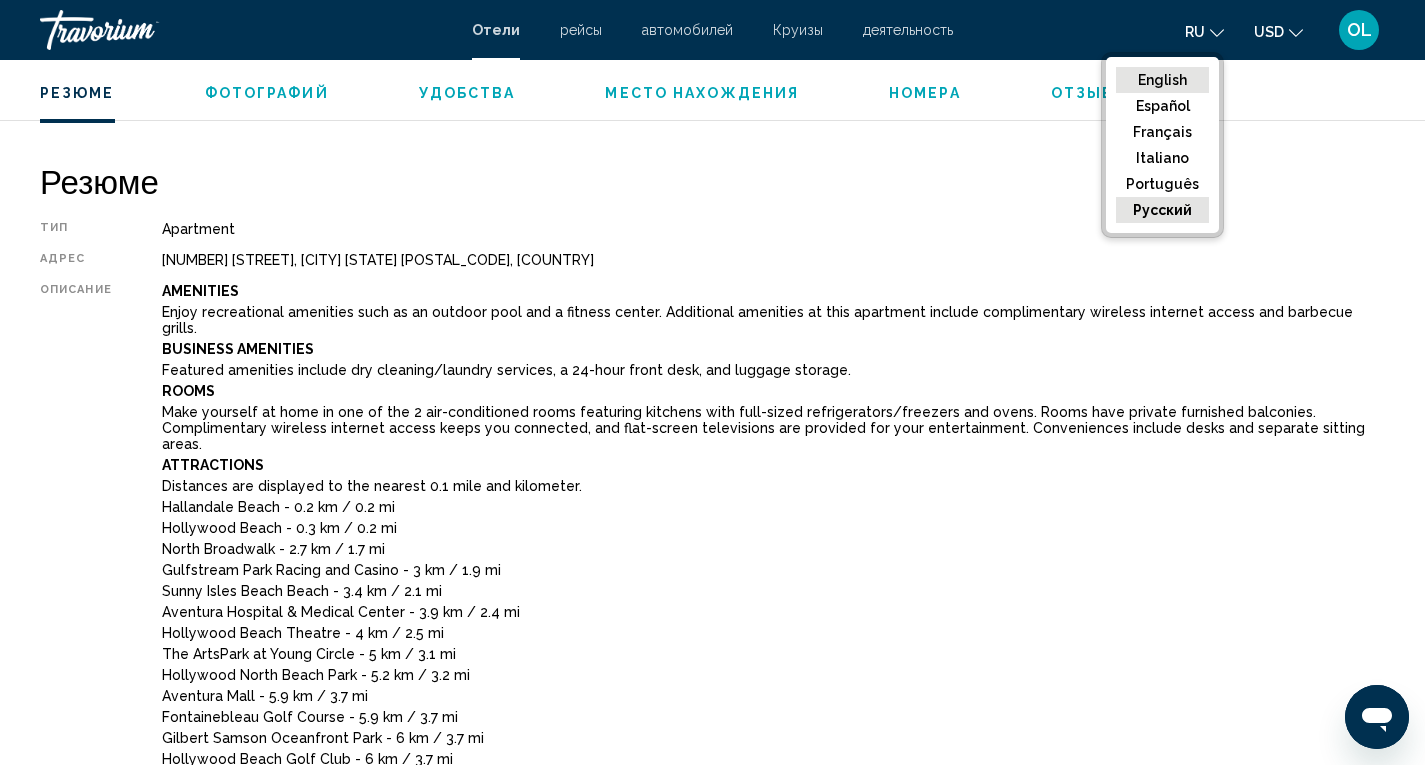 click on "English" 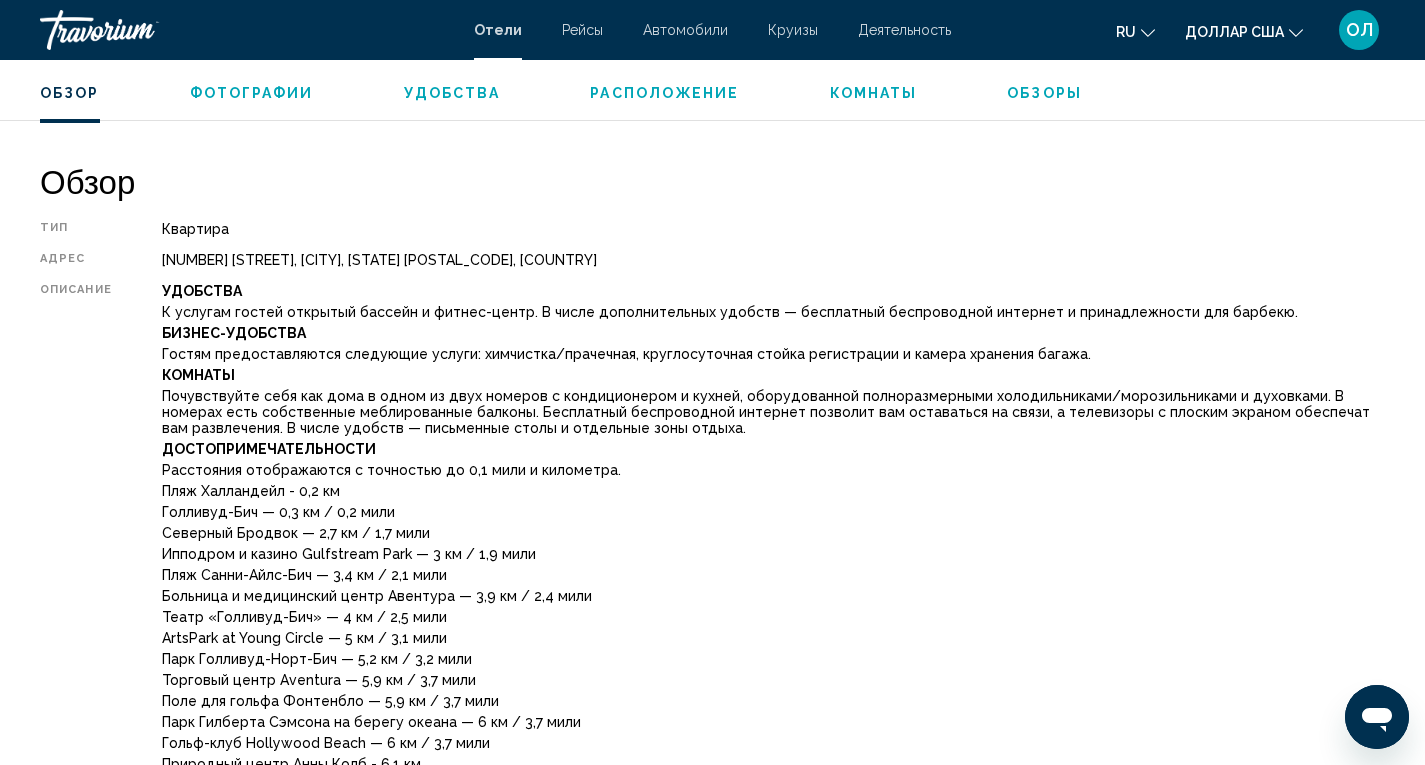 click on "[CITY], [STATE], [COUNTRY] [BRAND] [BRAND] [BRAND]
Адрес [NUMBER] [STREET], [CITY], [STATE] [POSTAL_CODE], [COUNTRY] Обзор
Фотографии
Удобства
Расположение
Комнаты
Обзоры
Проверить наличие Проверить наличие Обзор Тип Квартира Адрес [NUMBER] [STREET], [CITY], [STATE] [POSTAL_CODE], [COUNTRY] Описание Удобства Бизнес-удобства Комнаты Достопримечательности Расстояния отображаются с точностью до 0,1 мили и километра. Пляж Халландейл - 0,2 км Mandatory Fees +" at bounding box center (712, 3992) 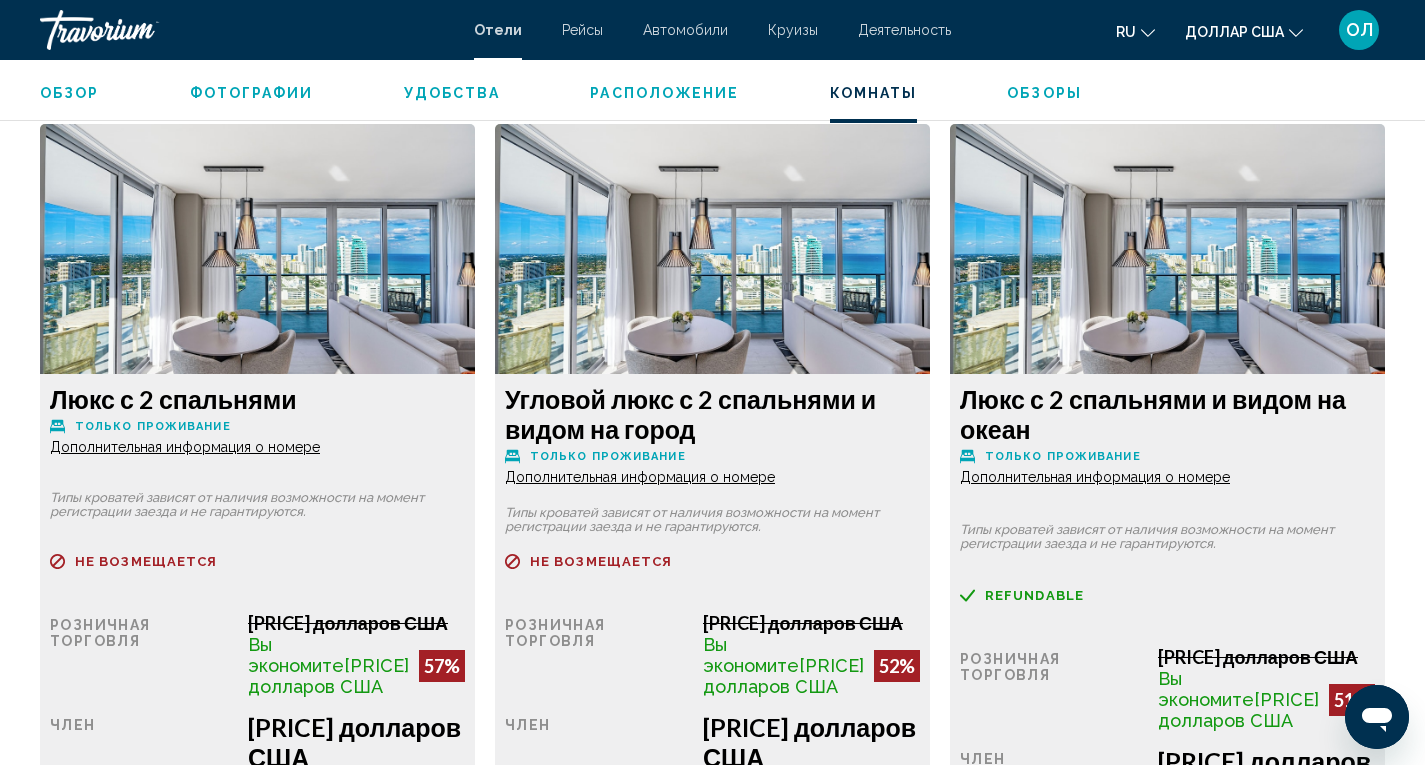 scroll, scrollTop: 4100, scrollLeft: 0, axis: vertical 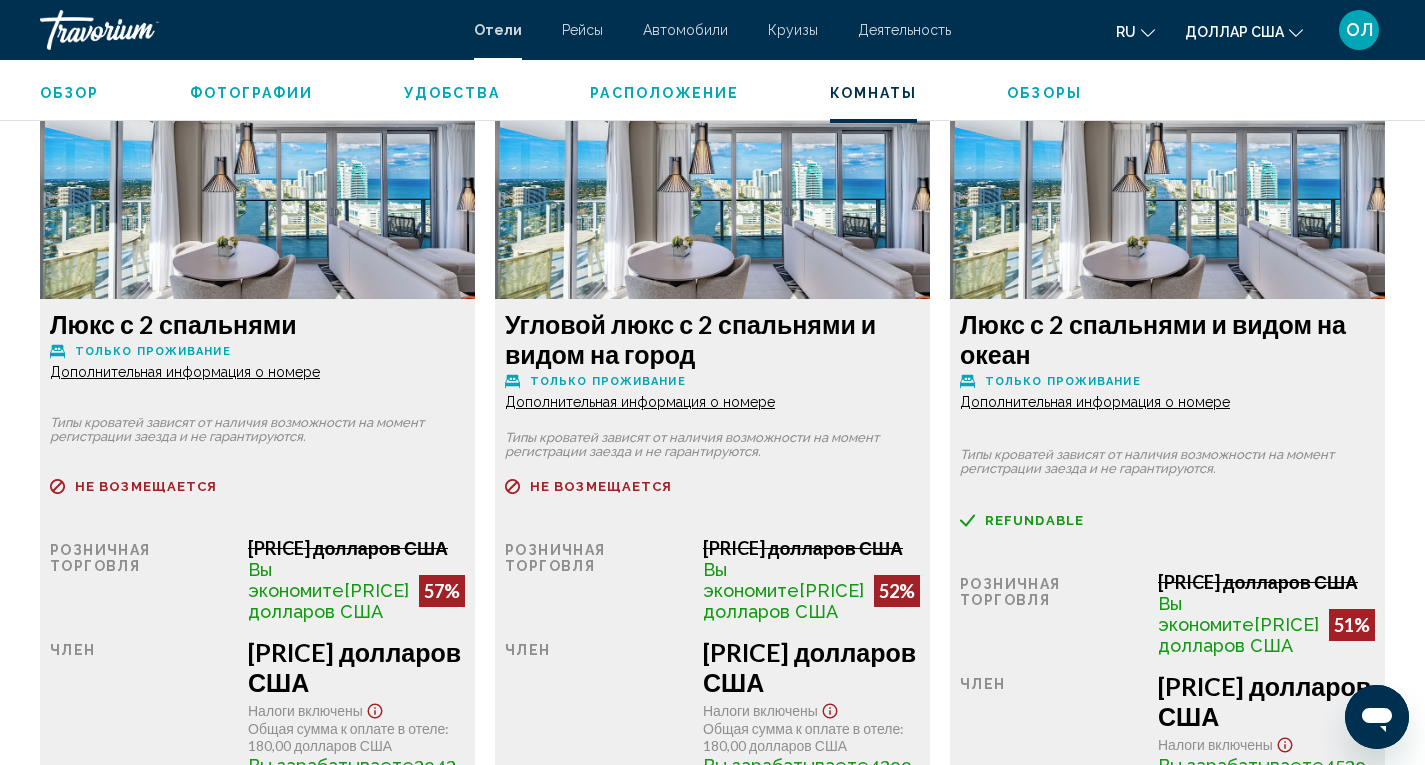 click on "Дополнительная информация о номере" at bounding box center (185, 372) 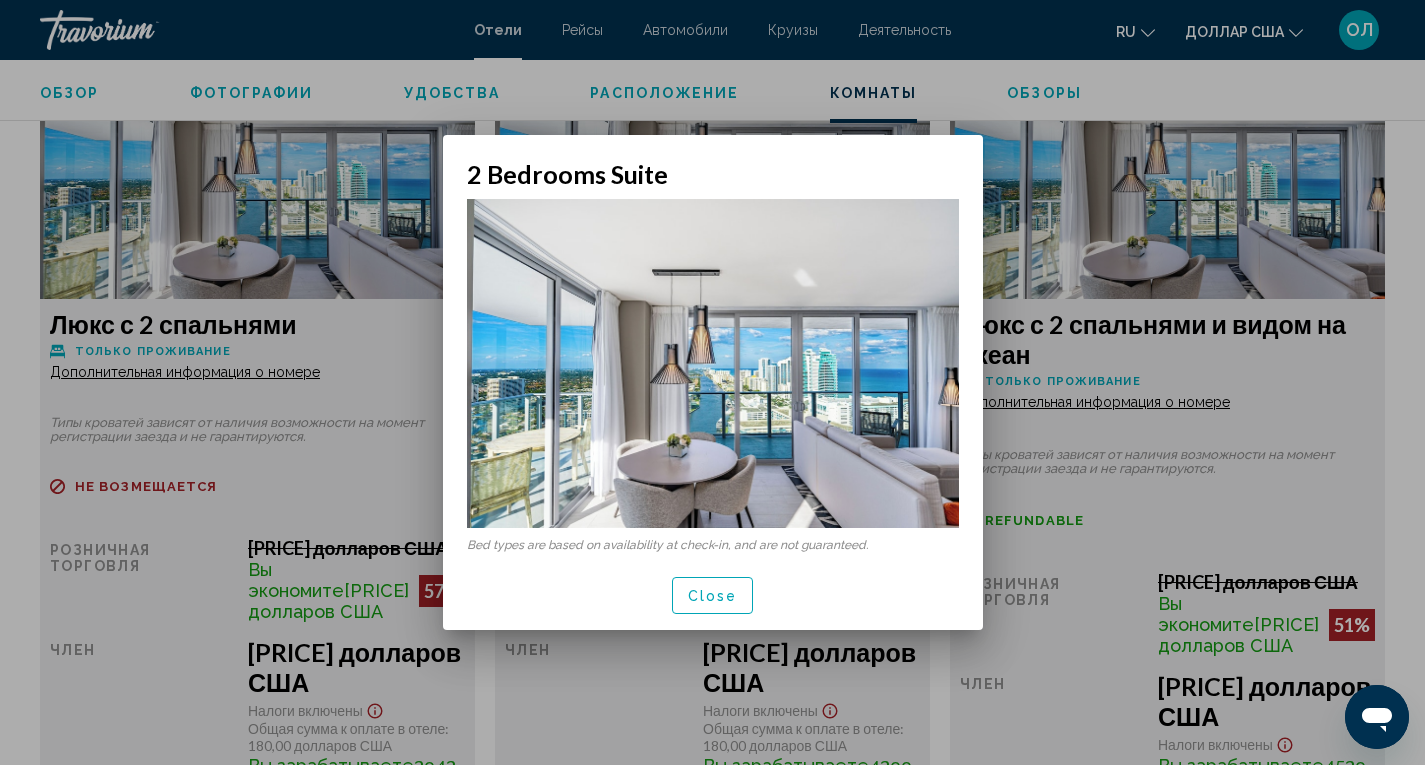 scroll, scrollTop: 0, scrollLeft: 0, axis: both 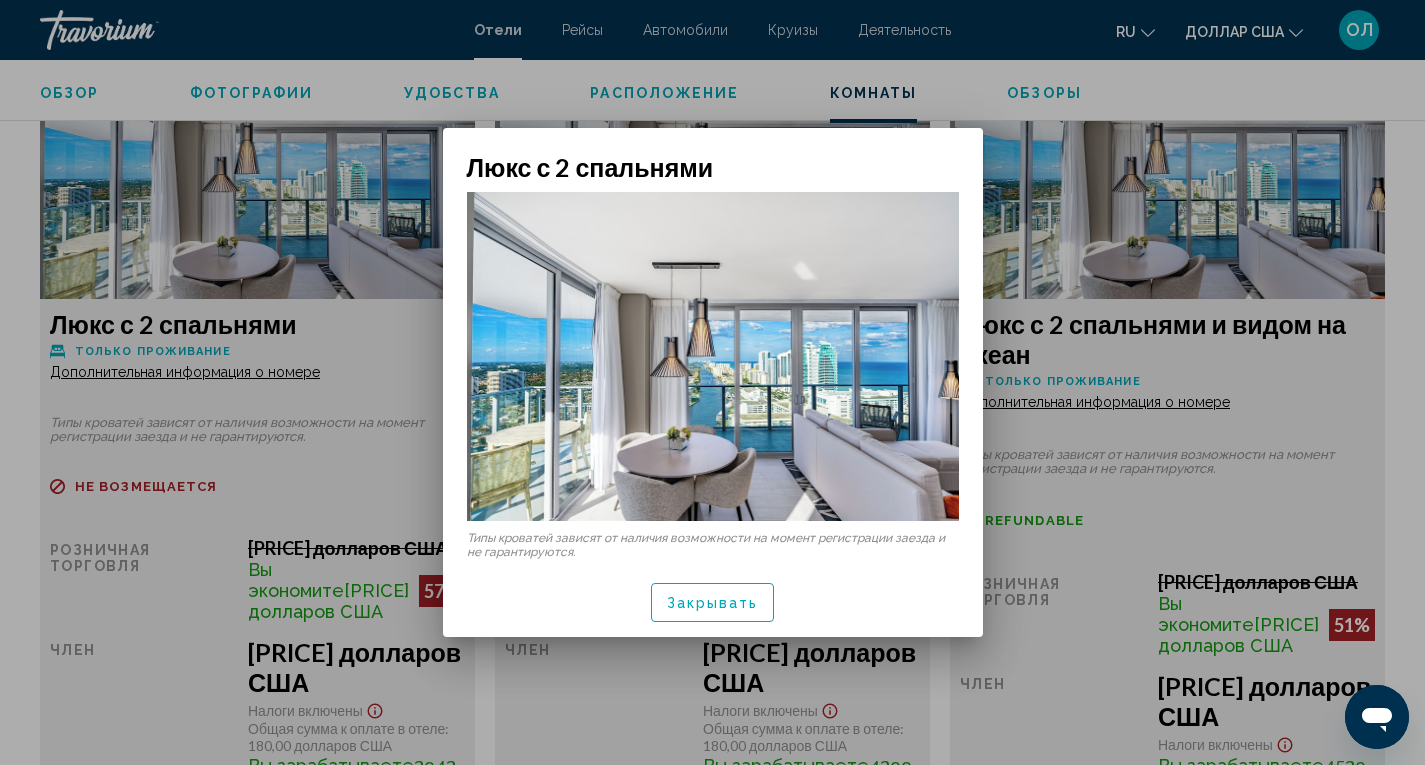 click at bounding box center (712, 382) 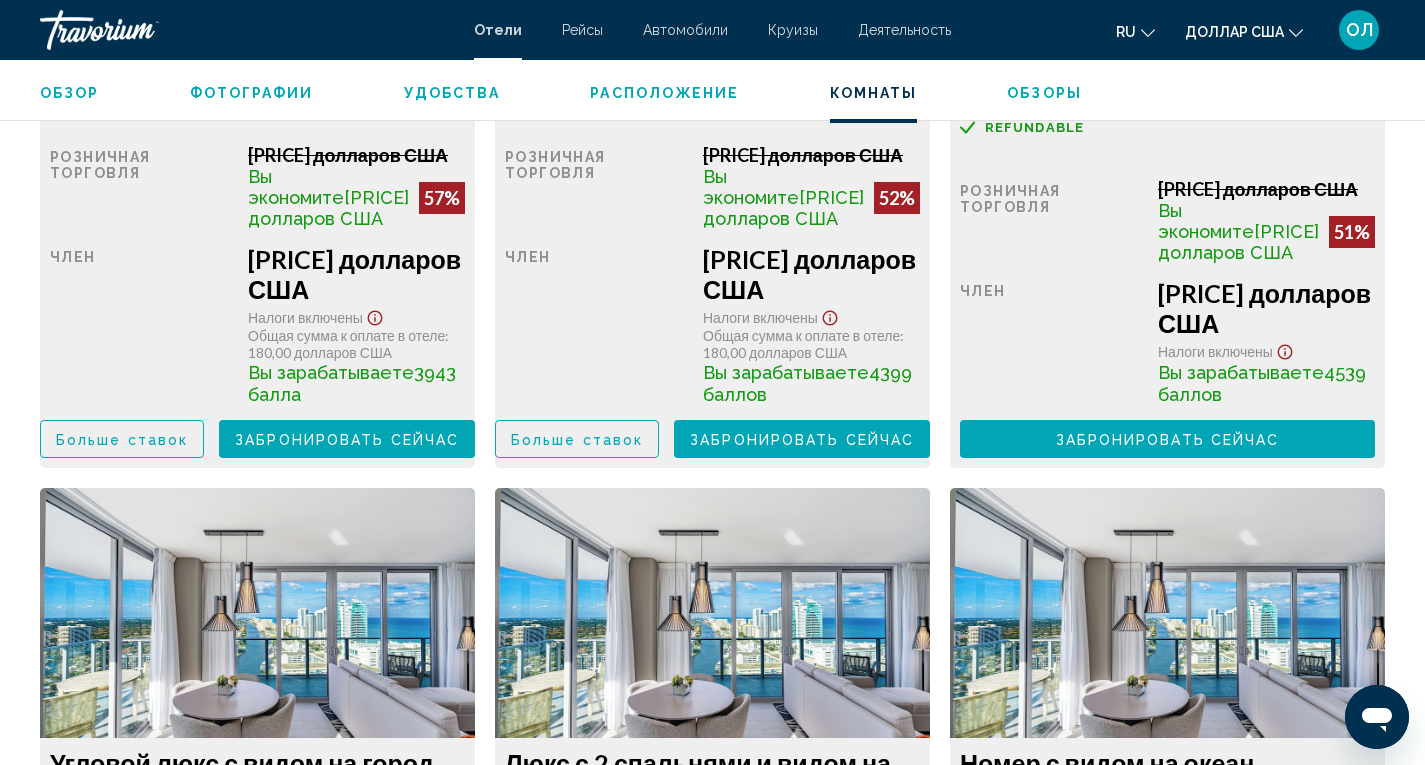 scroll, scrollTop: 4500, scrollLeft: 0, axis: vertical 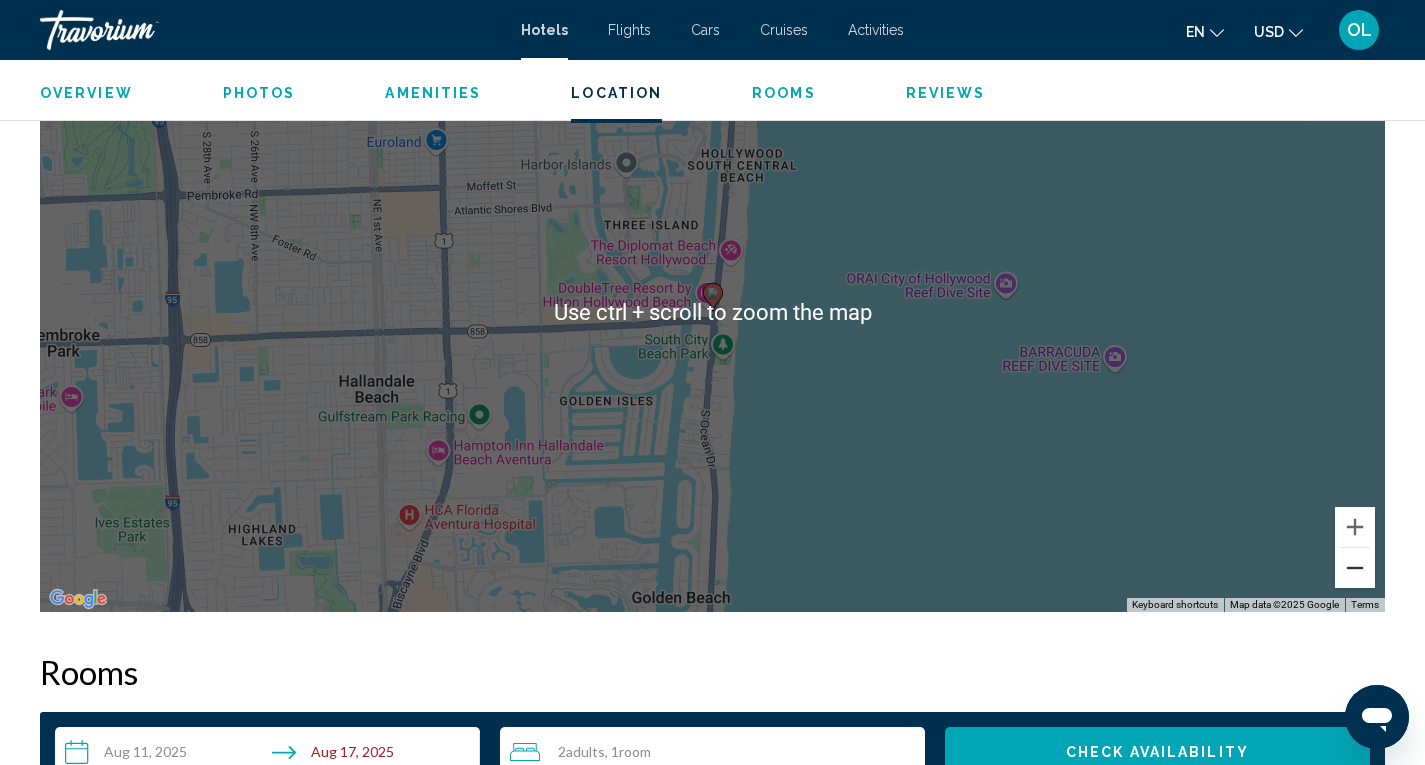 click at bounding box center (1355, 568) 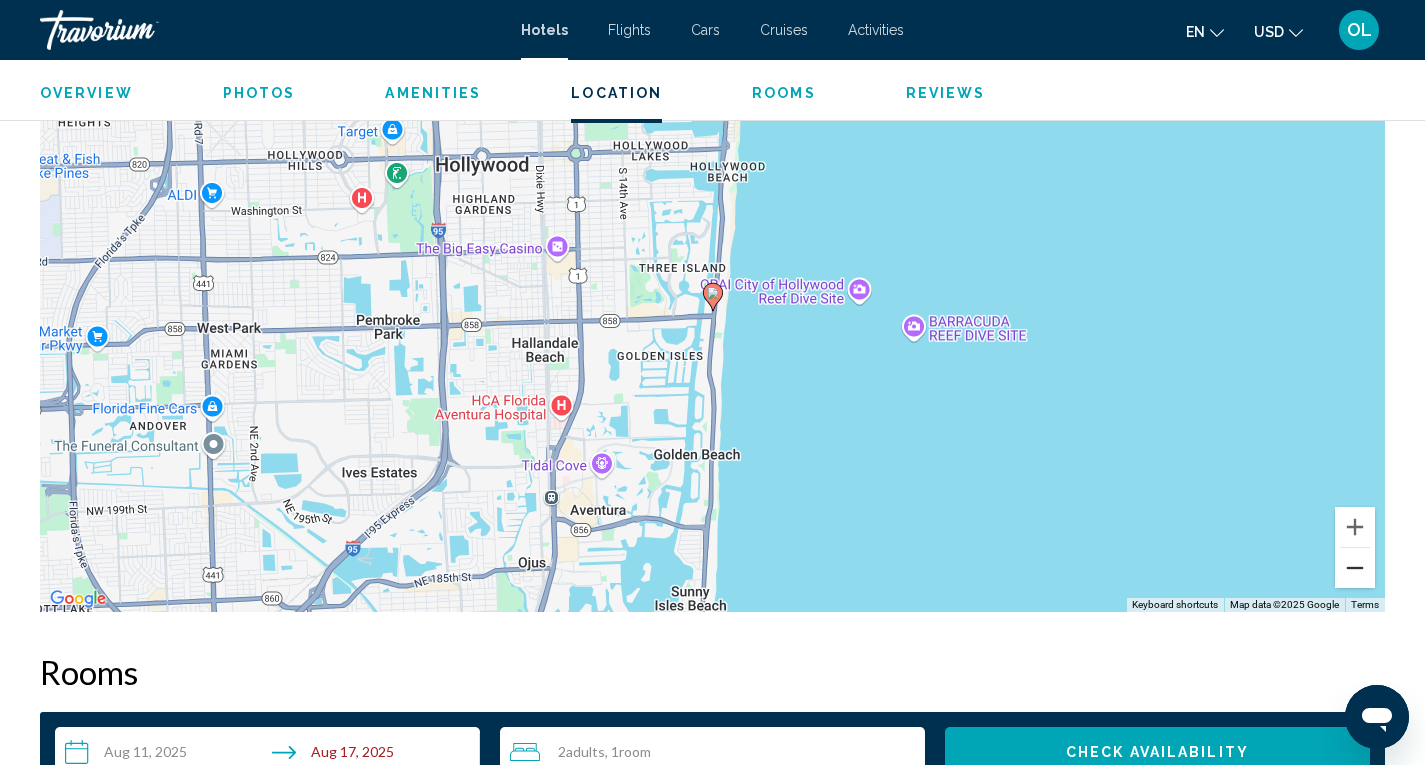 click at bounding box center [1355, 568] 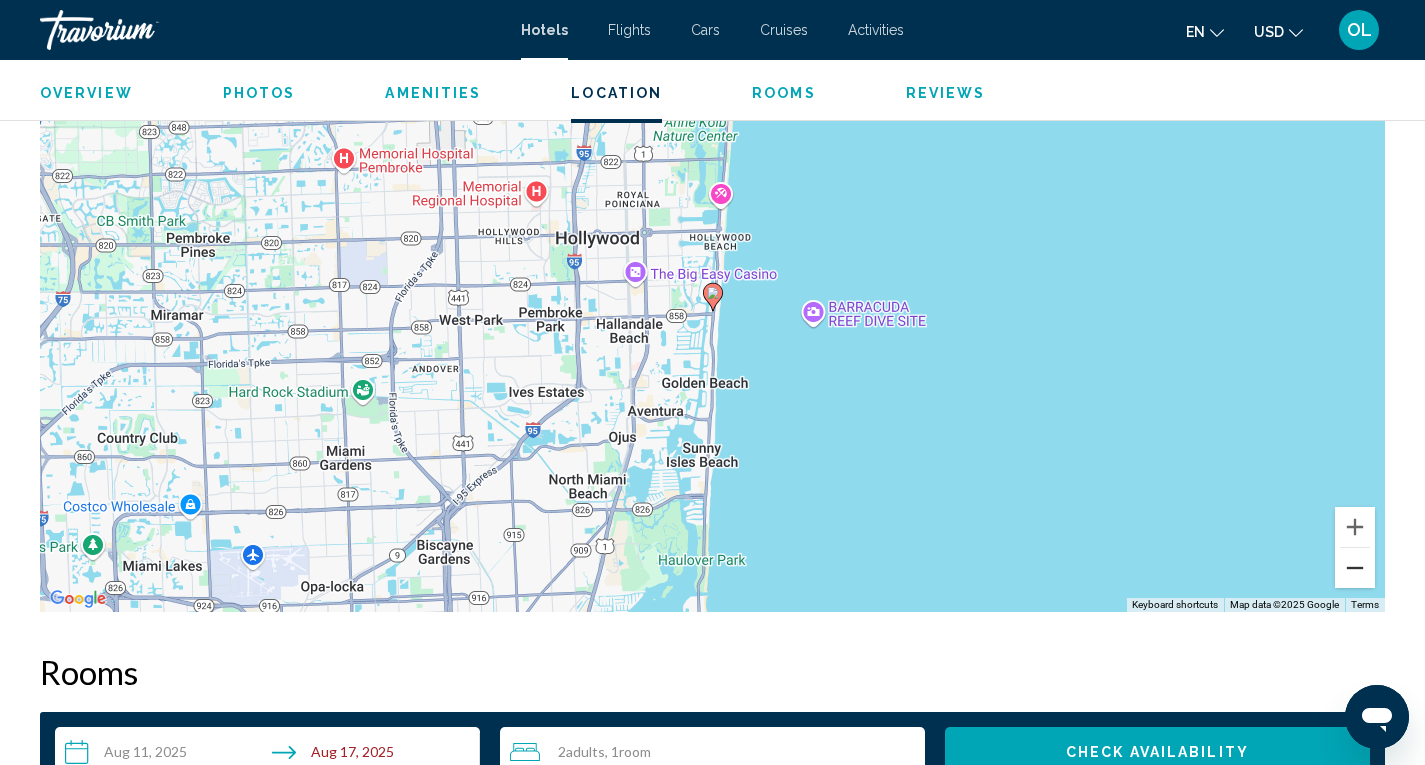 click at bounding box center [1355, 568] 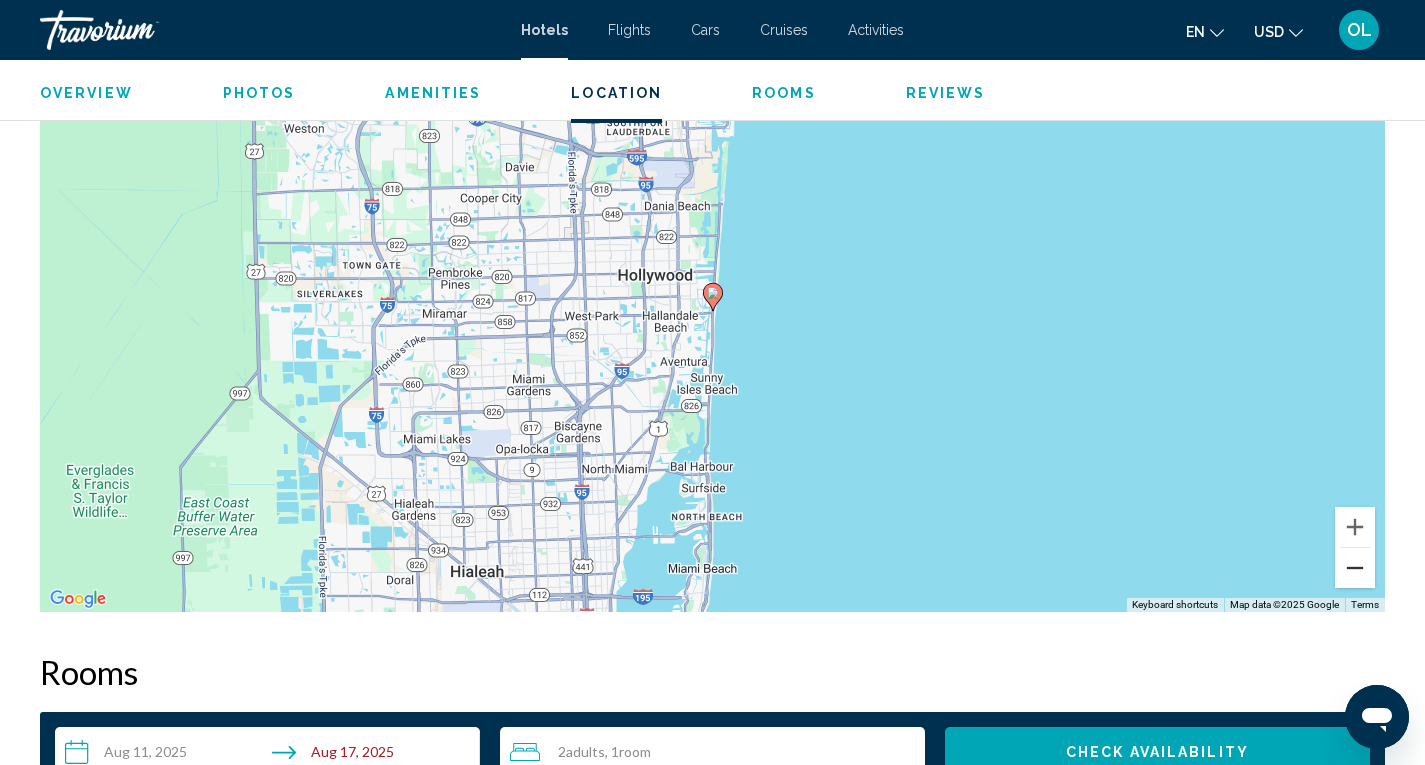 click at bounding box center [1355, 568] 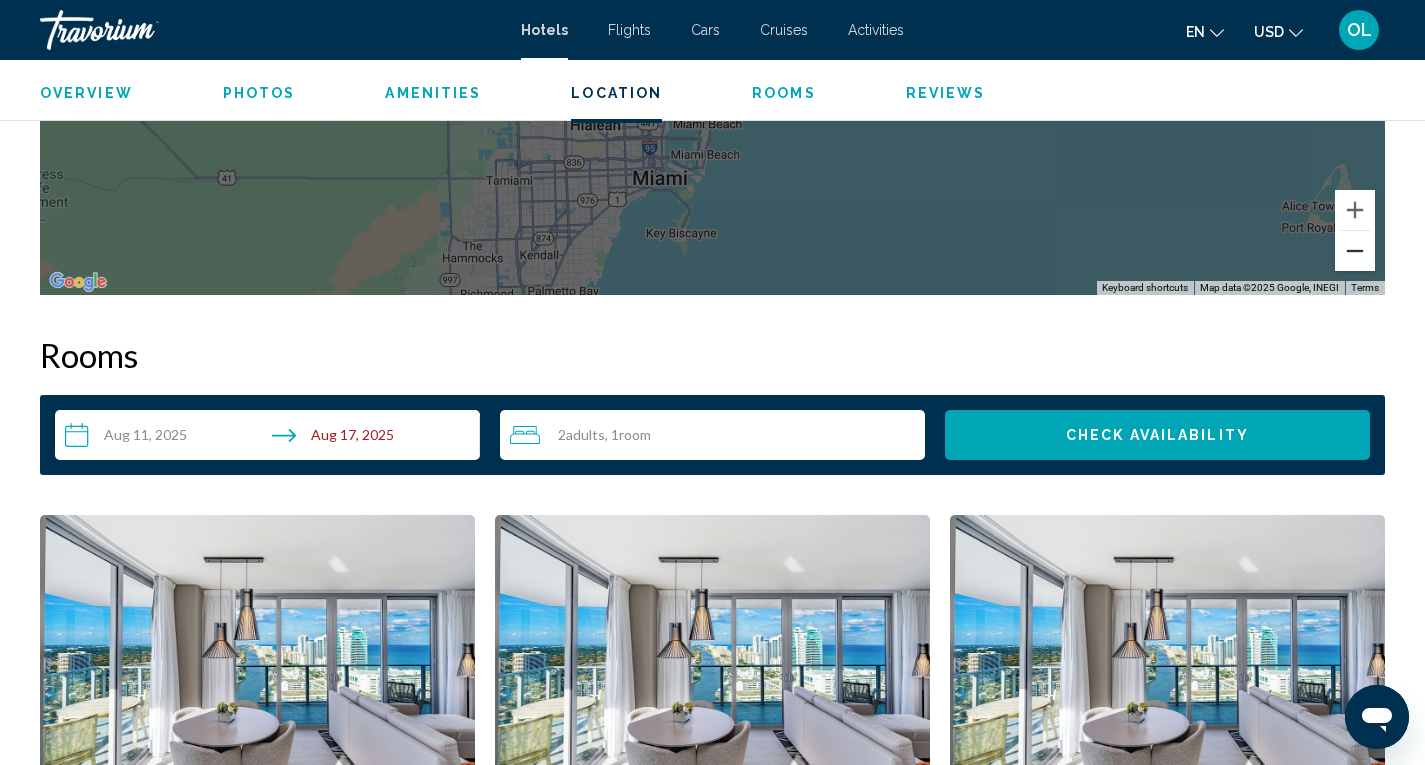 scroll, scrollTop: 2400, scrollLeft: 0, axis: vertical 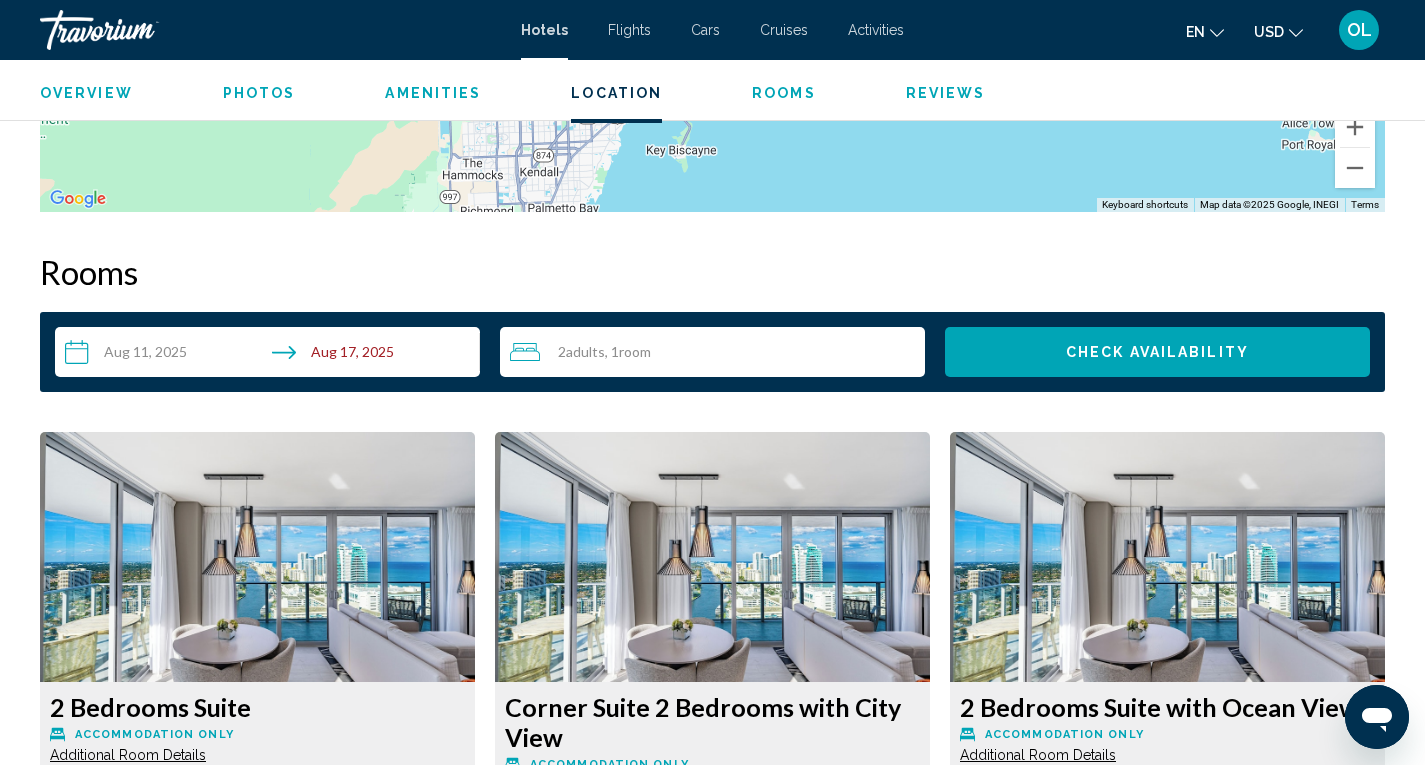 click on "2  Adult Adults , 1  Room rooms" at bounding box center [717, 352] 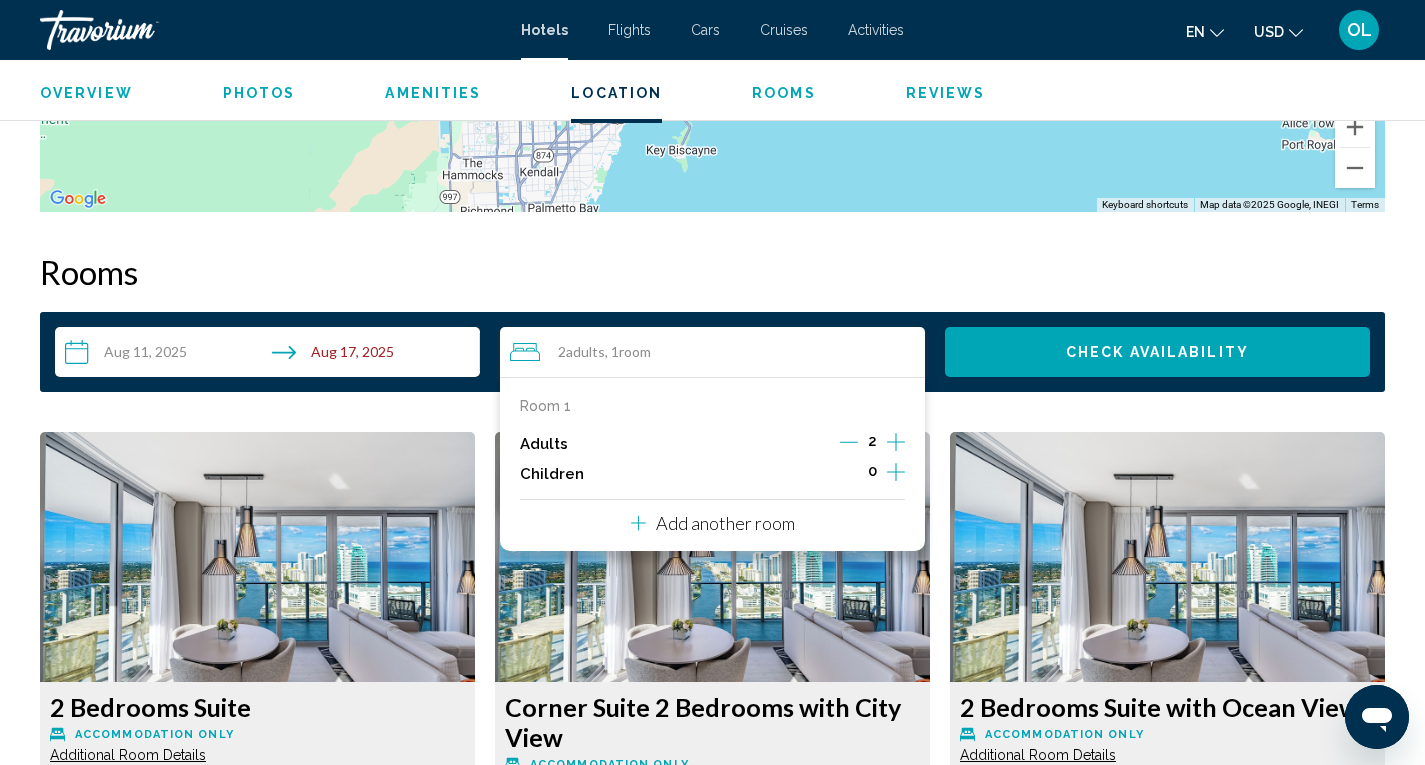 click 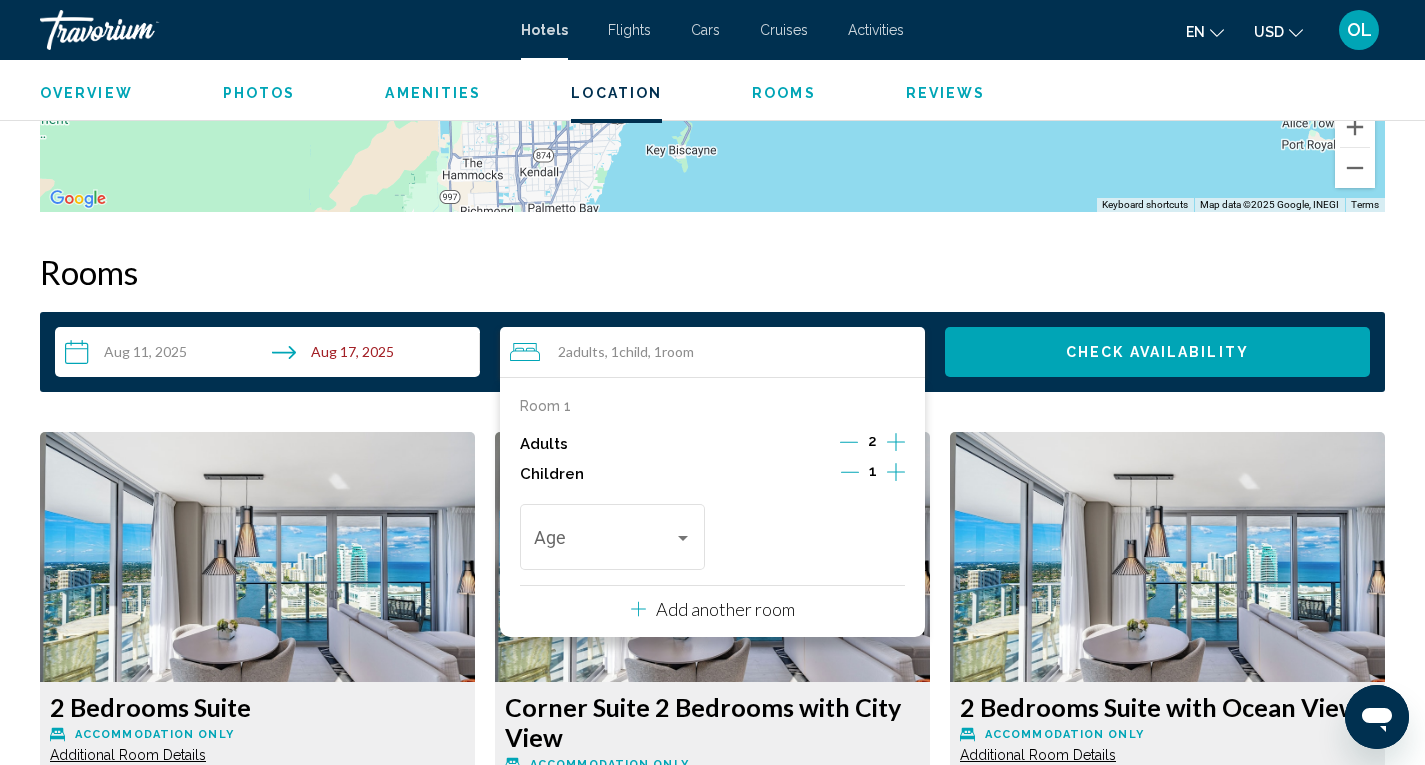 click 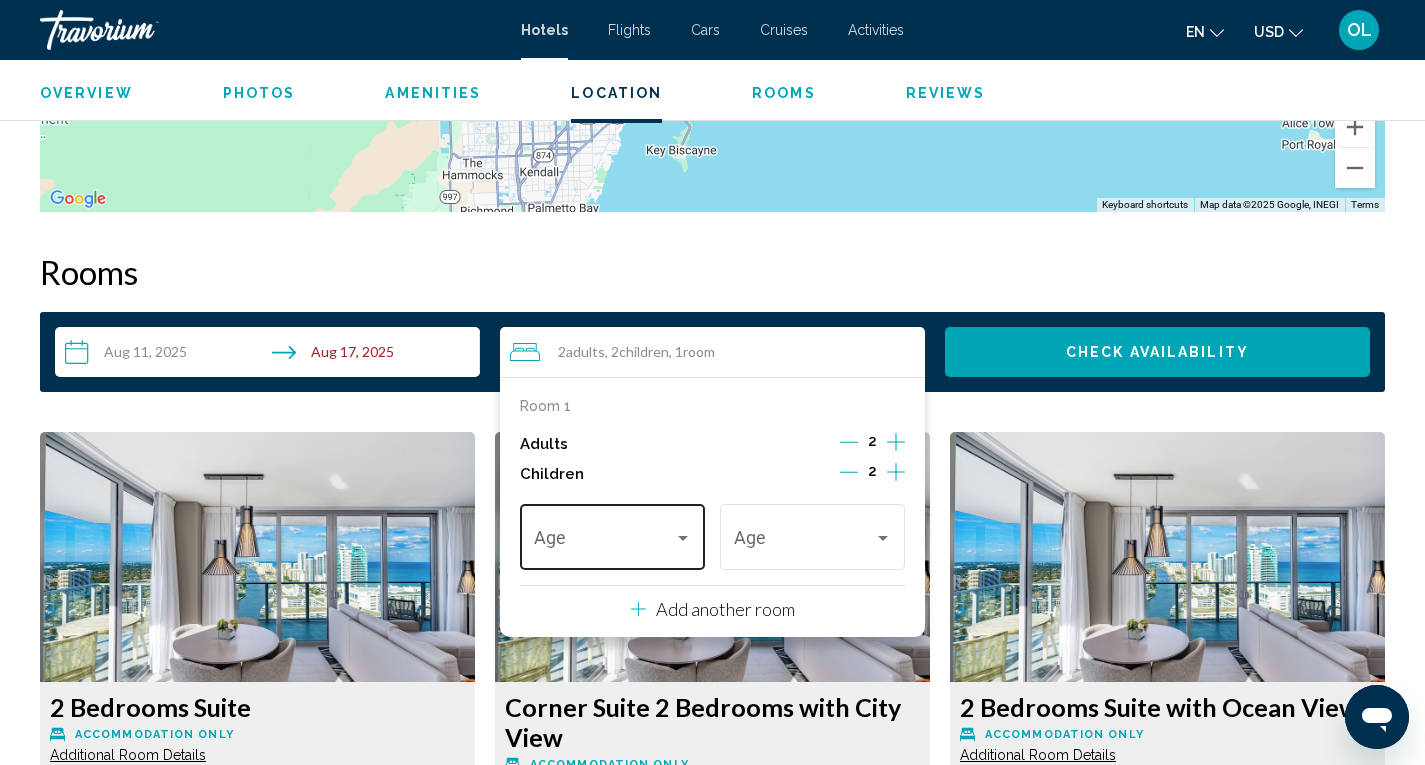 click at bounding box center (683, 538) 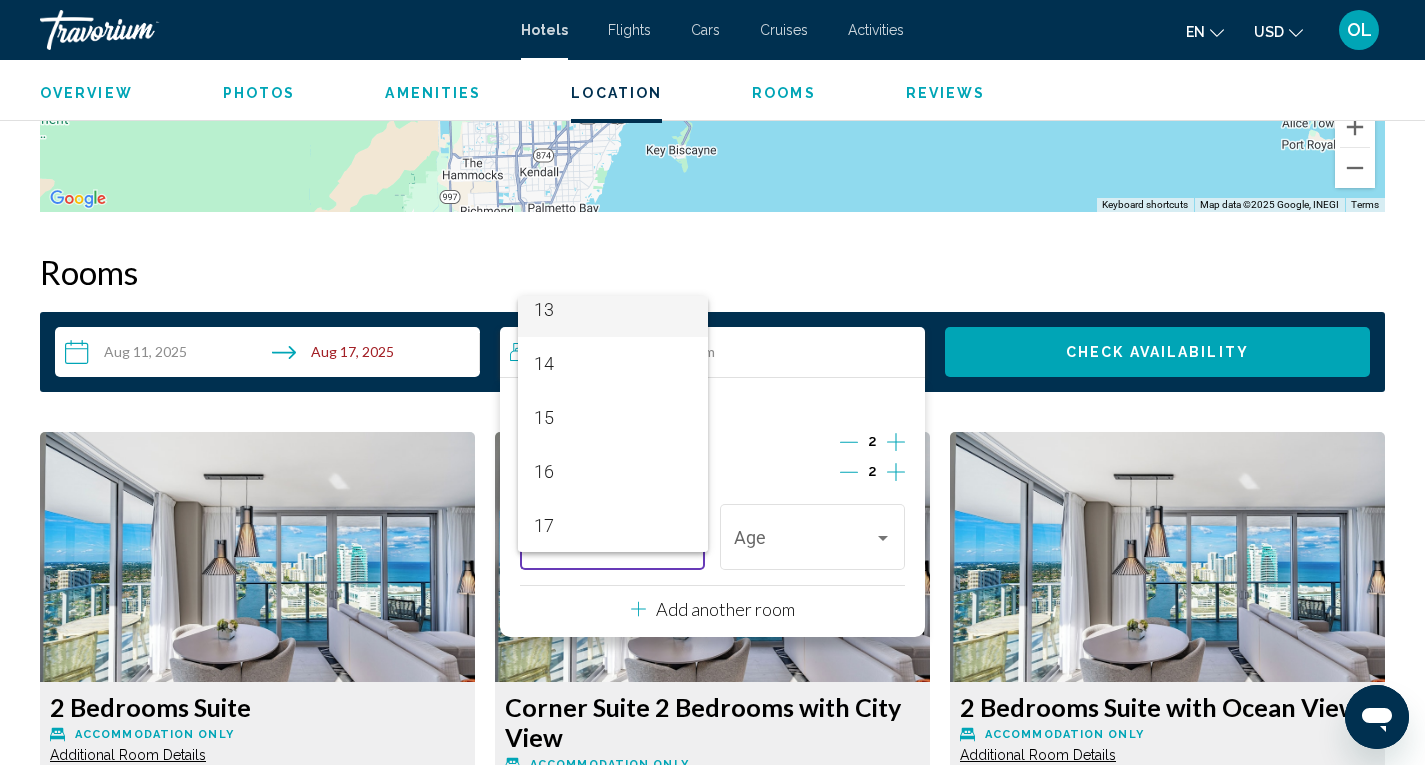 scroll, scrollTop: 716, scrollLeft: 0, axis: vertical 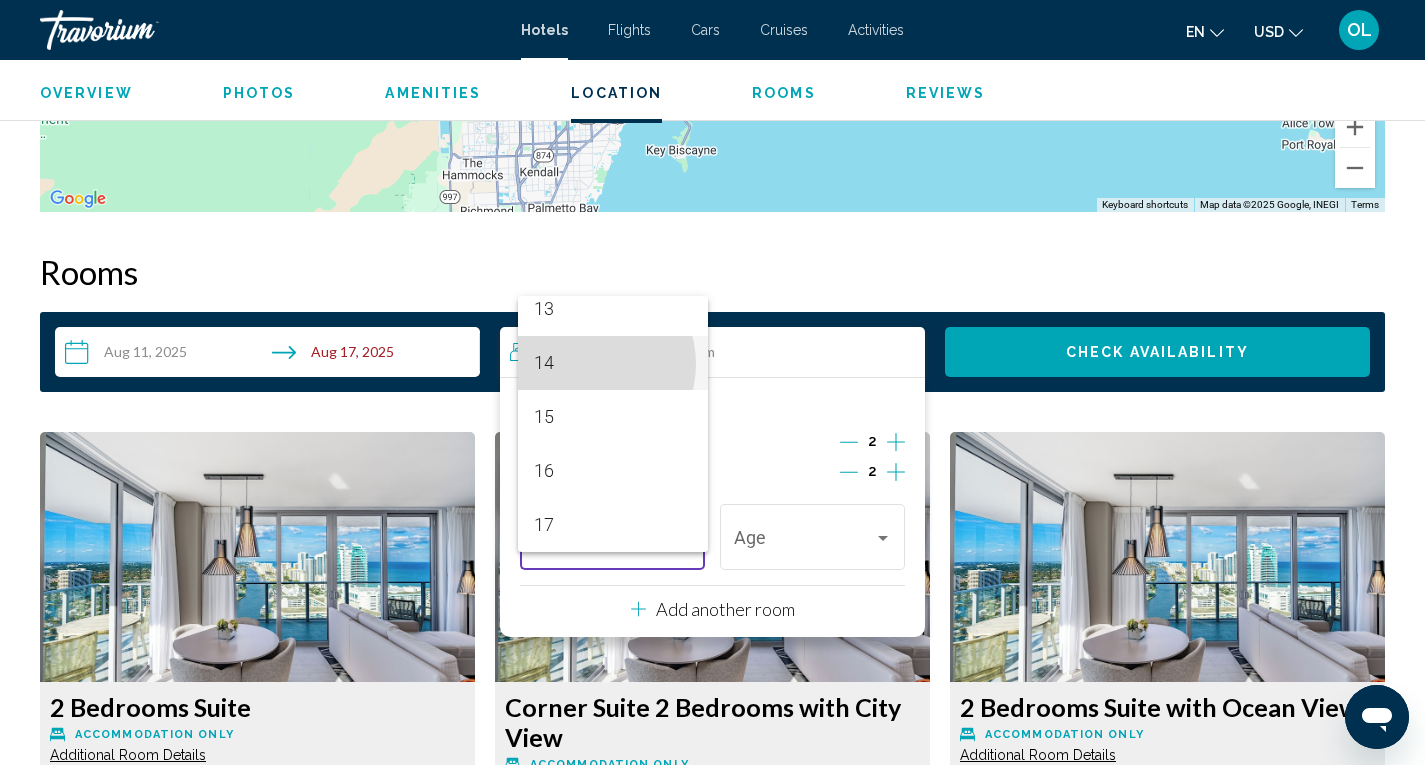 click on "14" at bounding box center [613, 363] 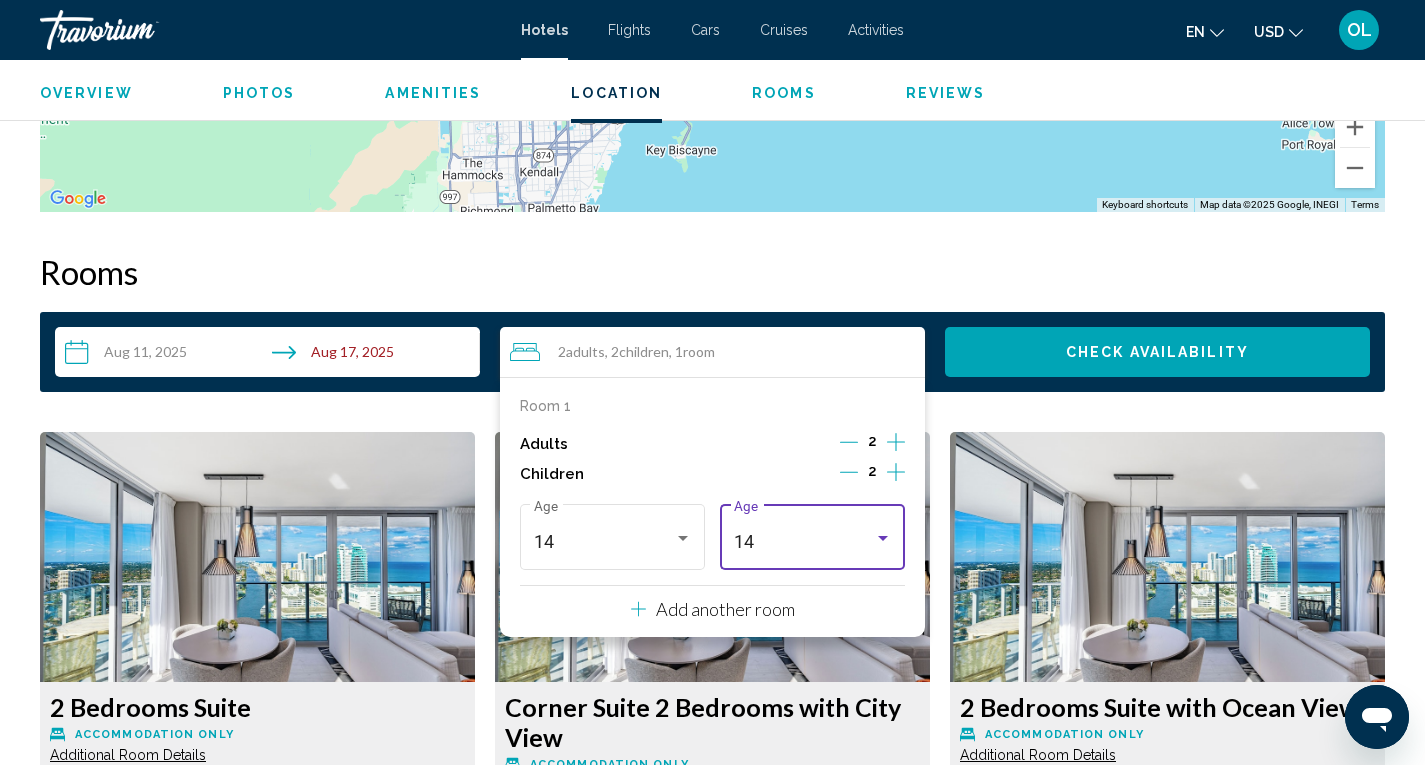 click on "14" at bounding box center [804, 542] 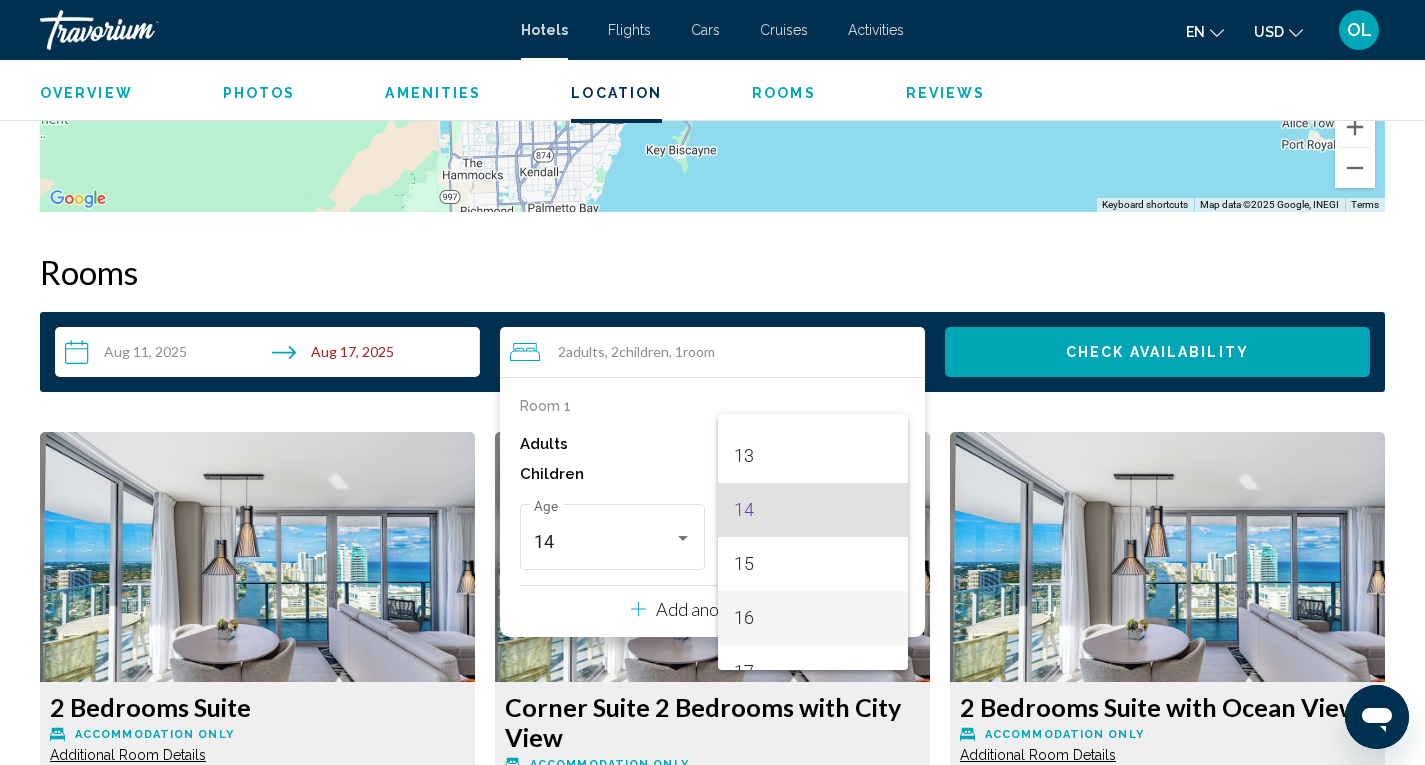 scroll, scrollTop: 716, scrollLeft: 0, axis: vertical 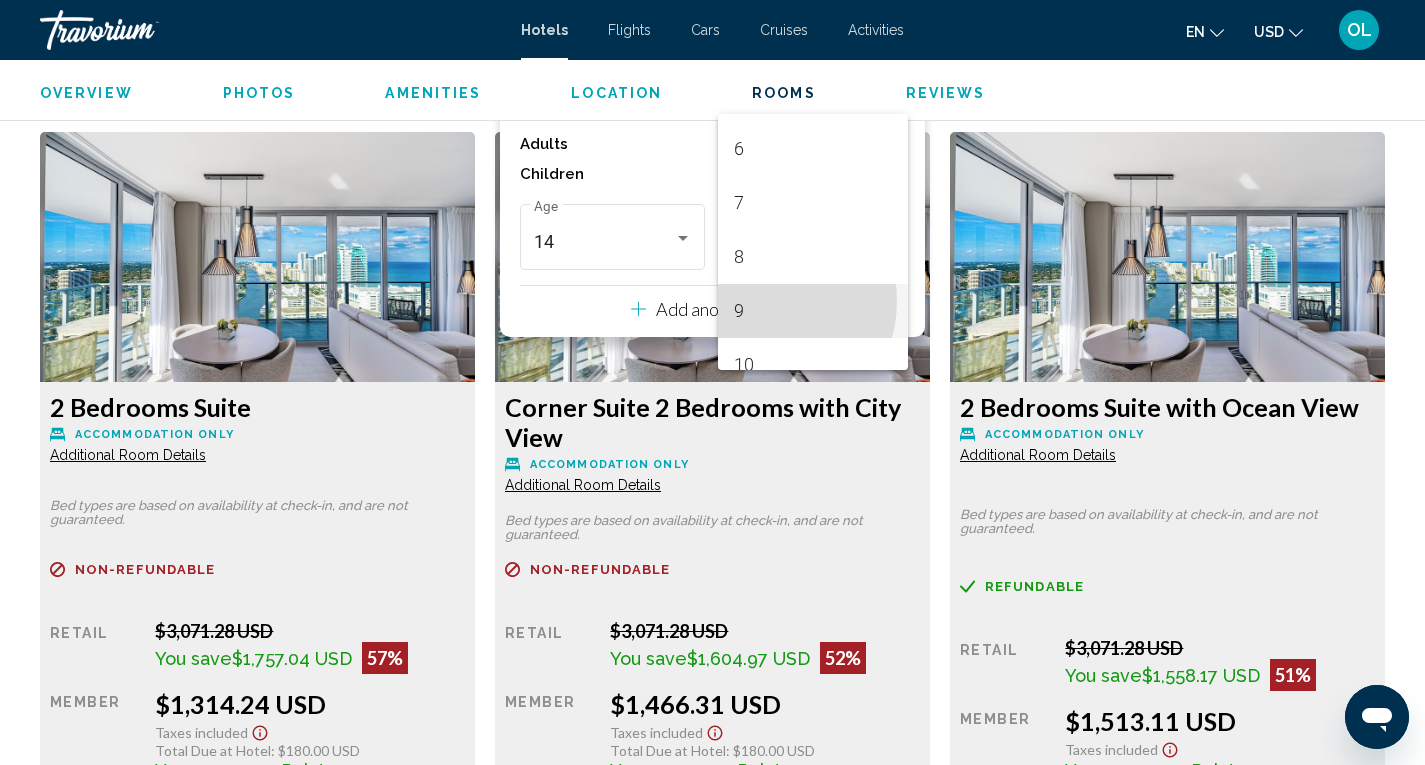 click on "9" at bounding box center [813, 311] 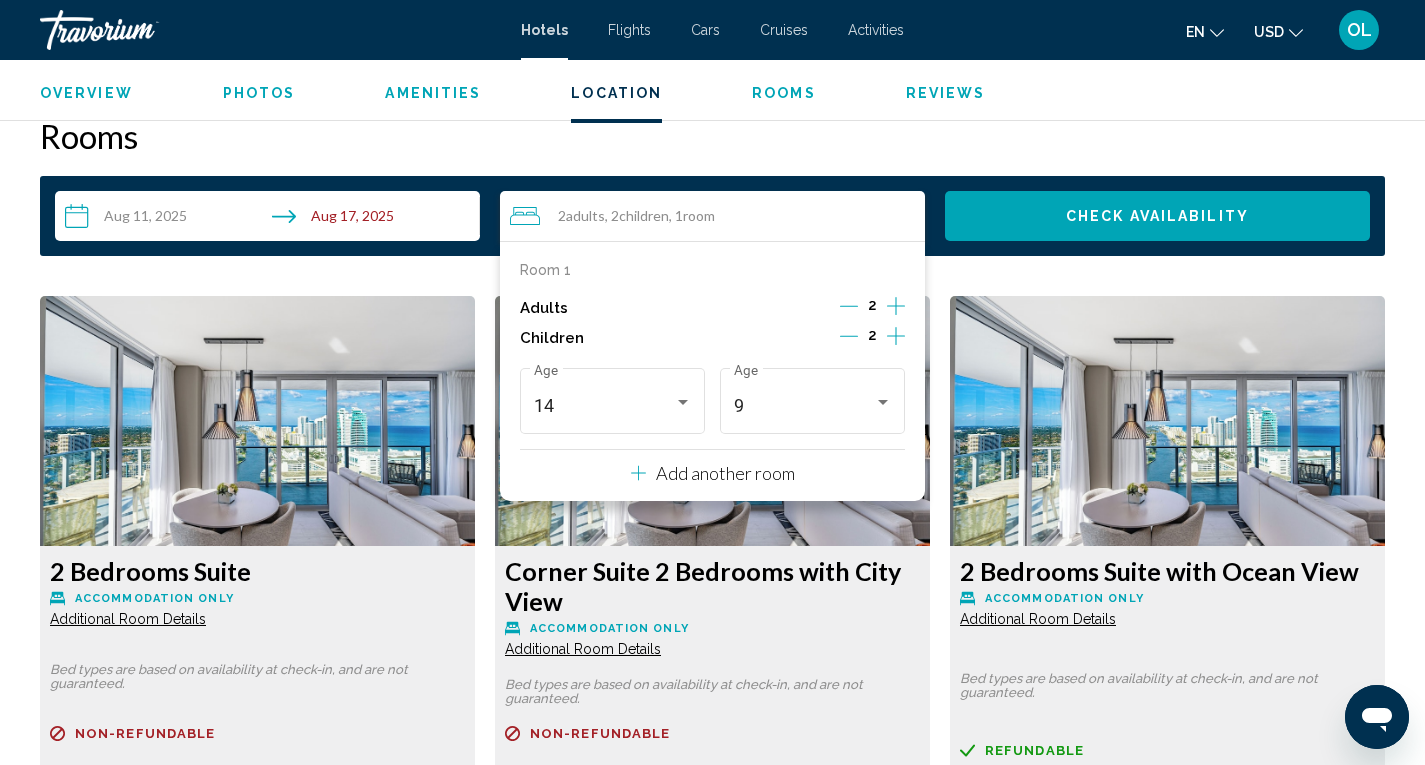scroll, scrollTop: 2500, scrollLeft: 0, axis: vertical 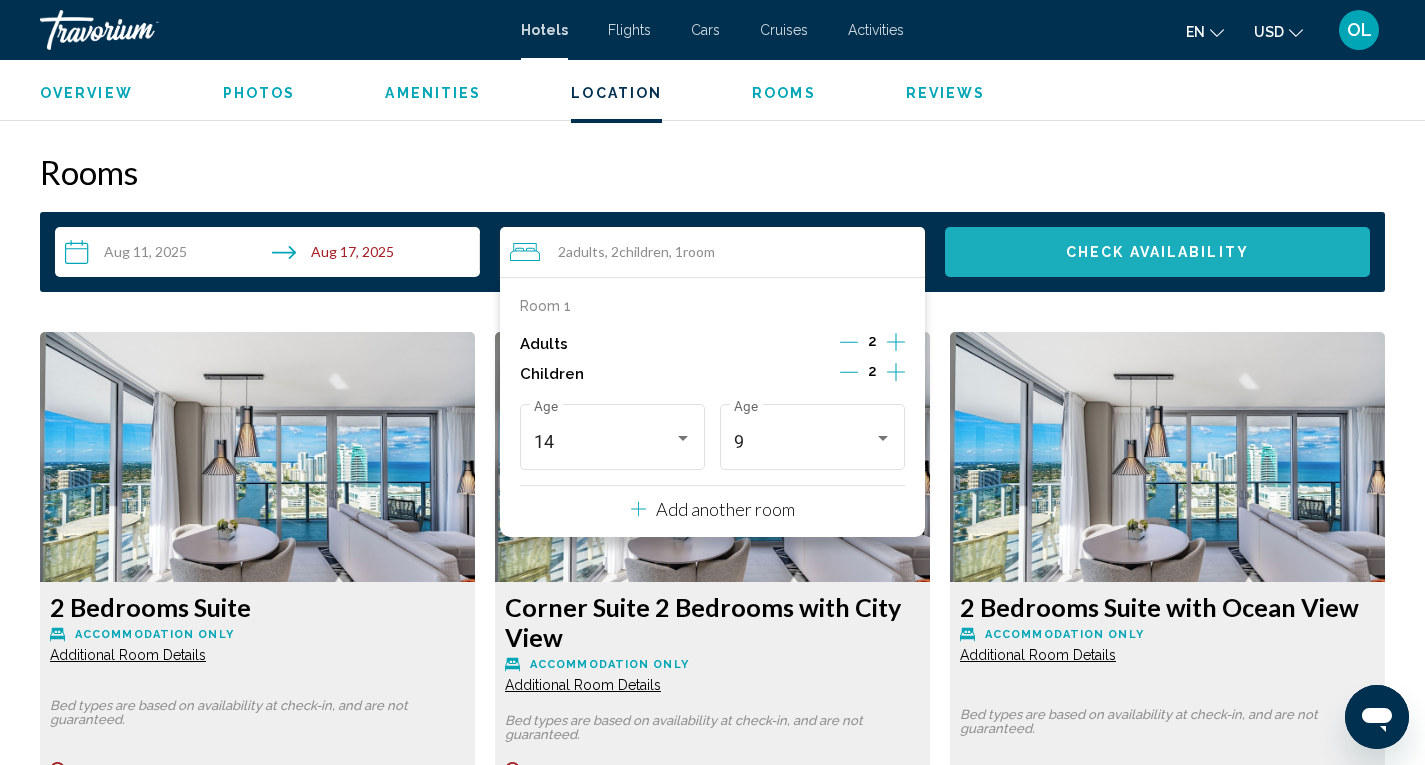 click on "Check Availability" at bounding box center (1157, 253) 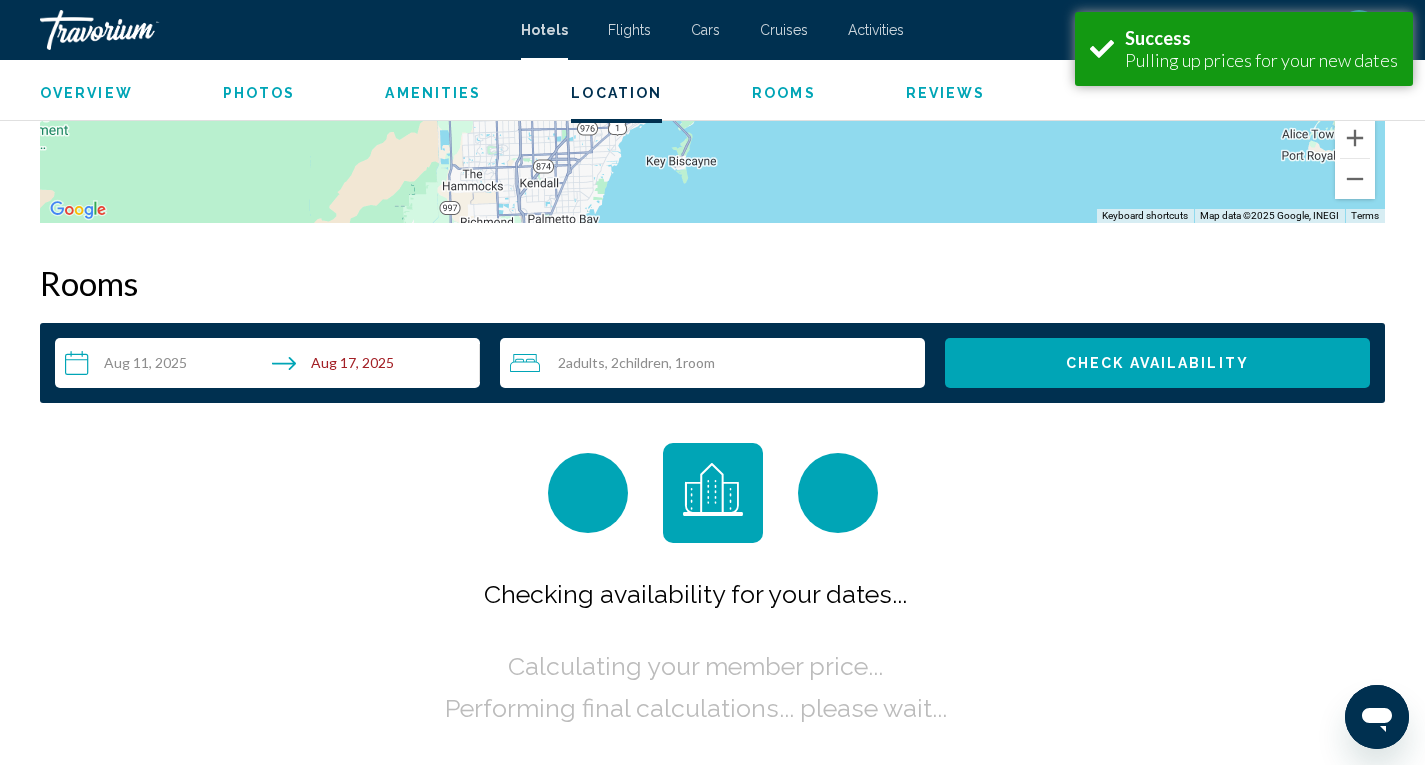 scroll, scrollTop: 2531, scrollLeft: 0, axis: vertical 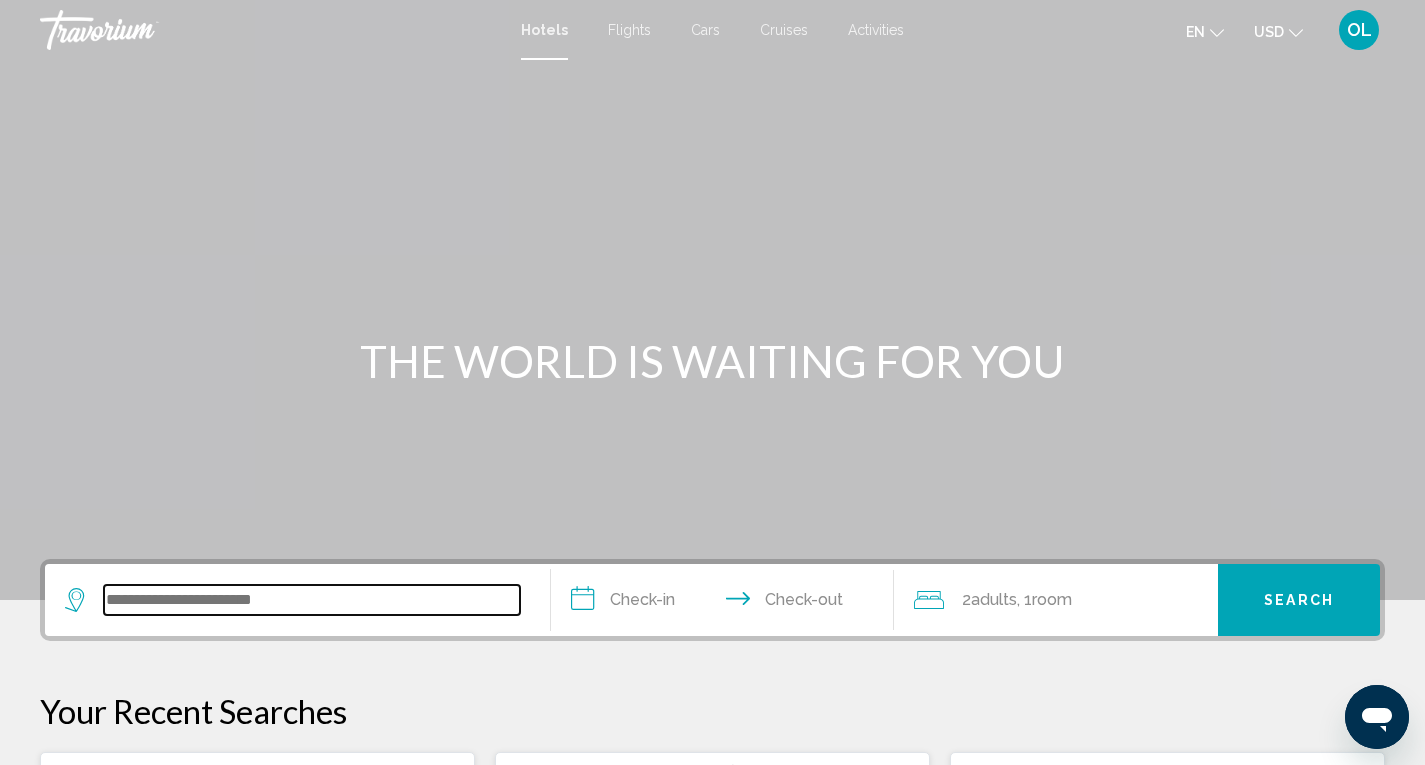 click at bounding box center (312, 600) 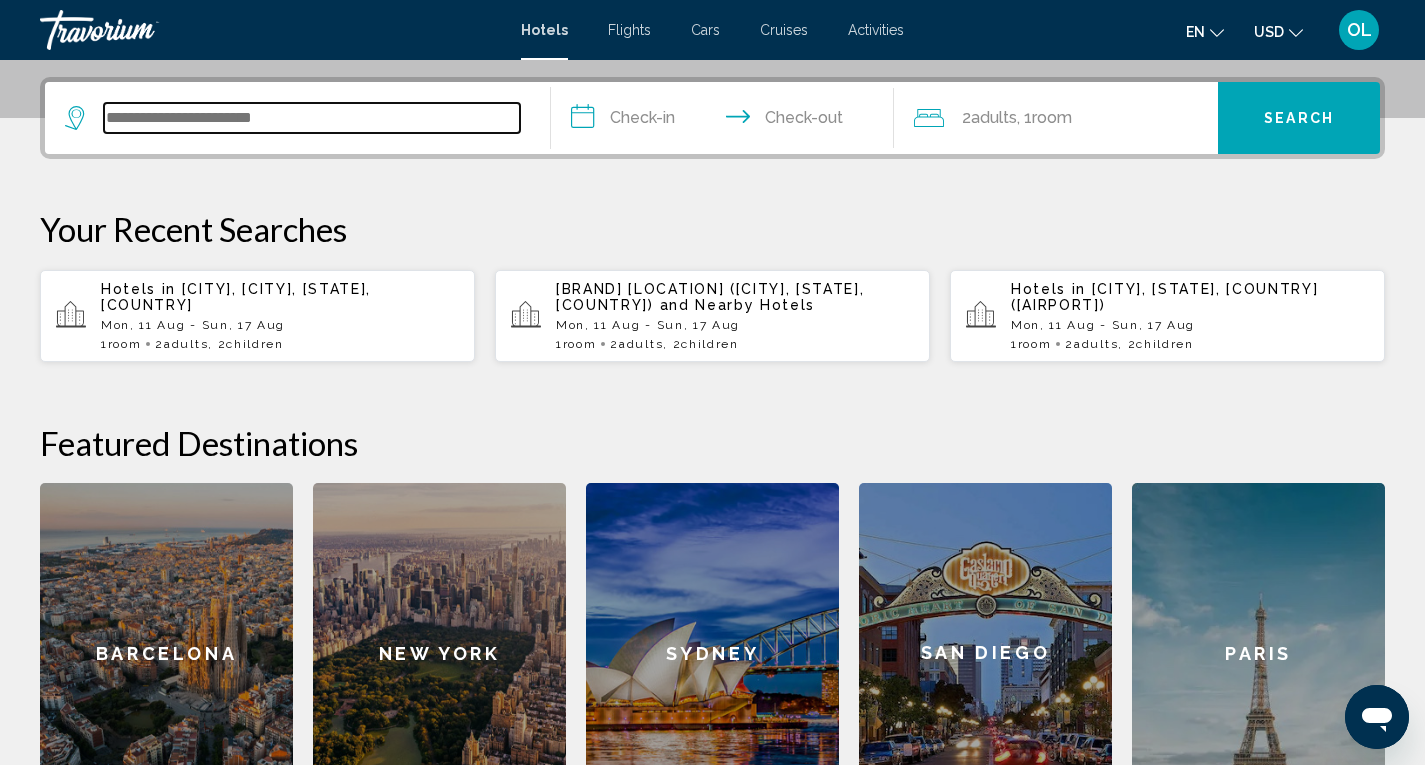 scroll, scrollTop: 494, scrollLeft: 0, axis: vertical 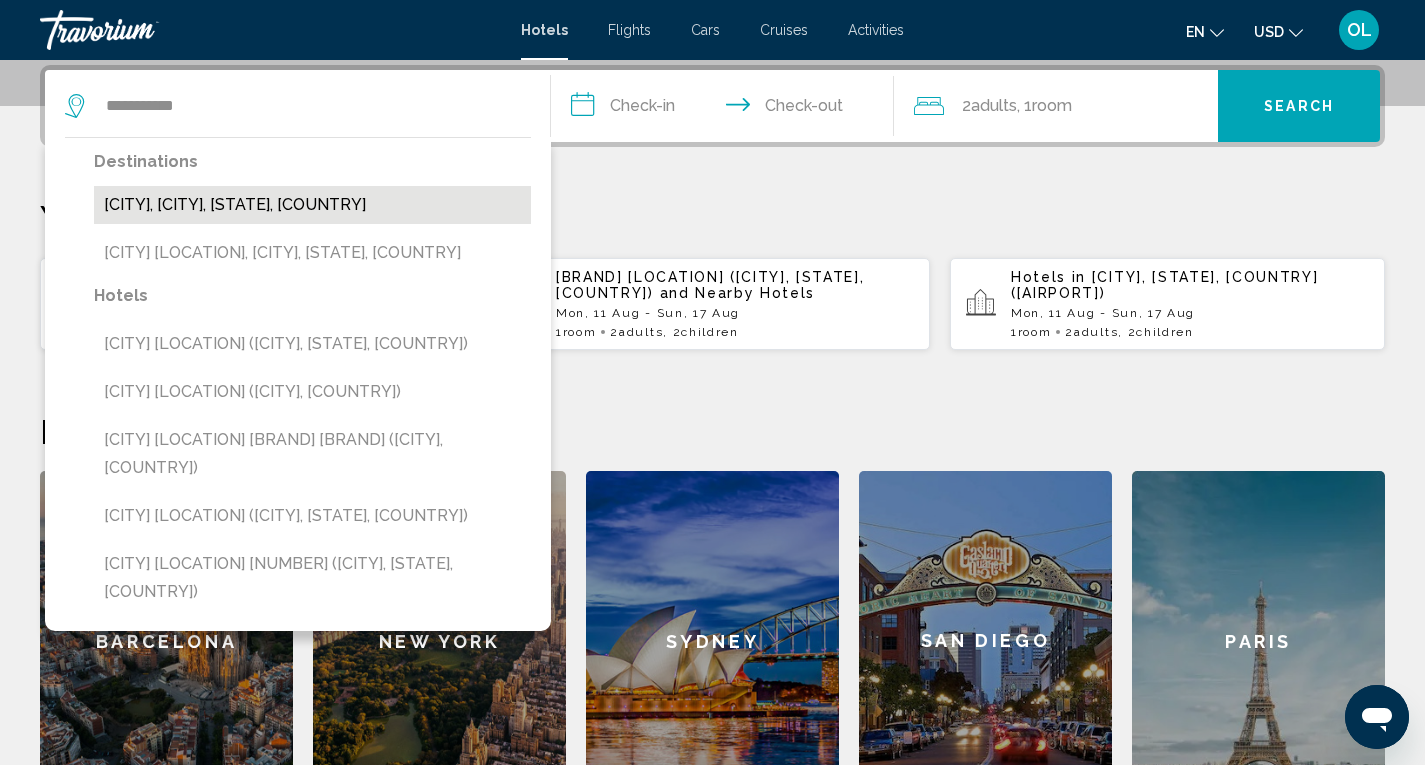 click on "[CITY], [CITY], [STATE], [COUNTRY]" at bounding box center [312, 205] 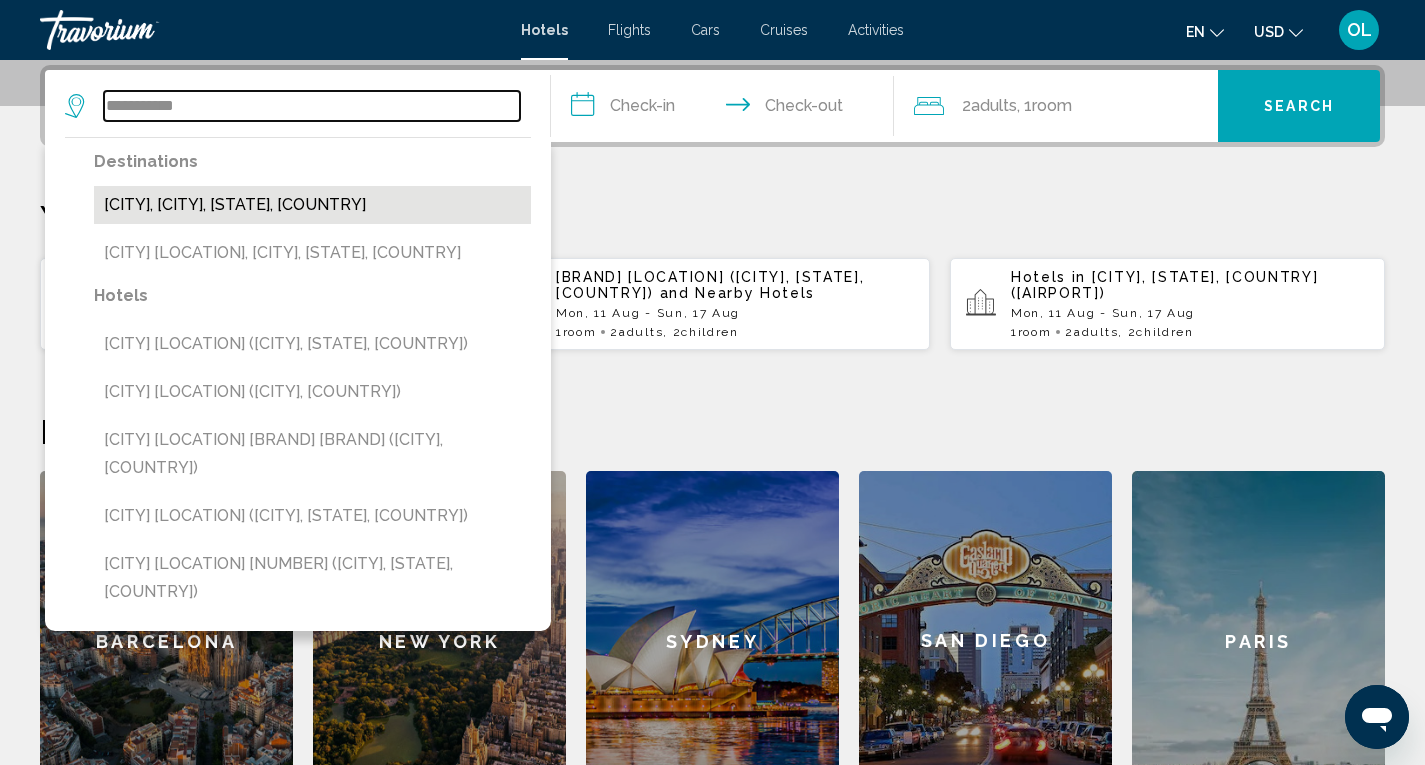 type on "**********" 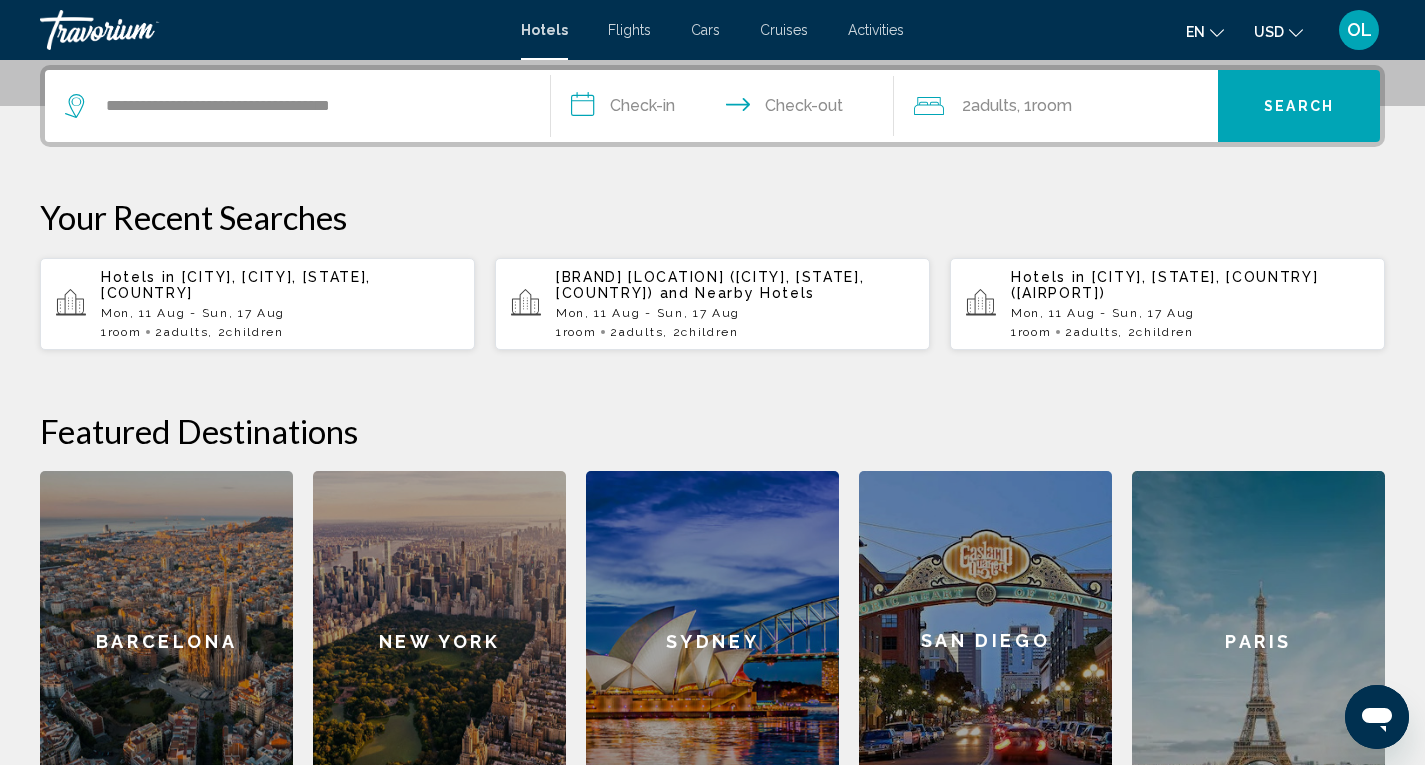 click on "**********" at bounding box center [727, 109] 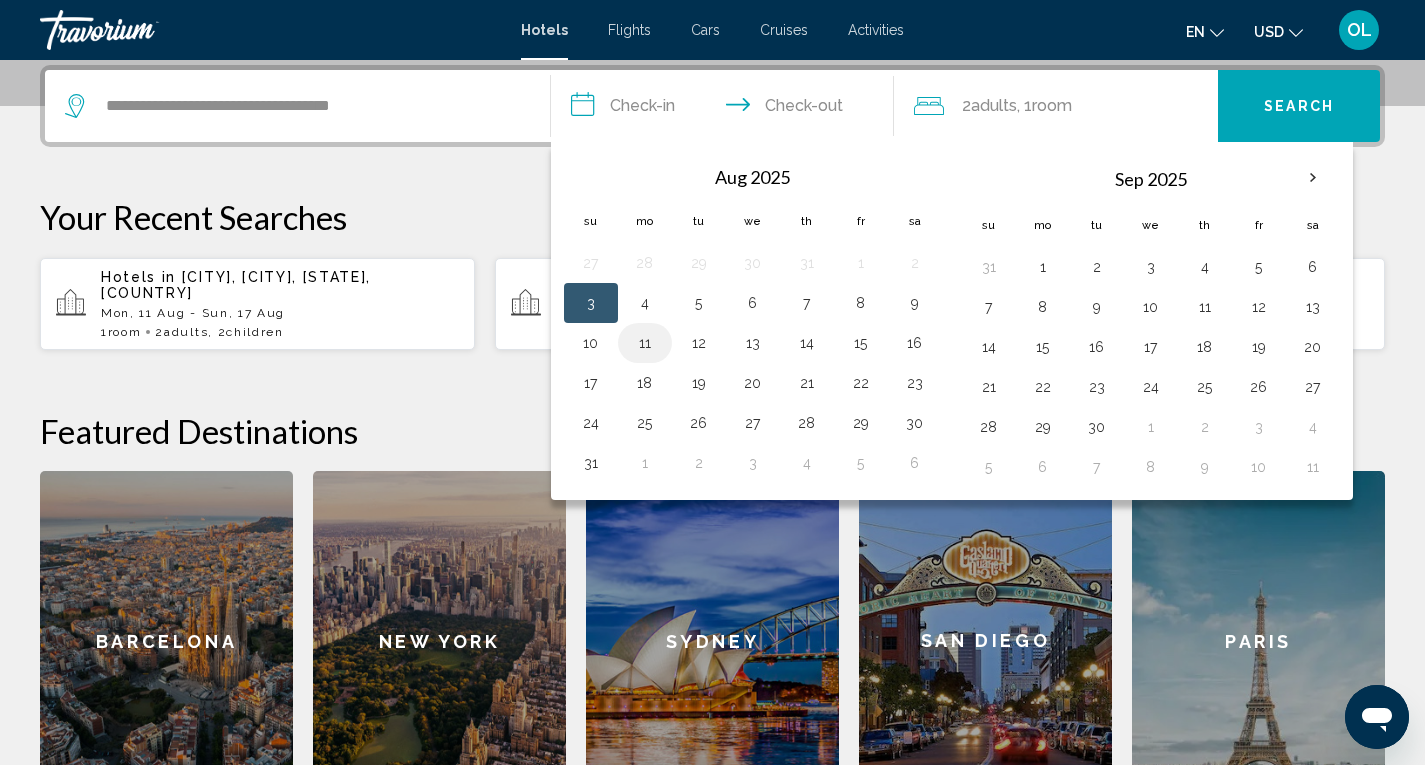 click on "11" at bounding box center (645, 343) 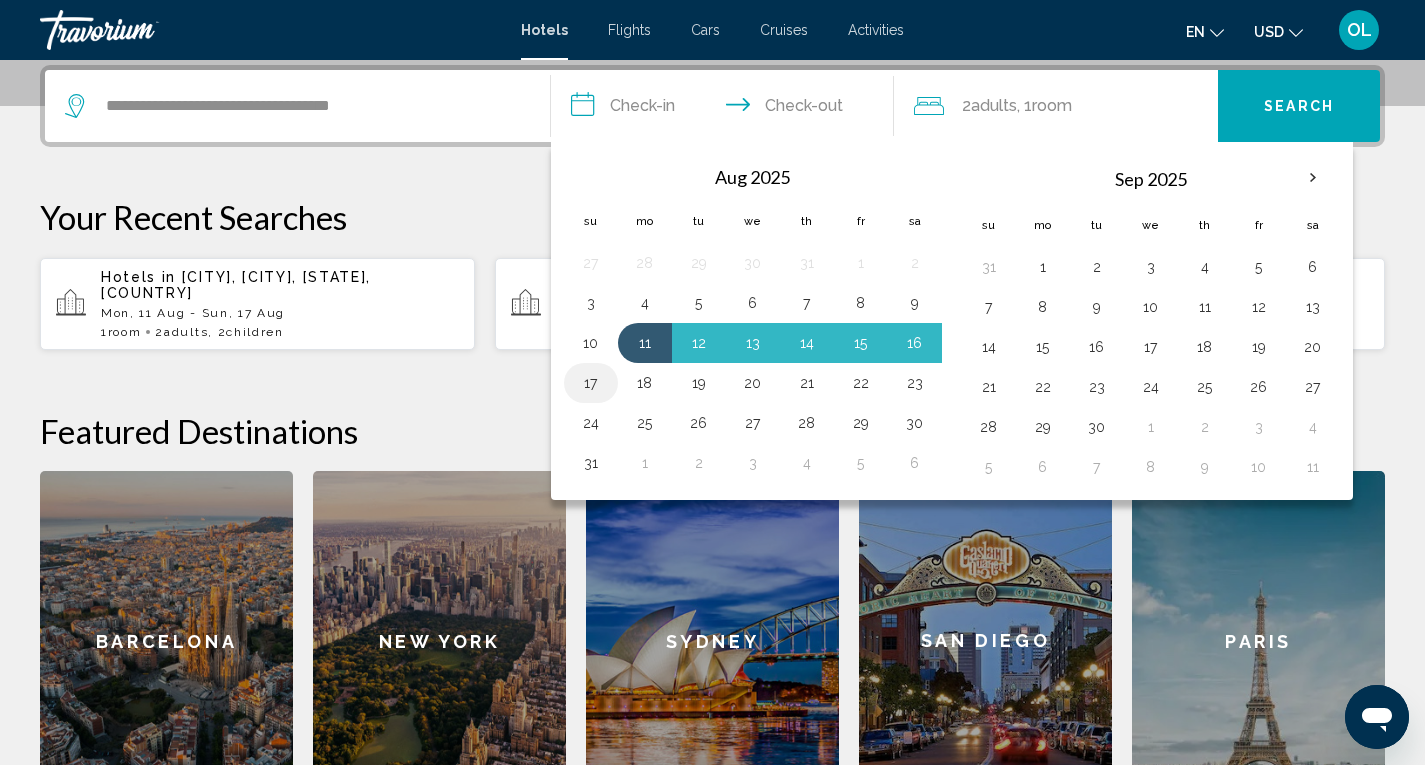click on "17" at bounding box center (591, 383) 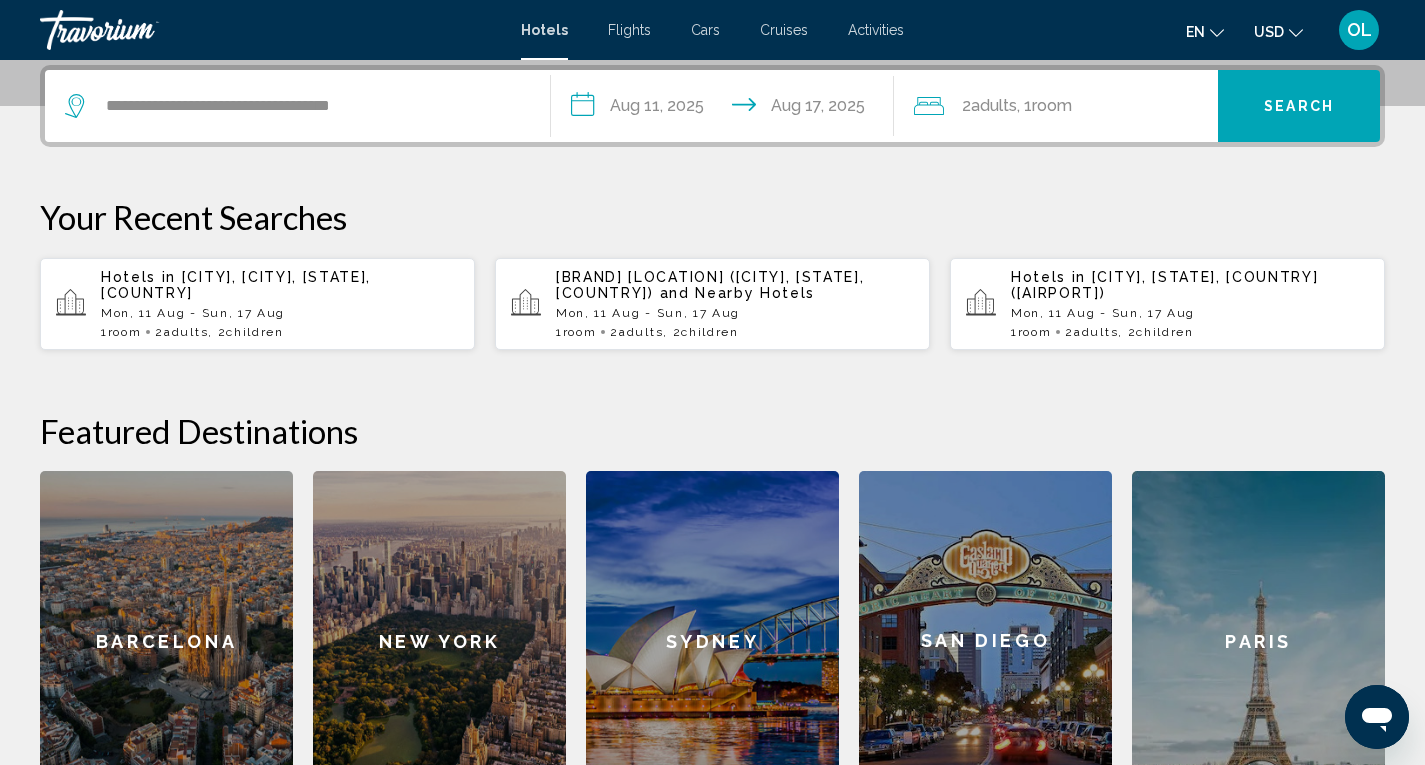 click on "Room" 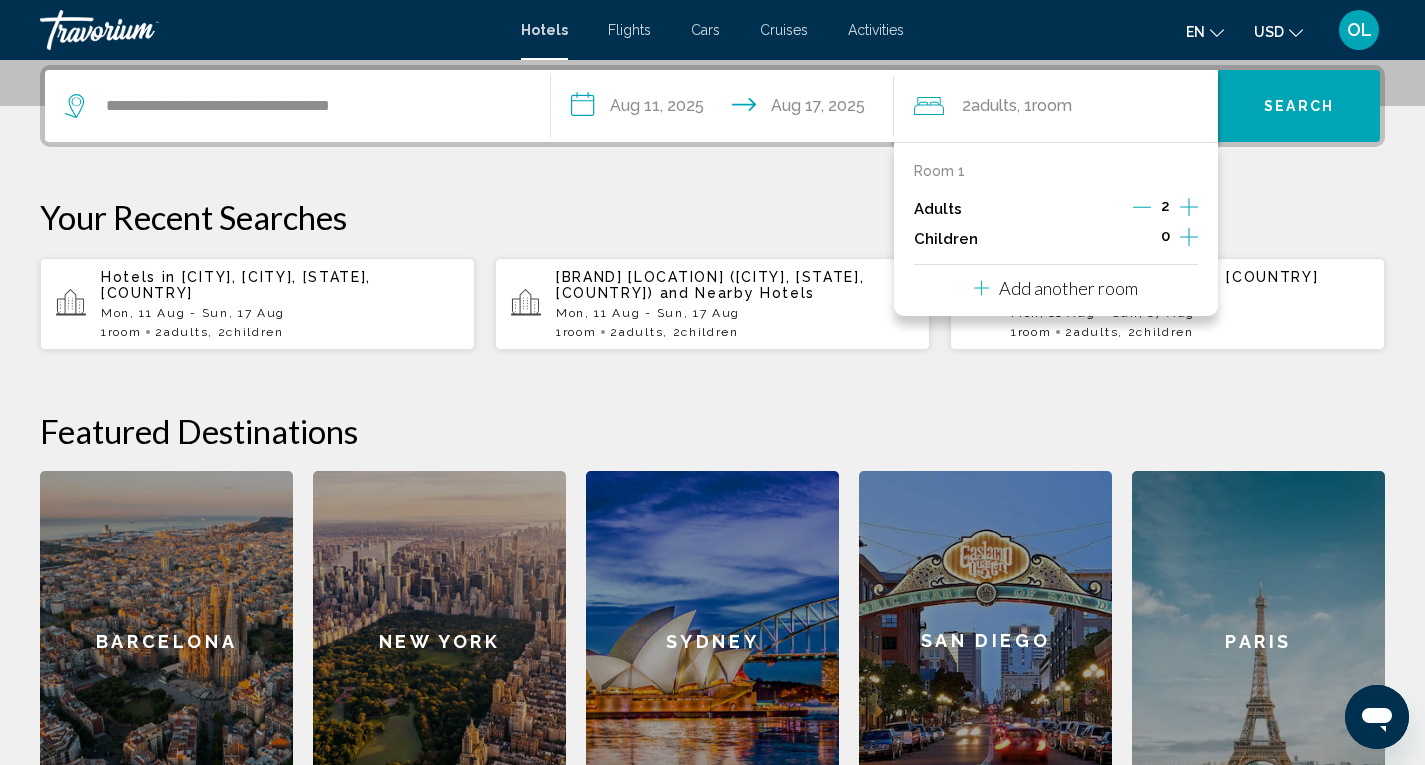 click 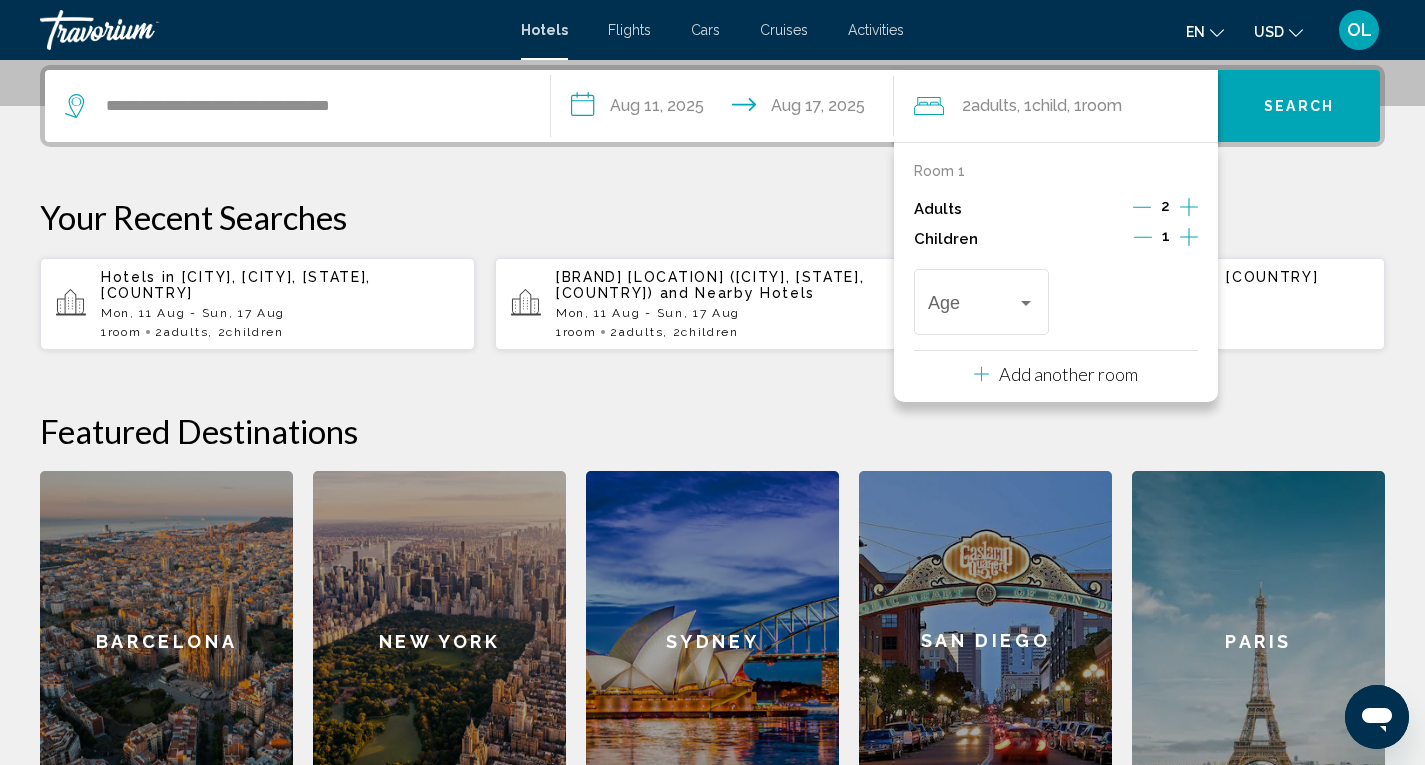 click 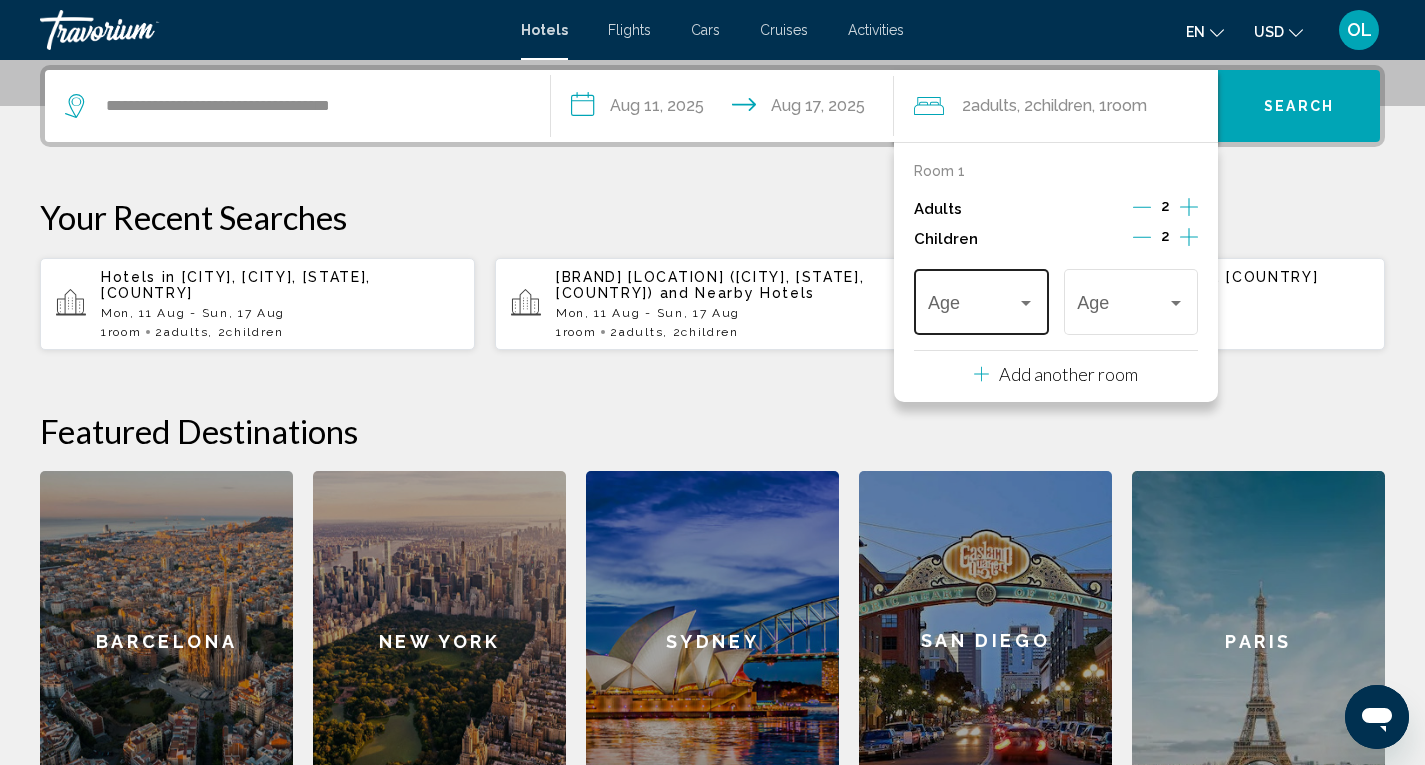 click at bounding box center [981, 307] 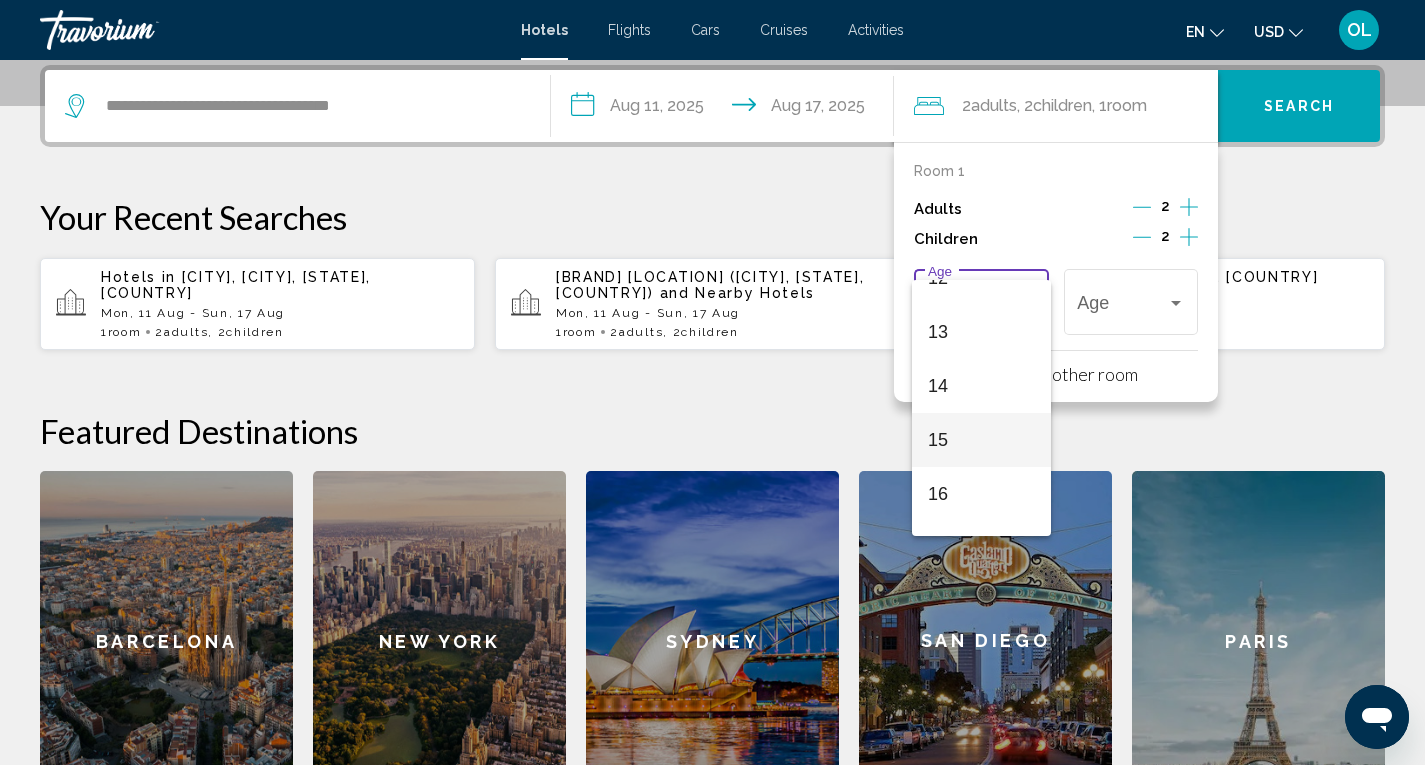 scroll, scrollTop: 716, scrollLeft: 0, axis: vertical 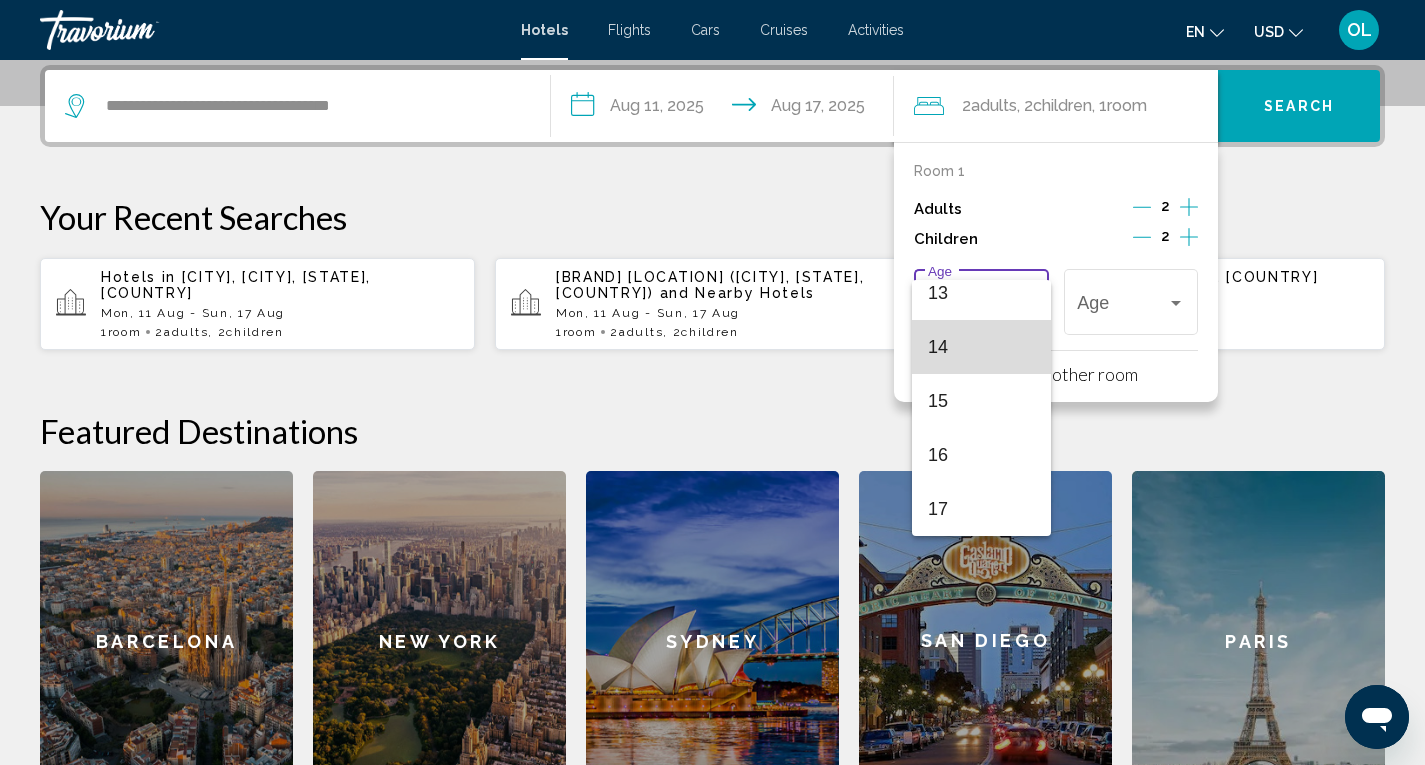 drag, startPoint x: 985, startPoint y: 344, endPoint x: 1107, endPoint y: 305, distance: 128.082 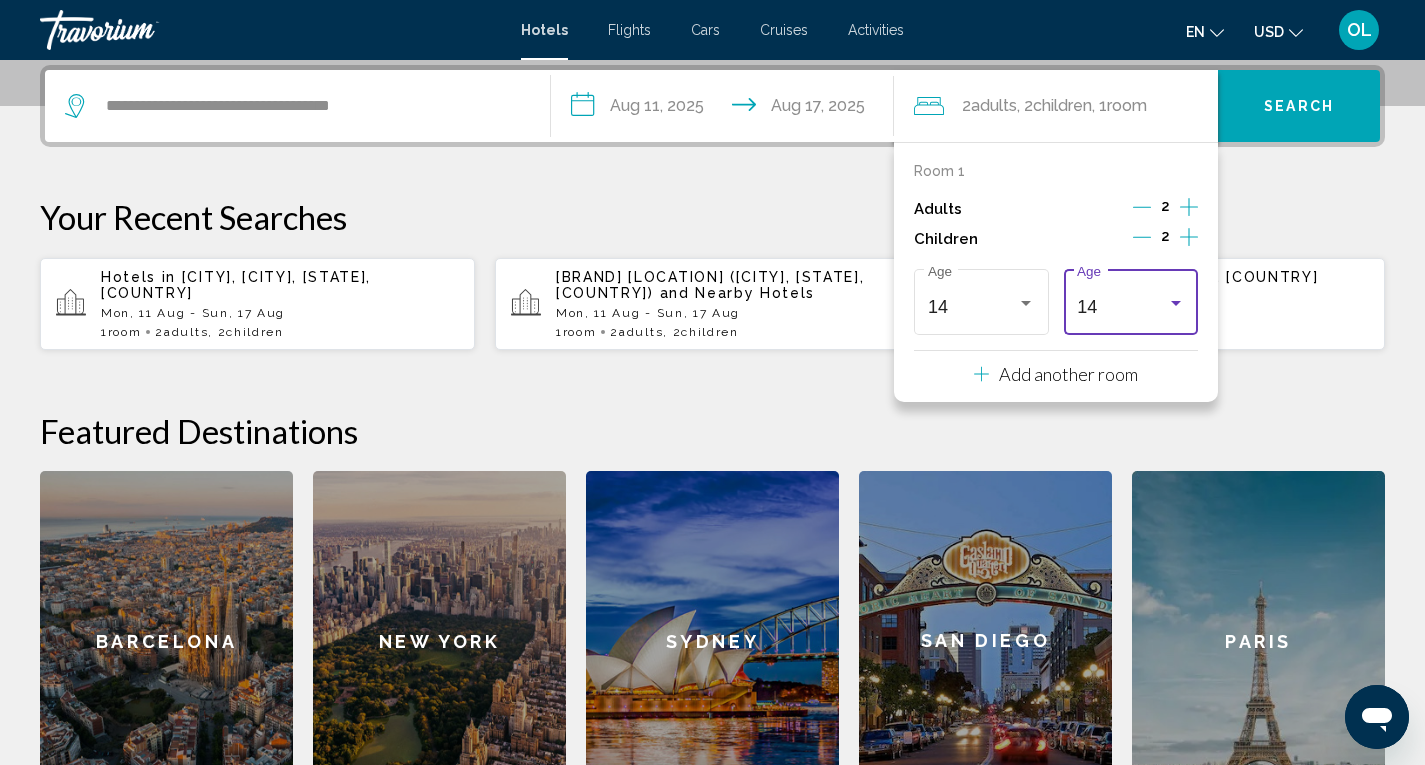 click on "14" at bounding box center (1121, 307) 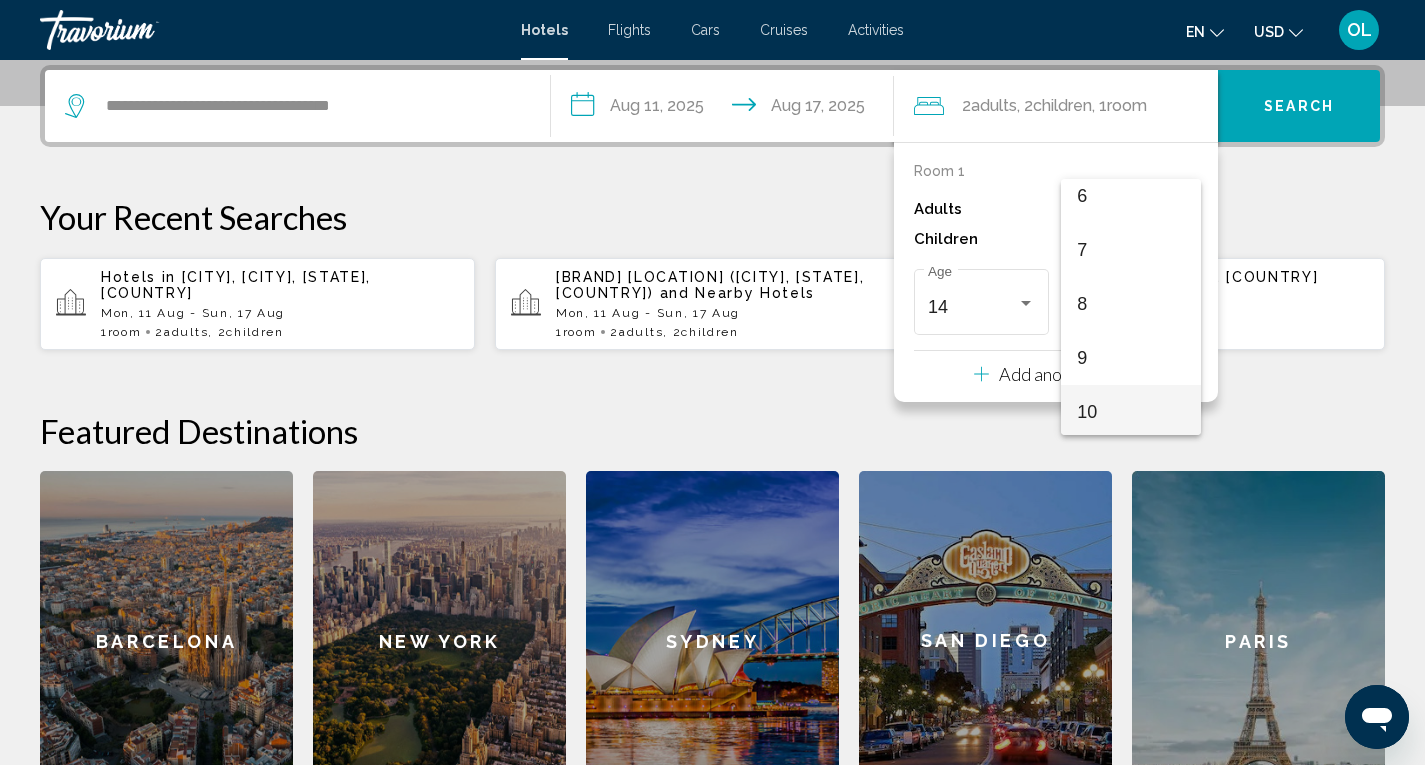 scroll, scrollTop: 355, scrollLeft: 0, axis: vertical 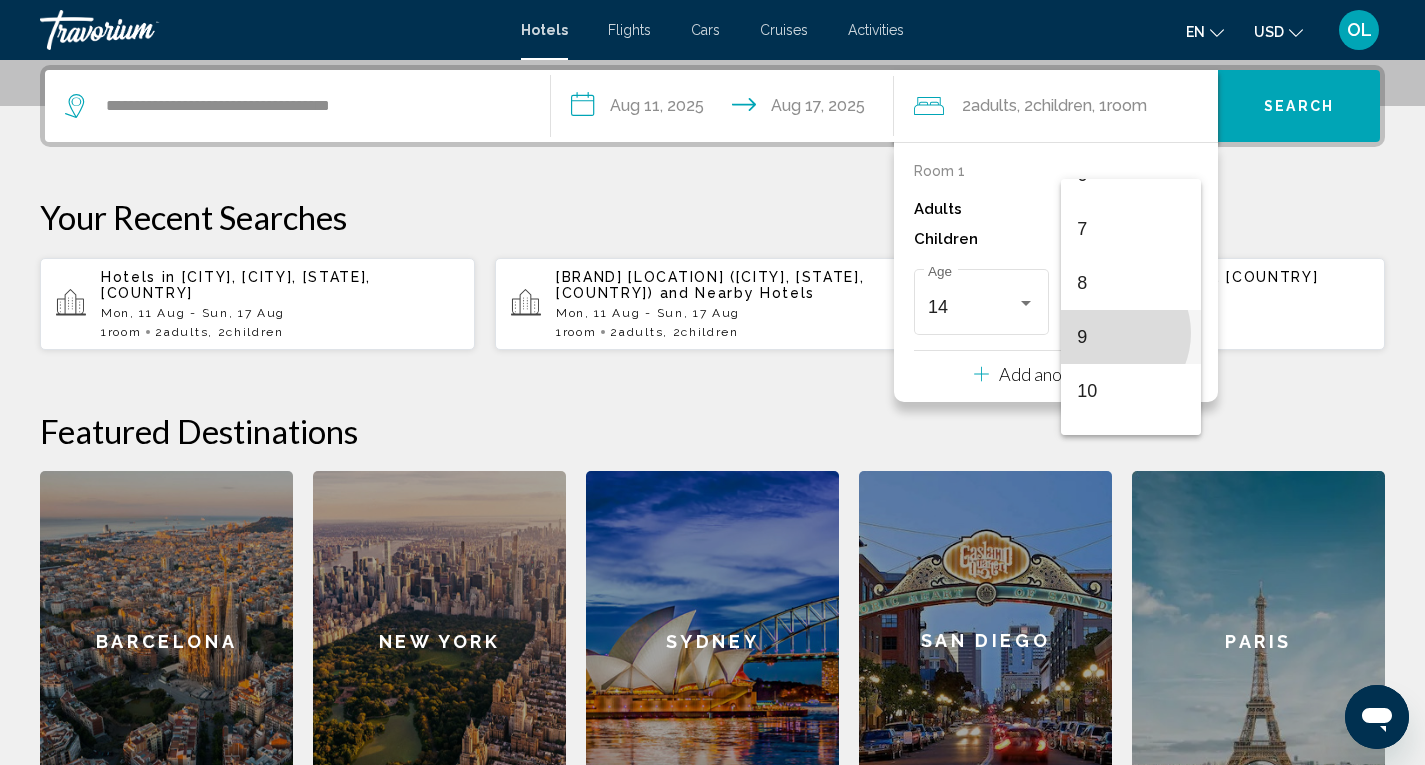 click on "9" at bounding box center (1130, 337) 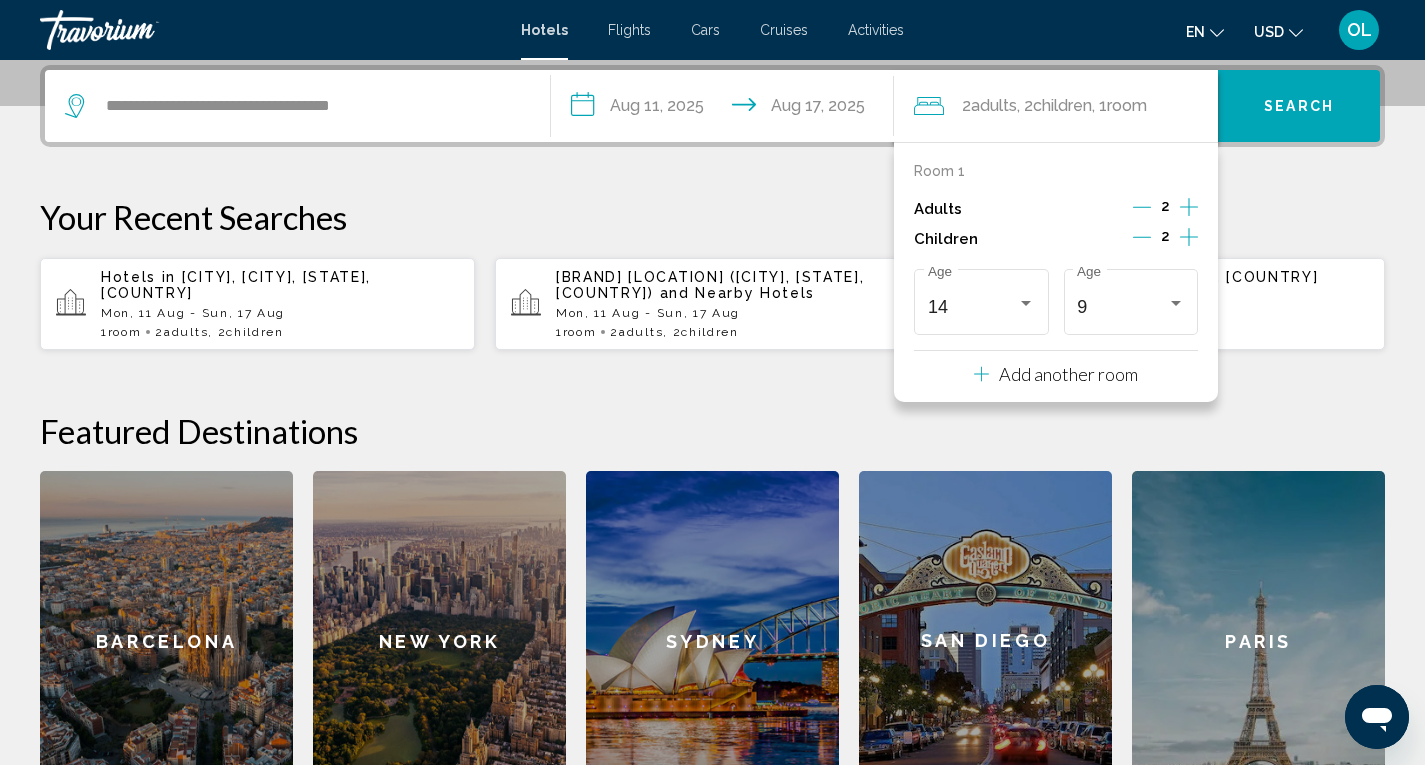 click on "Search" at bounding box center [1299, 107] 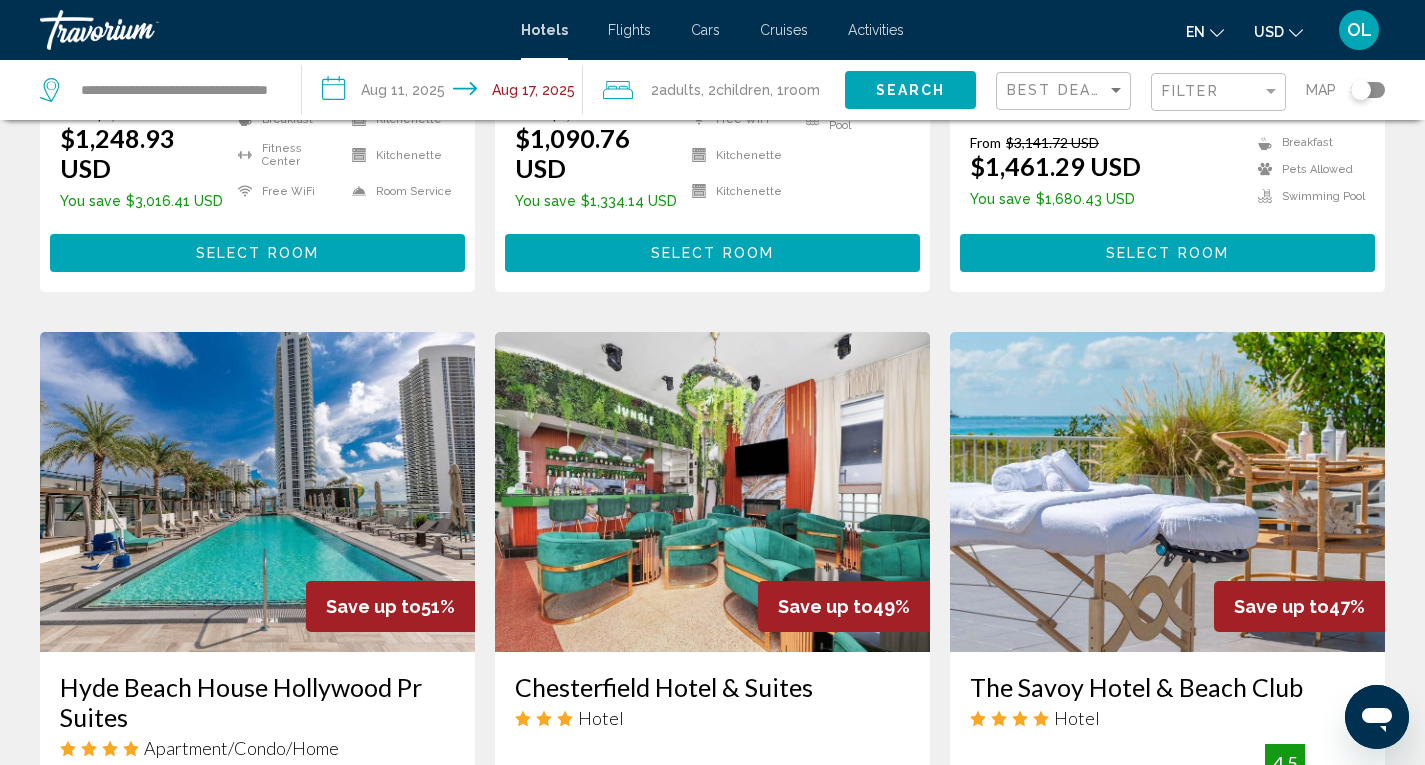 scroll, scrollTop: 800, scrollLeft: 0, axis: vertical 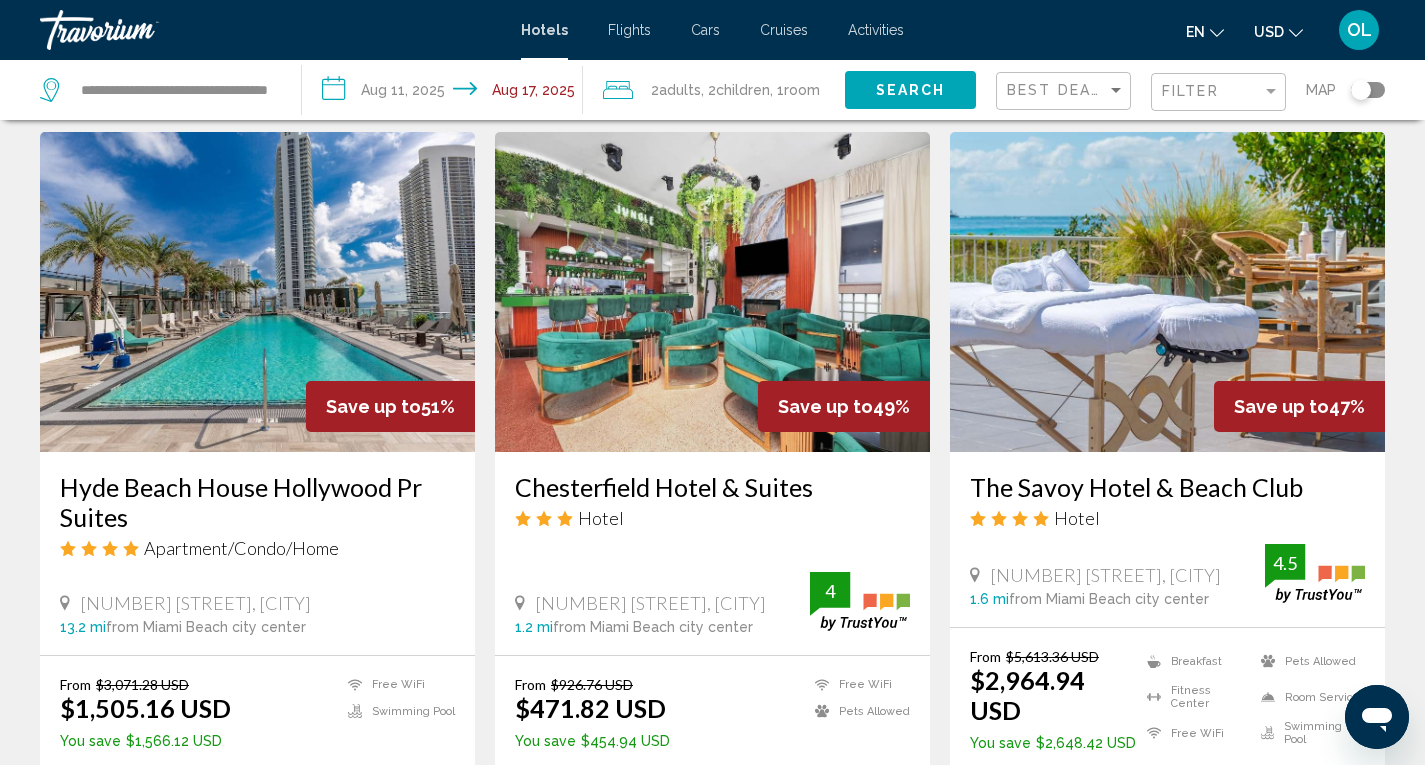 click at bounding box center (257, 292) 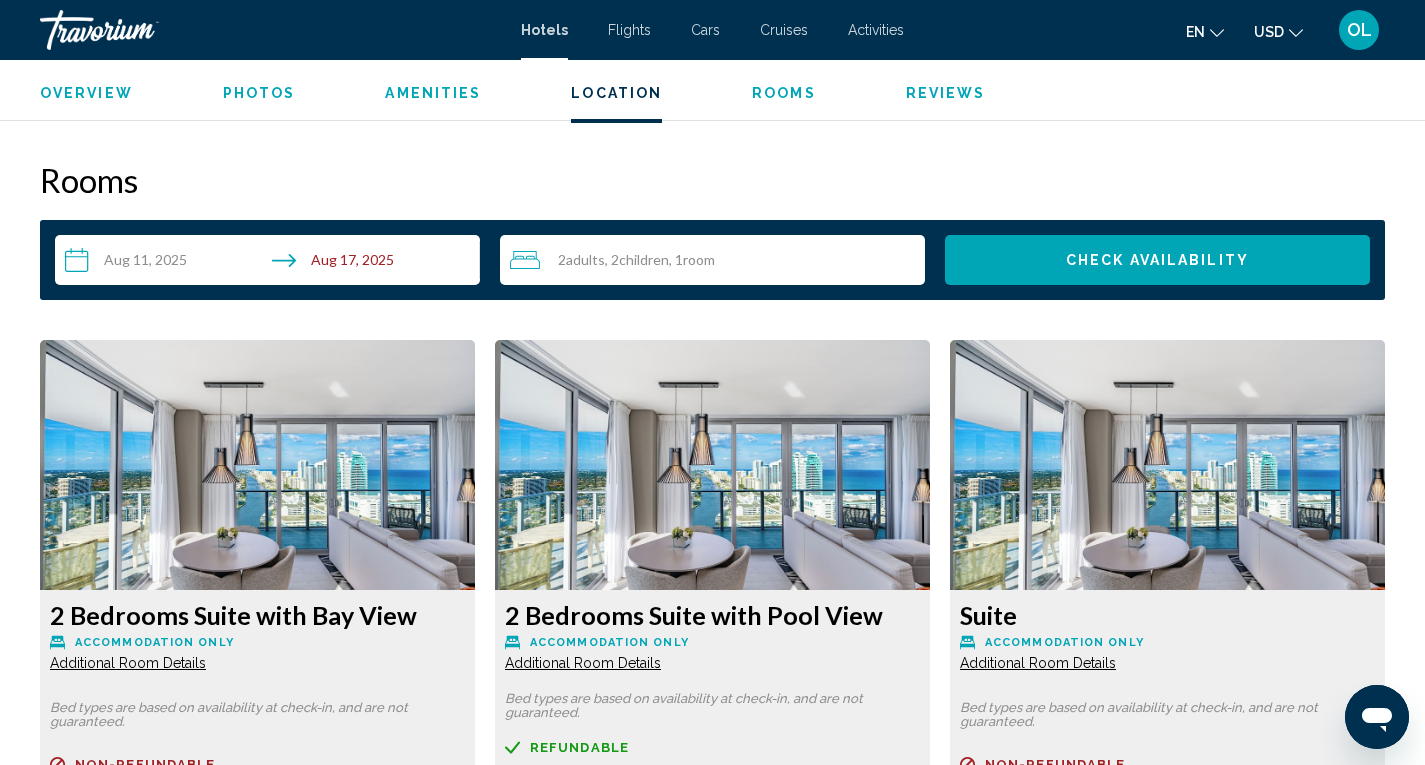 scroll, scrollTop: 2600, scrollLeft: 0, axis: vertical 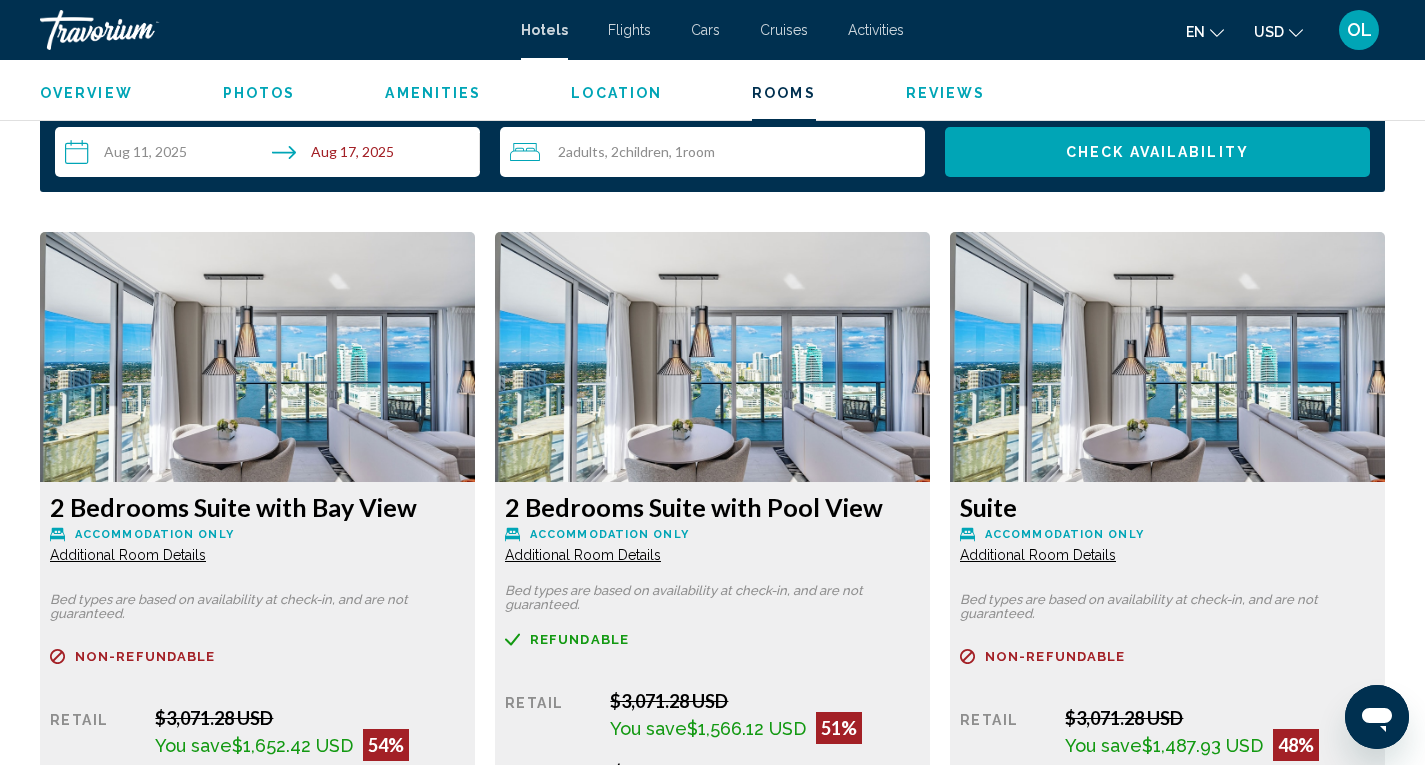 click on "2  Adult Adults , 2  Child Children , 1  Room rooms" at bounding box center [717, 152] 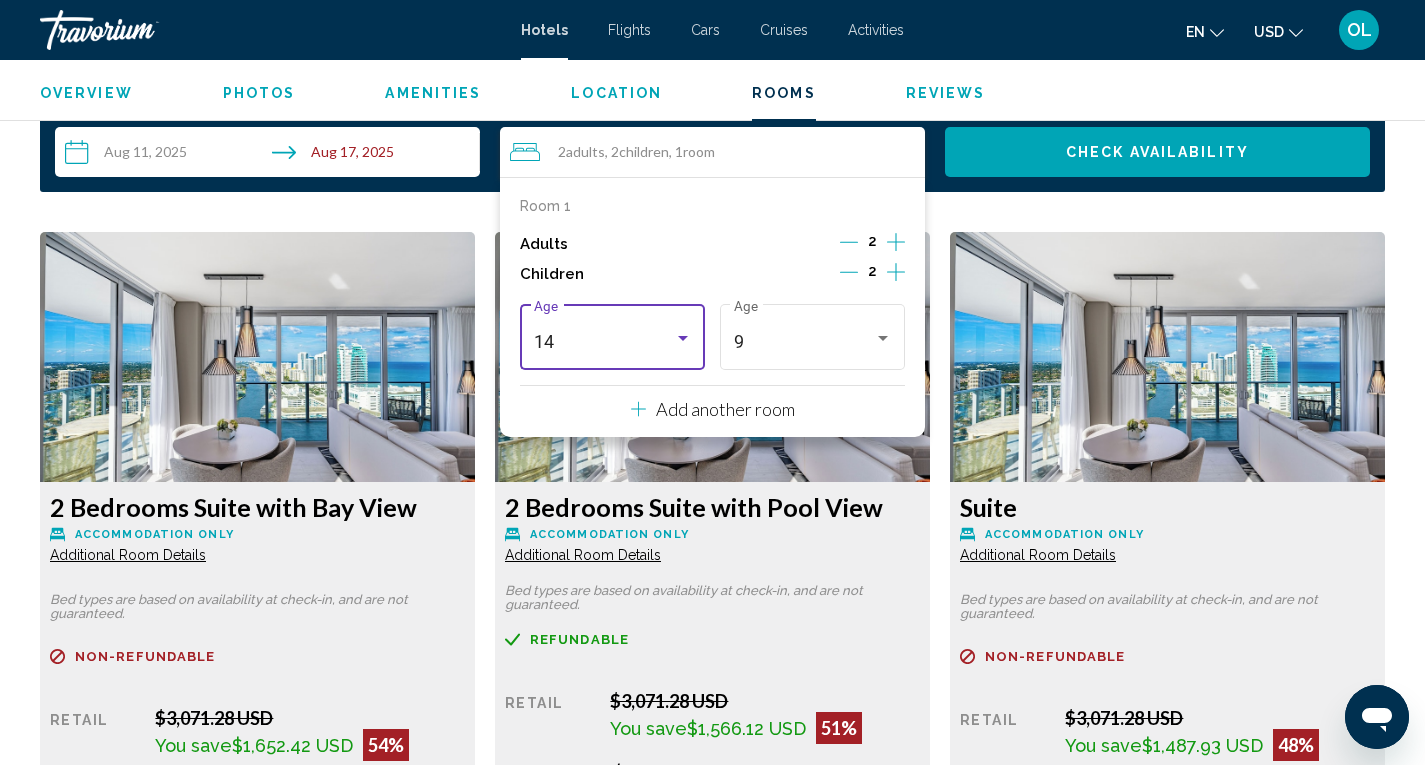 click at bounding box center [683, 338] 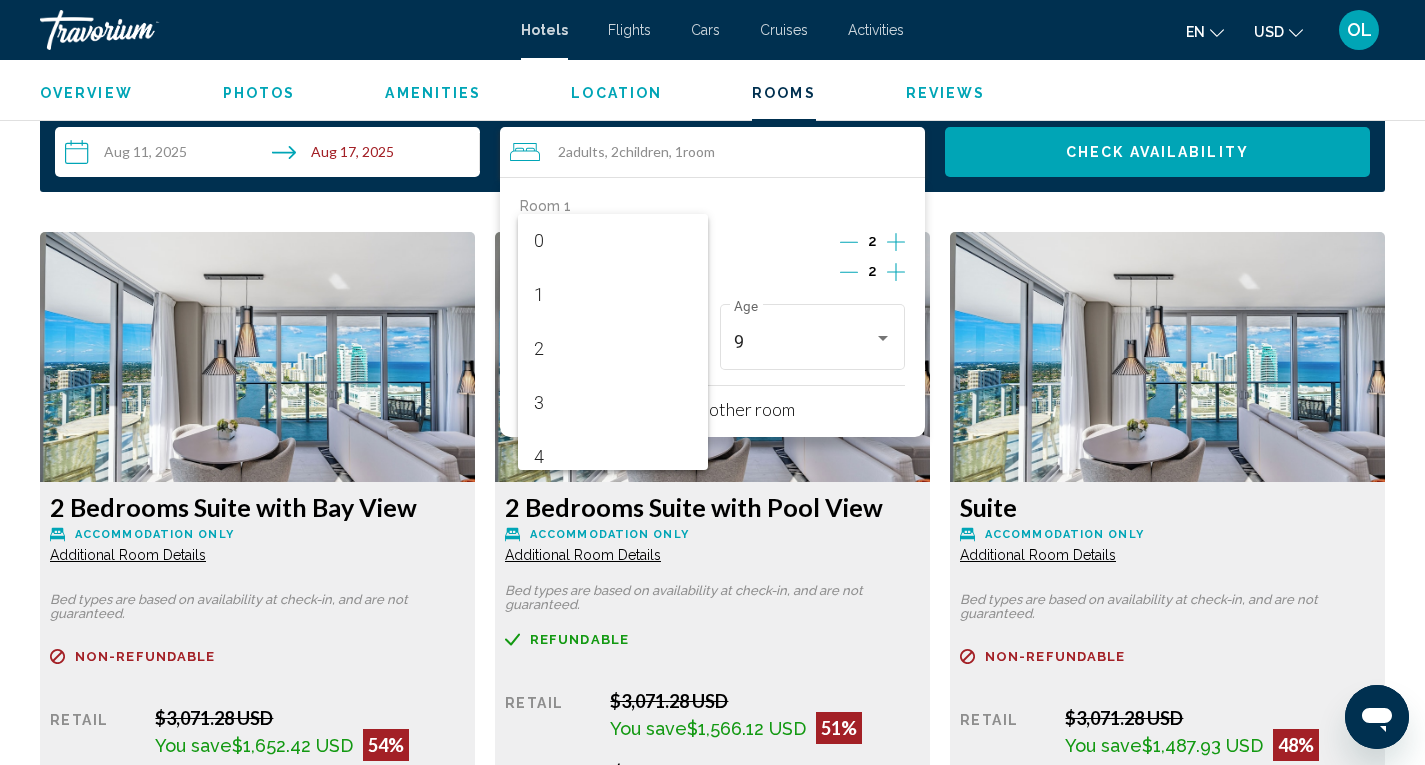 scroll, scrollTop: 655, scrollLeft: 0, axis: vertical 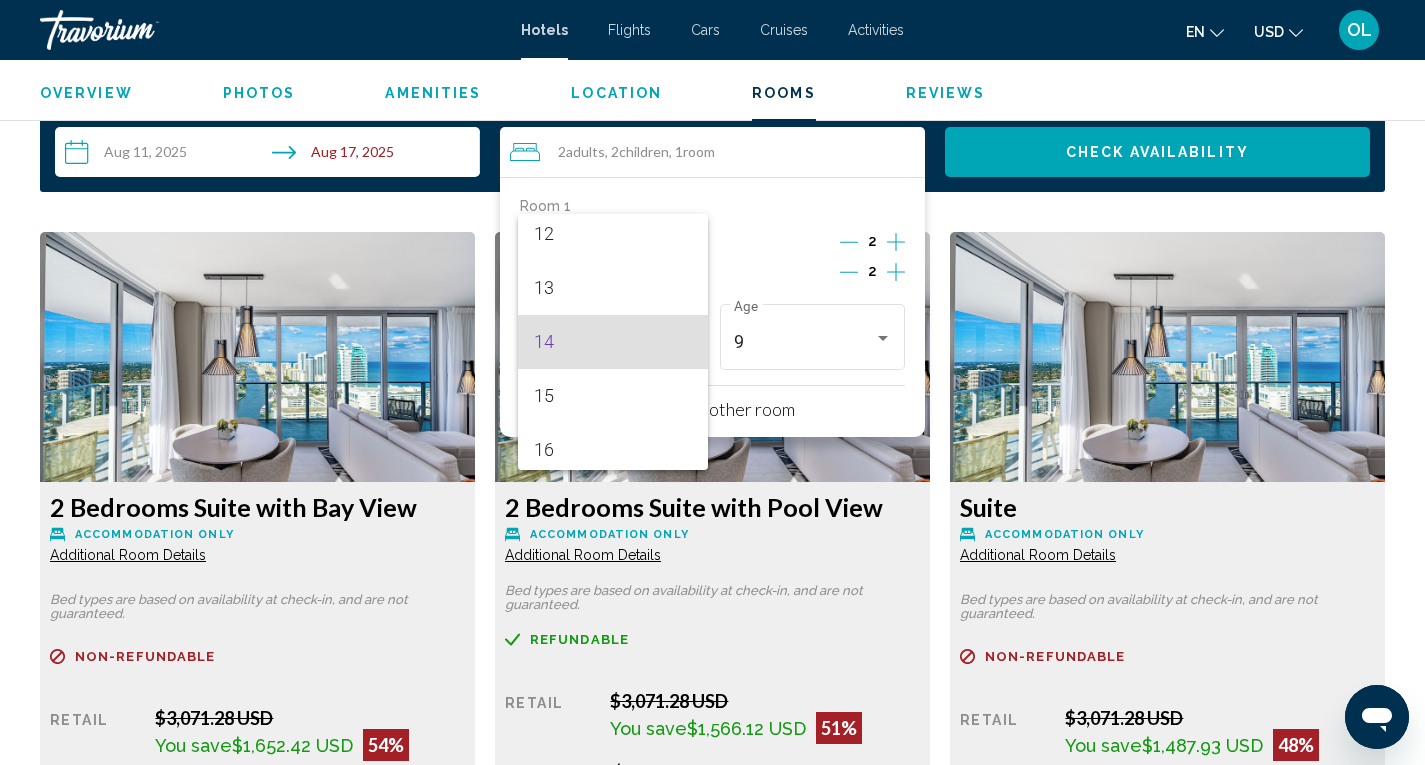 click at bounding box center (712, 382) 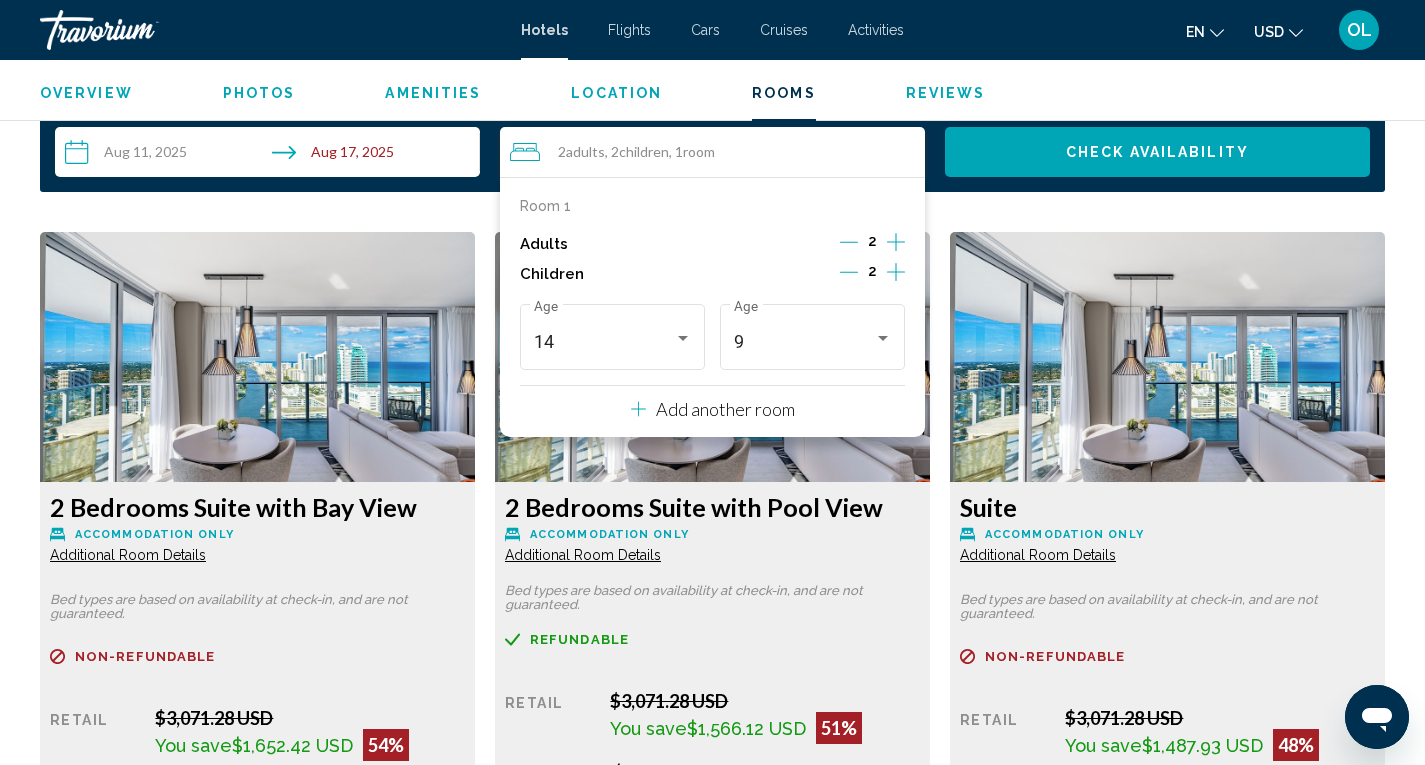 click 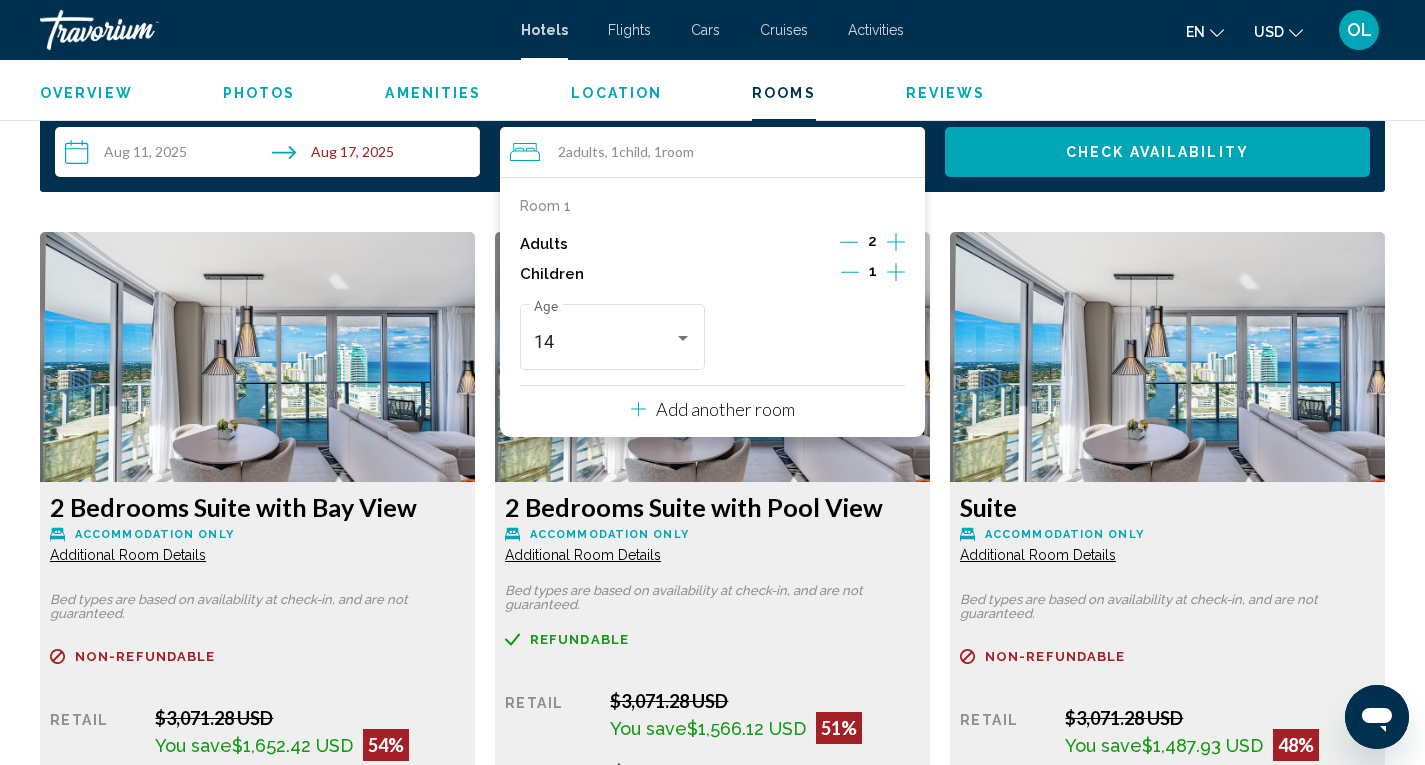 click 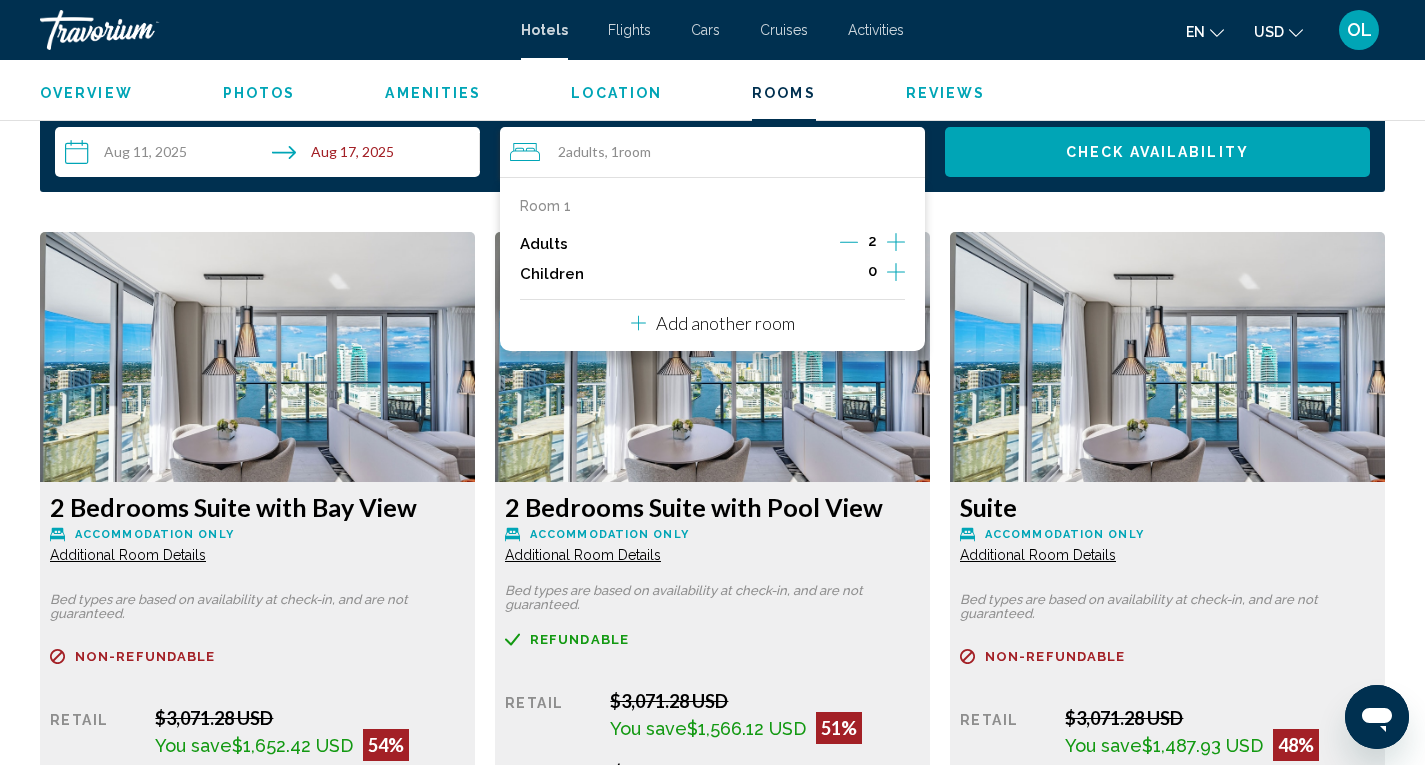 click on "Check Availability" at bounding box center (1157, 153) 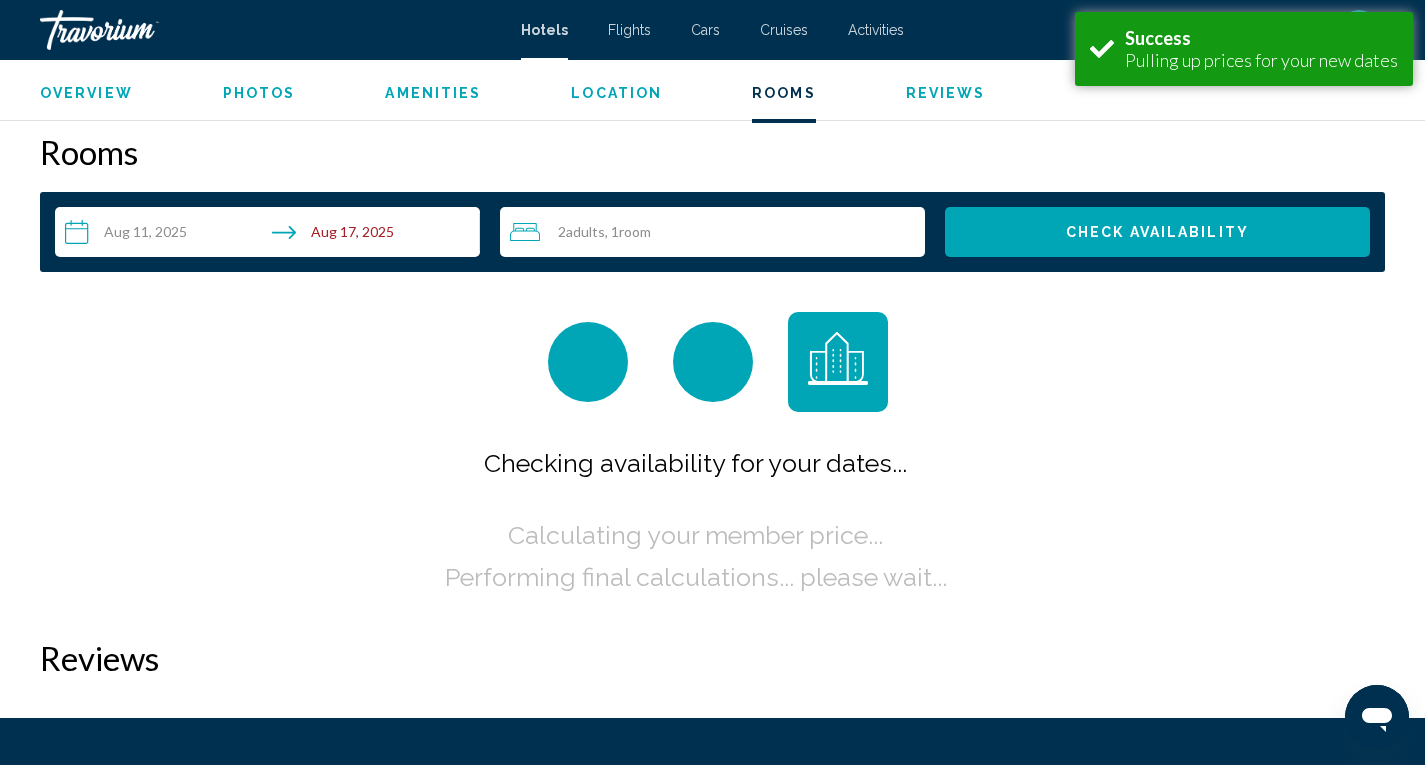 scroll, scrollTop: 2531, scrollLeft: 0, axis: vertical 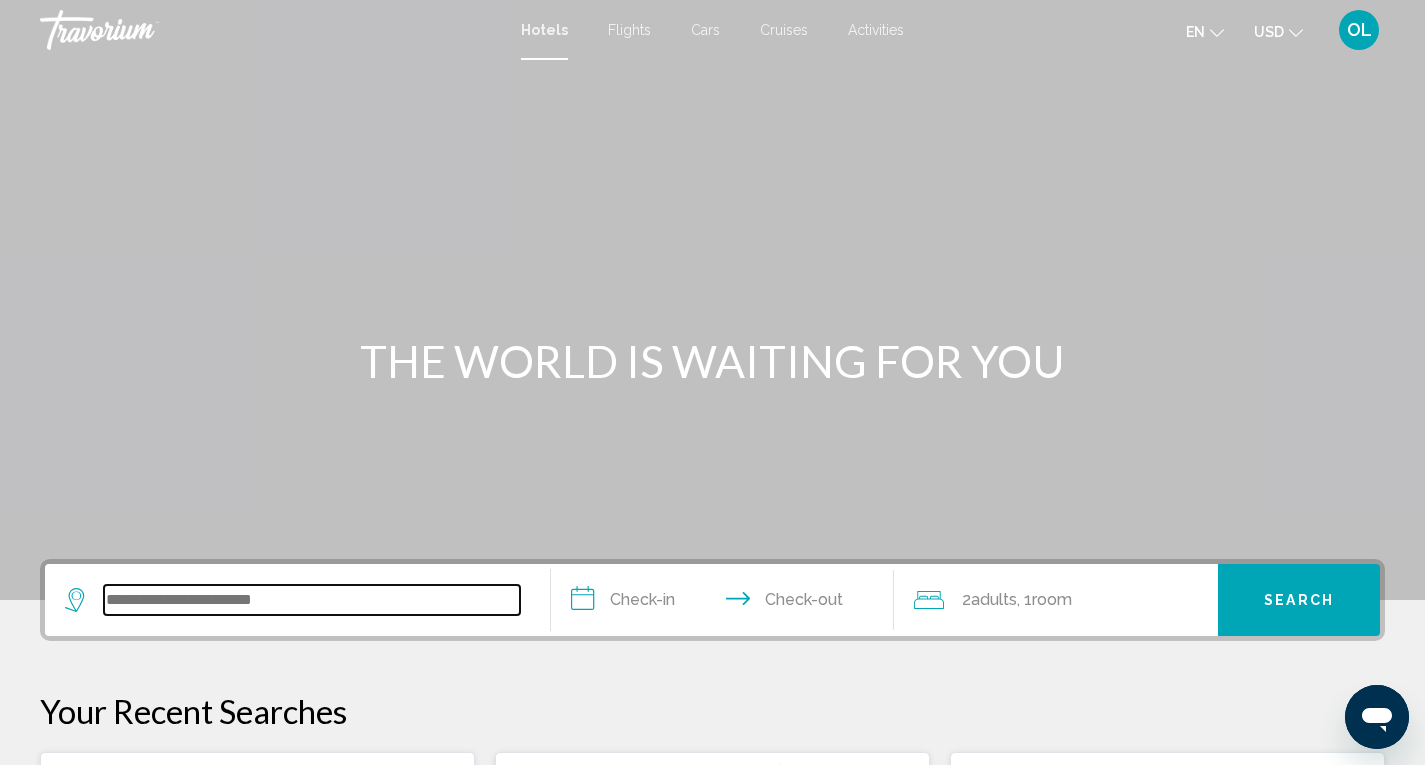 click at bounding box center [312, 600] 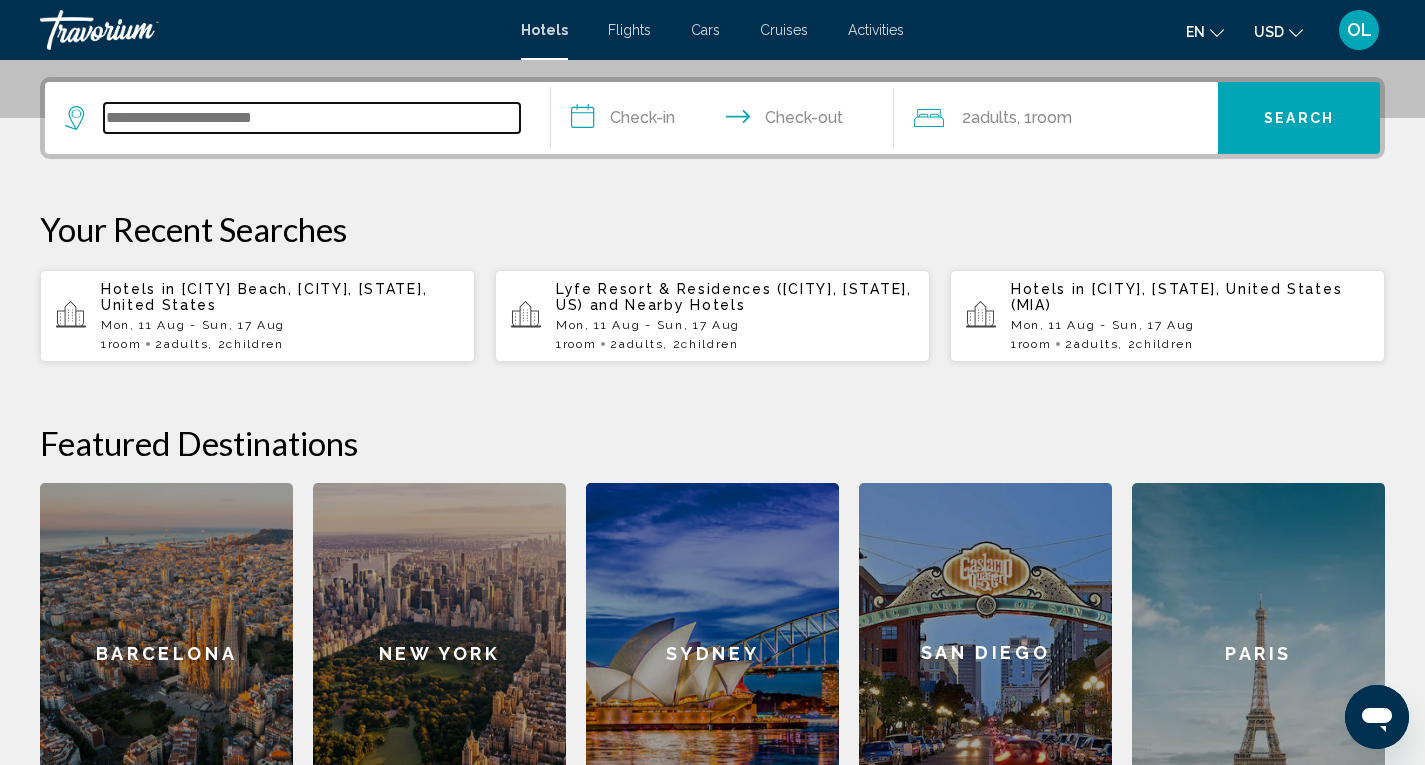 scroll, scrollTop: 494, scrollLeft: 0, axis: vertical 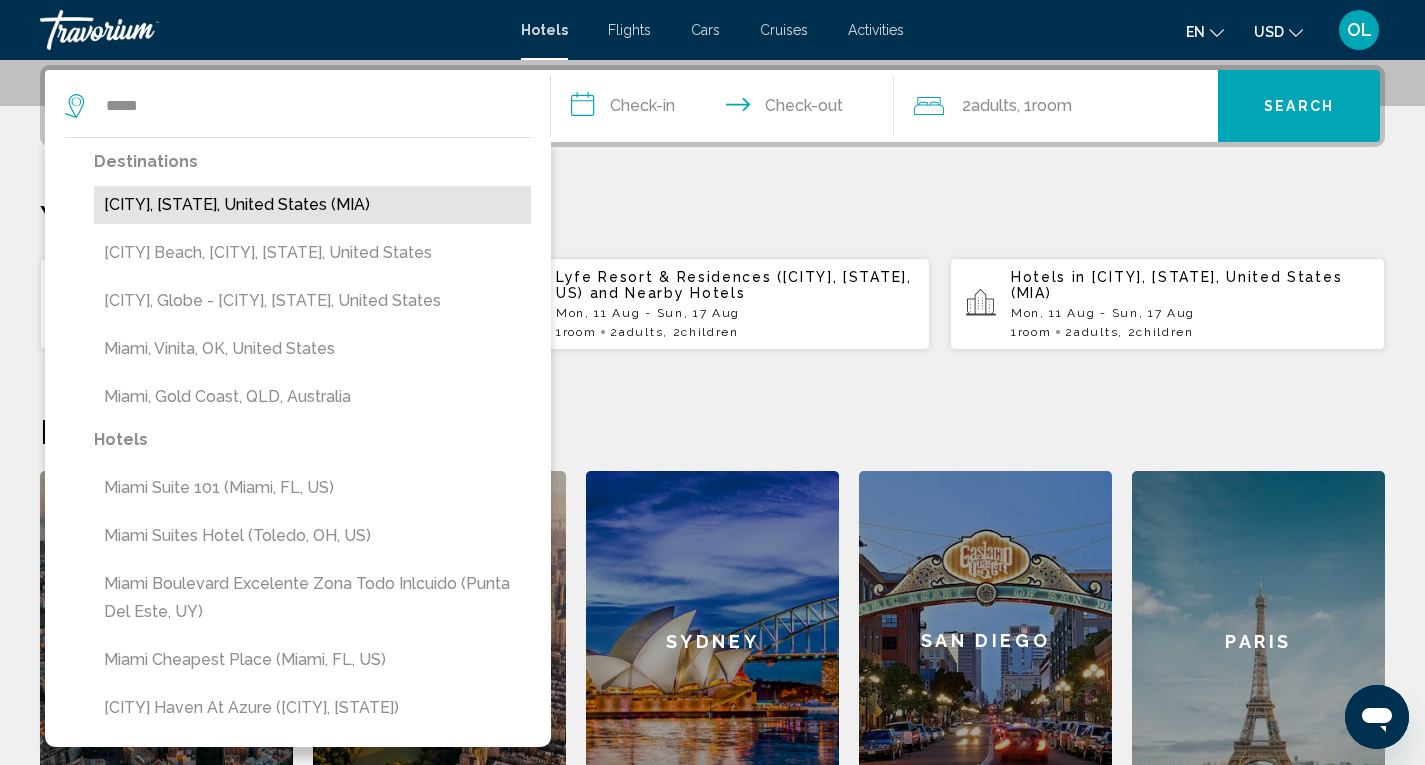 click on "[CITY], [STATE], United States (MIA)" at bounding box center [312, 205] 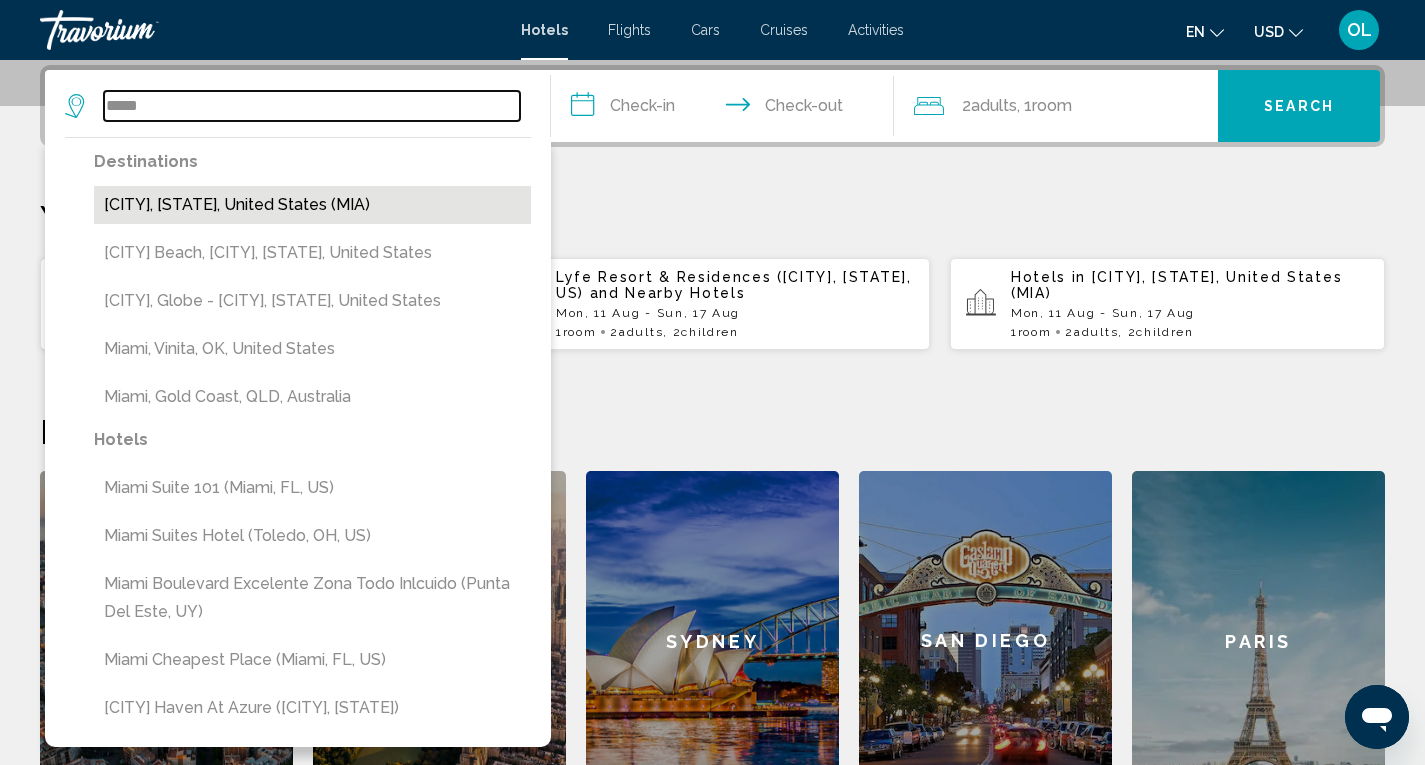 type on "**********" 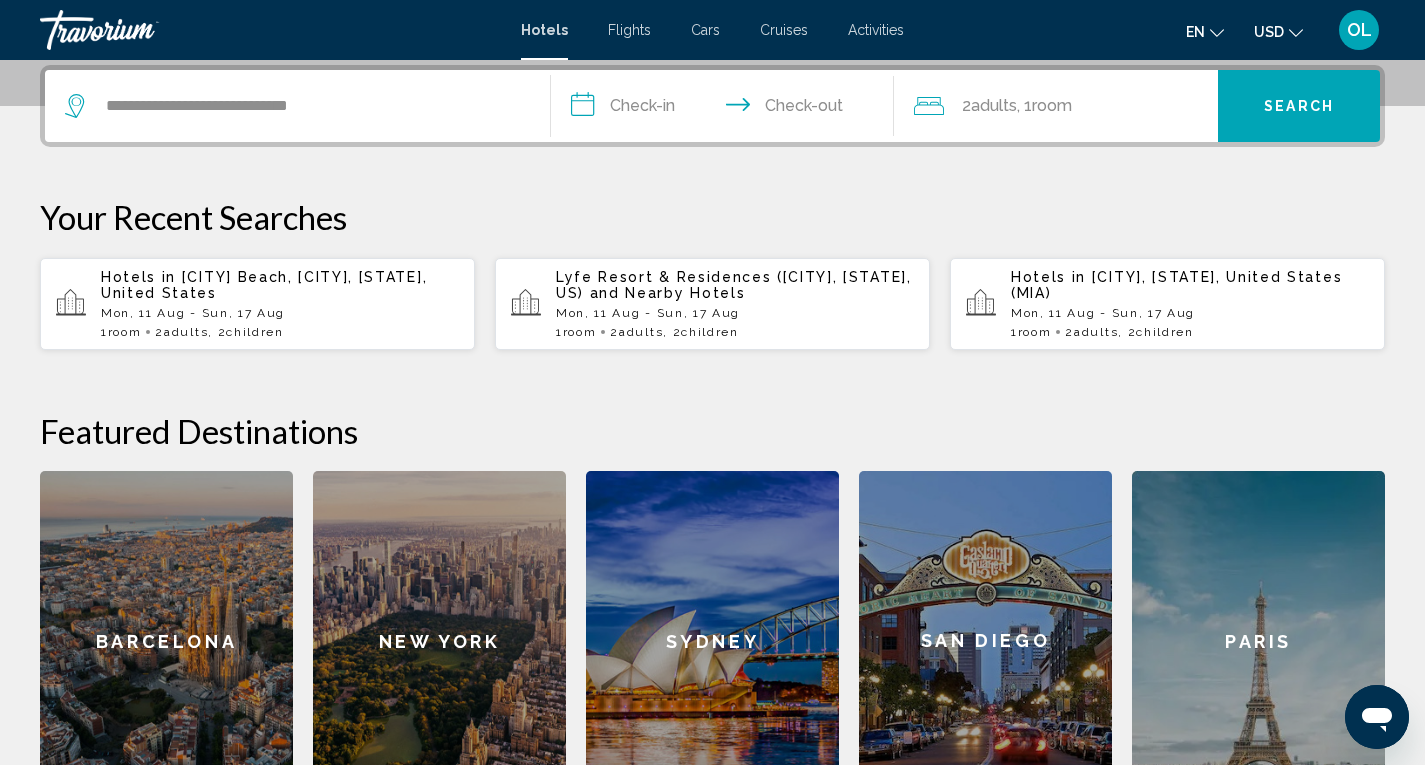 click on "**********" at bounding box center (727, 109) 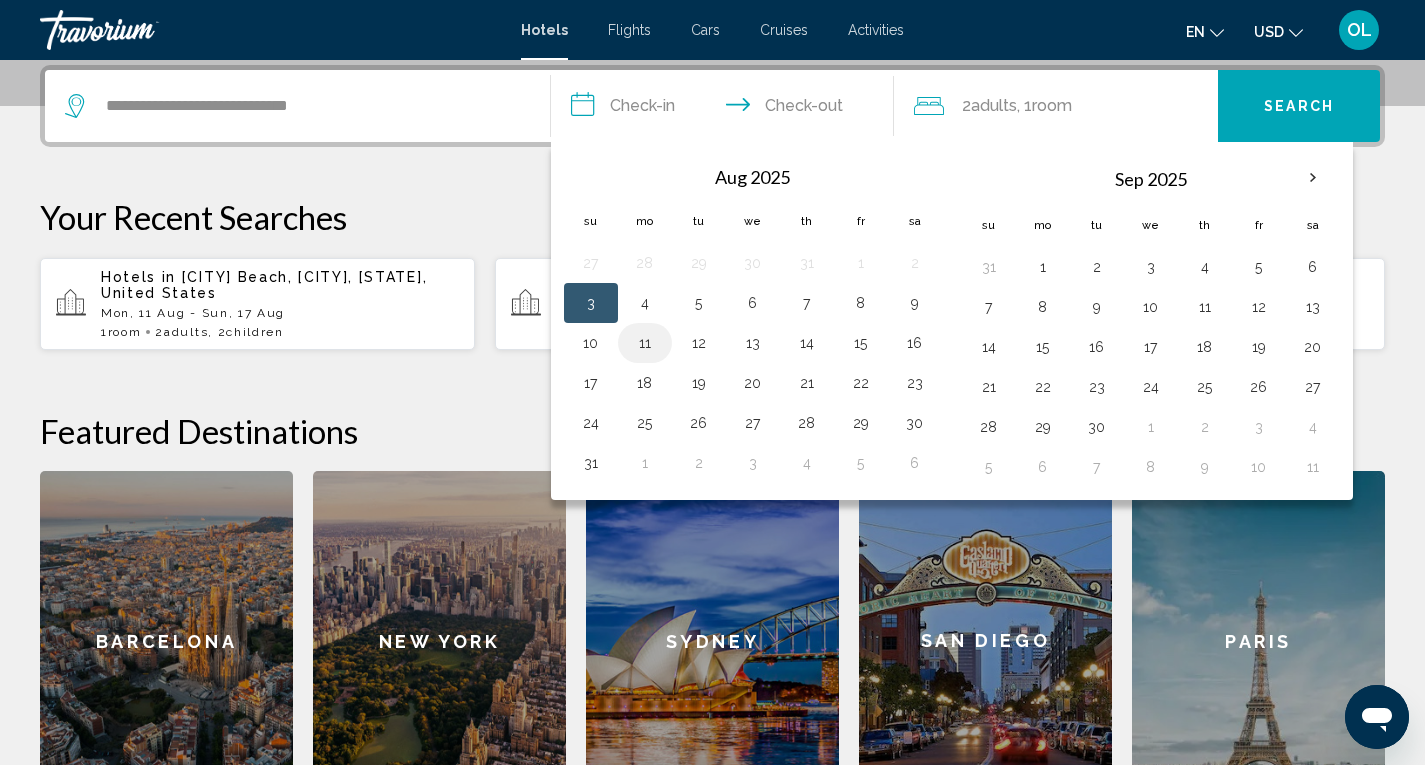 click on "11" at bounding box center (645, 343) 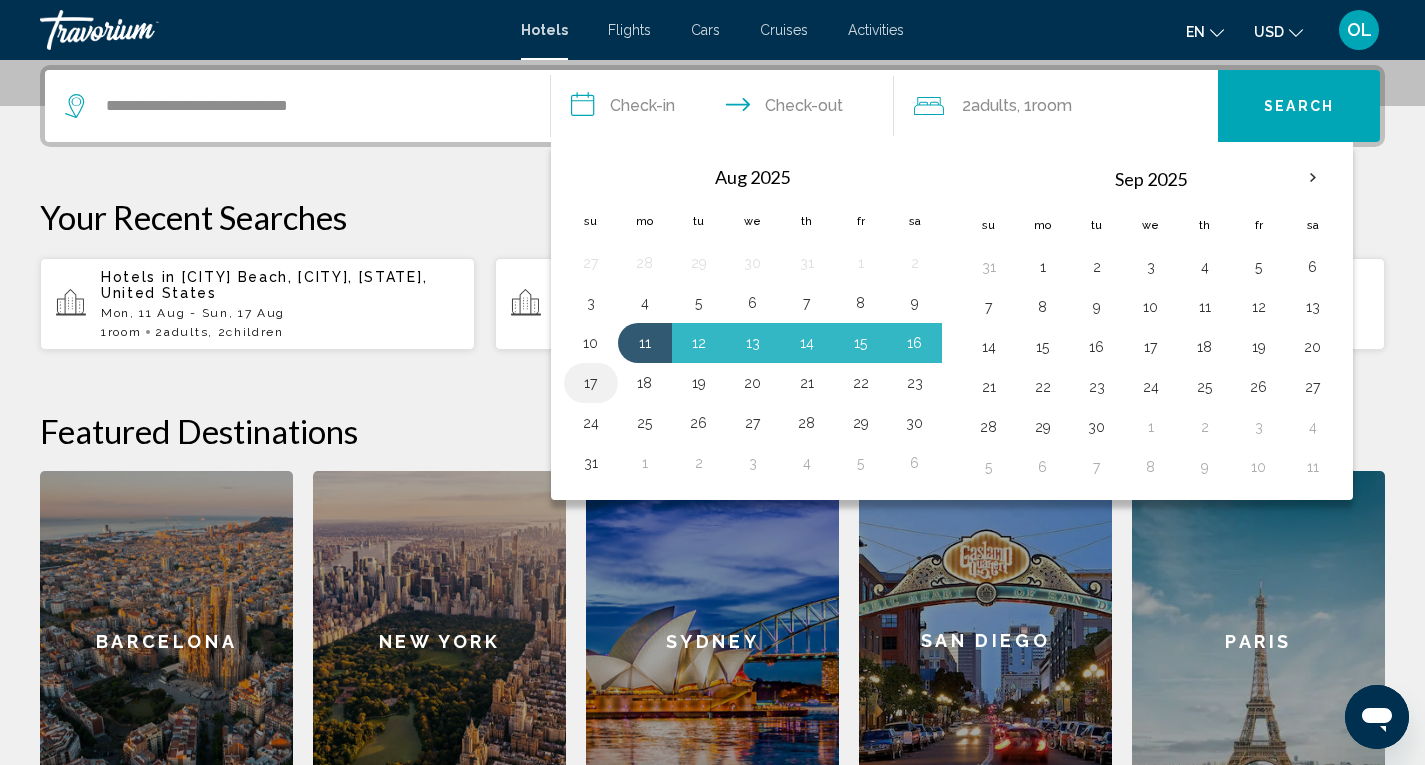 click on "17" at bounding box center (591, 383) 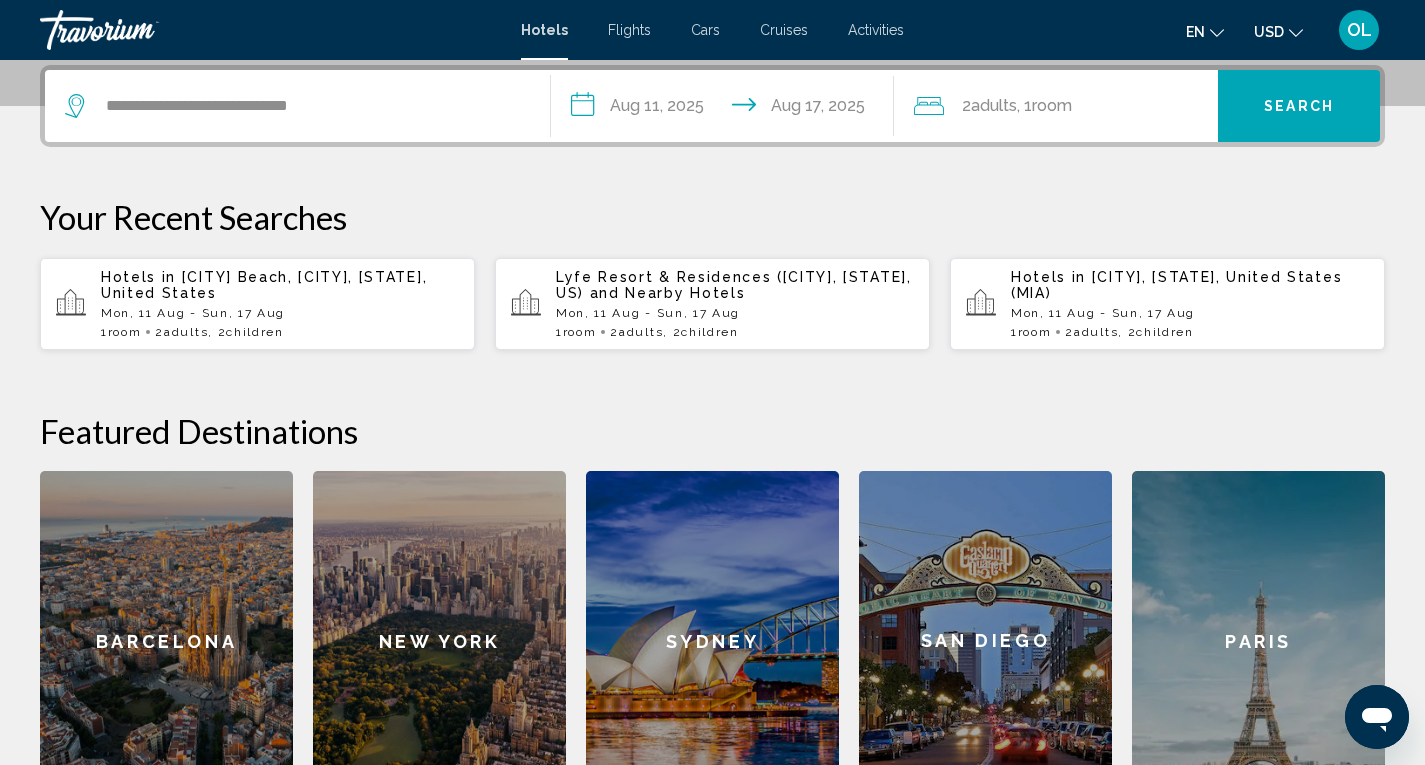 click on "Adults" 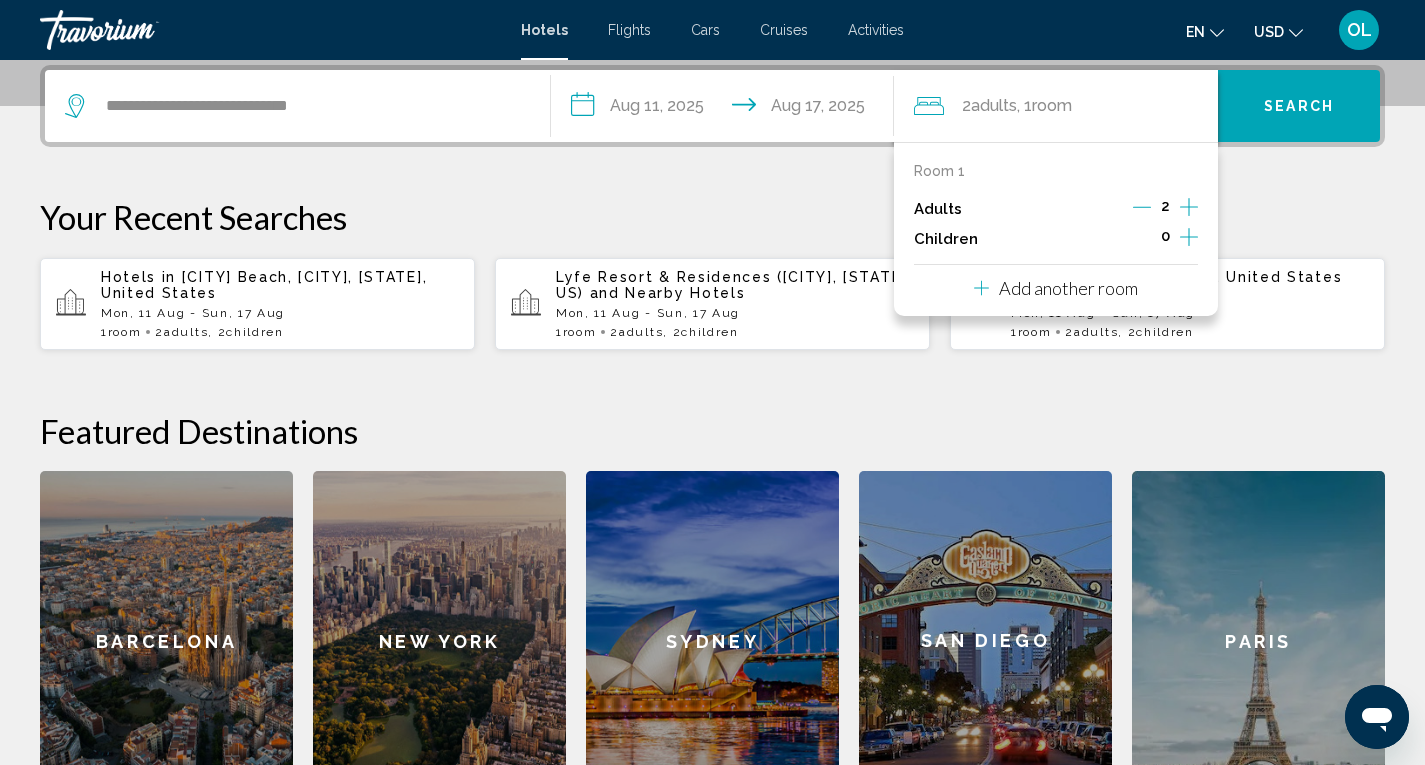 click on "Adults" 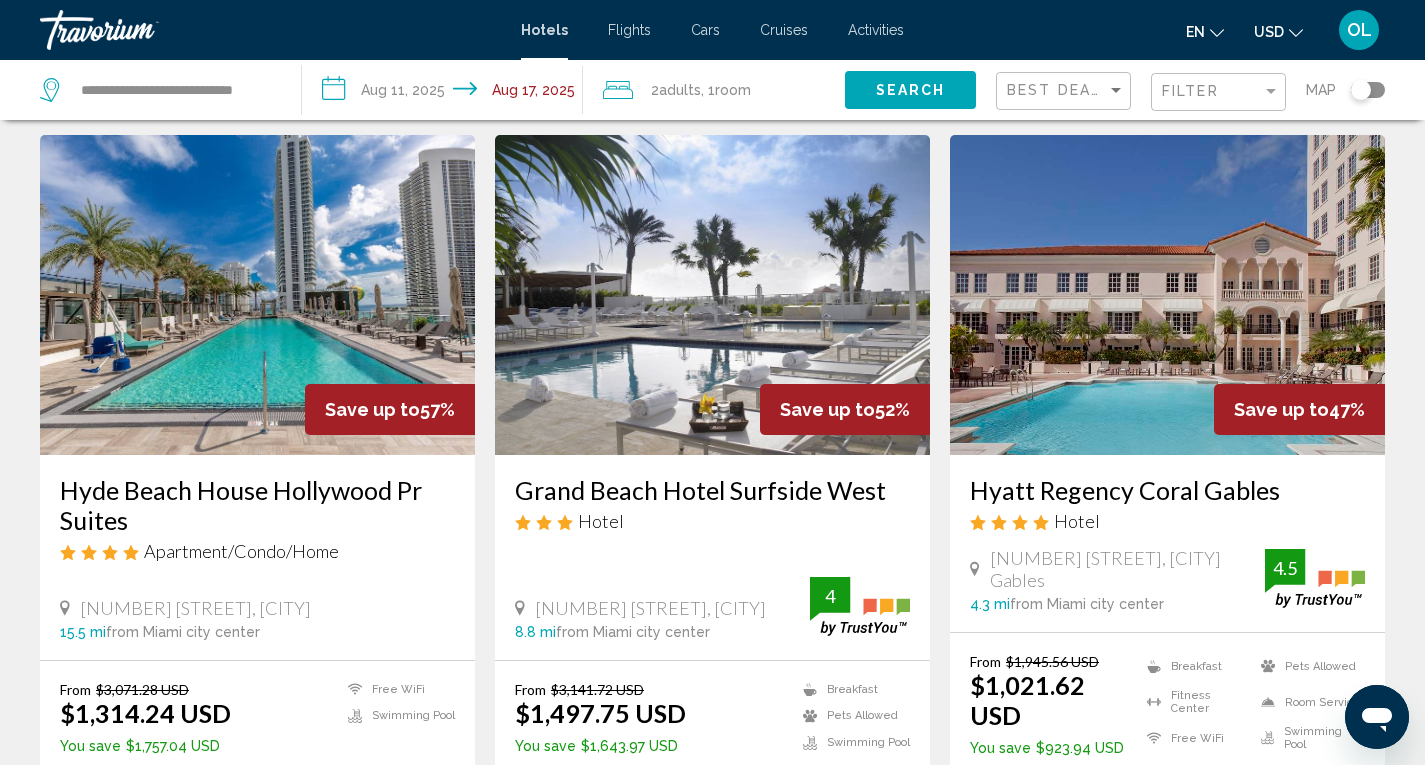 scroll, scrollTop: 200, scrollLeft: 0, axis: vertical 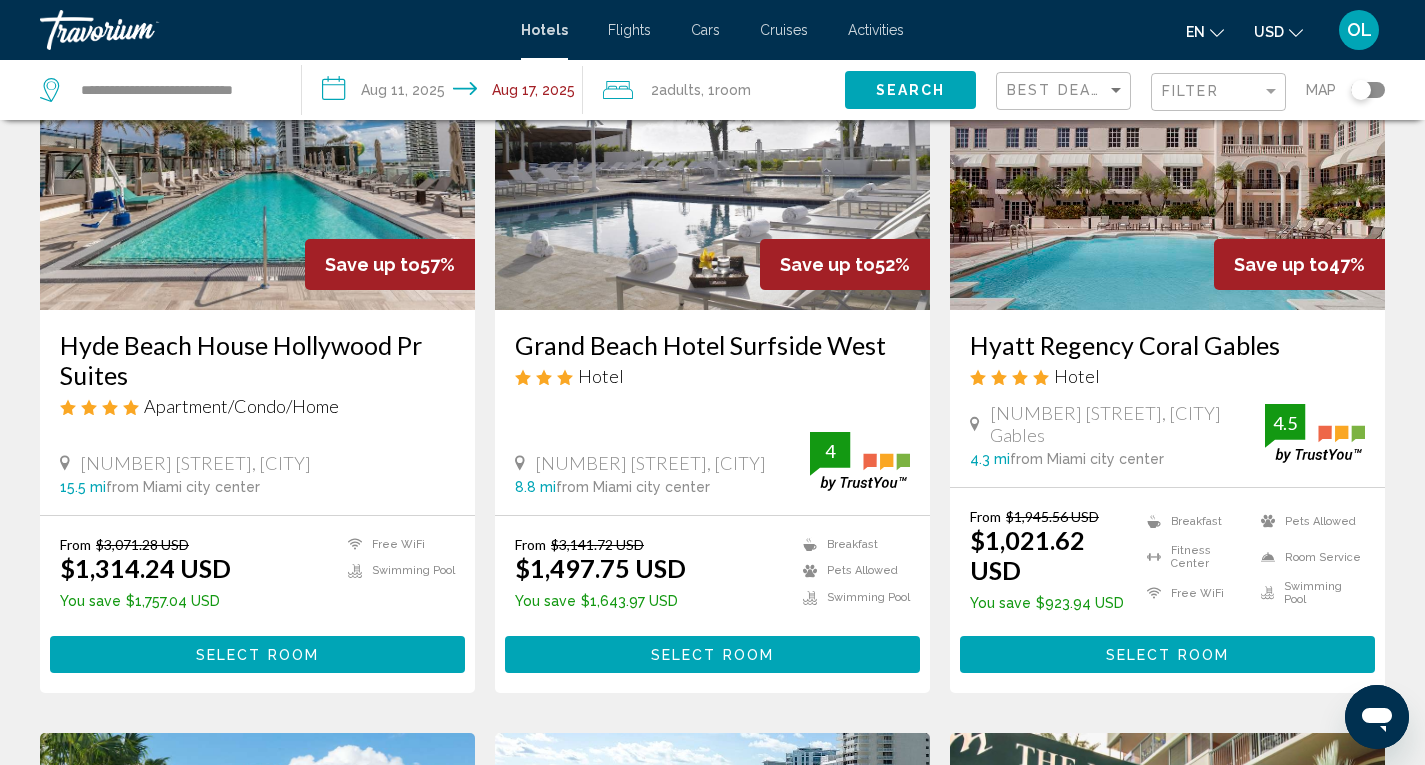 click on "Room" 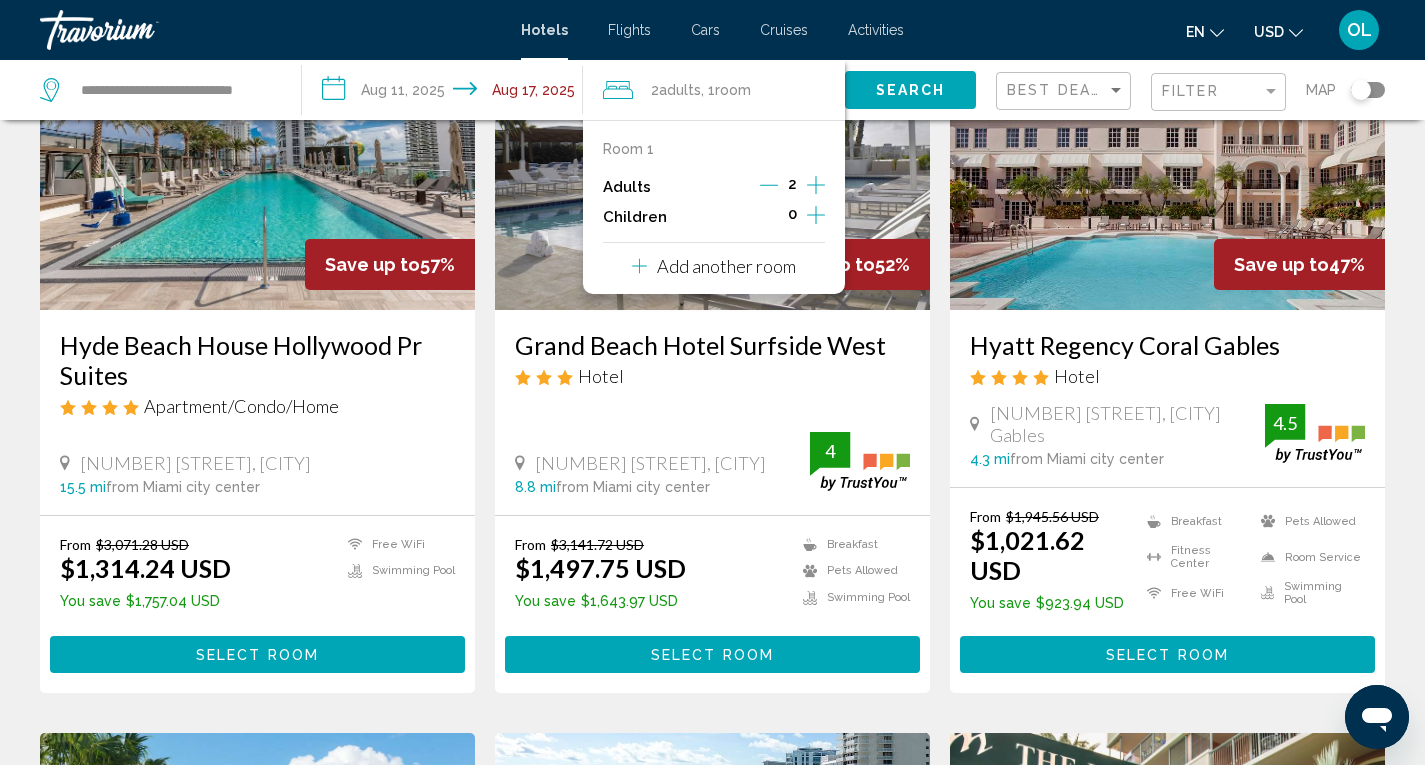 click 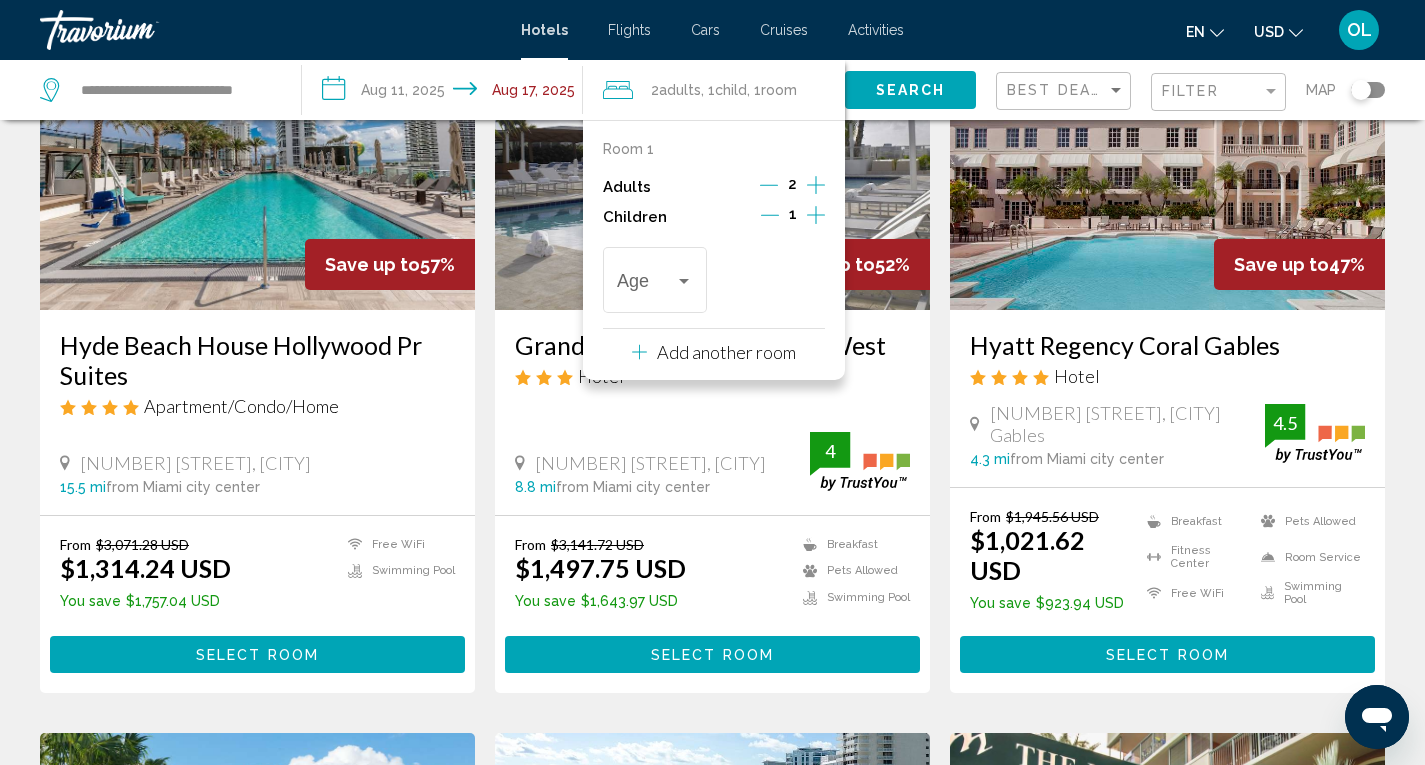 click 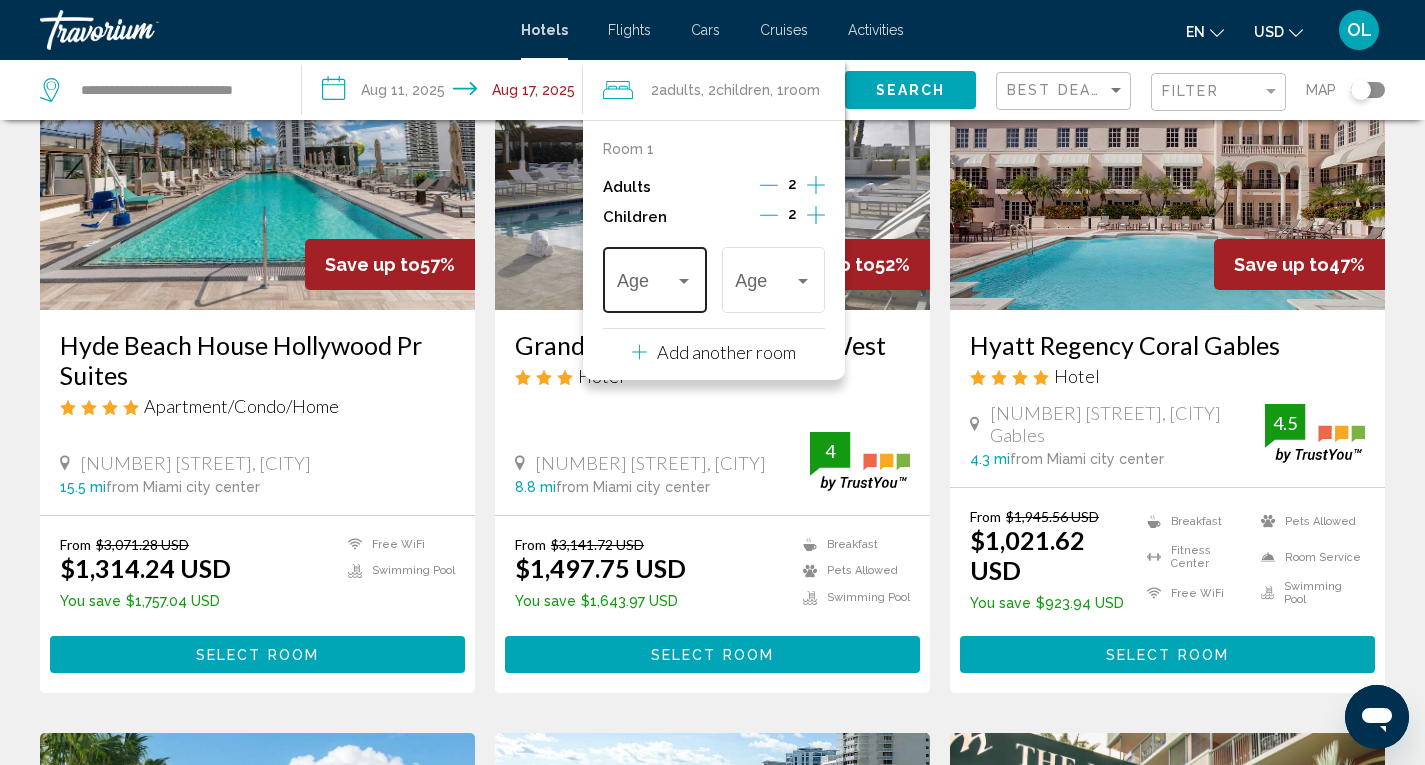 click at bounding box center [646, 285] 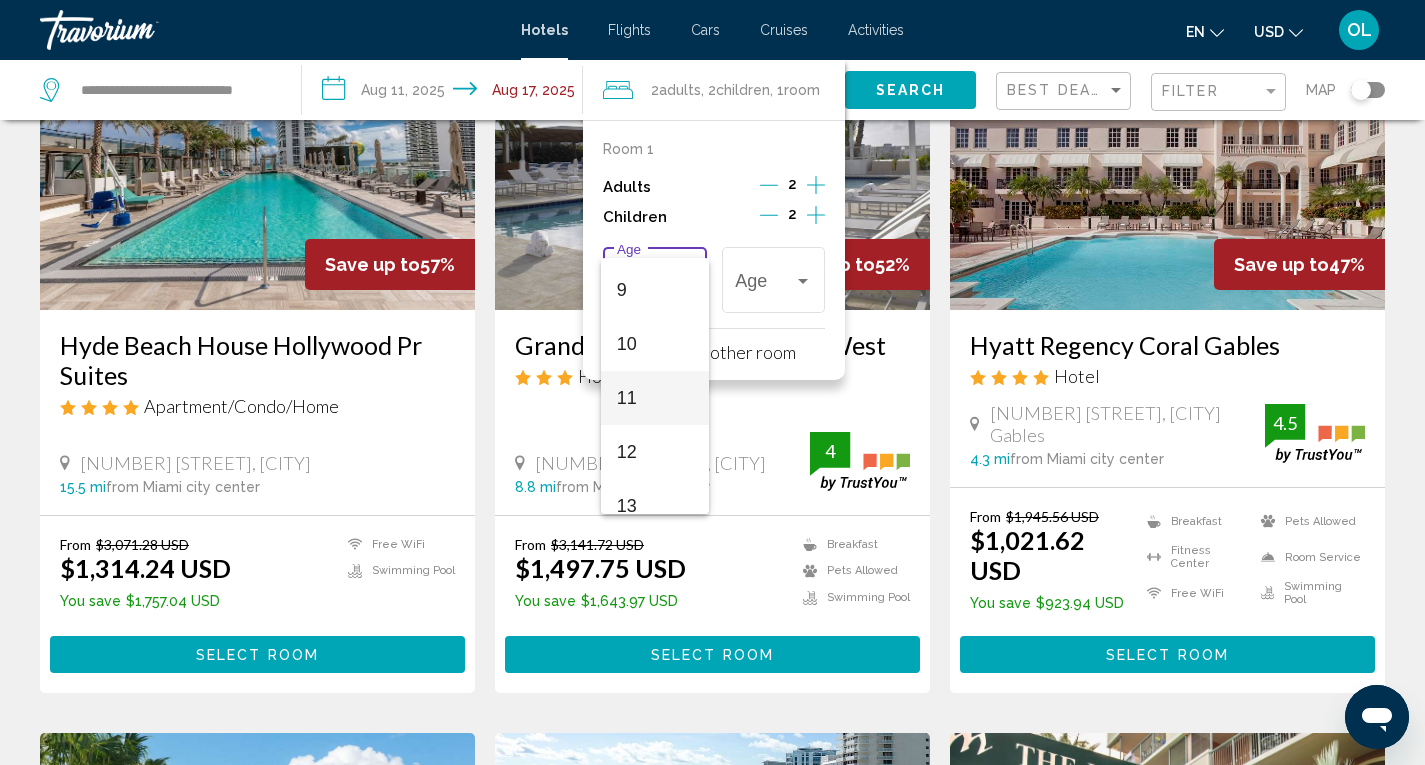 scroll, scrollTop: 600, scrollLeft: 0, axis: vertical 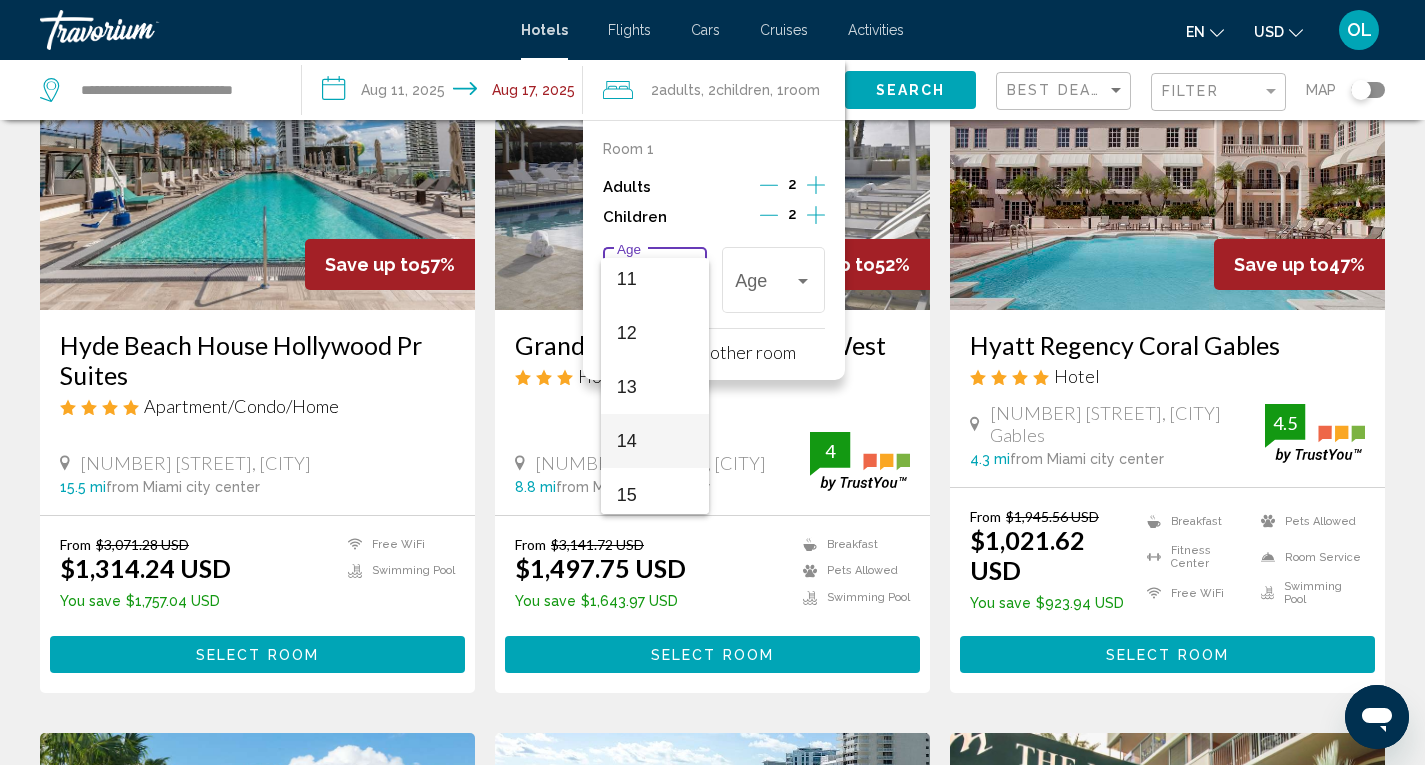click on "14" at bounding box center (655, 441) 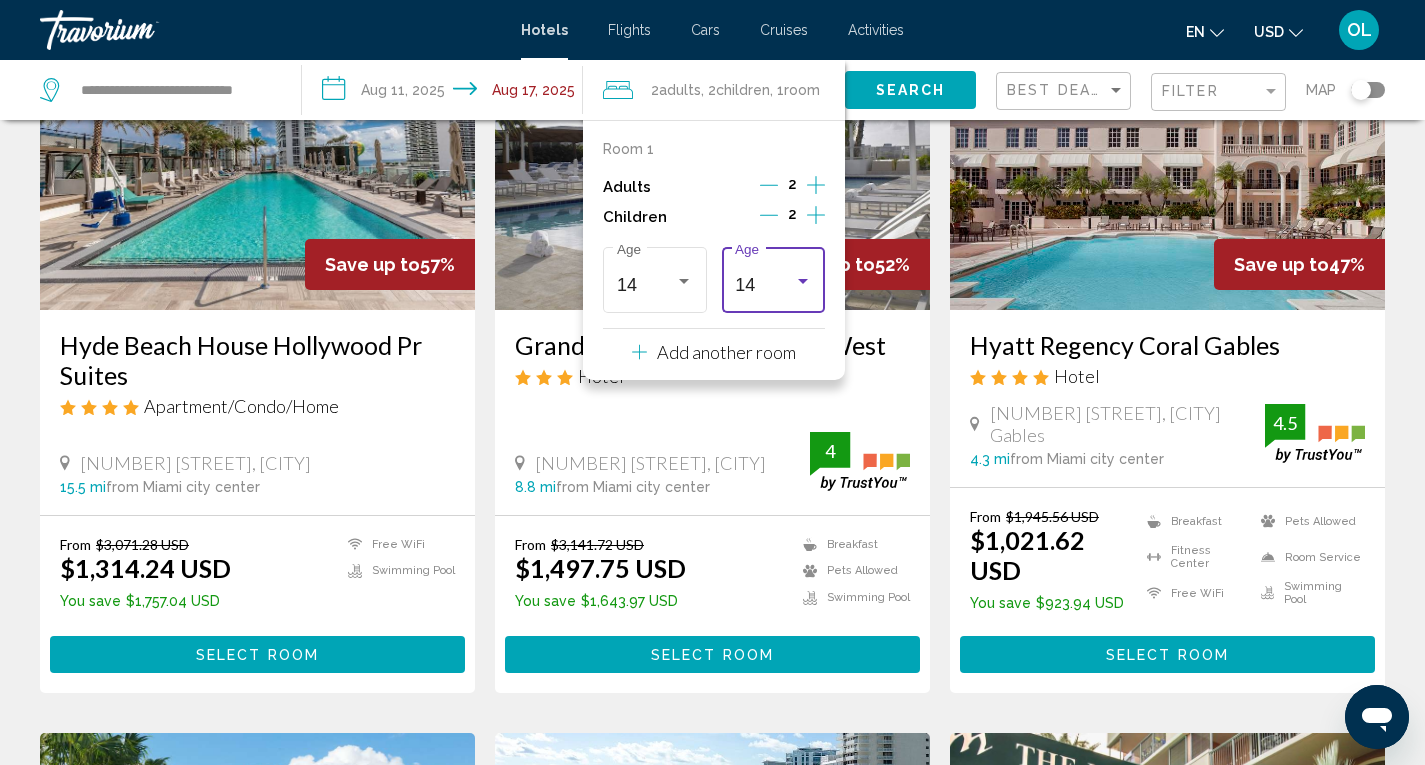 click on "14" at bounding box center [764, 285] 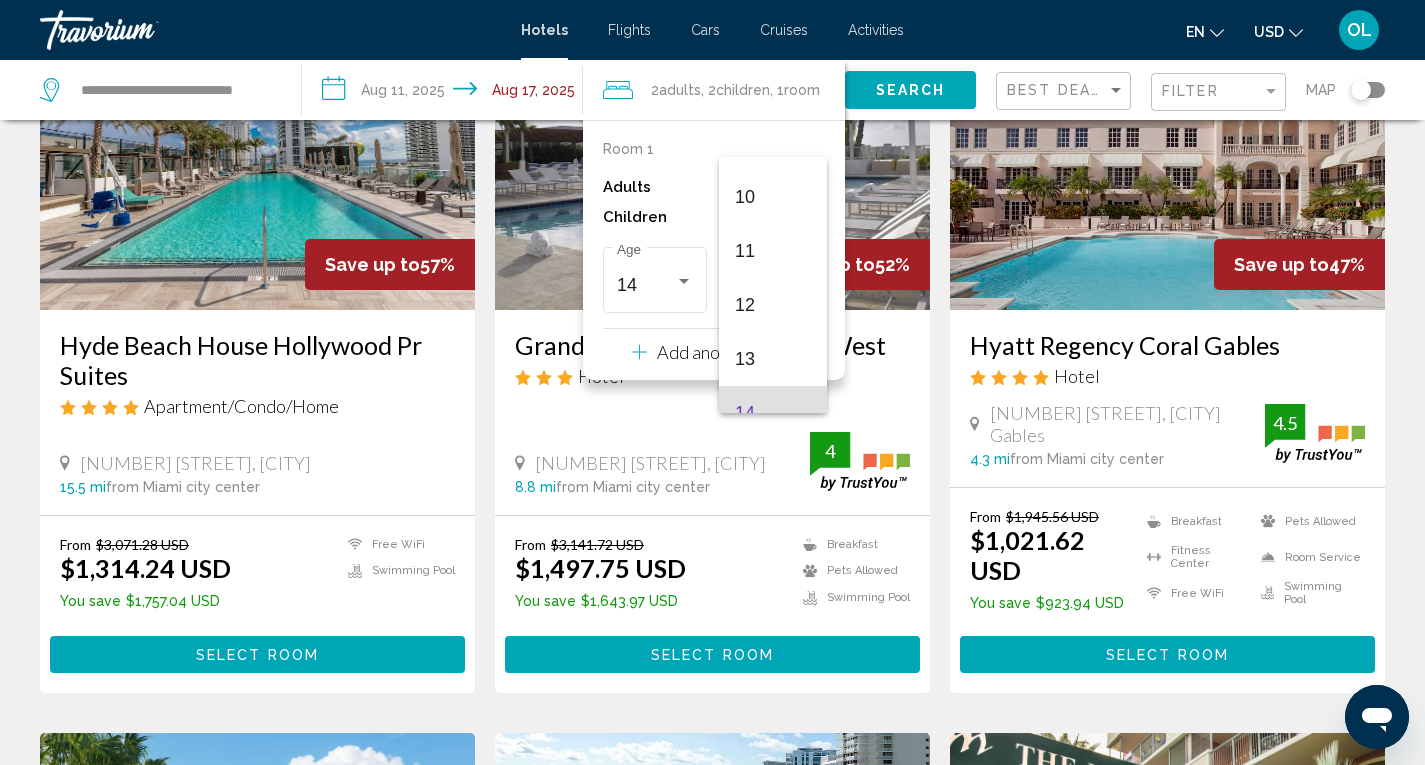 scroll, scrollTop: 455, scrollLeft: 0, axis: vertical 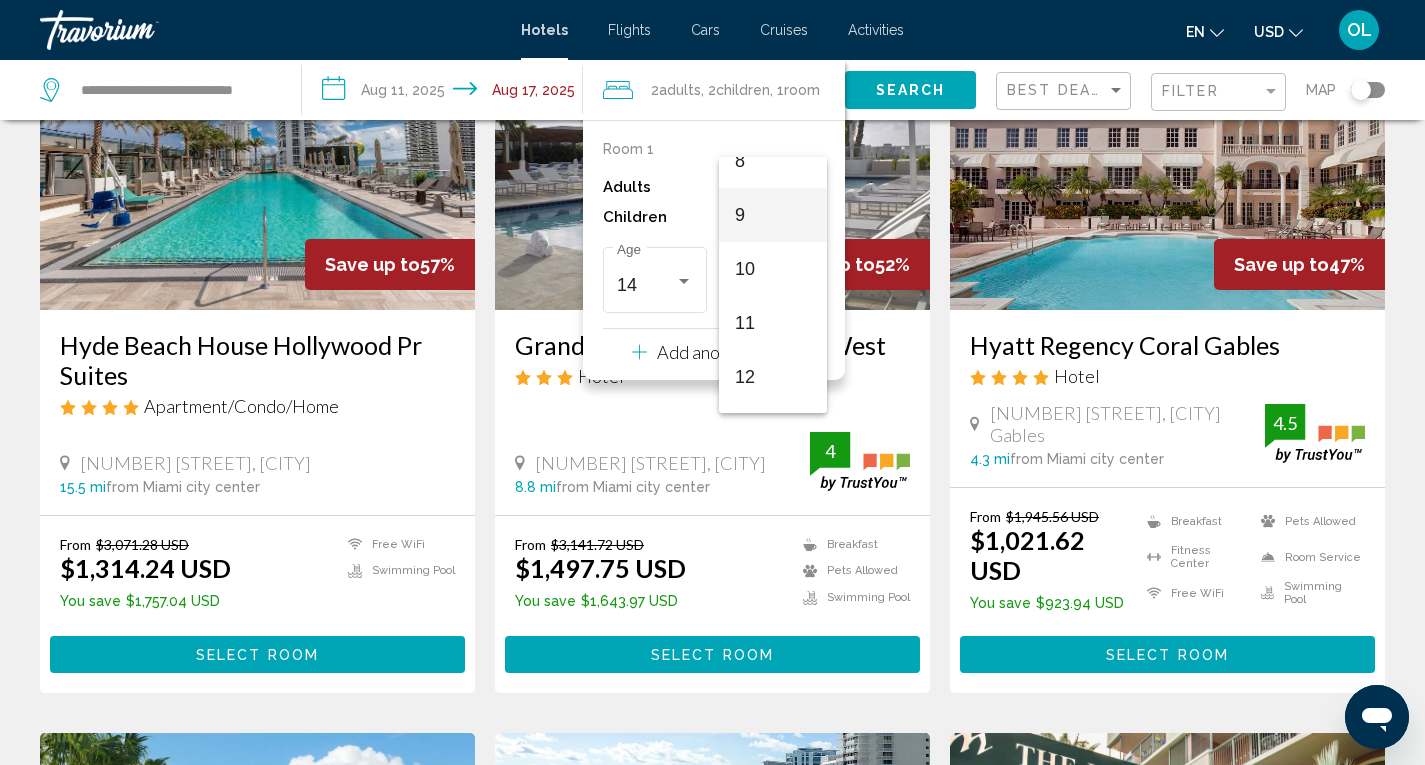 click on "9" at bounding box center [773, 215] 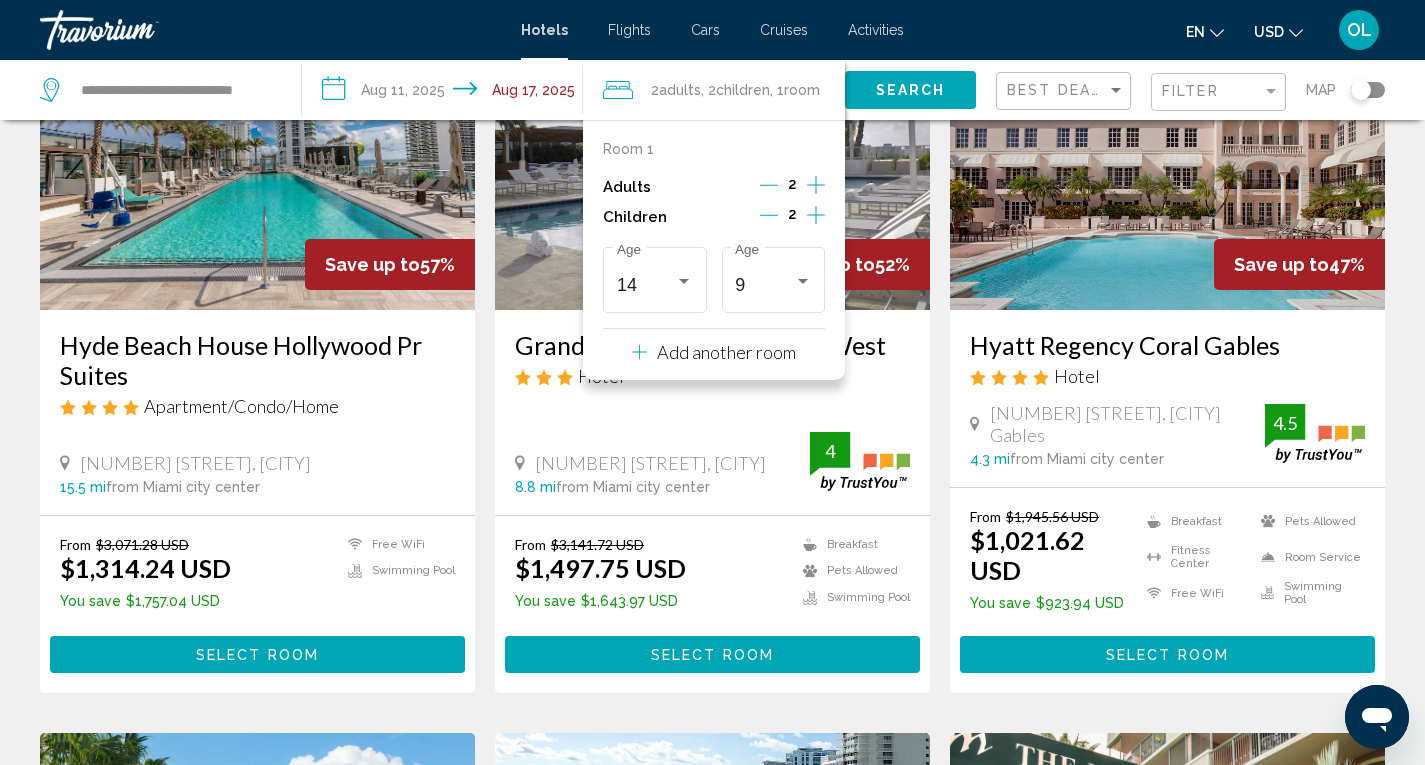 click on "Search" 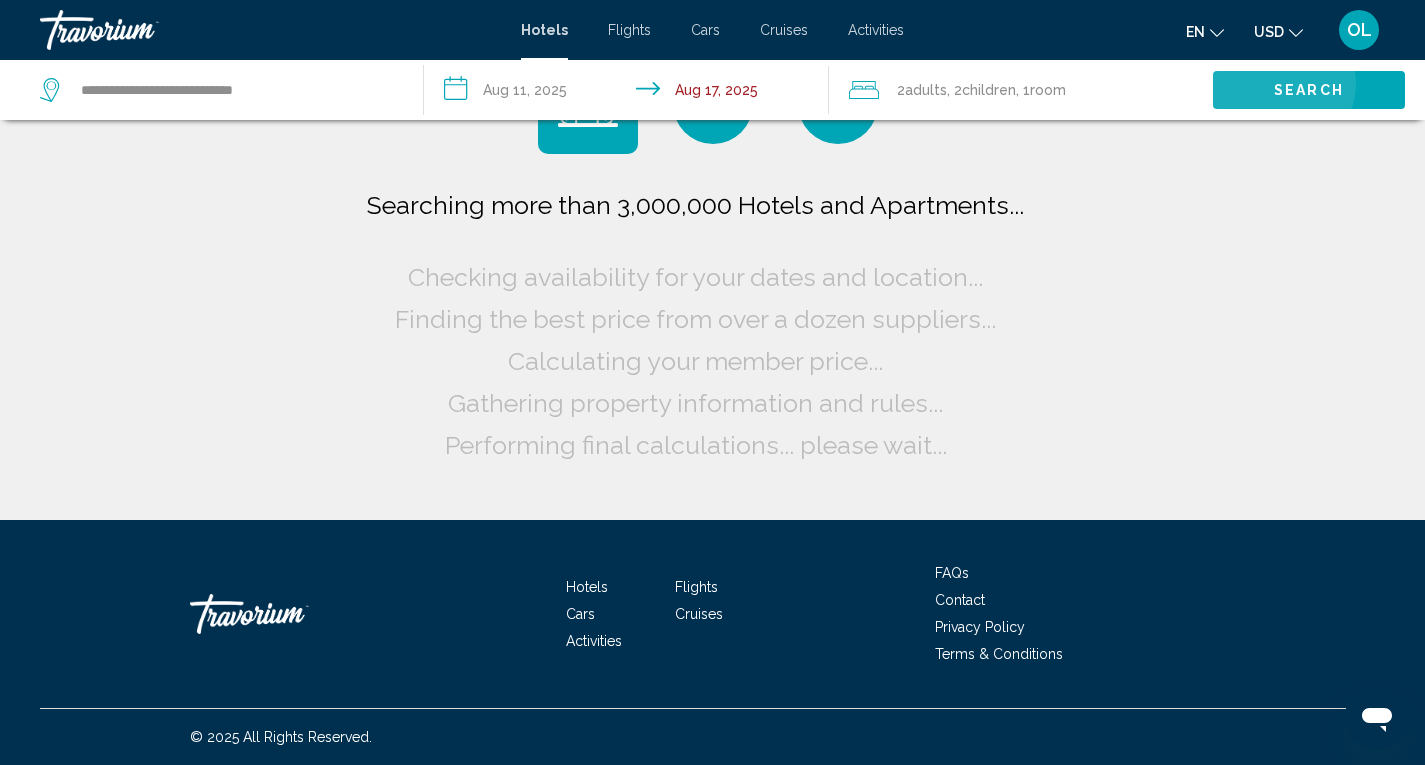 scroll, scrollTop: 0, scrollLeft: 0, axis: both 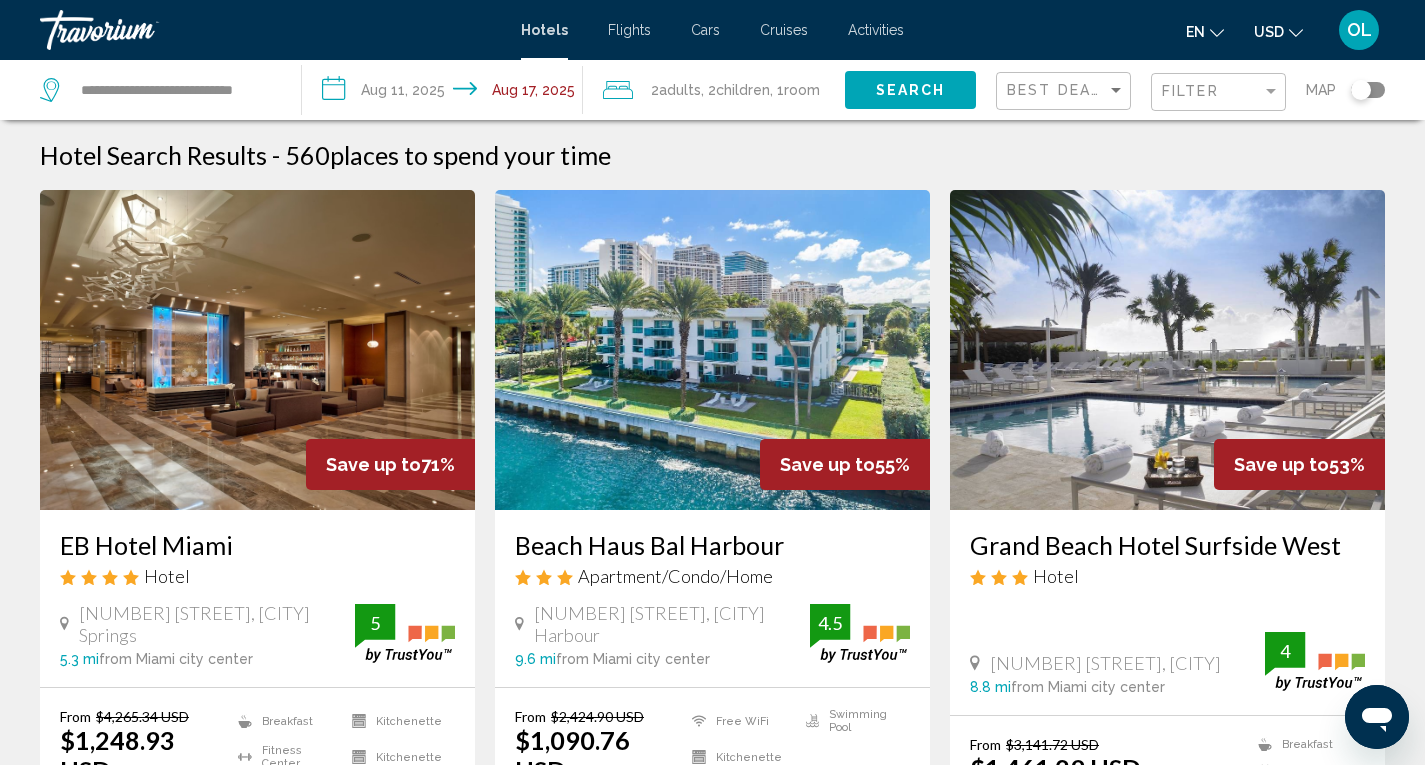 click on "Adults" 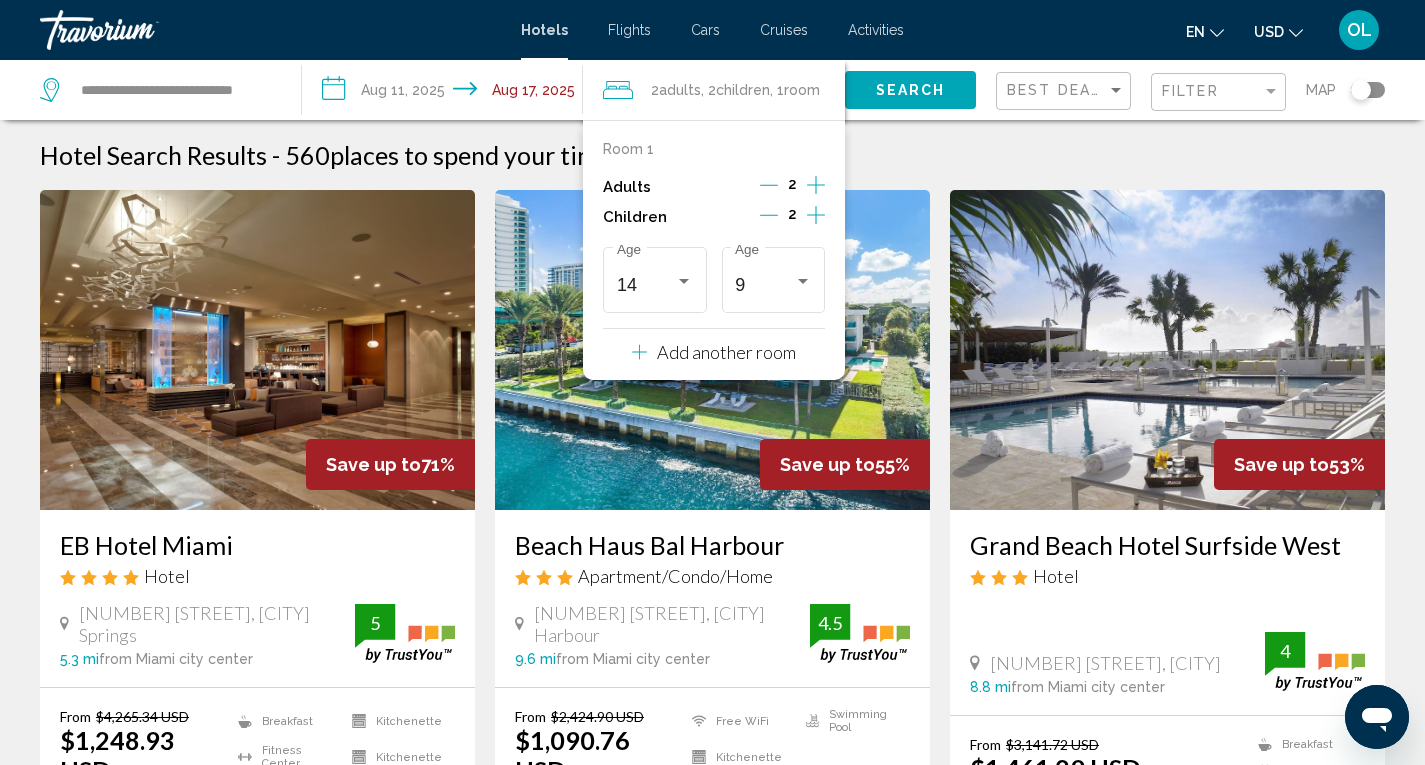 click 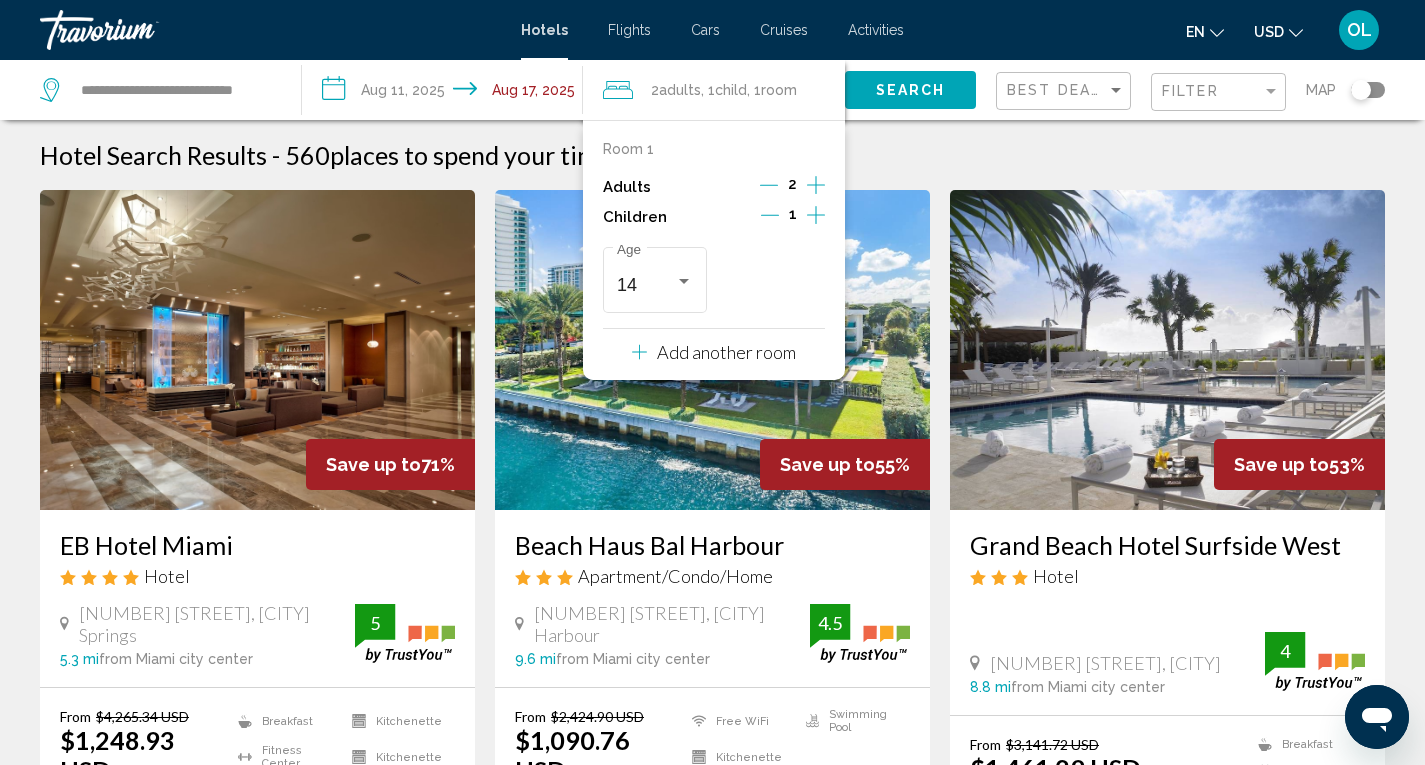 click 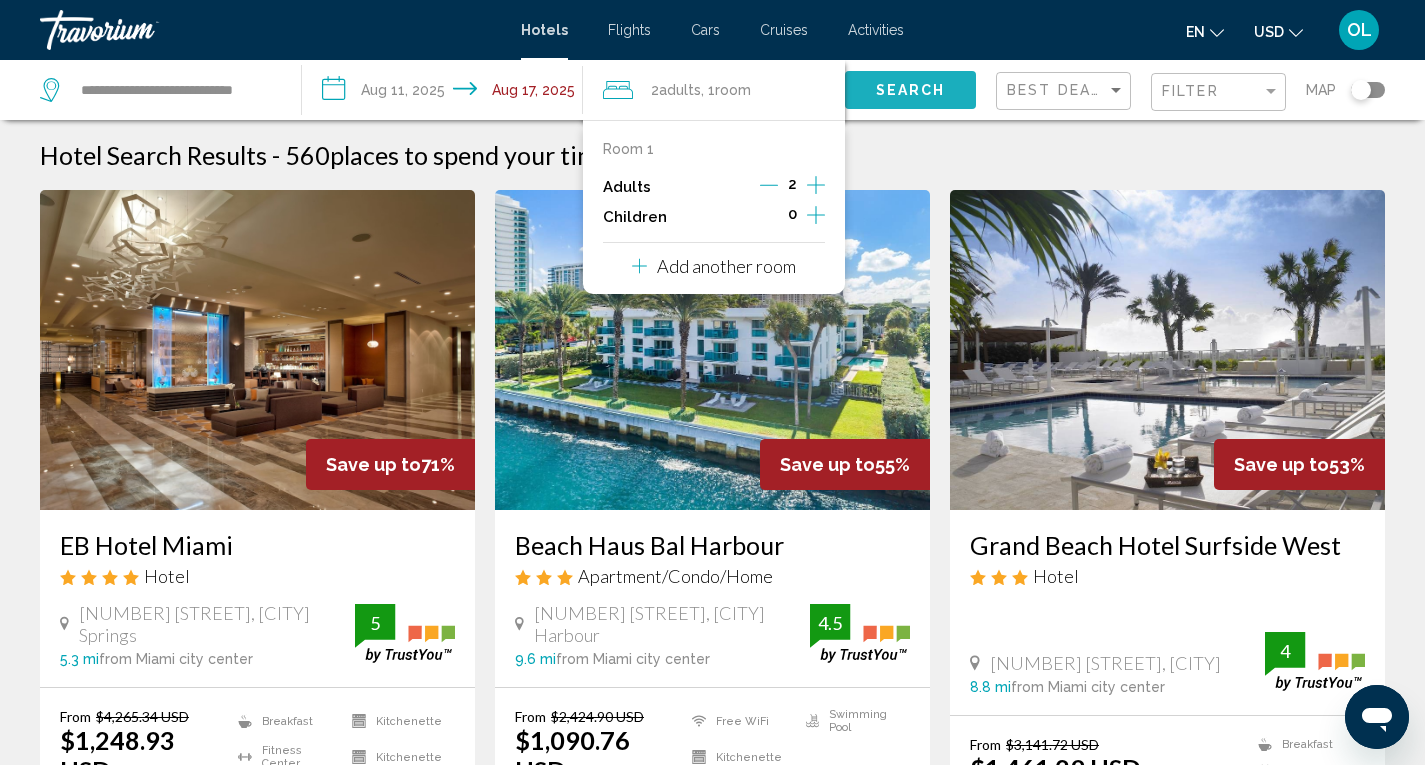 click on "Search" 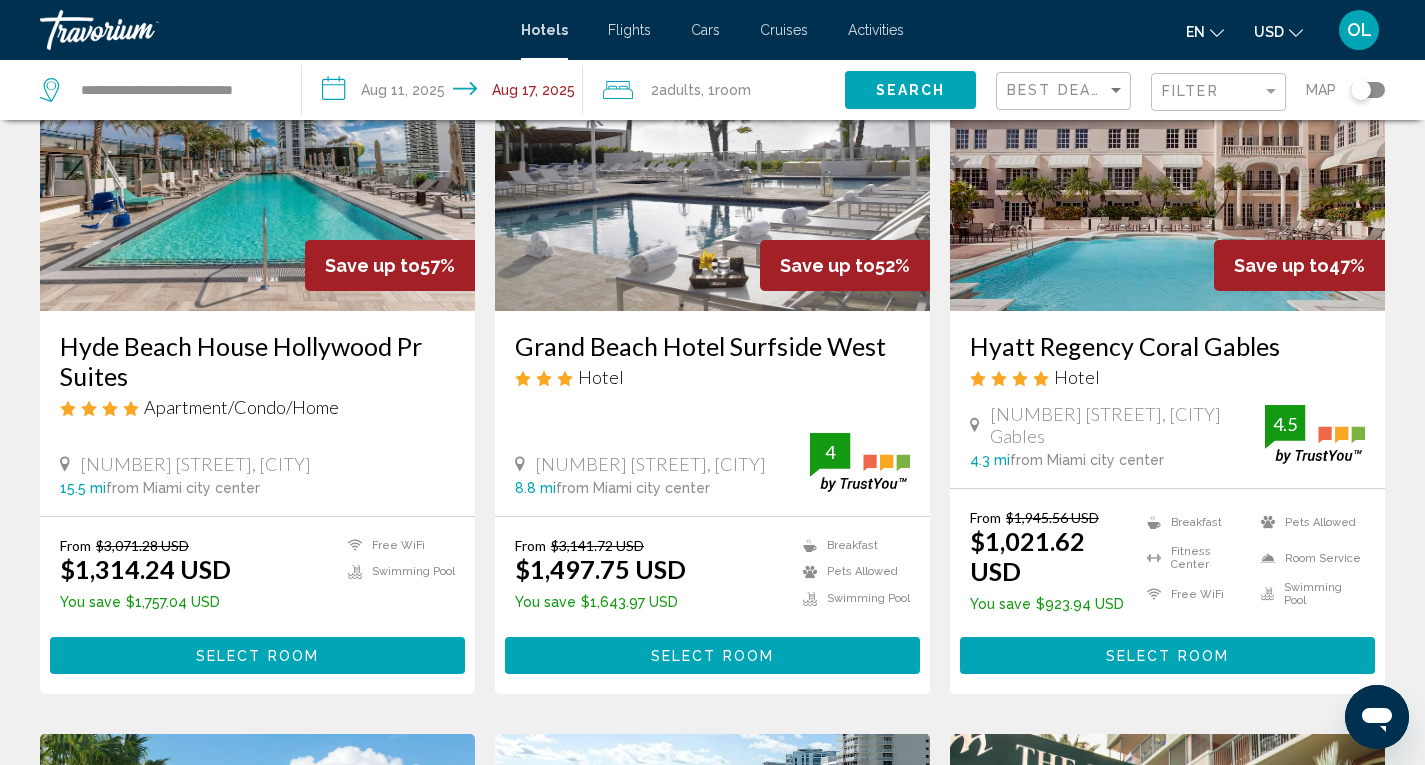 scroll, scrollTop: 200, scrollLeft: 0, axis: vertical 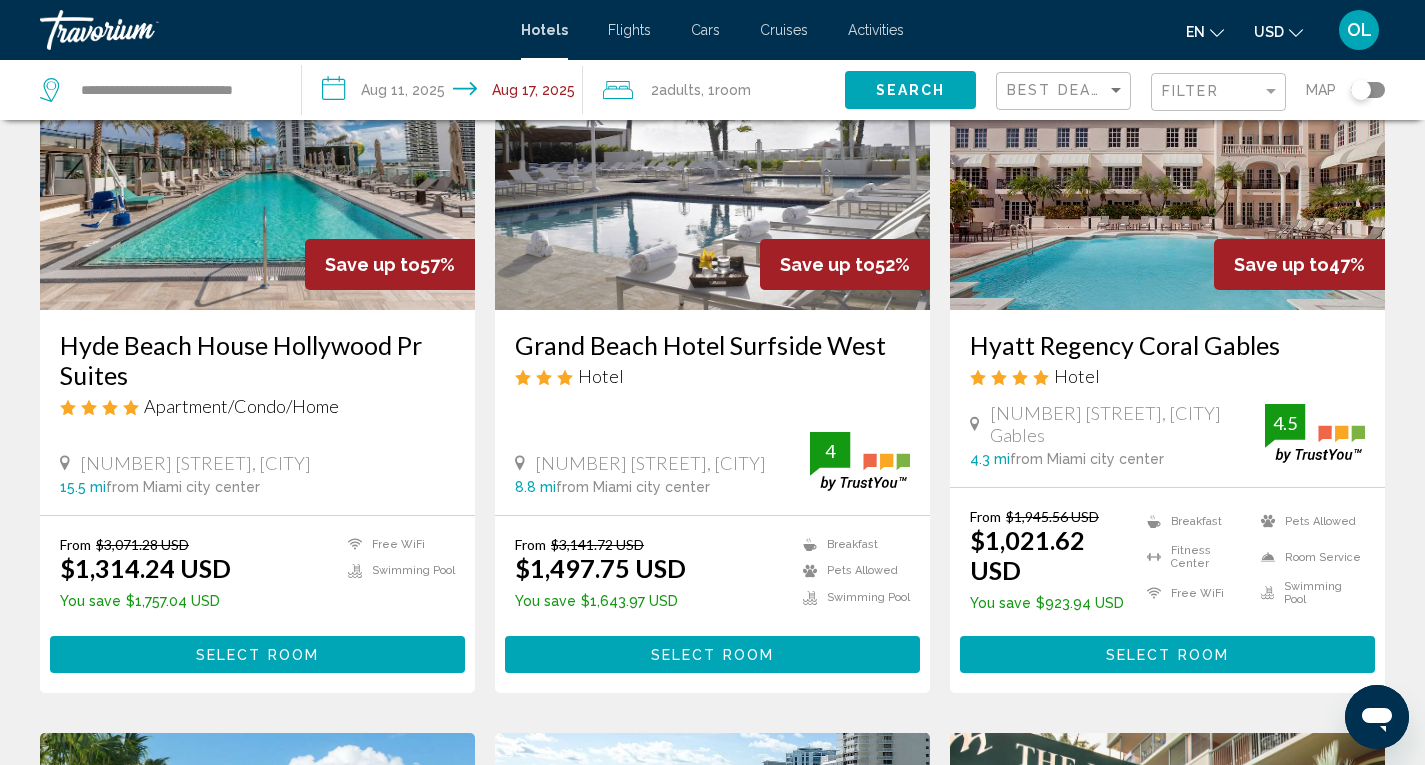 click on "Select Room" at bounding box center (257, 655) 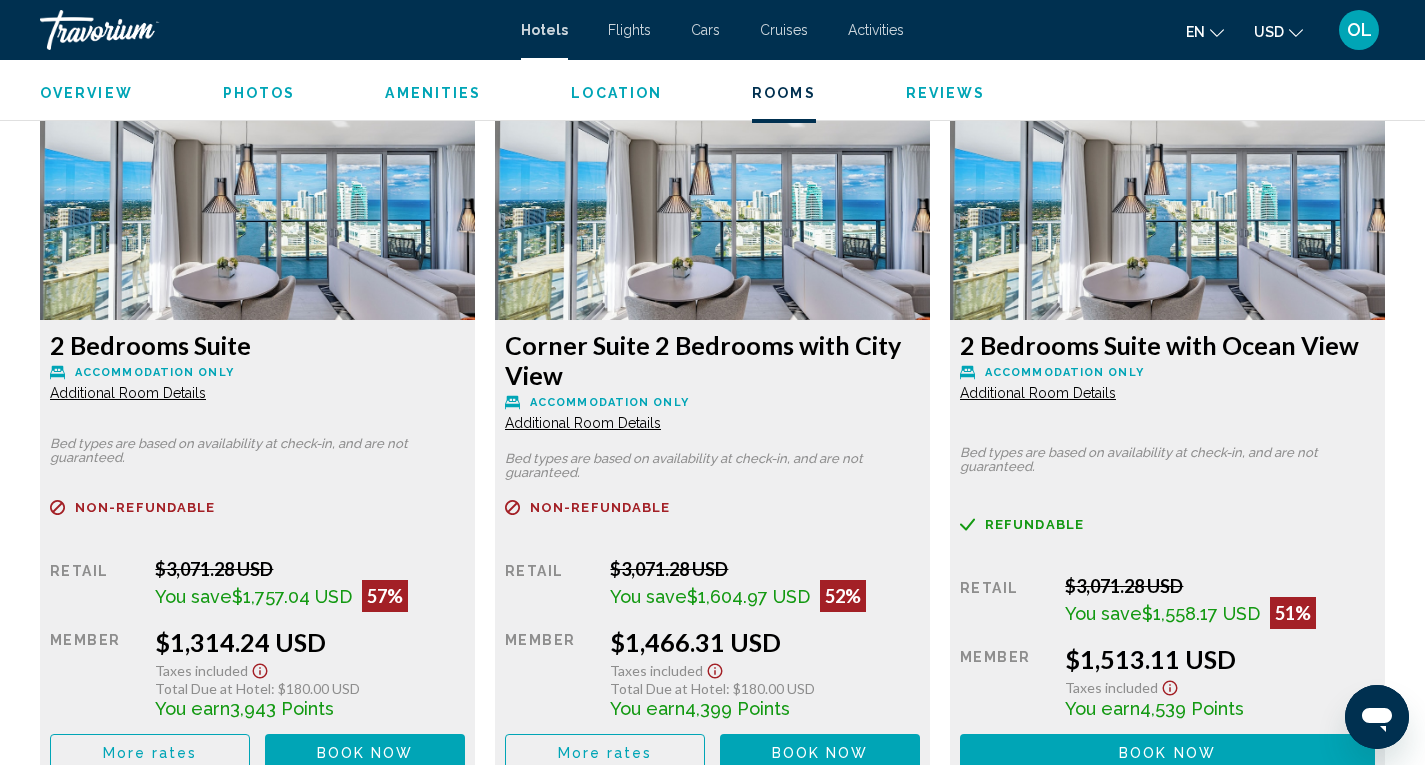 scroll, scrollTop: 2900, scrollLeft: 0, axis: vertical 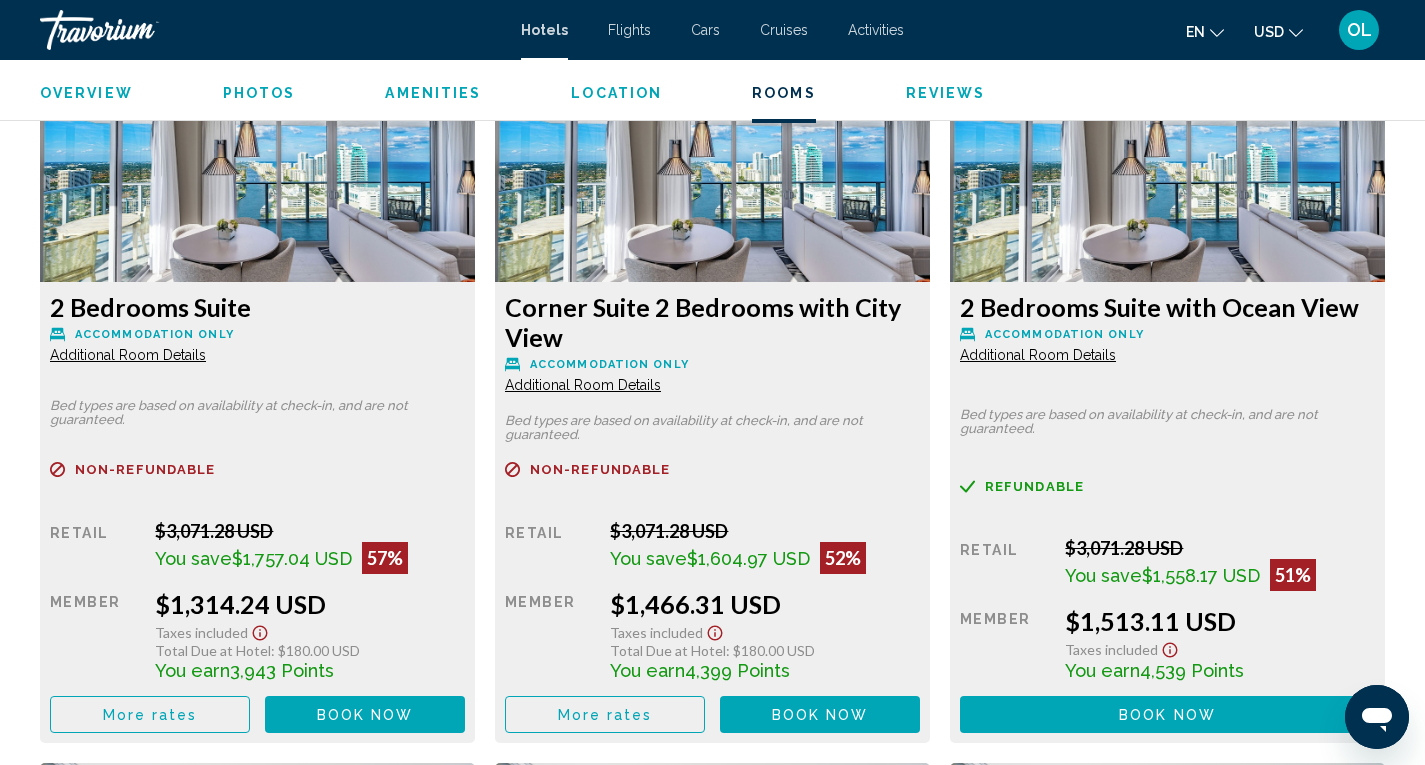 click 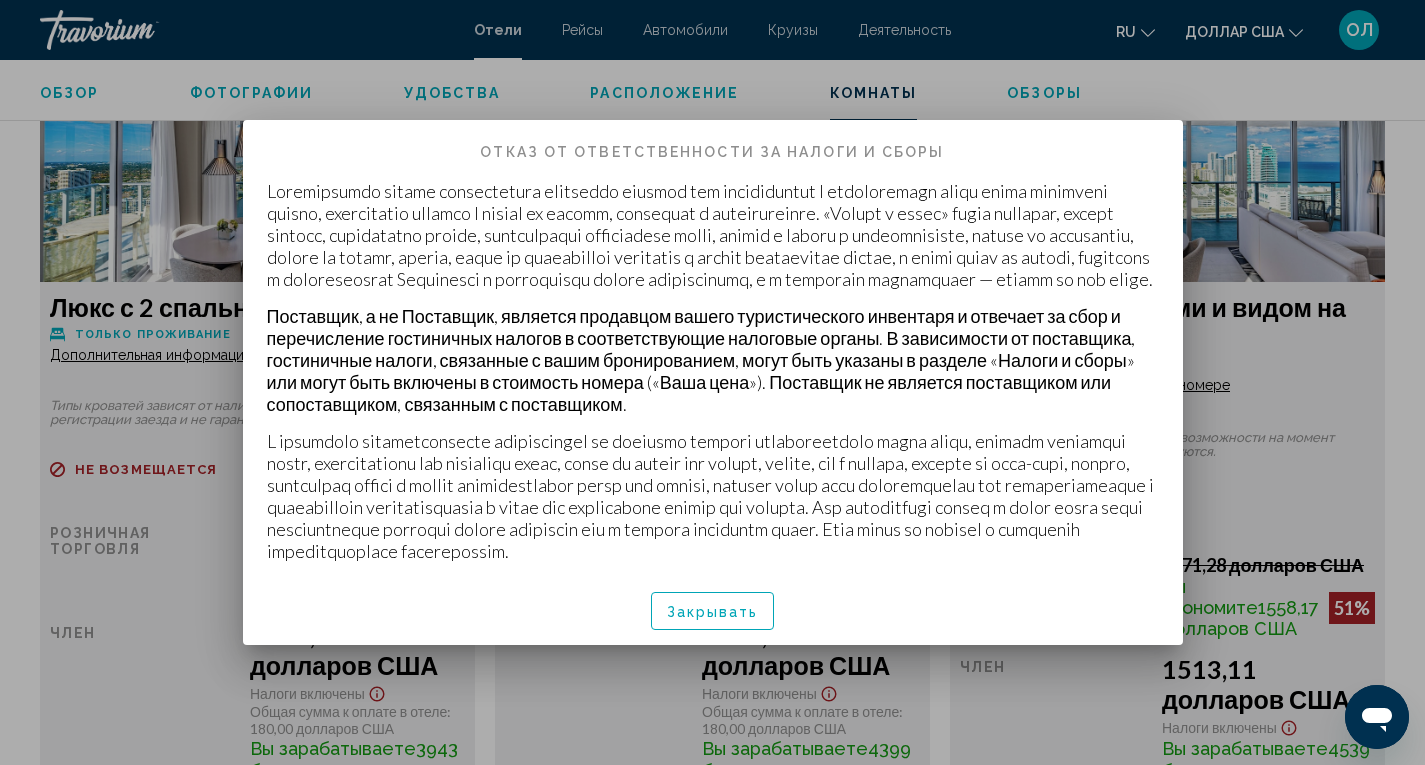 click on "Закрывать" at bounding box center [713, 612] 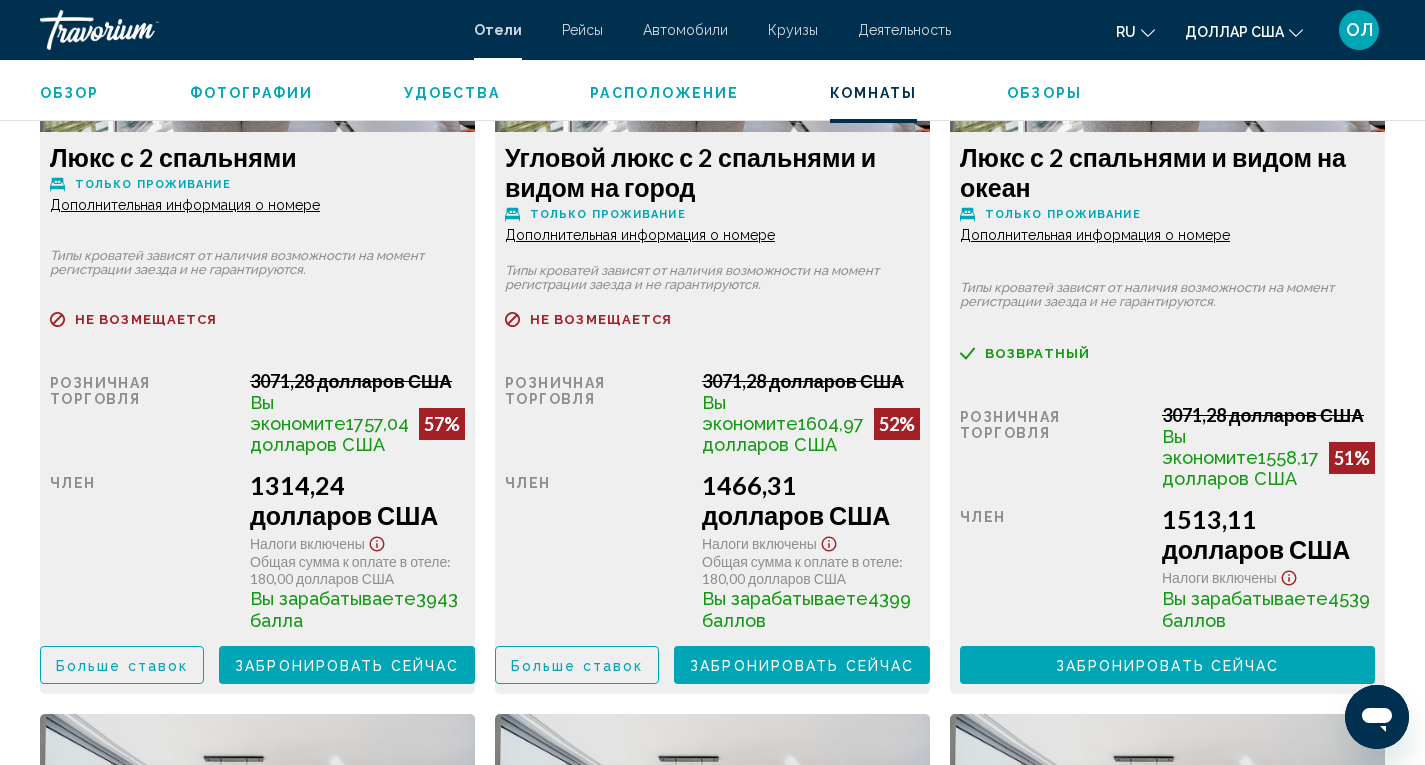 scroll, scrollTop: 3100, scrollLeft: 0, axis: vertical 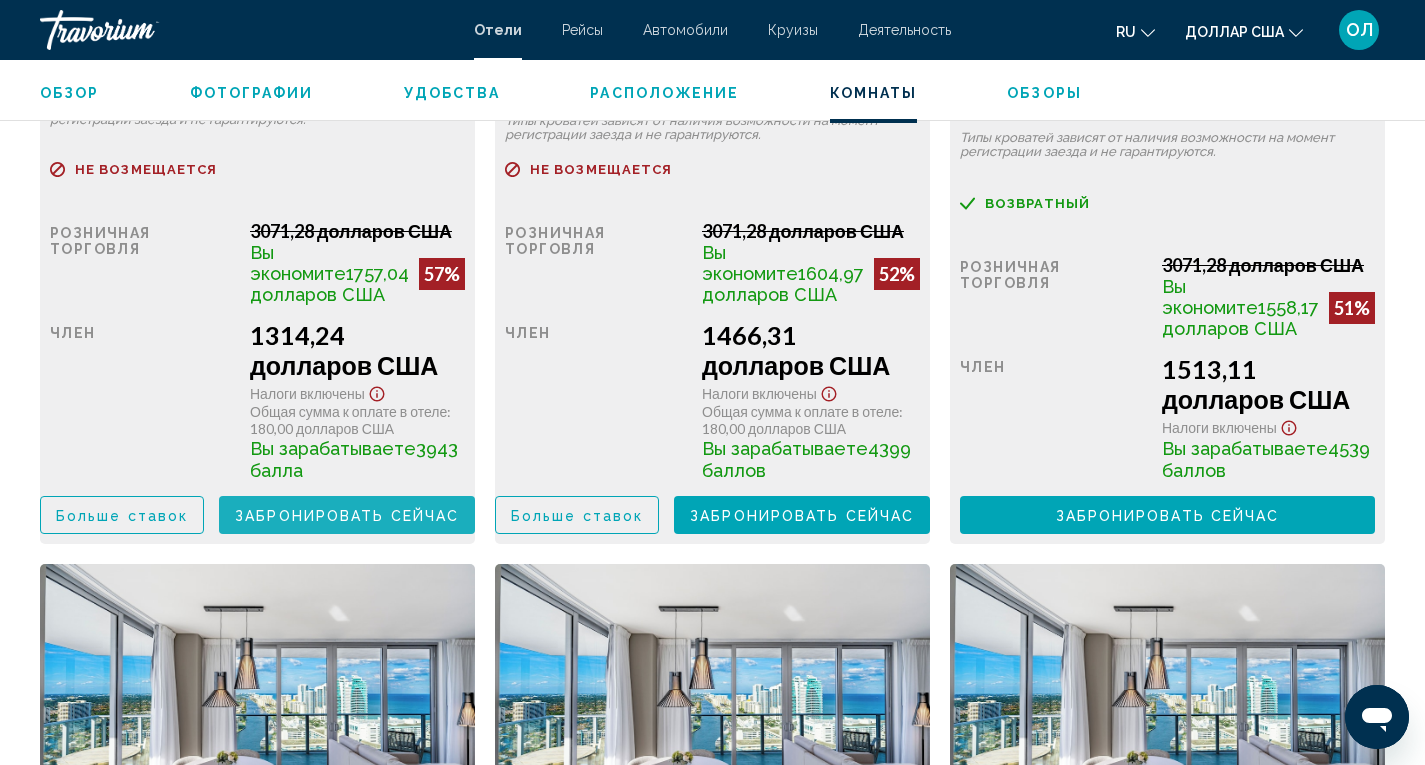 click on "Забронировать сейчас" at bounding box center (347, 516) 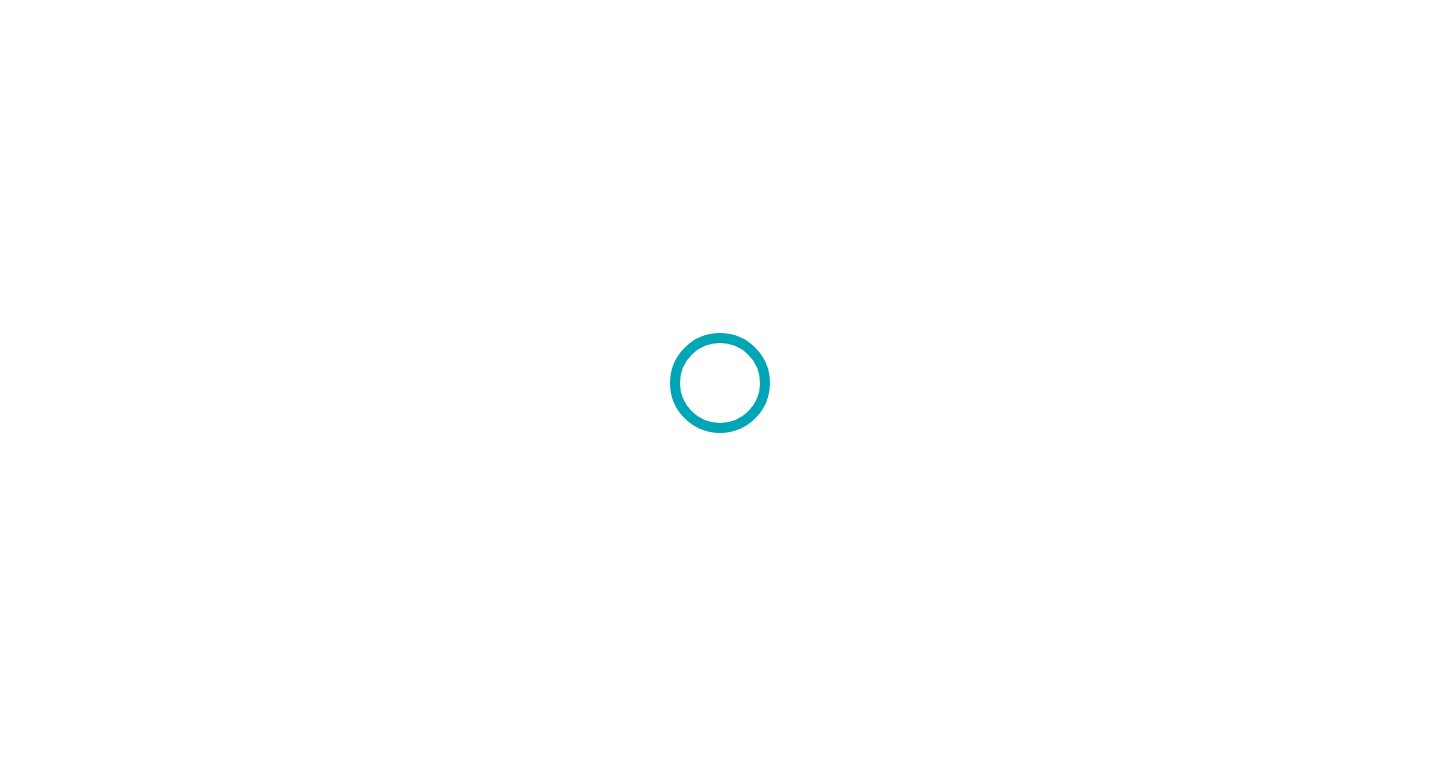 scroll, scrollTop: 0, scrollLeft: 0, axis: both 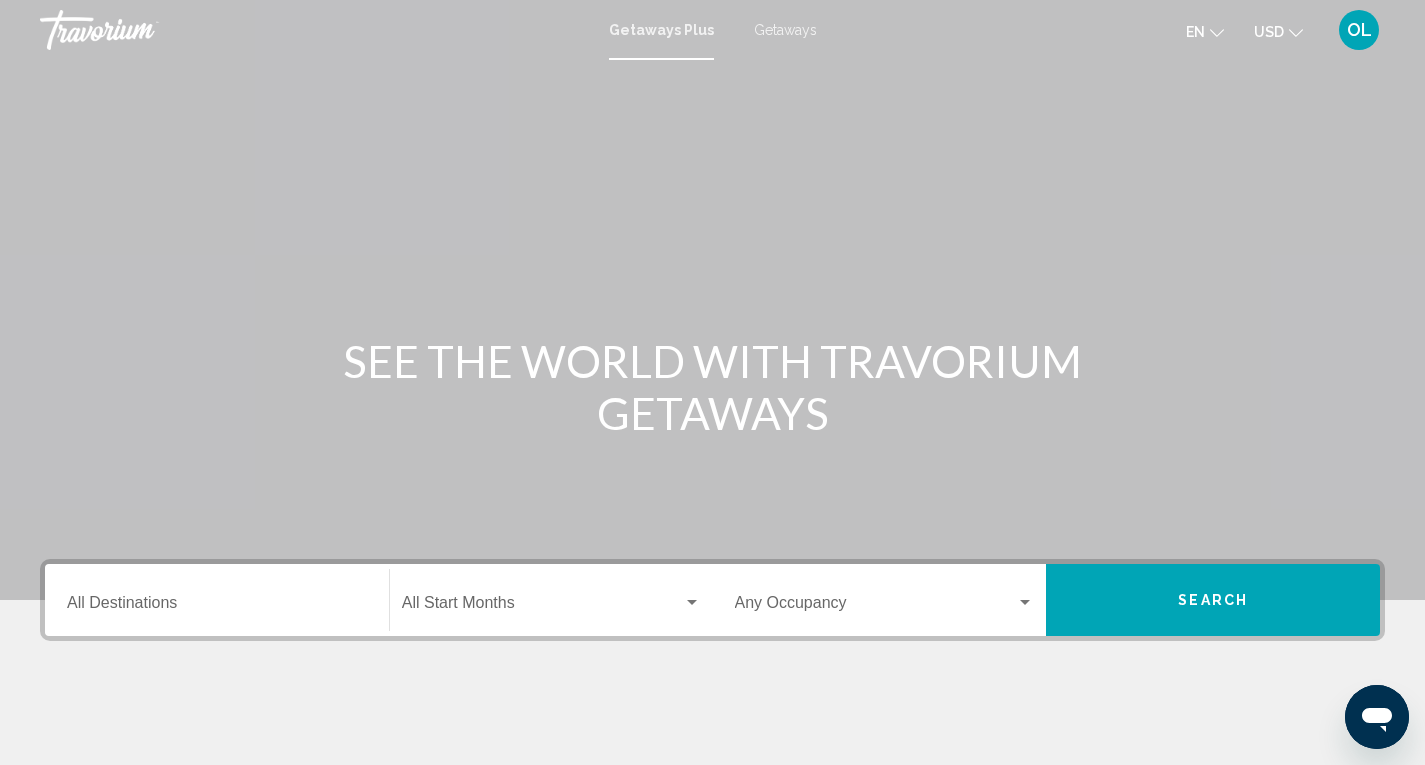 click on "Destination All Destinations" at bounding box center [217, 607] 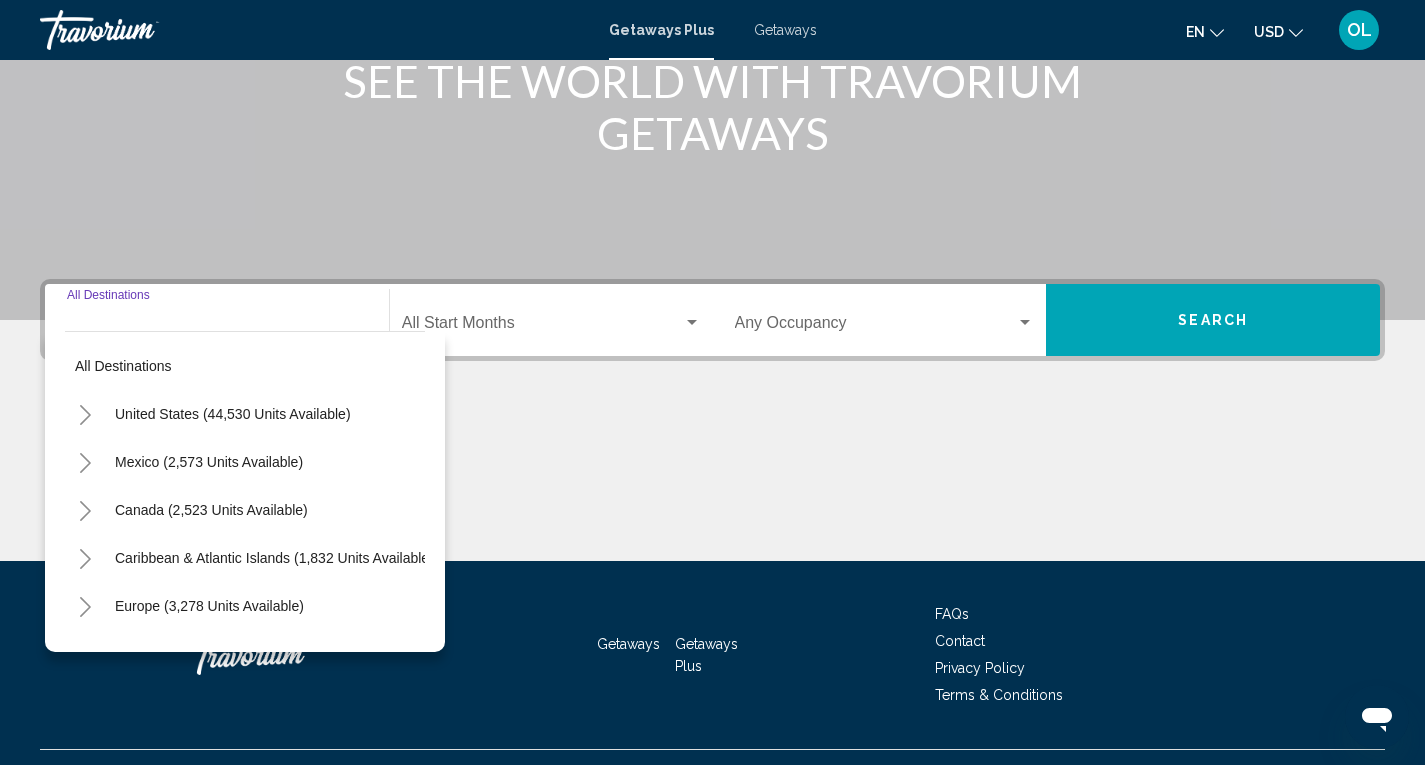scroll, scrollTop: 321, scrollLeft: 0, axis: vertical 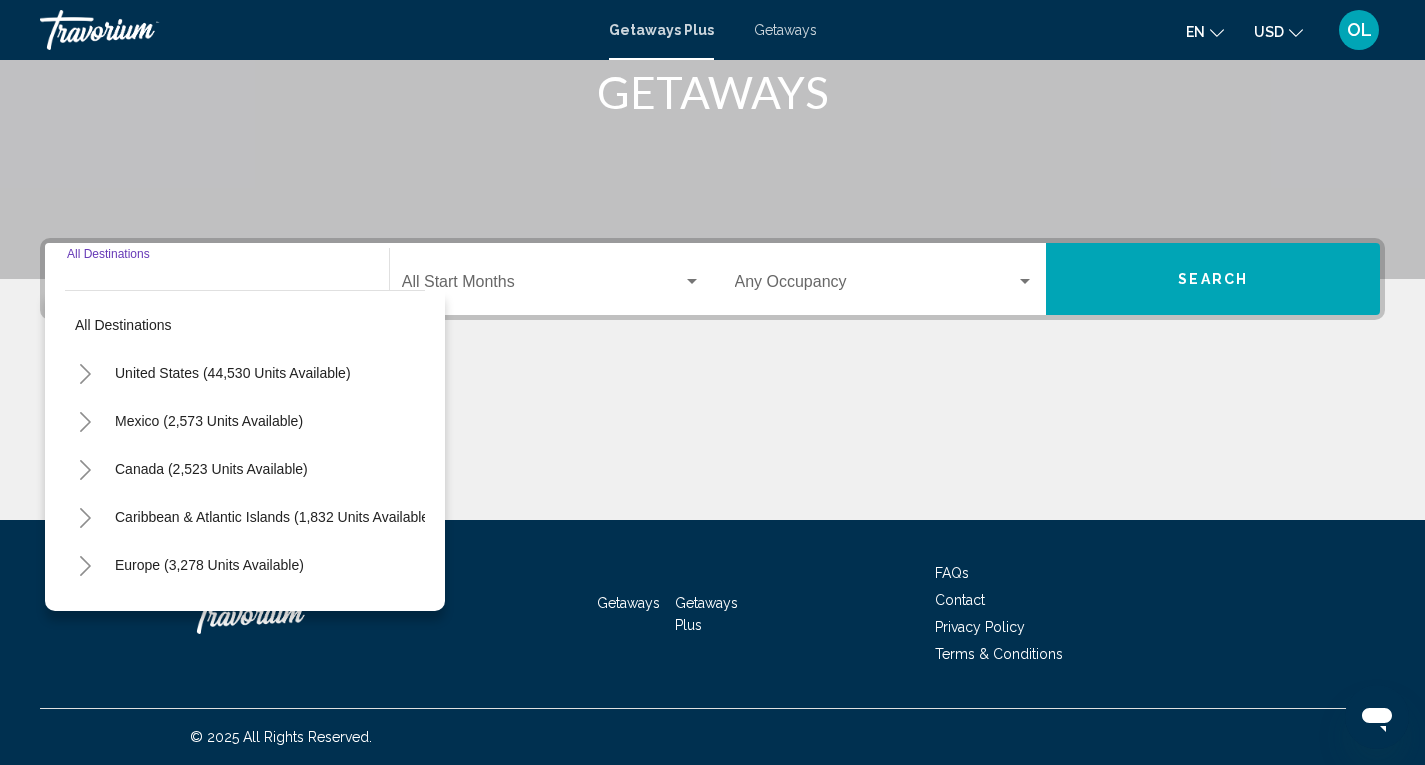 click 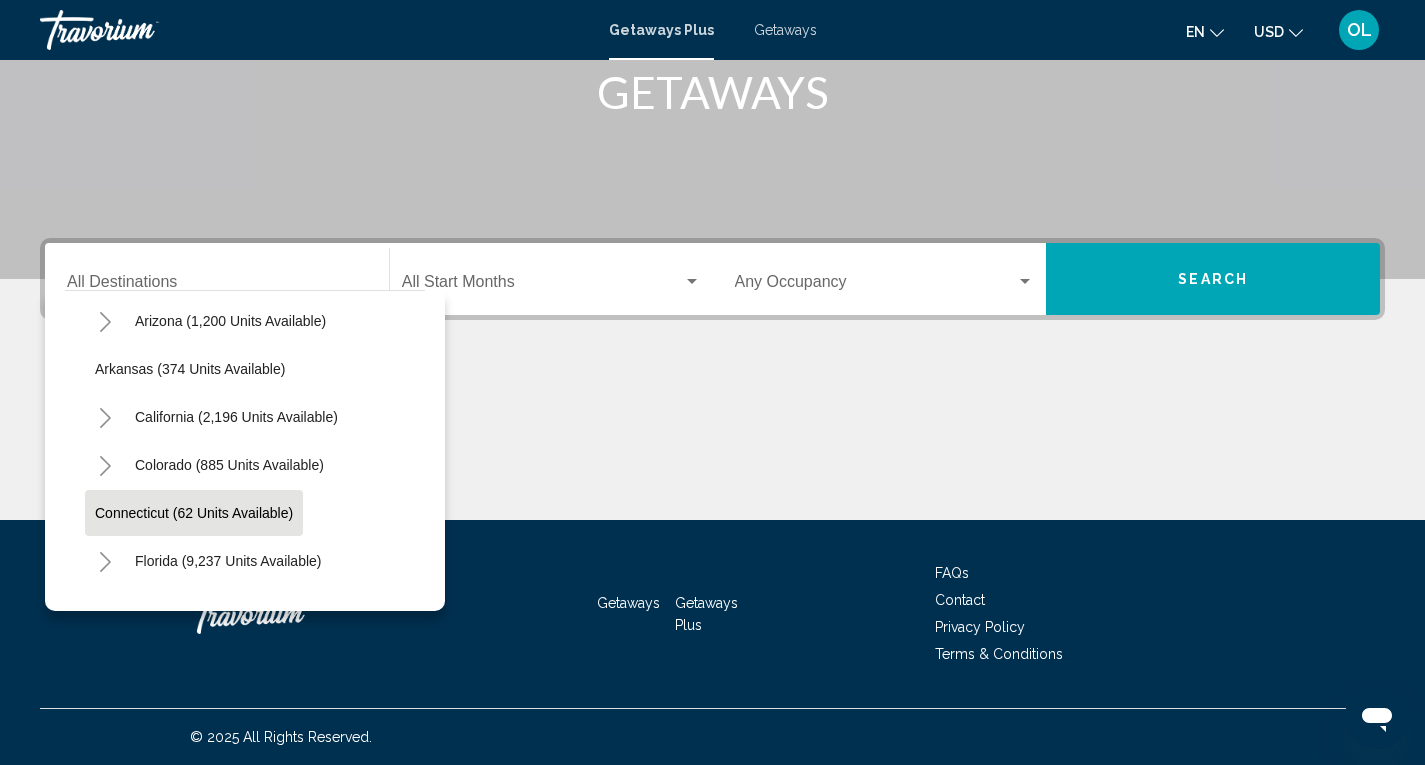 scroll, scrollTop: 200, scrollLeft: 0, axis: vertical 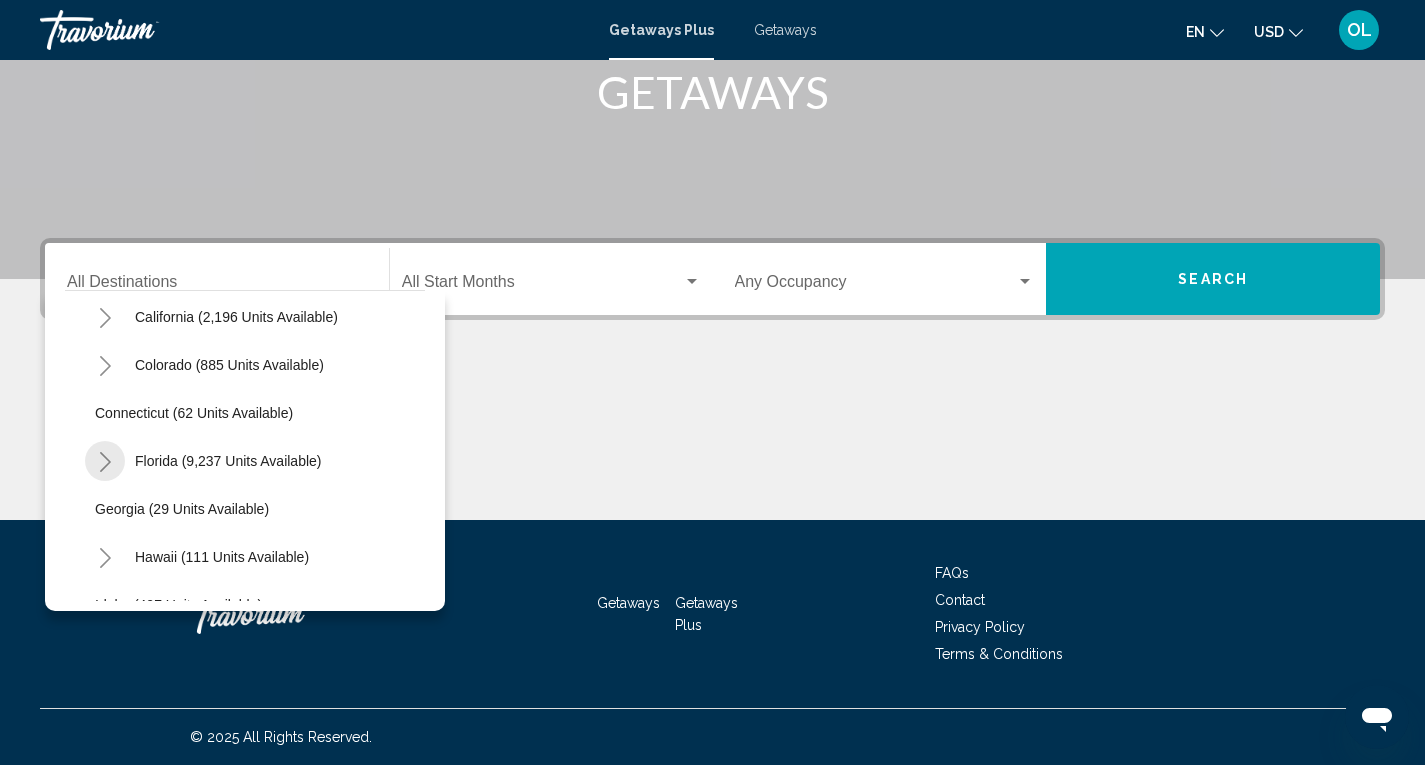 click 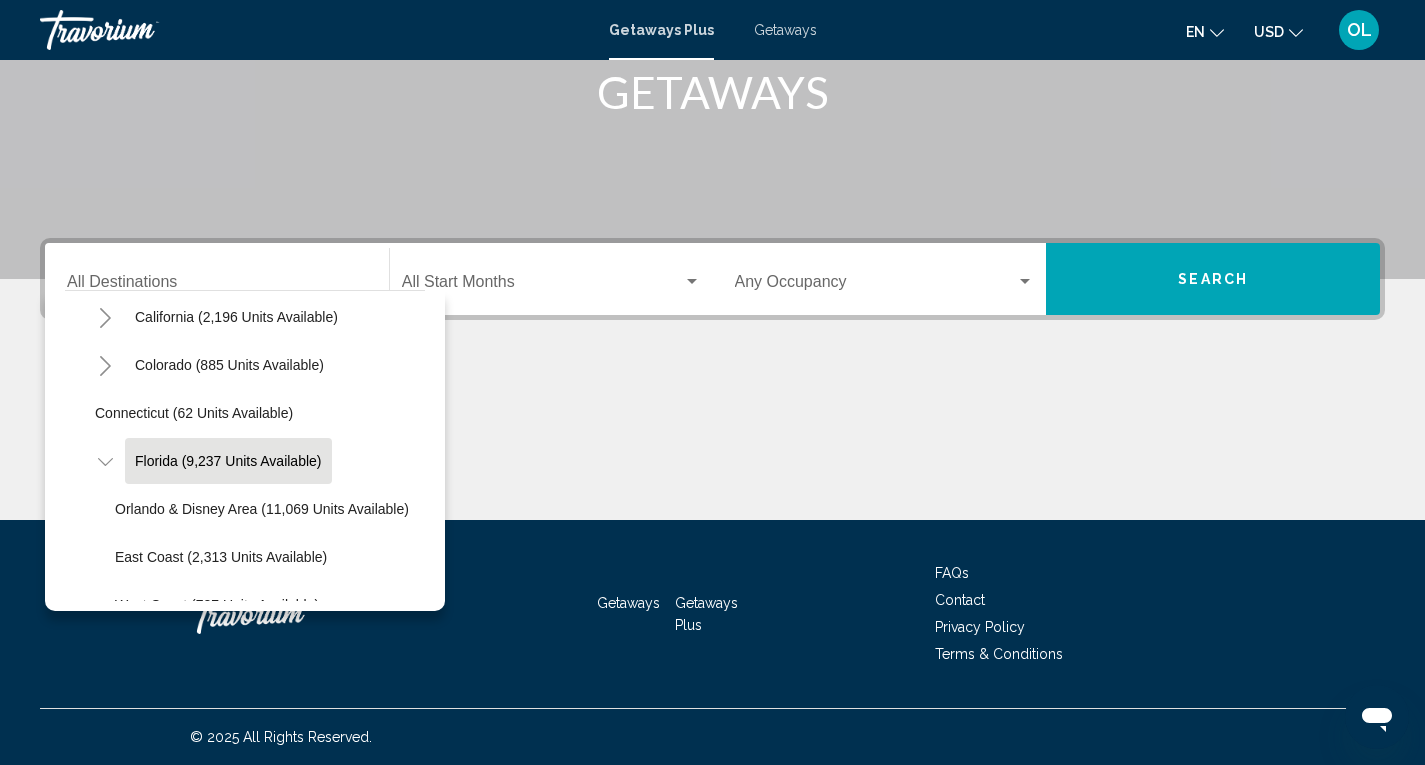 click on "Florida (9,237 units available)" 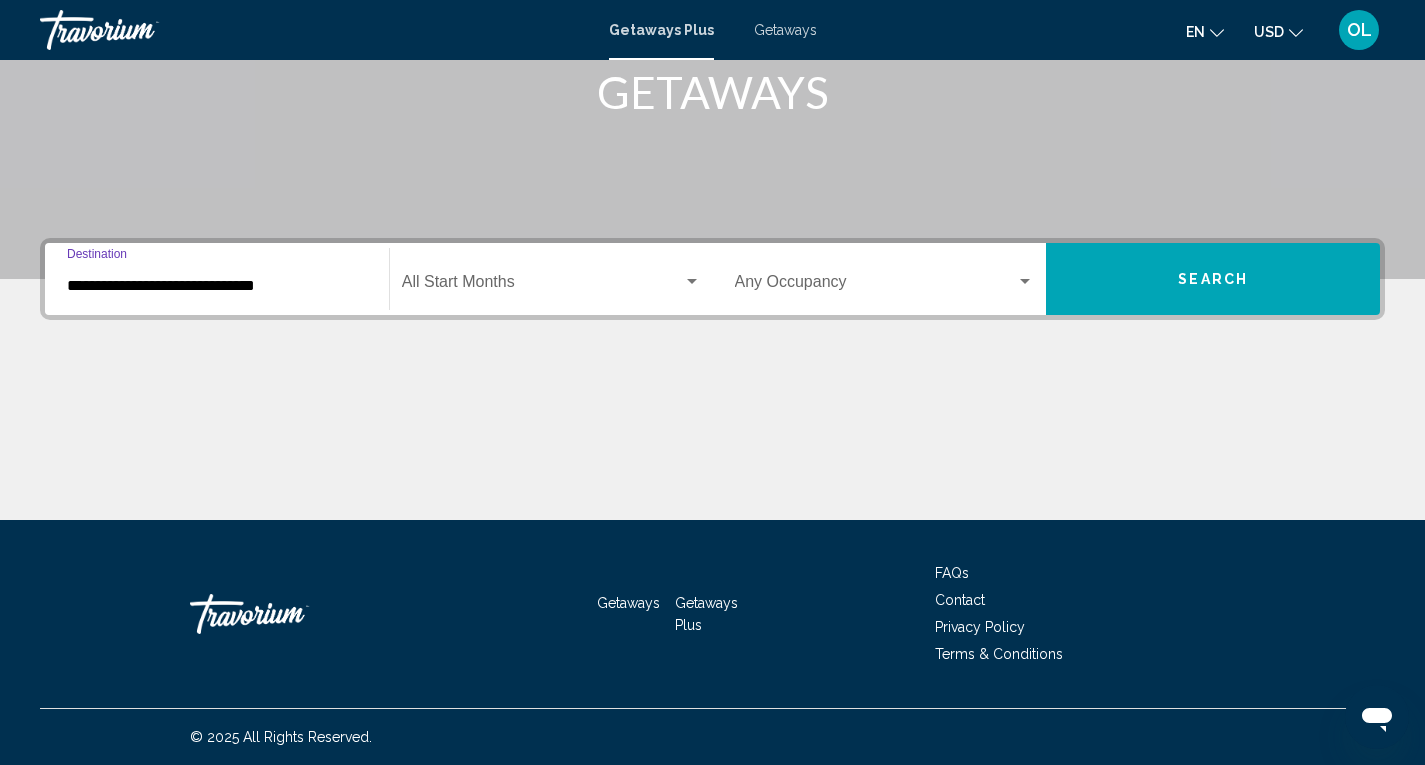 click at bounding box center [542, 286] 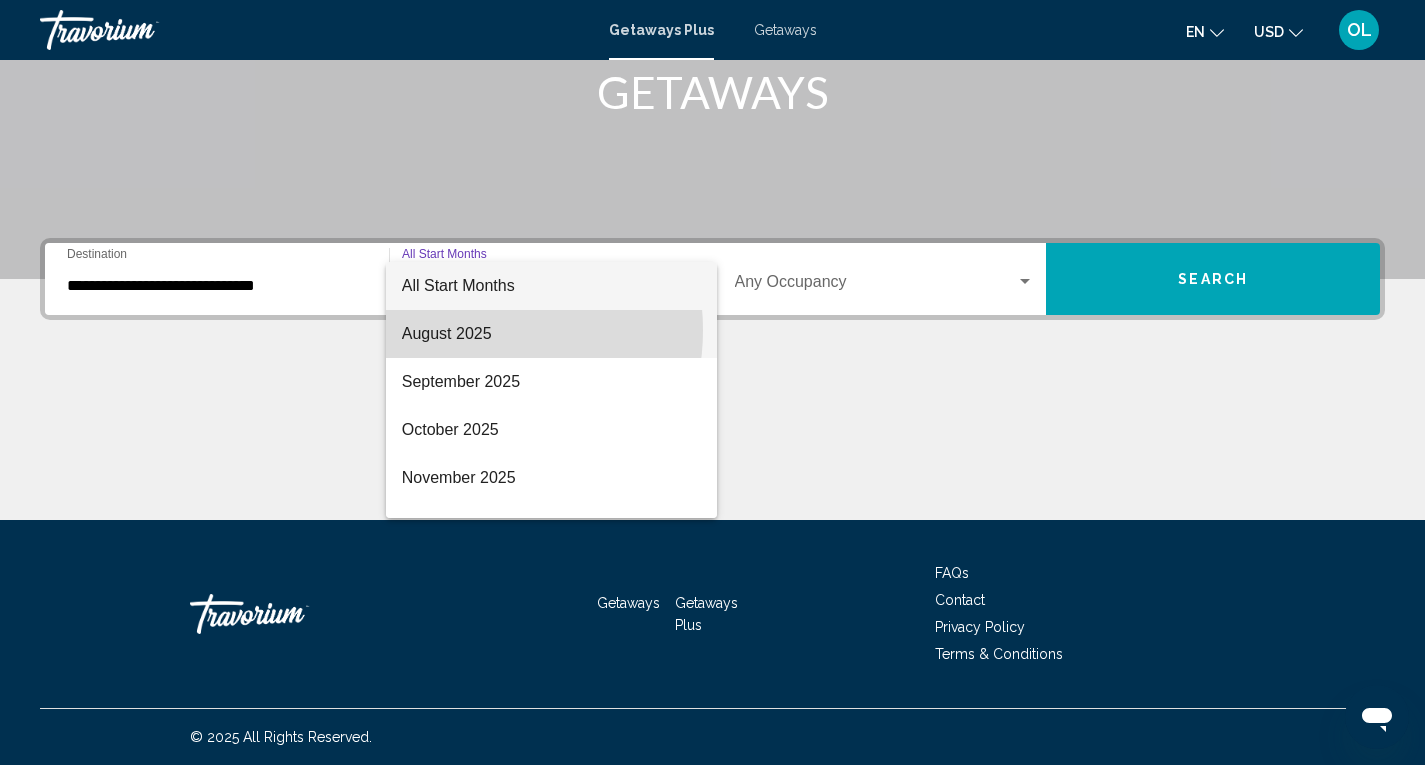 drag, startPoint x: 461, startPoint y: 330, endPoint x: 478, endPoint y: 331, distance: 17.029387 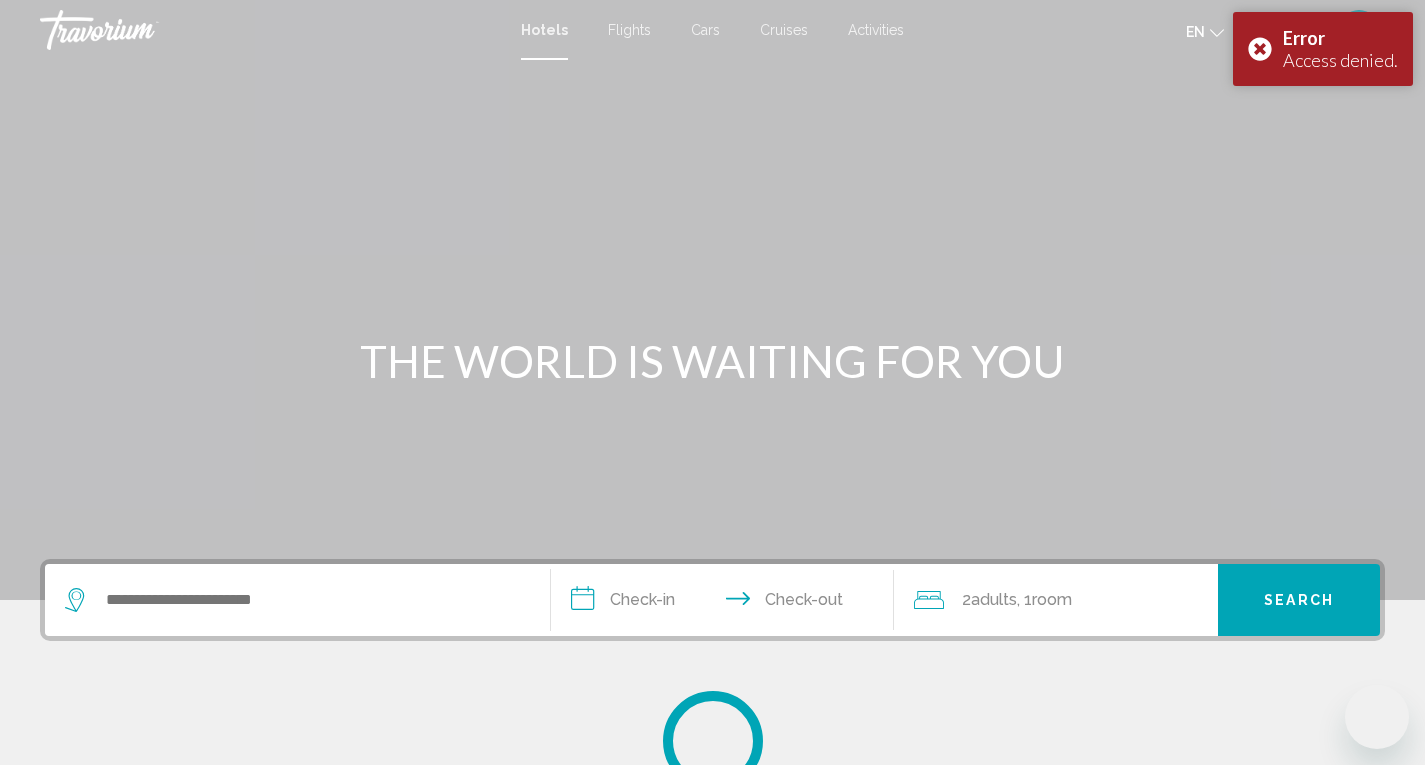 scroll, scrollTop: 0, scrollLeft: 0, axis: both 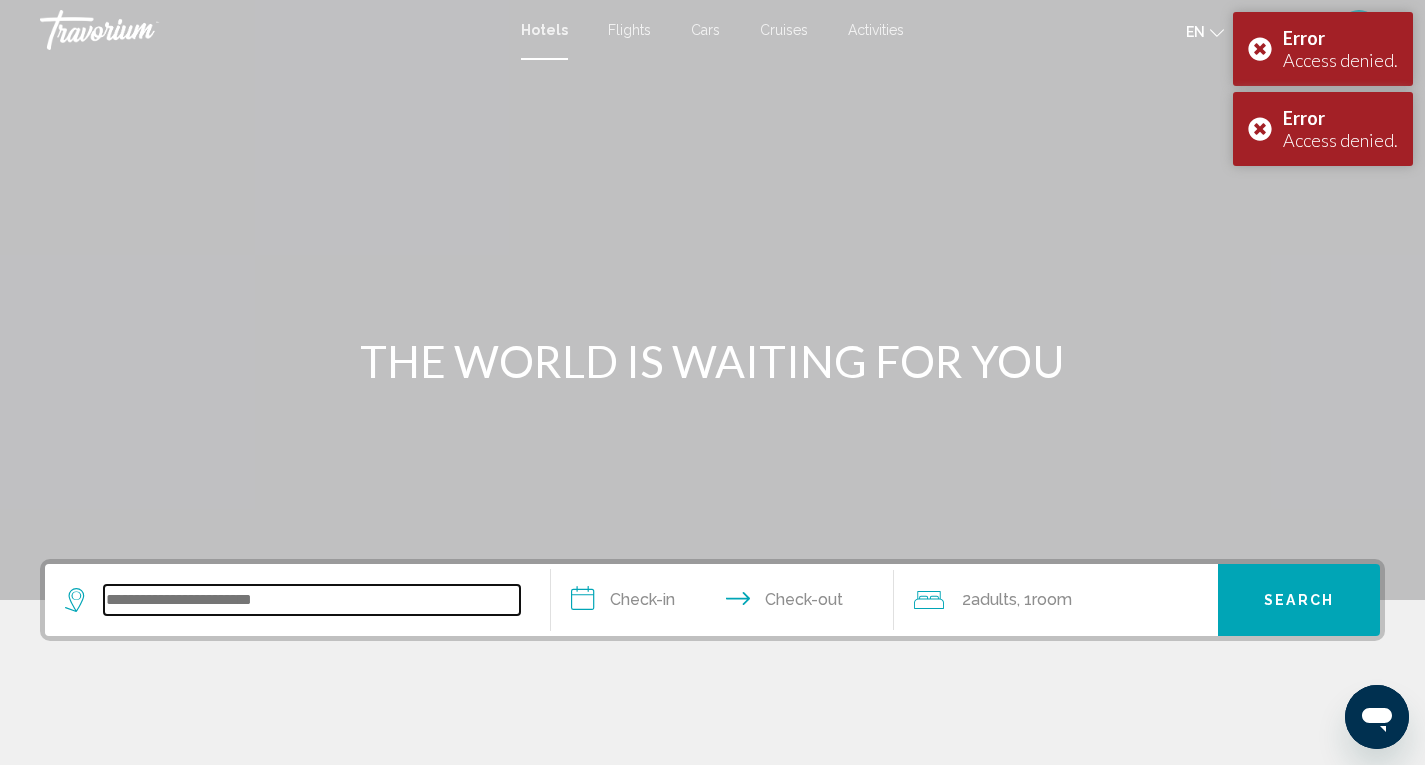 click at bounding box center [312, 600] 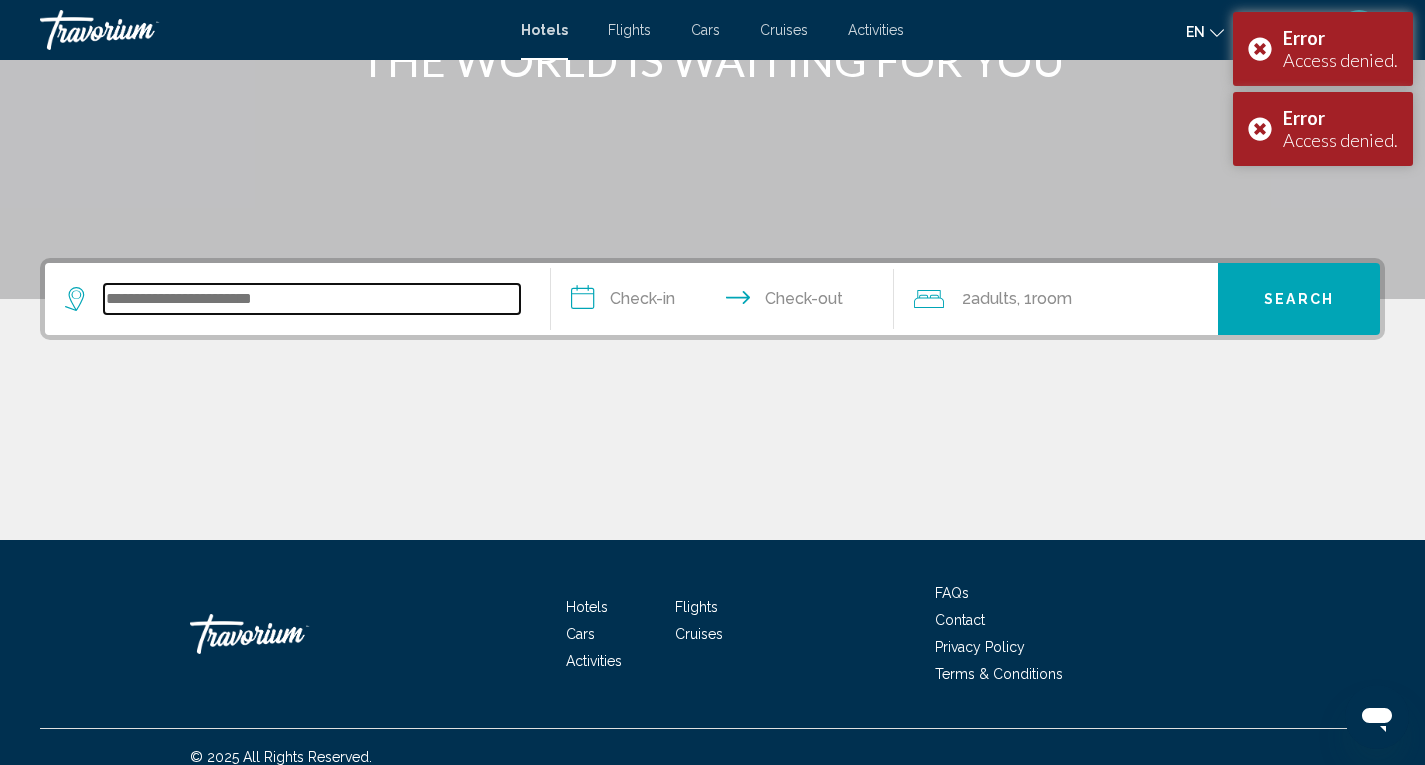 scroll, scrollTop: 321, scrollLeft: 0, axis: vertical 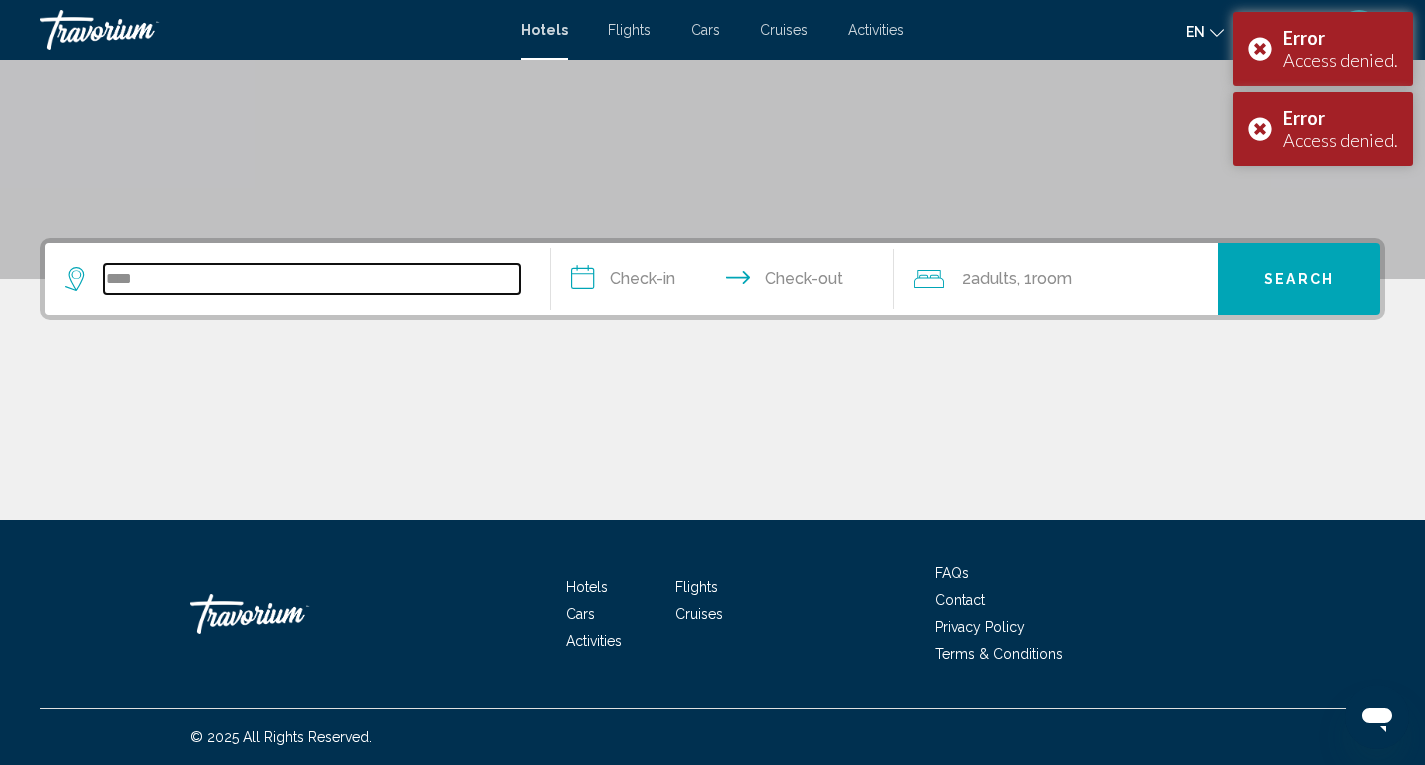 type on "*****" 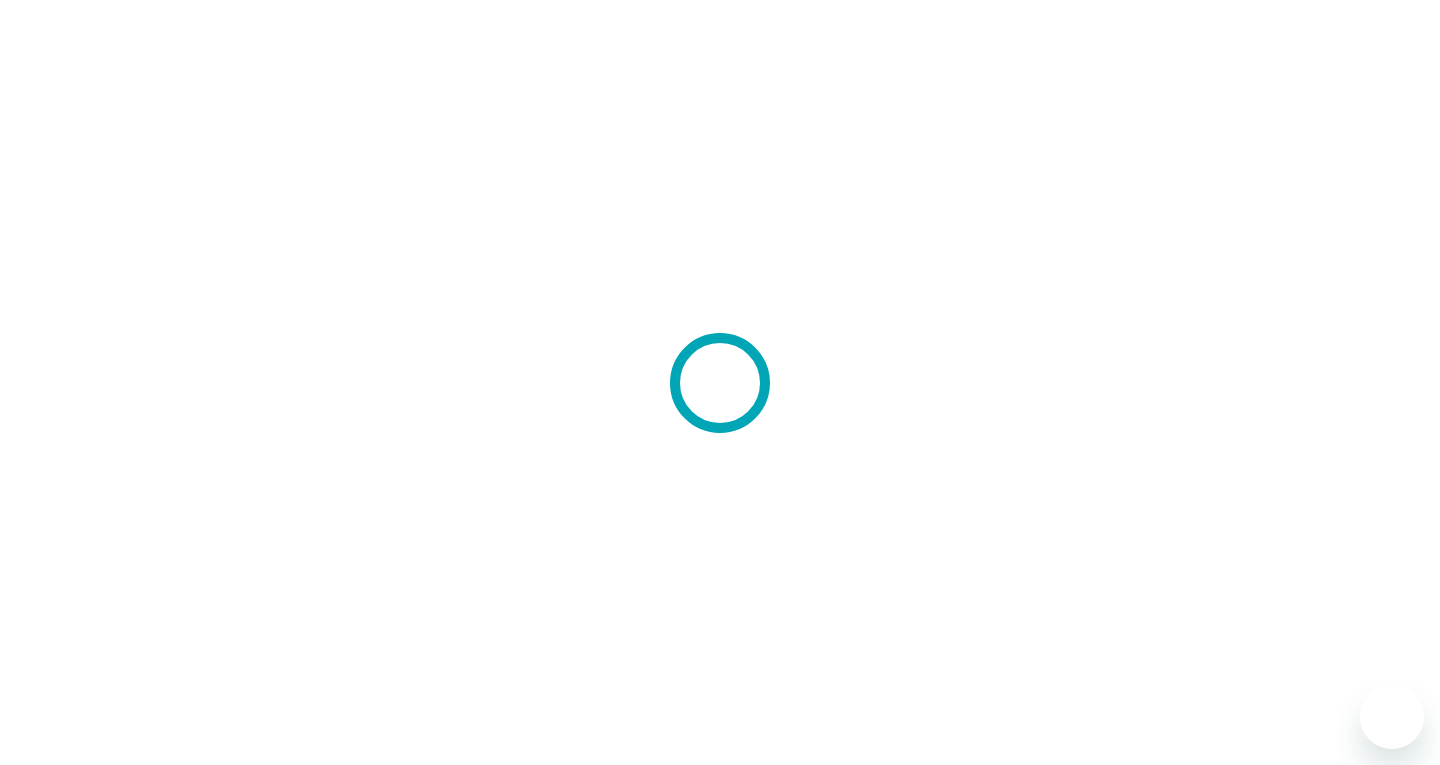 scroll, scrollTop: 0, scrollLeft: 0, axis: both 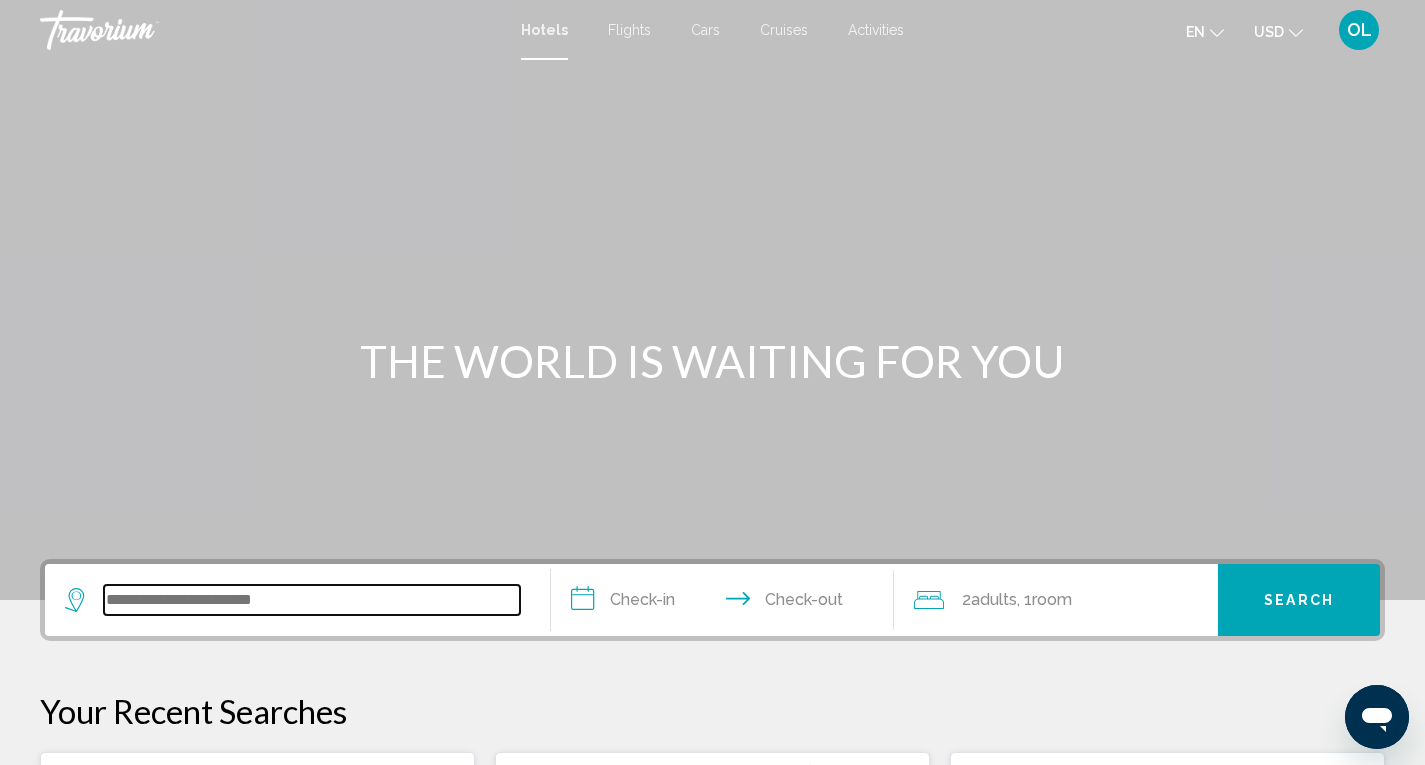 click at bounding box center (312, 600) 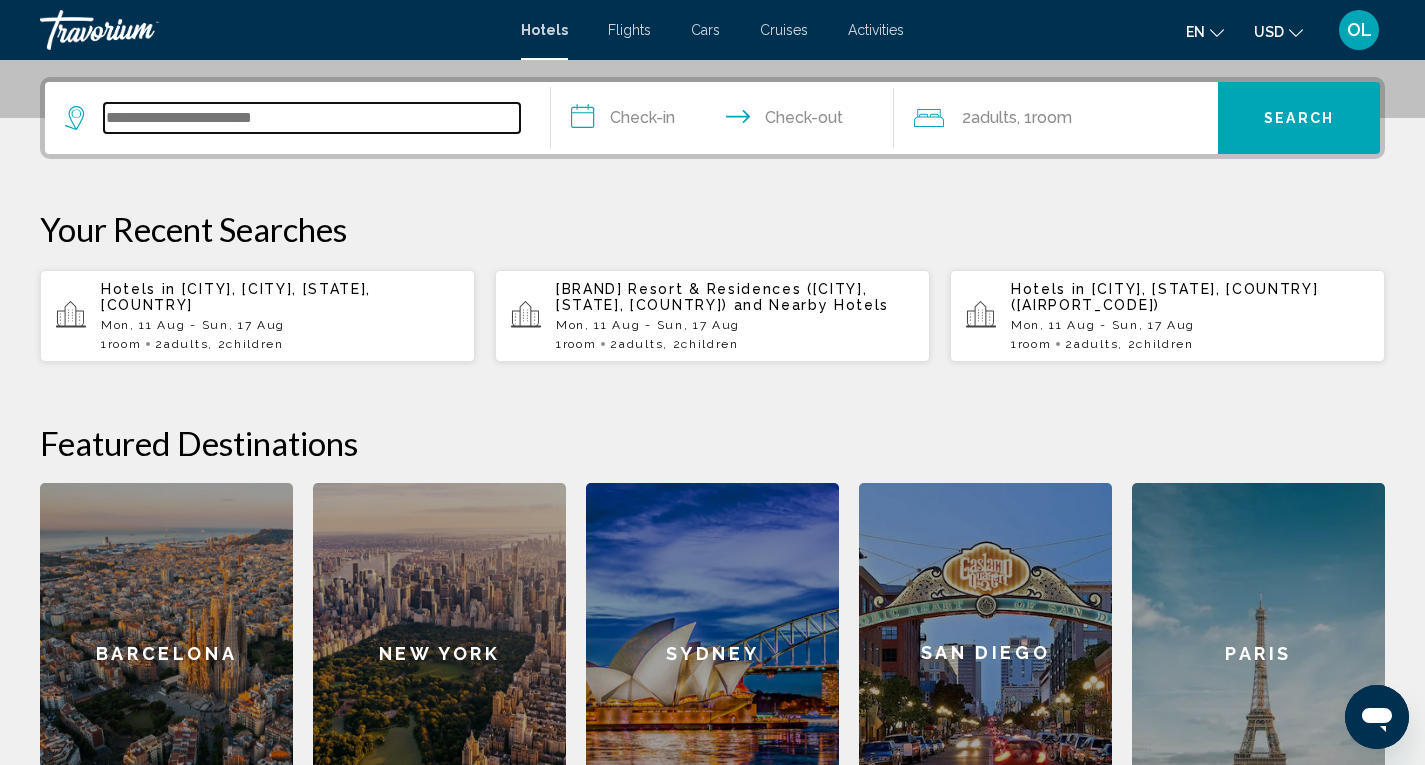scroll, scrollTop: 494, scrollLeft: 0, axis: vertical 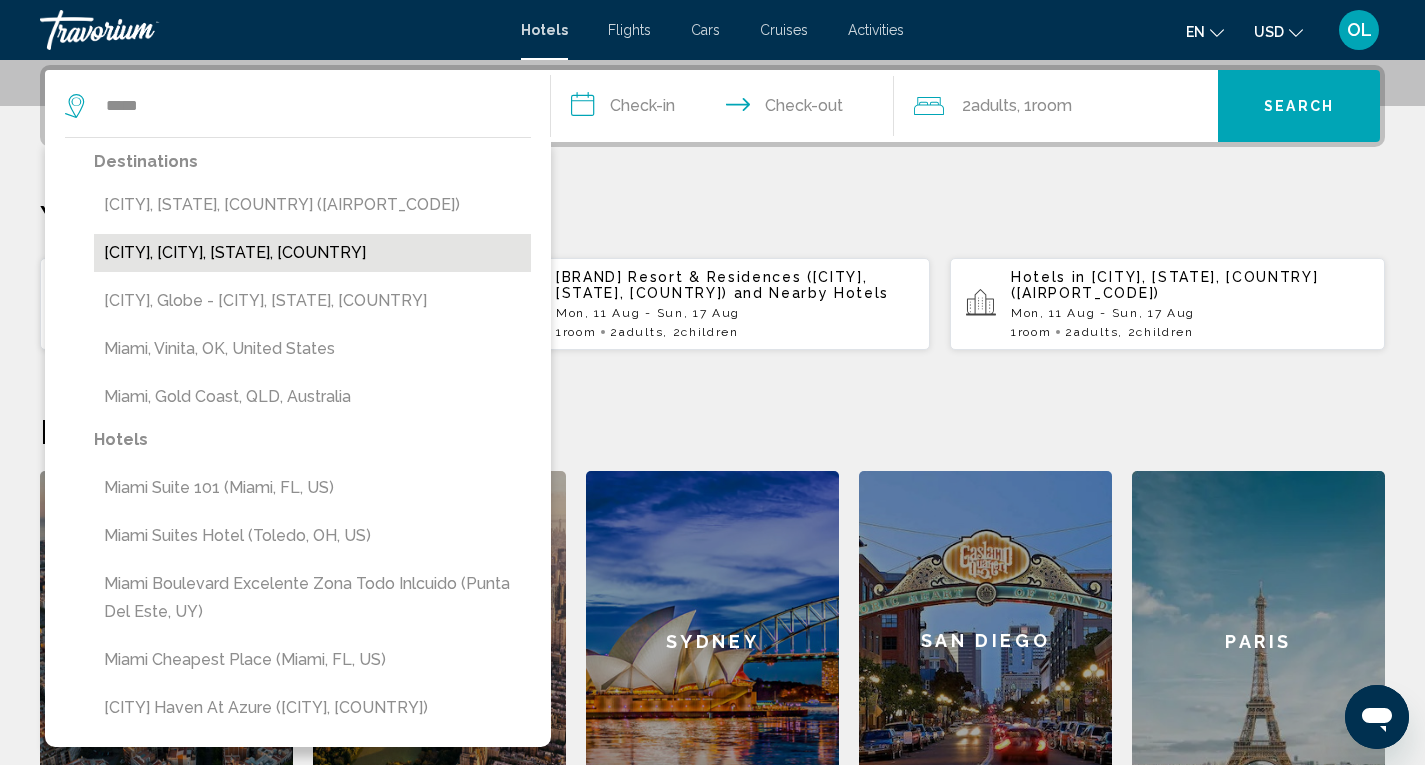 click on "[CITY], [CITY], [STATE], [COUNTRY]" at bounding box center [312, 253] 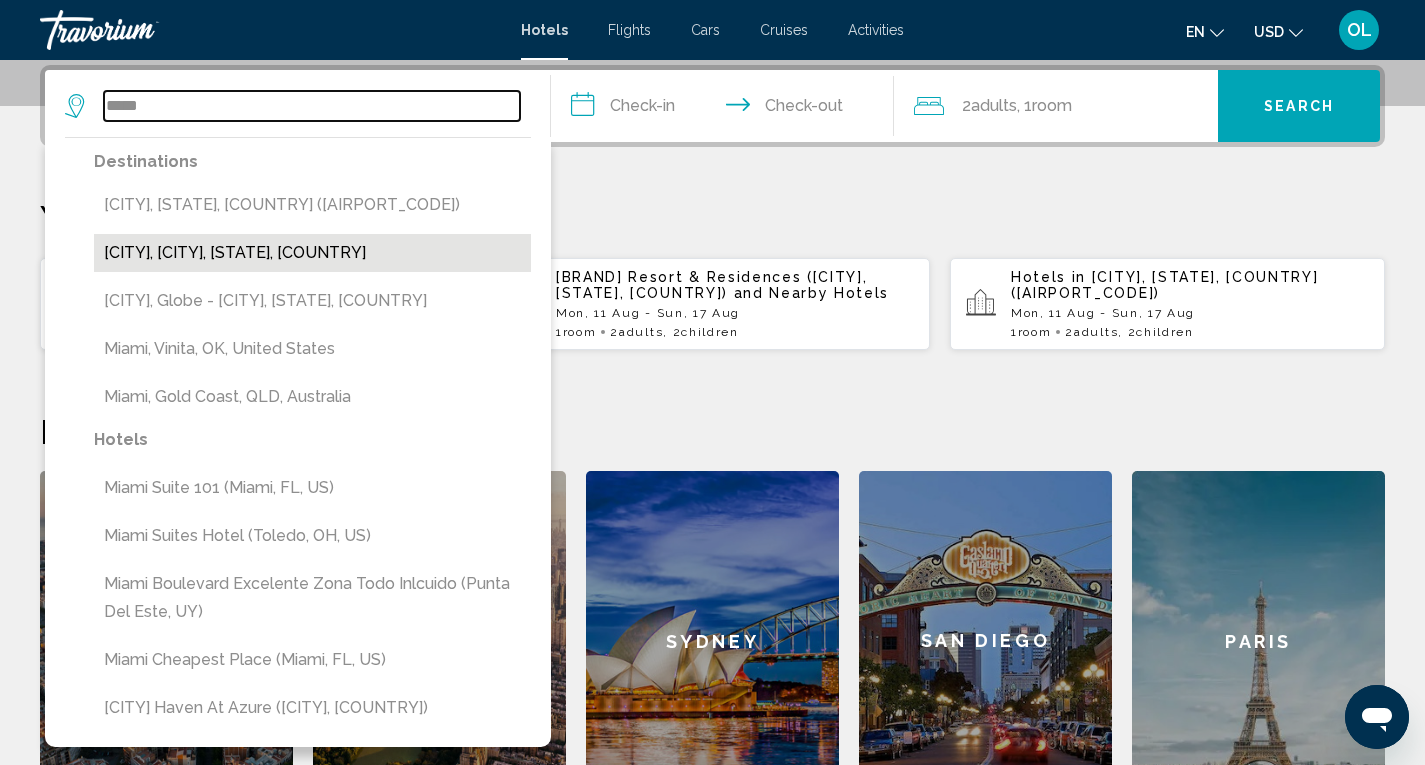 type on "**********" 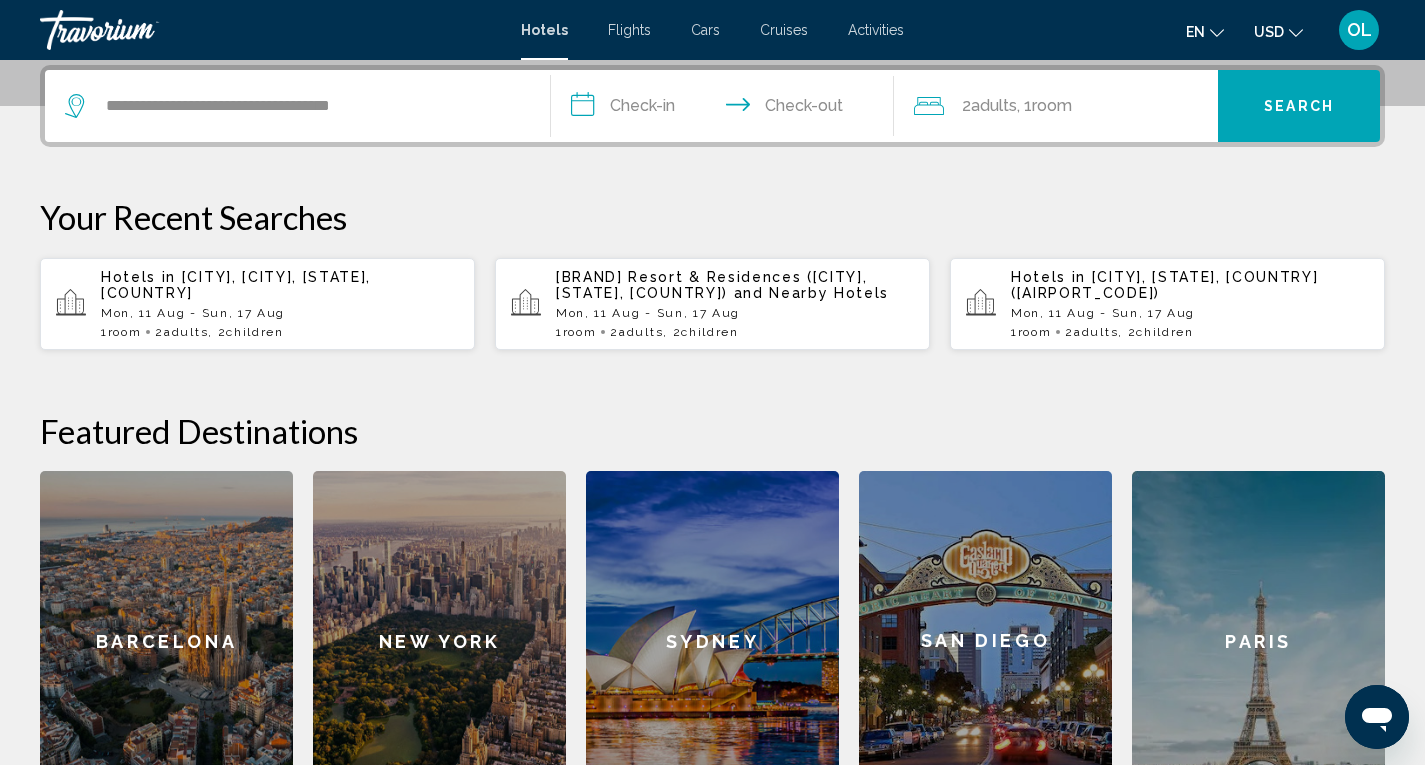 click on "**********" at bounding box center [727, 109] 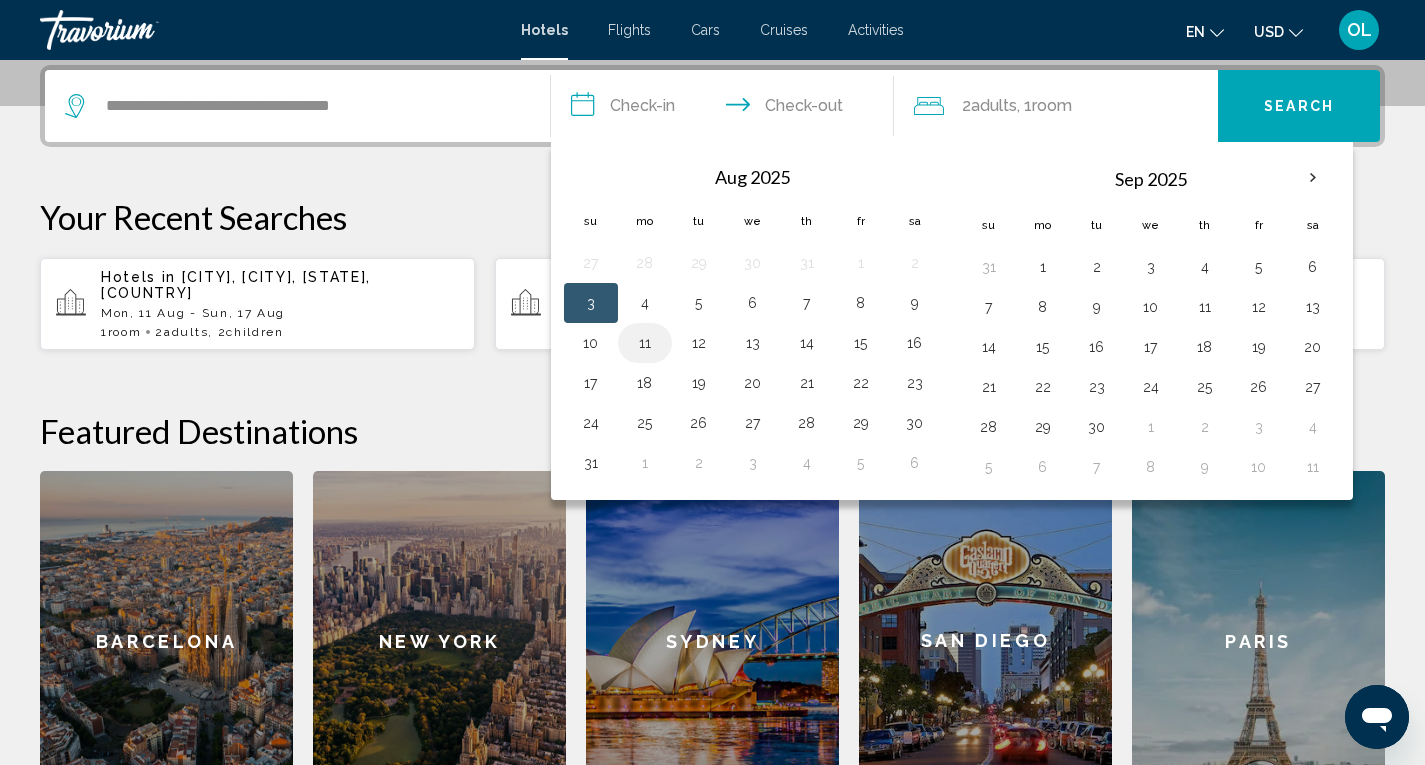 click on "11" at bounding box center [645, 343] 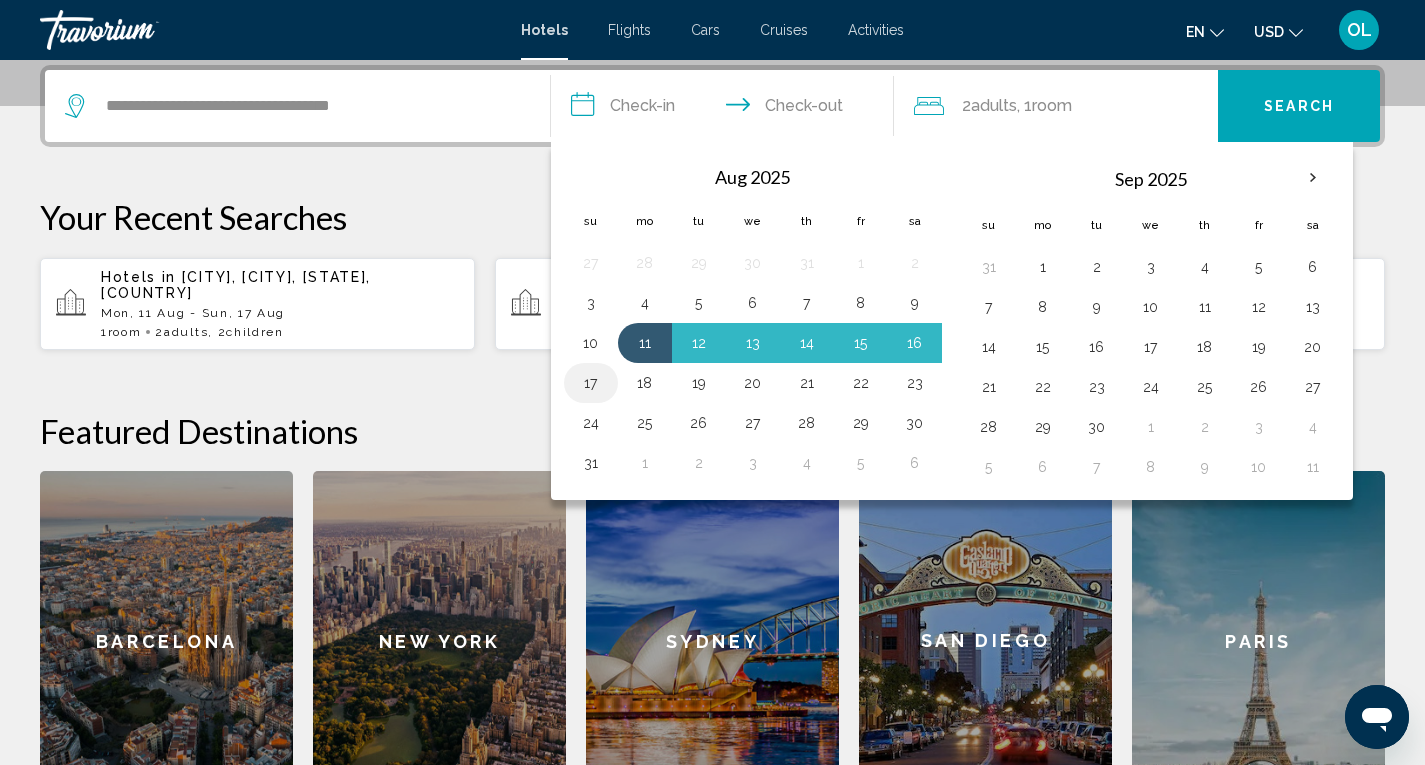 click on "17" at bounding box center [591, 383] 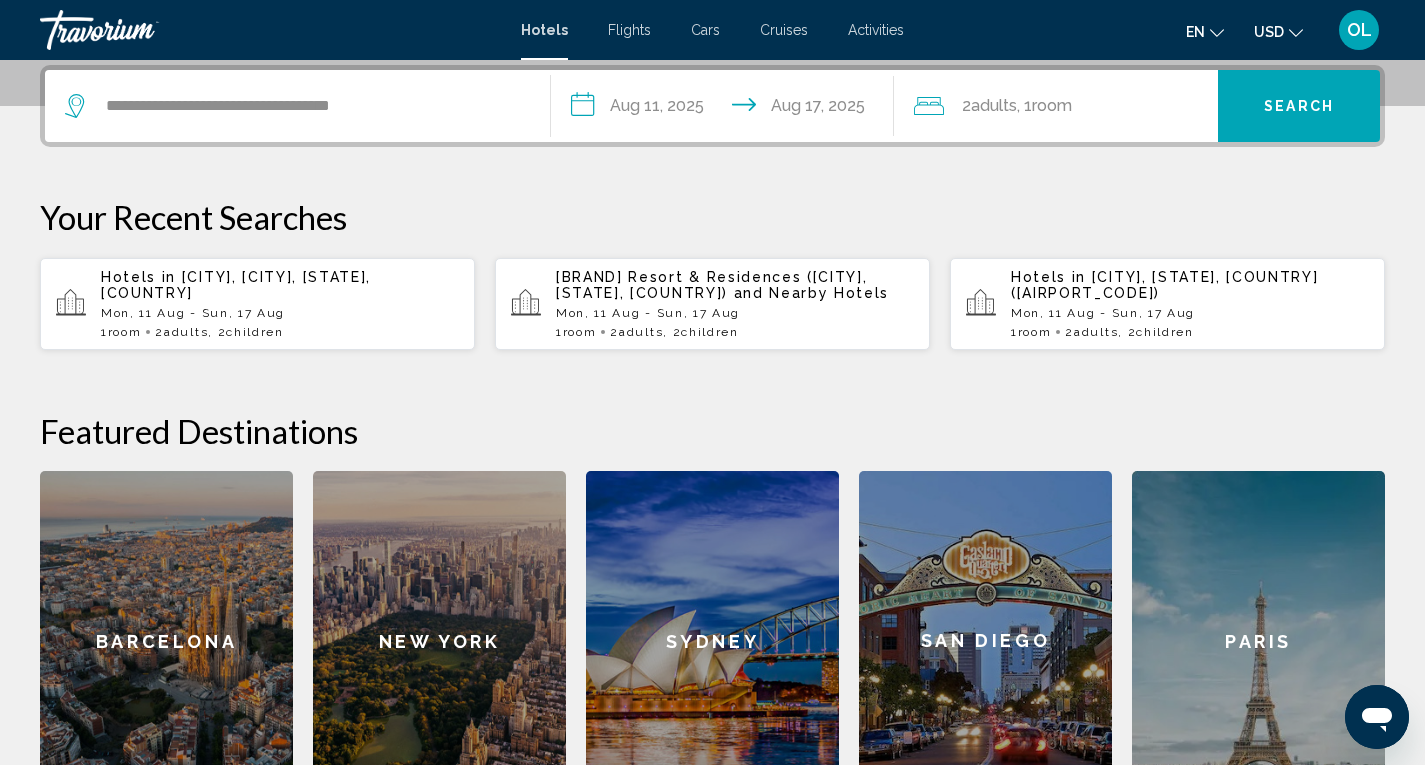 click on "Search" at bounding box center (1299, 107) 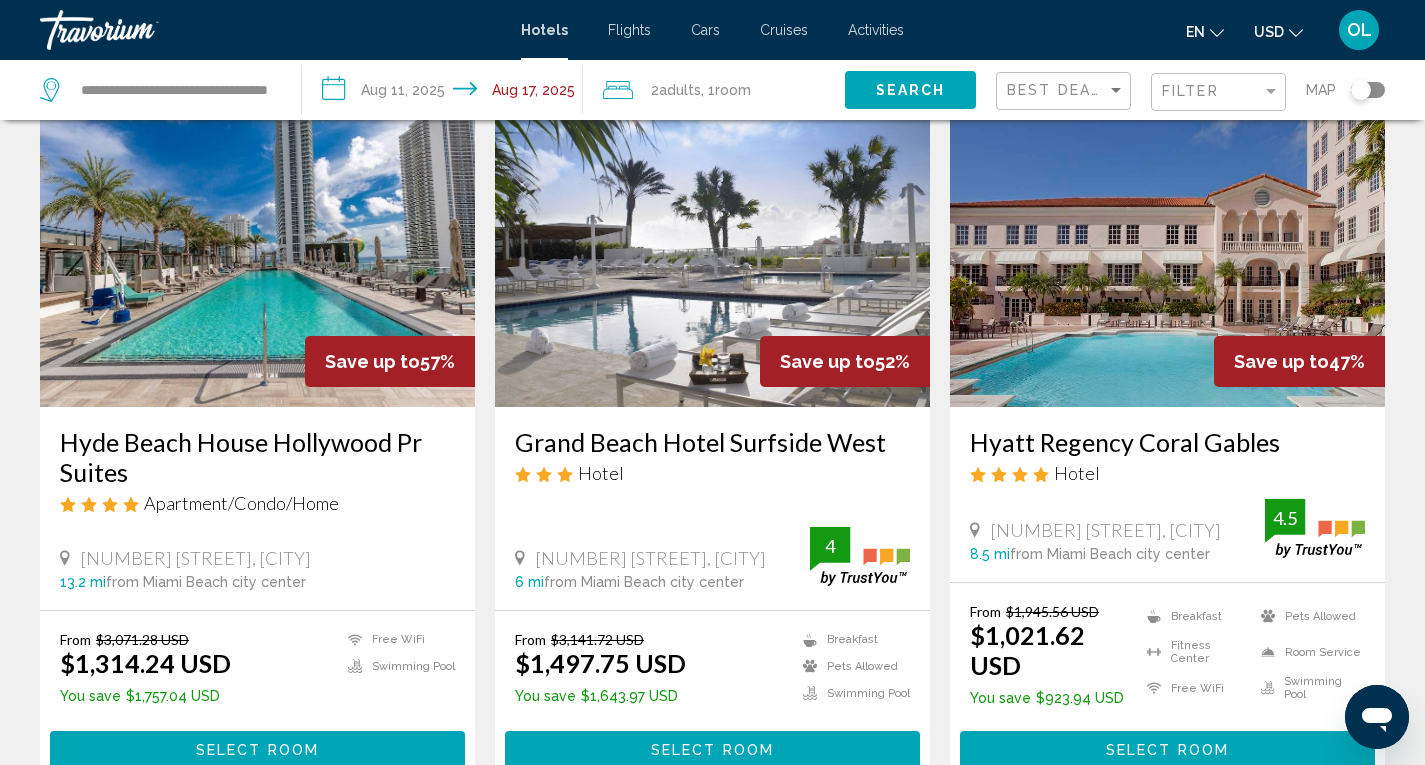 scroll, scrollTop: 0, scrollLeft: 0, axis: both 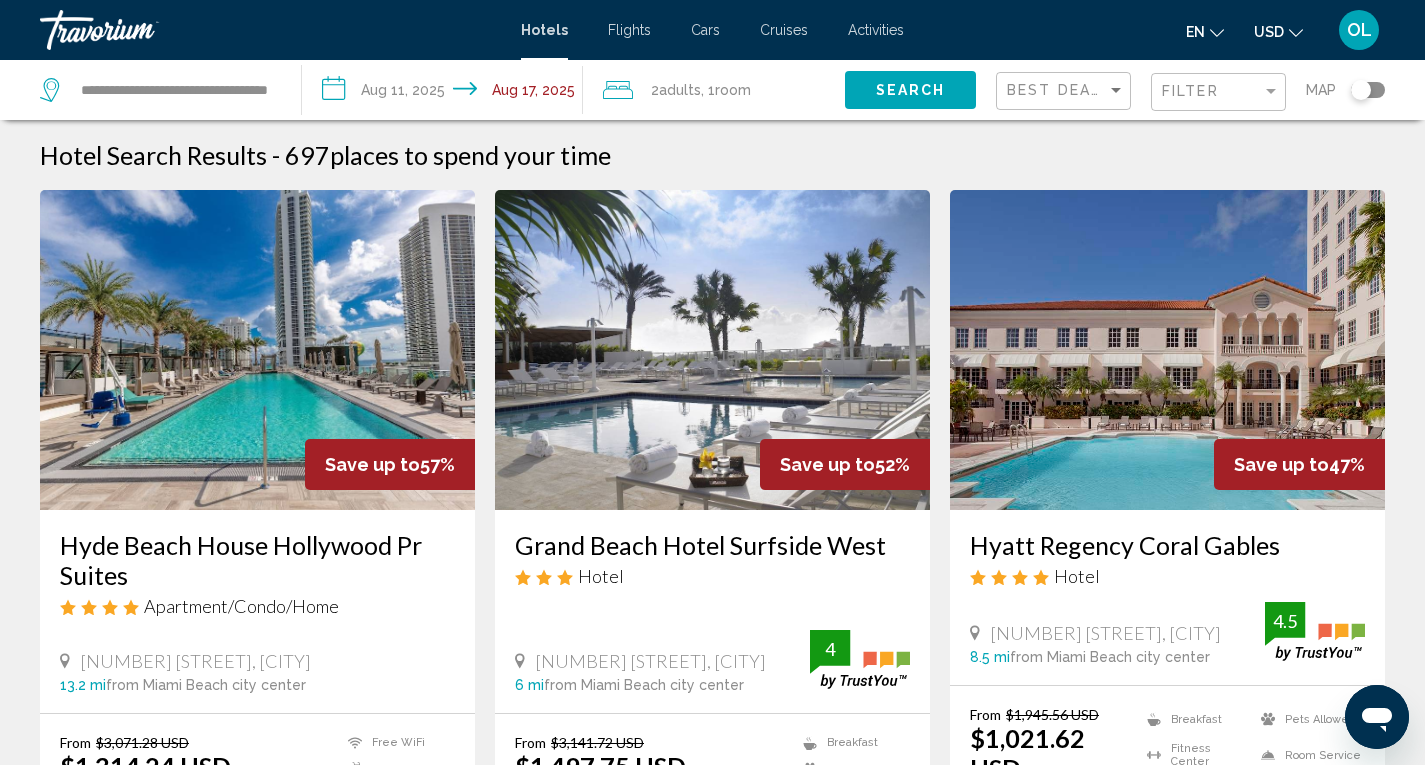 click at bounding box center [1167, 350] 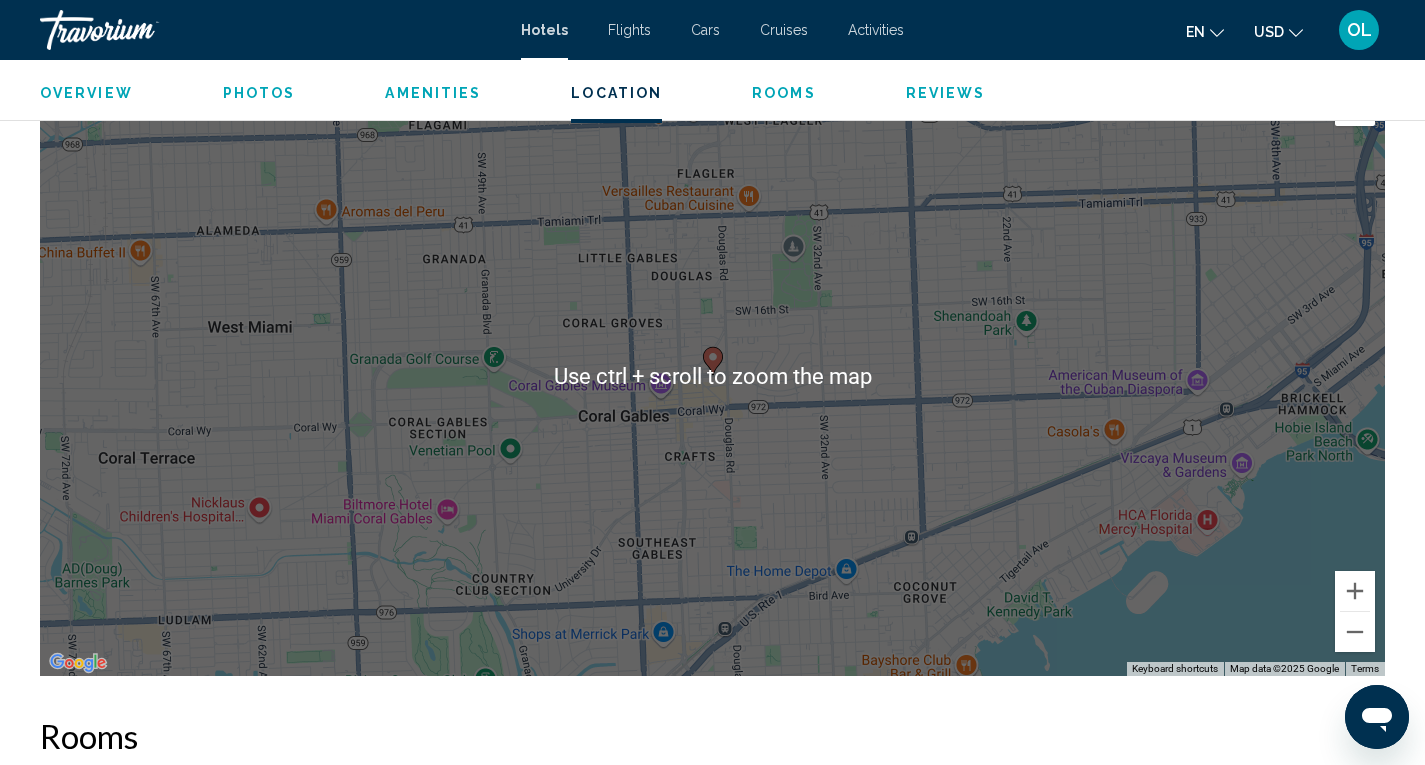 scroll, scrollTop: 1900, scrollLeft: 0, axis: vertical 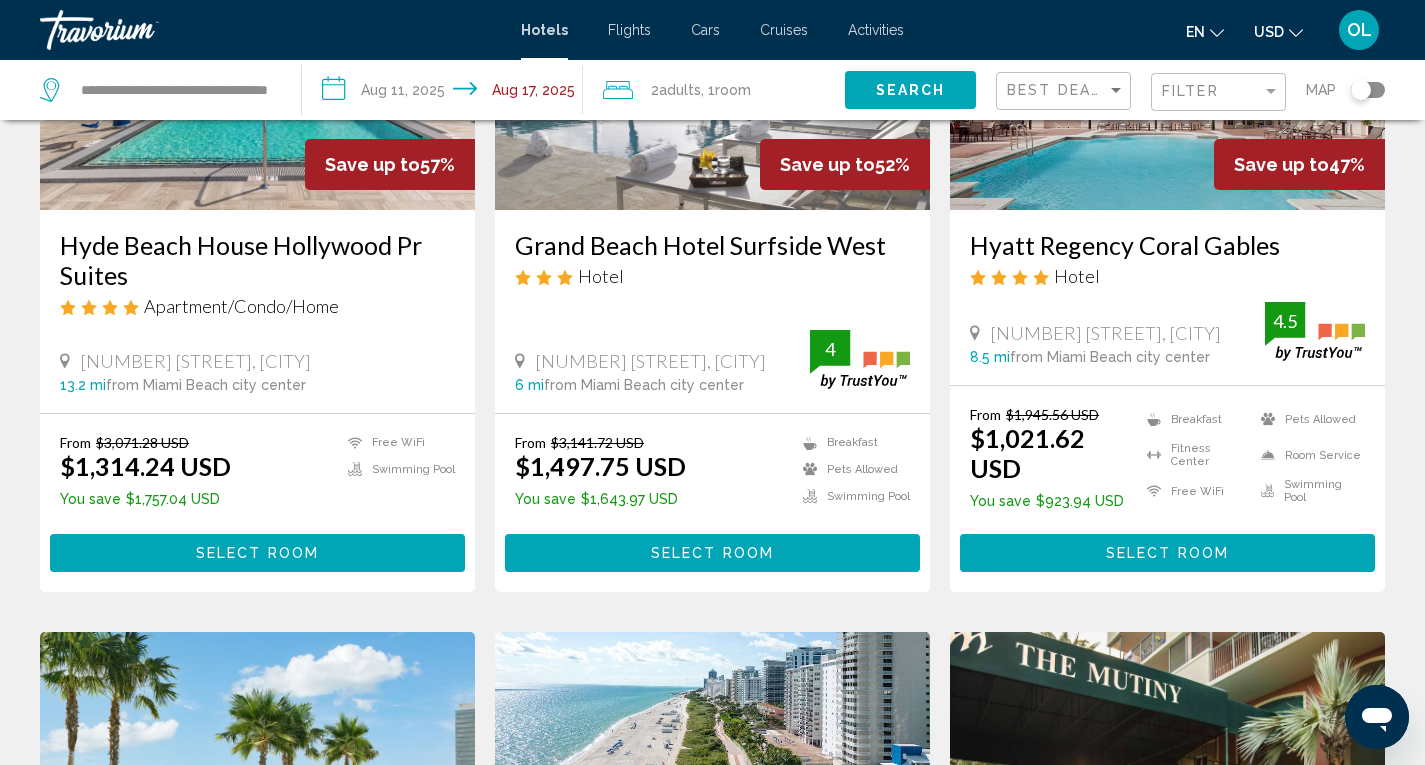 click on "Hyde Beach House Hollywood Pr Suites" at bounding box center [257, 260] 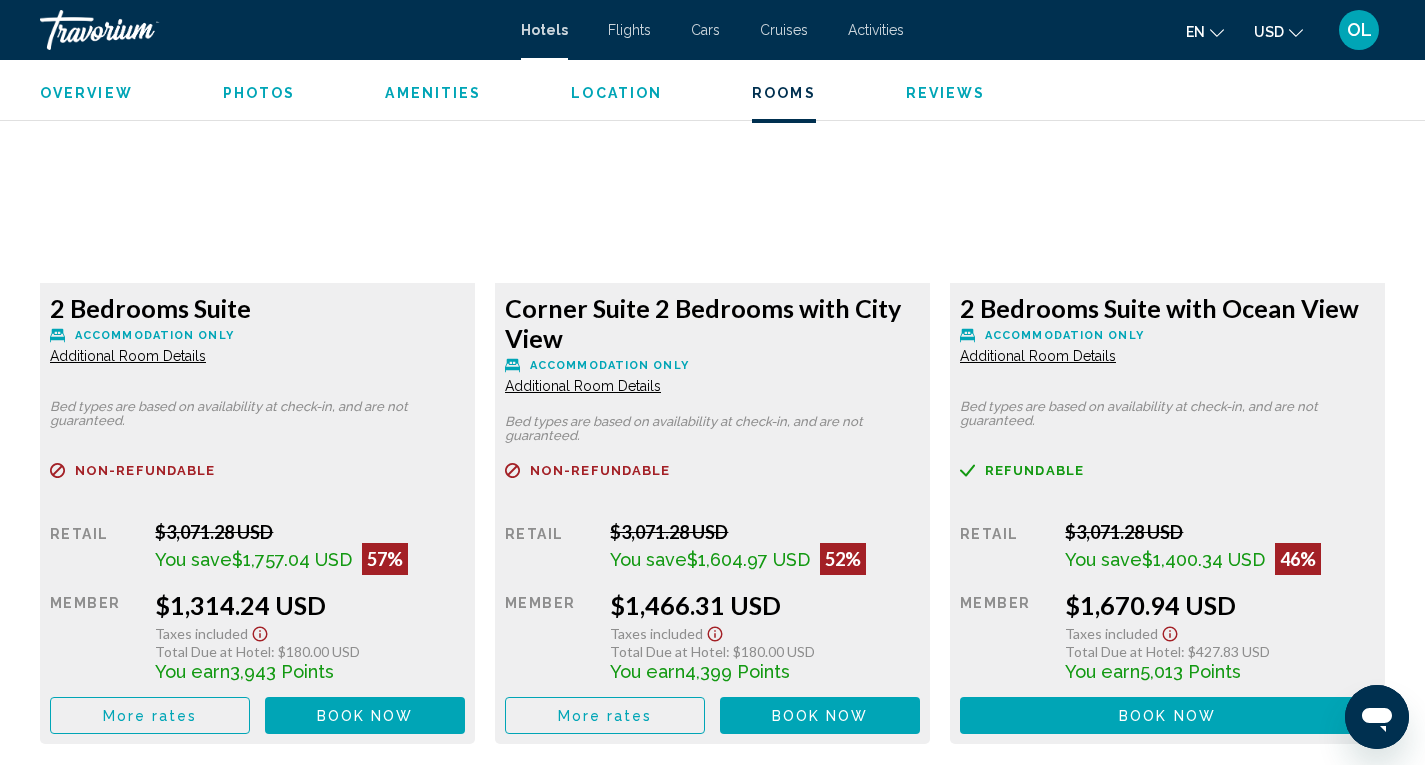 scroll, scrollTop: 2800, scrollLeft: 0, axis: vertical 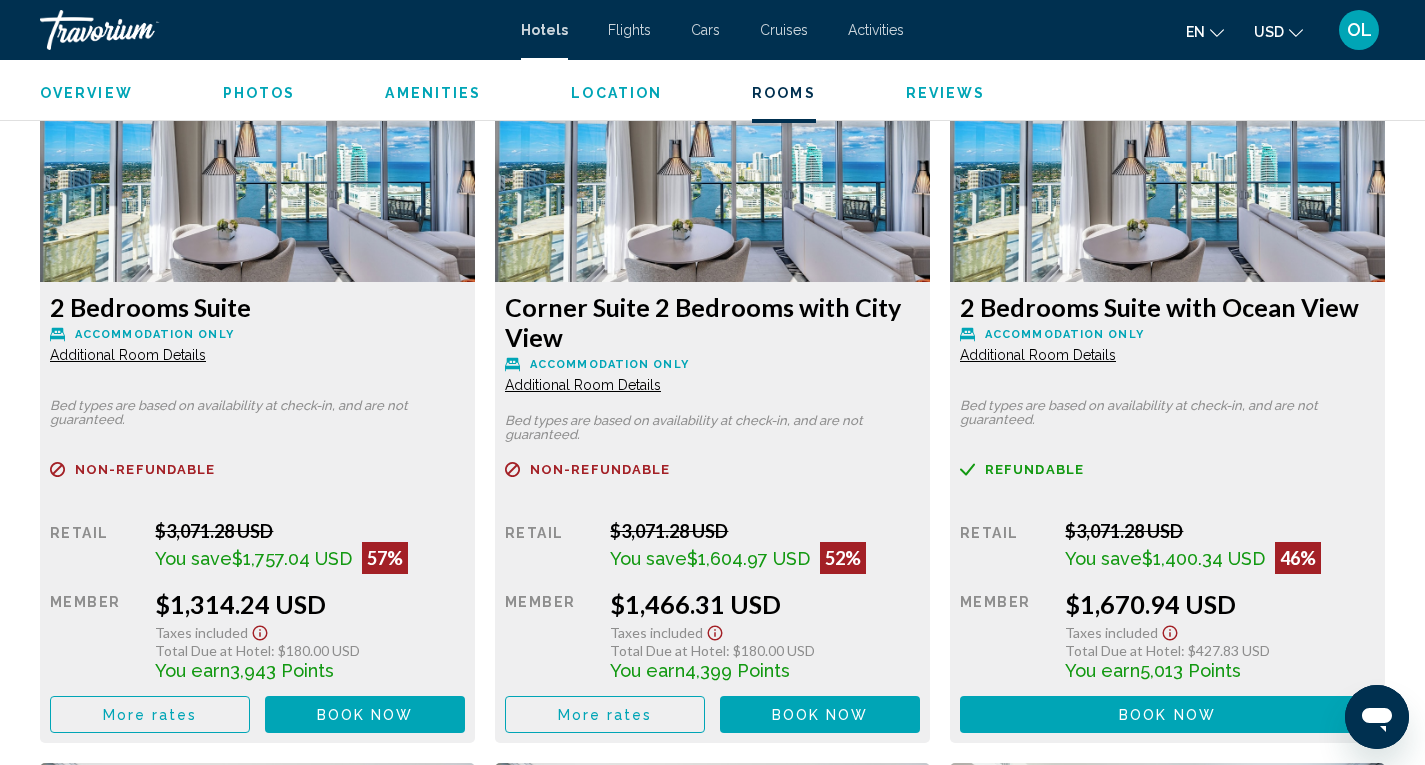 click on "Book now" at bounding box center (365, 715) 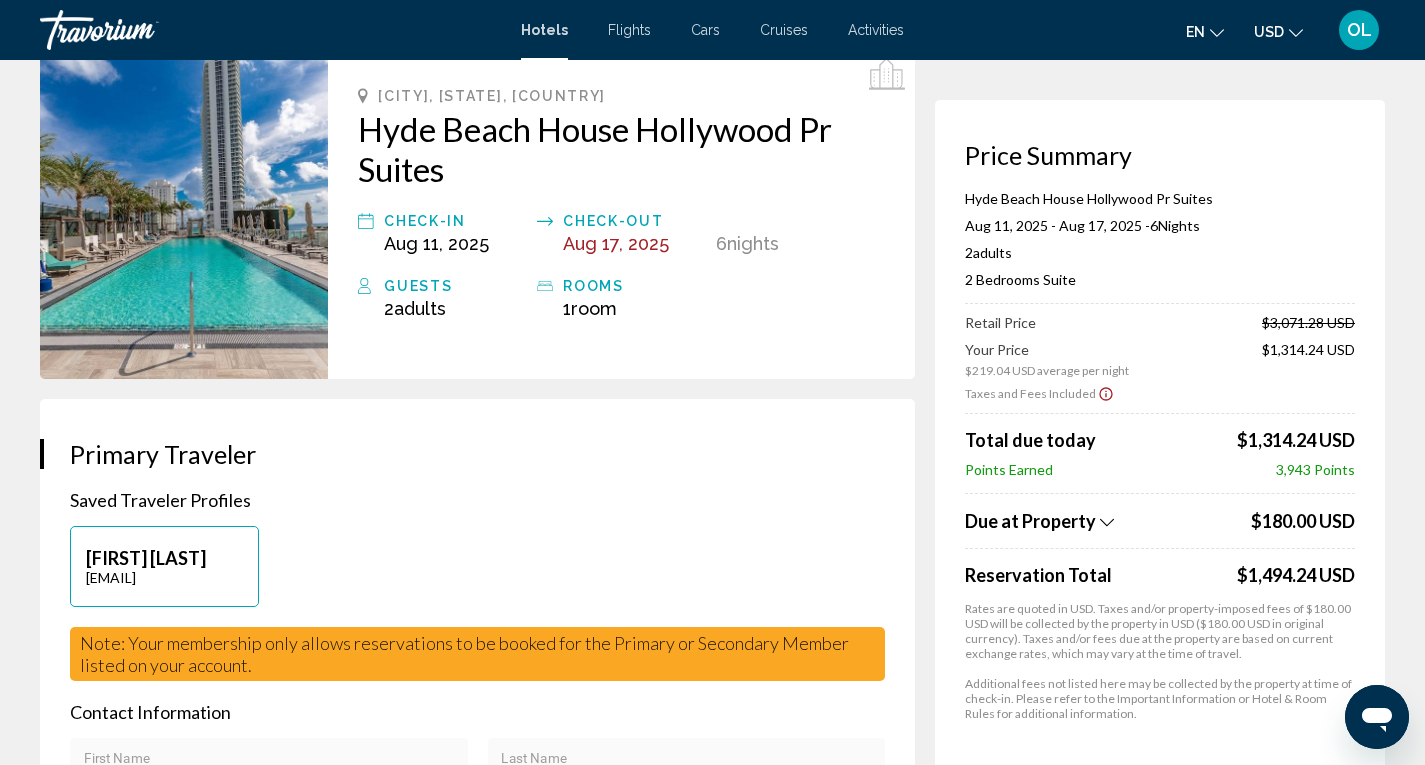 scroll, scrollTop: 200, scrollLeft: 0, axis: vertical 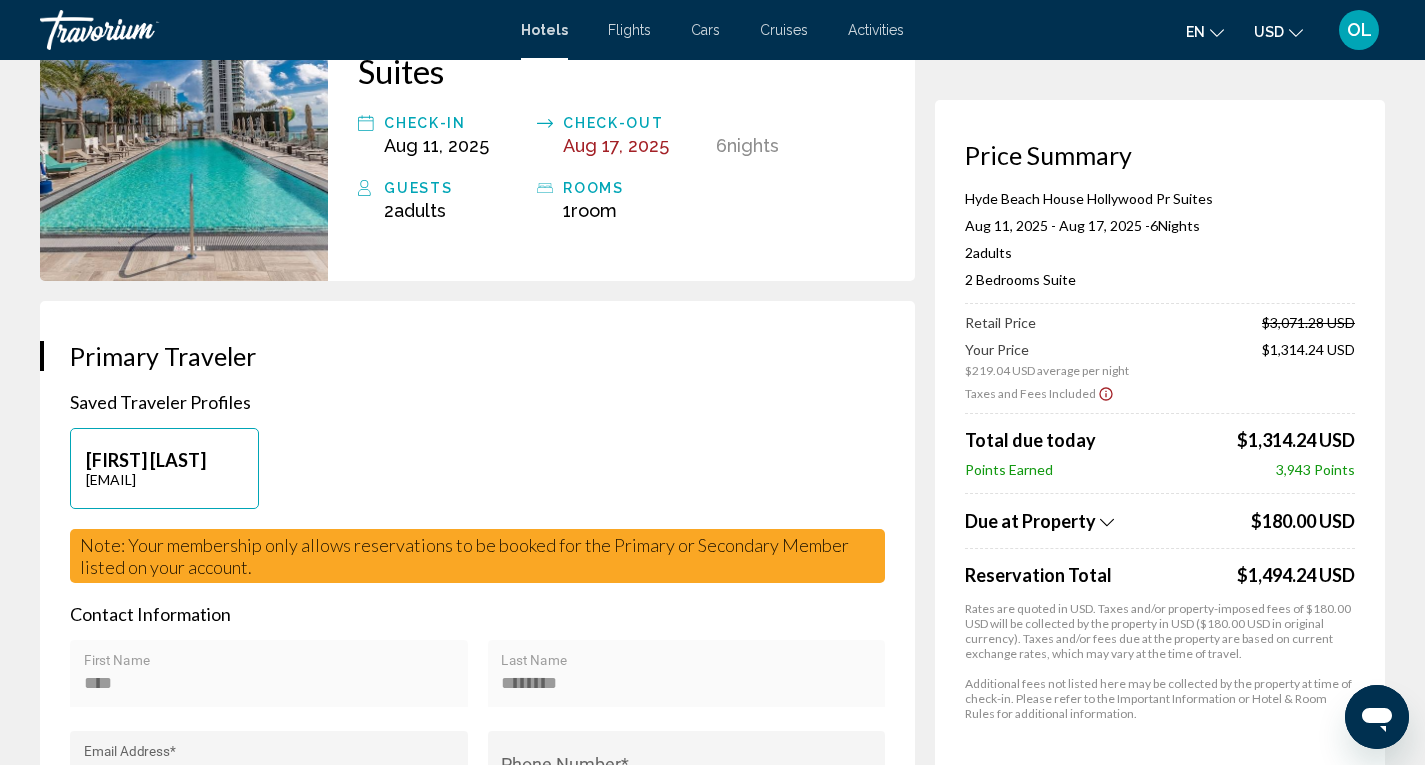 click 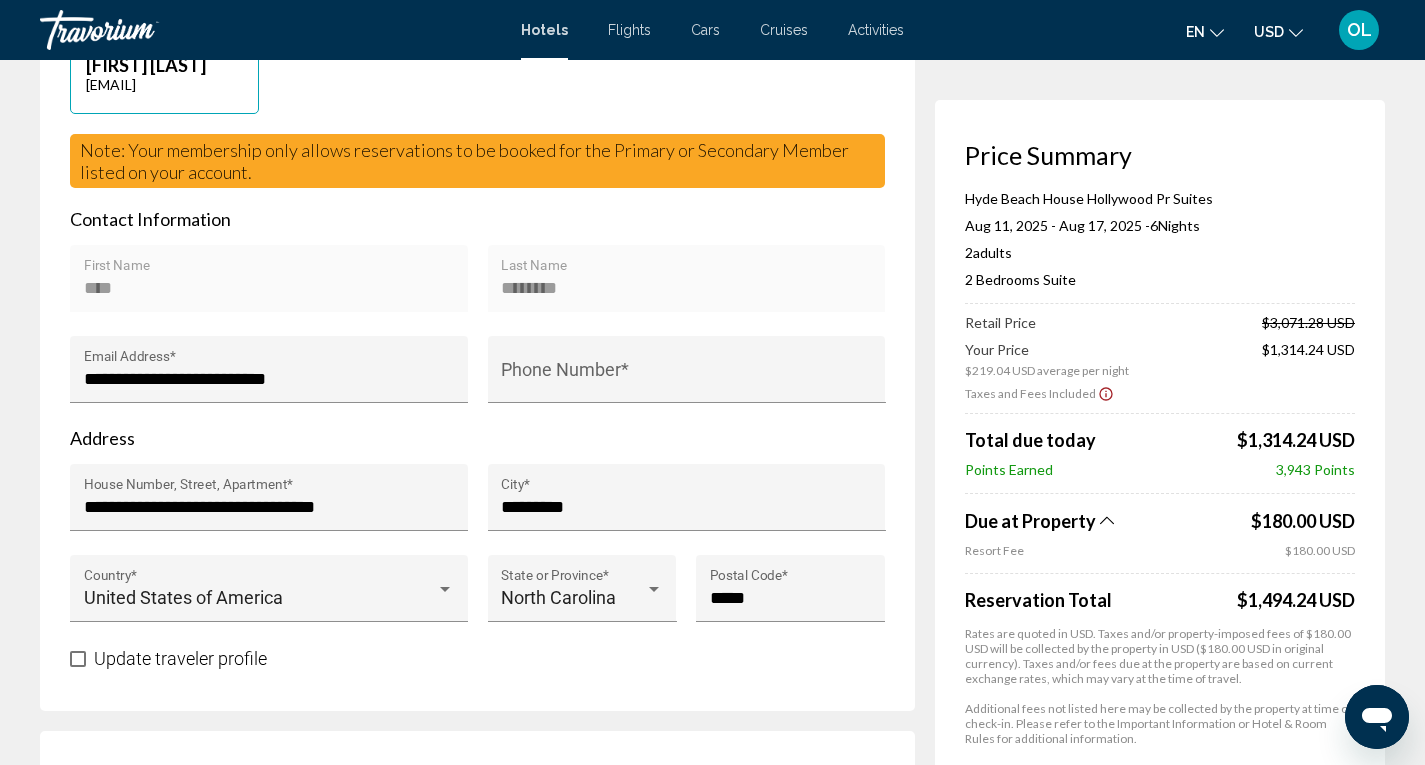 scroll, scrollTop: 600, scrollLeft: 0, axis: vertical 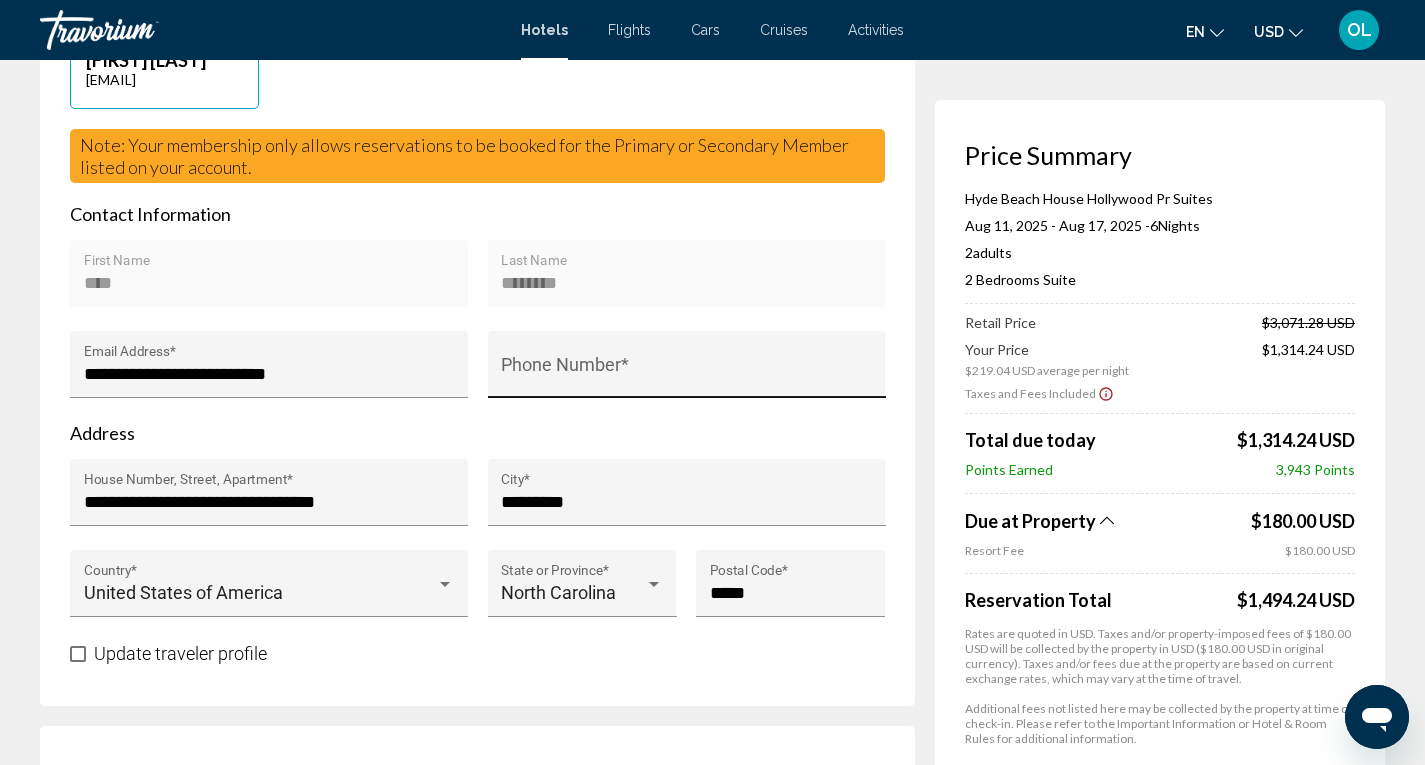 click on "Phone Number  *" at bounding box center [686, 374] 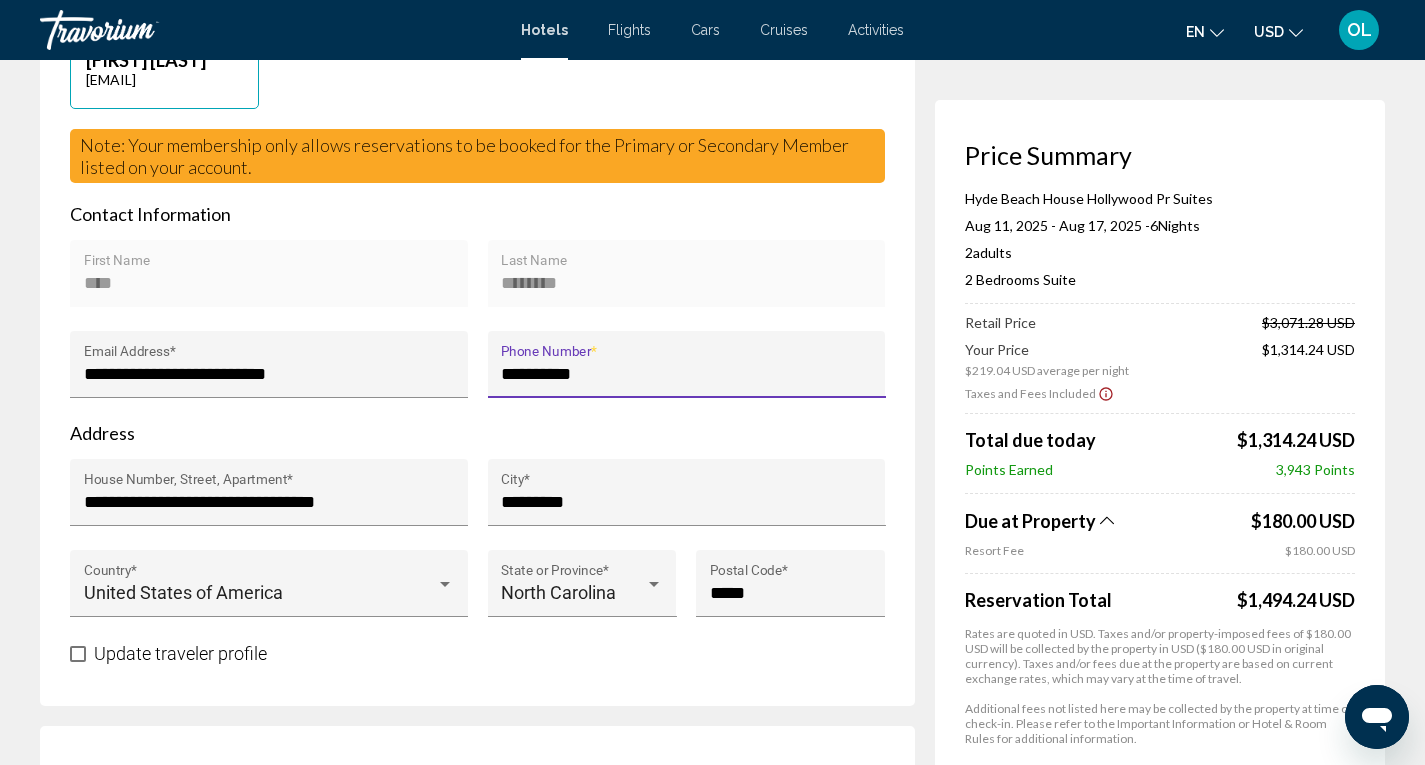 type on "**********" 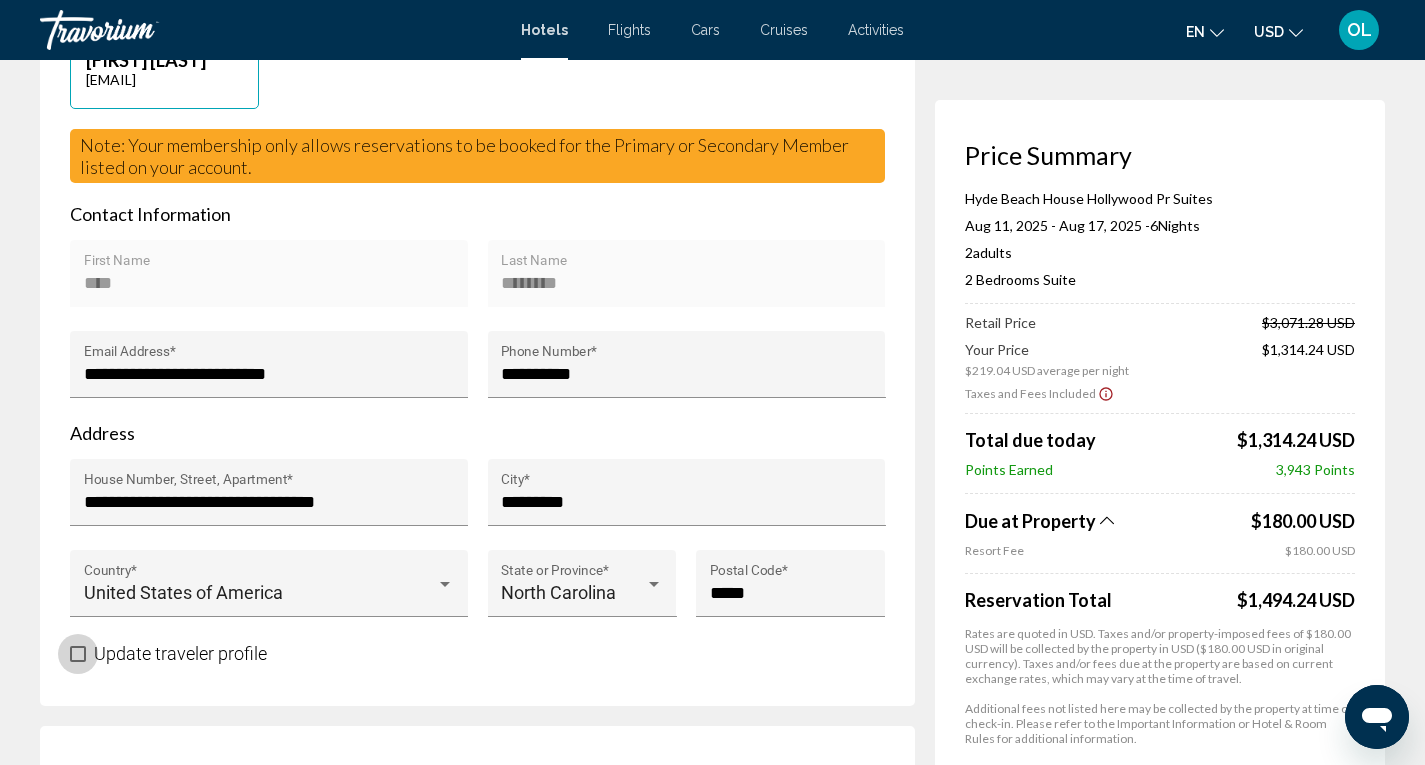 click at bounding box center [78, 654] 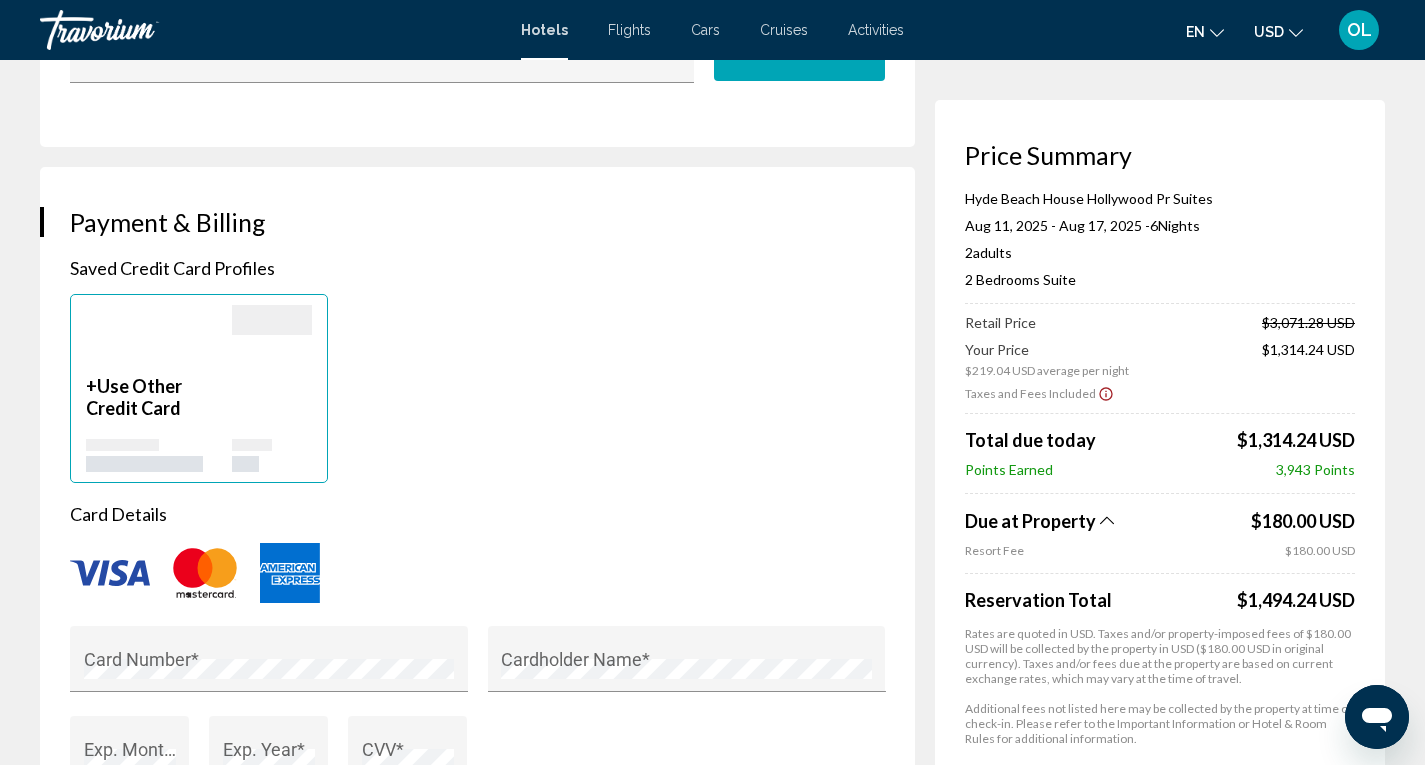 scroll, scrollTop: 1600, scrollLeft: 0, axis: vertical 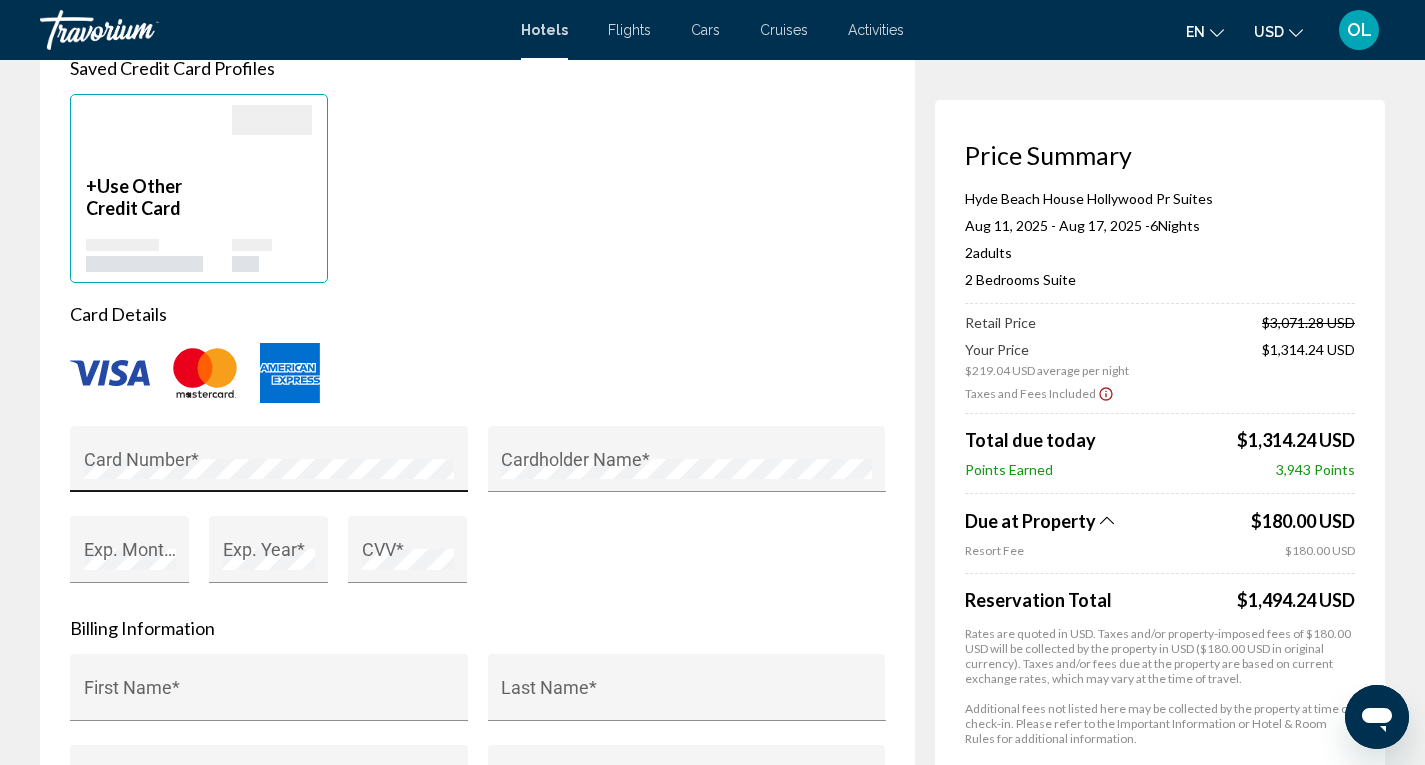 click on "Card Number  *" at bounding box center [269, 465] 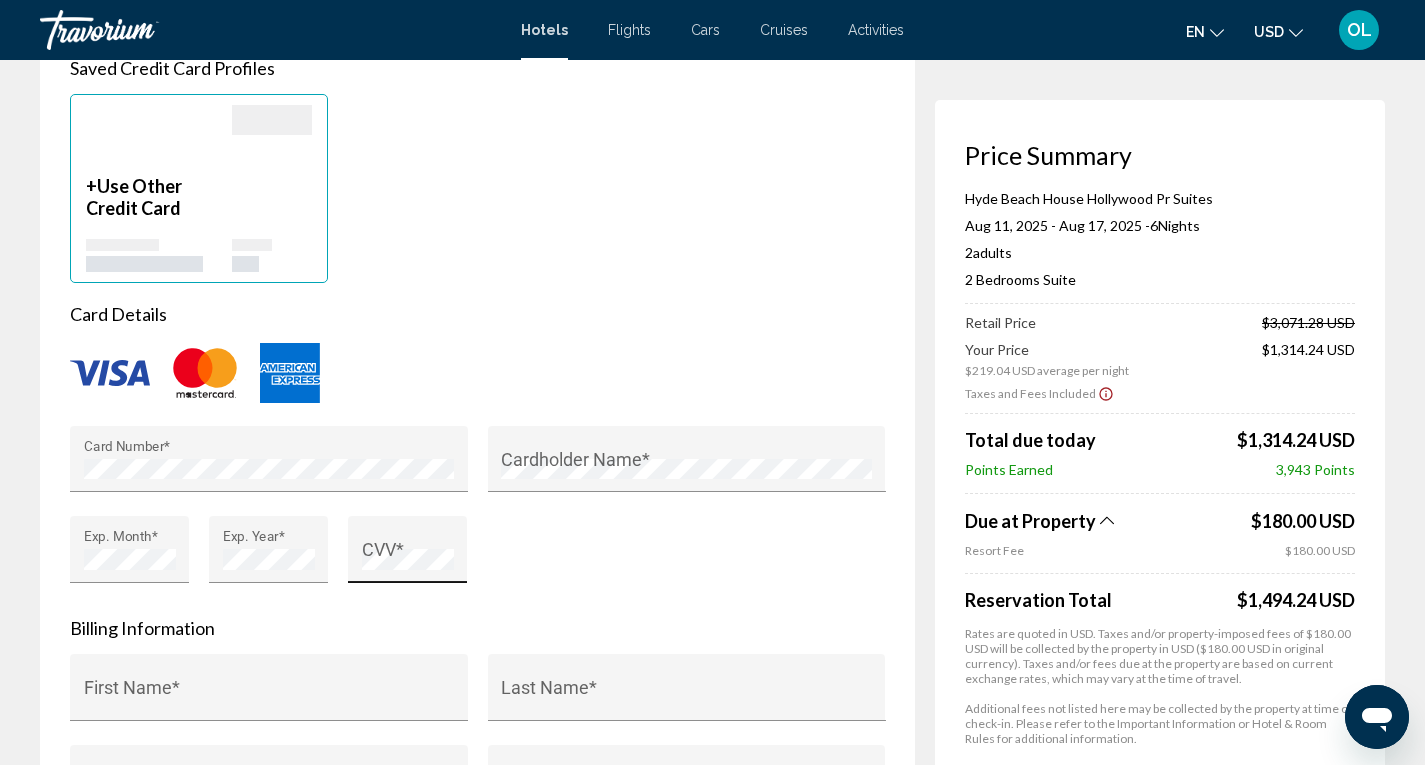 click on "CVV  *" at bounding box center [408, 556] 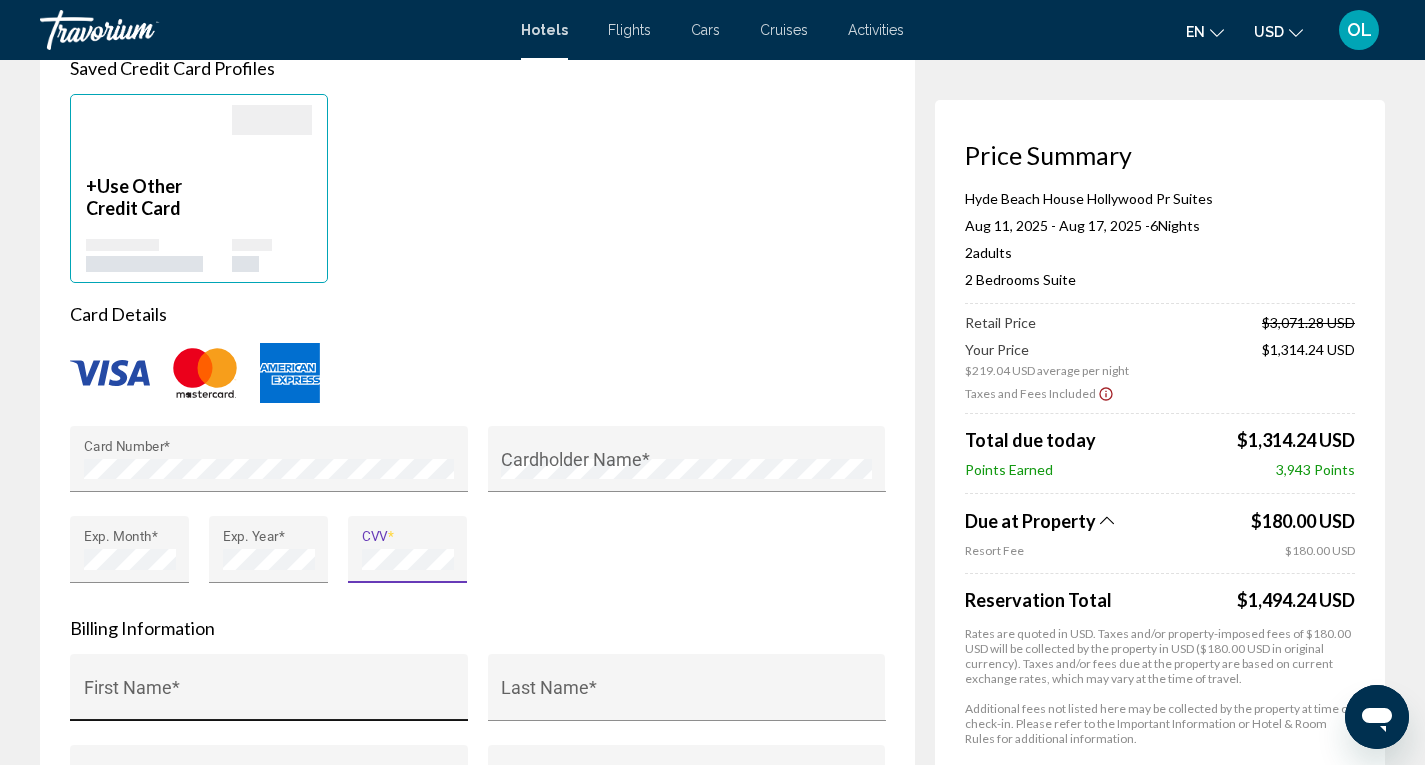 click on "First Name  *" at bounding box center [269, 694] 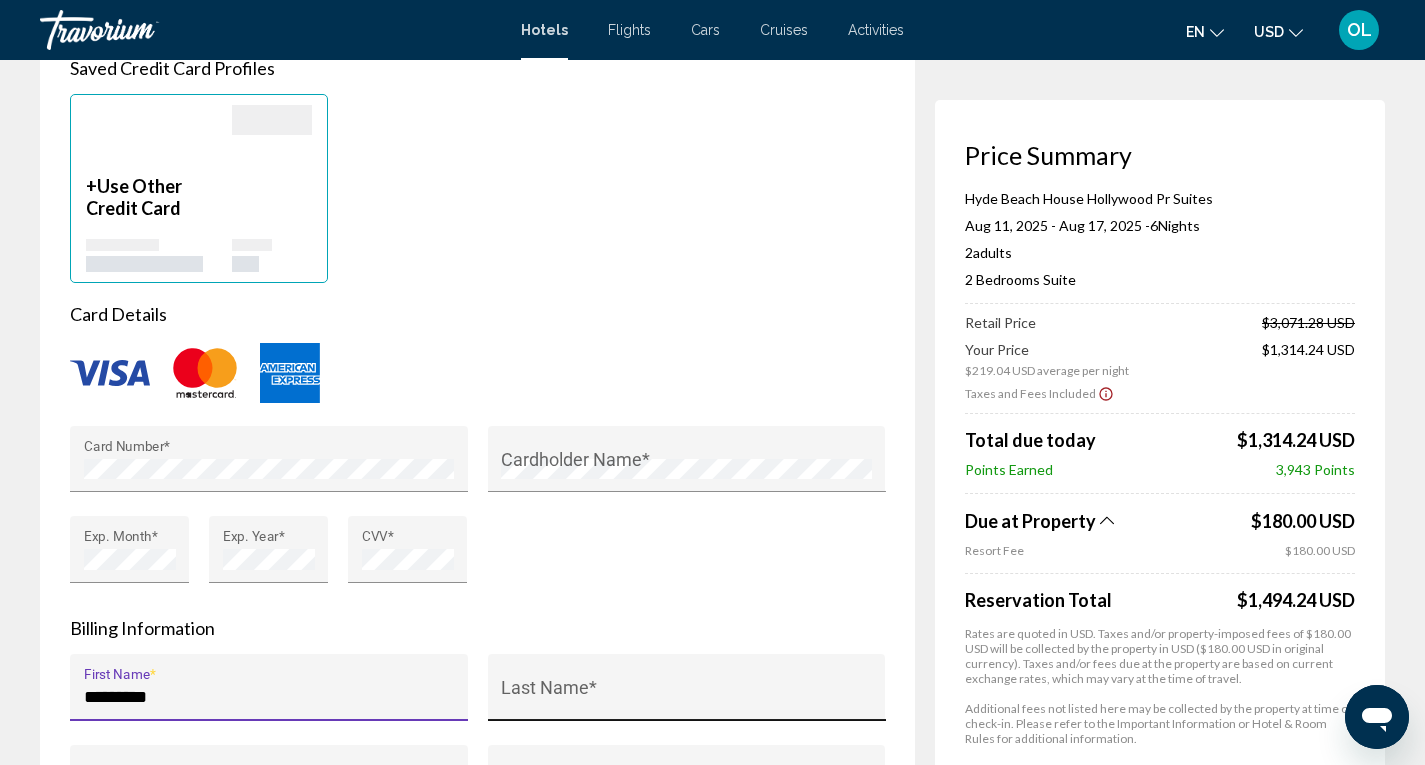 type on "*********" 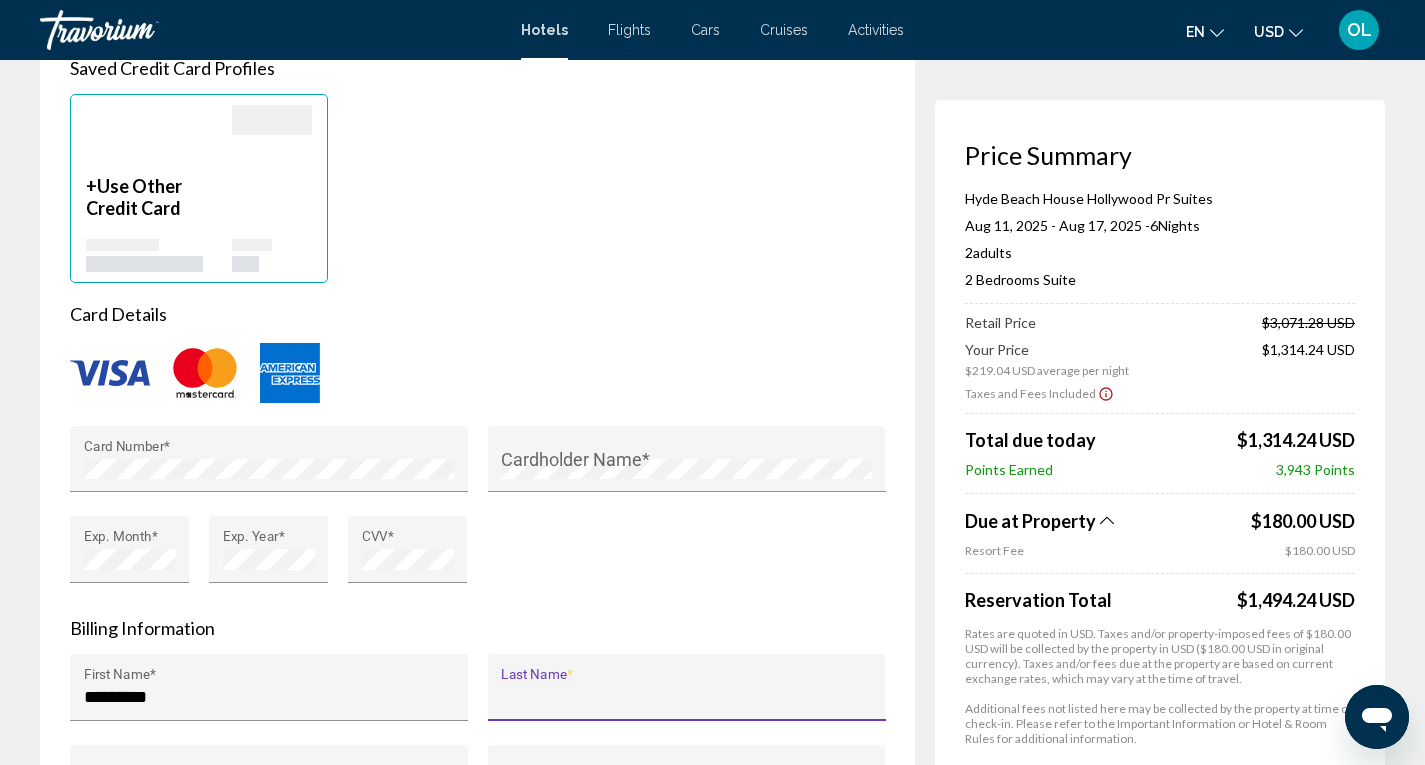 click on "Last Name  *" at bounding box center [686, 697] 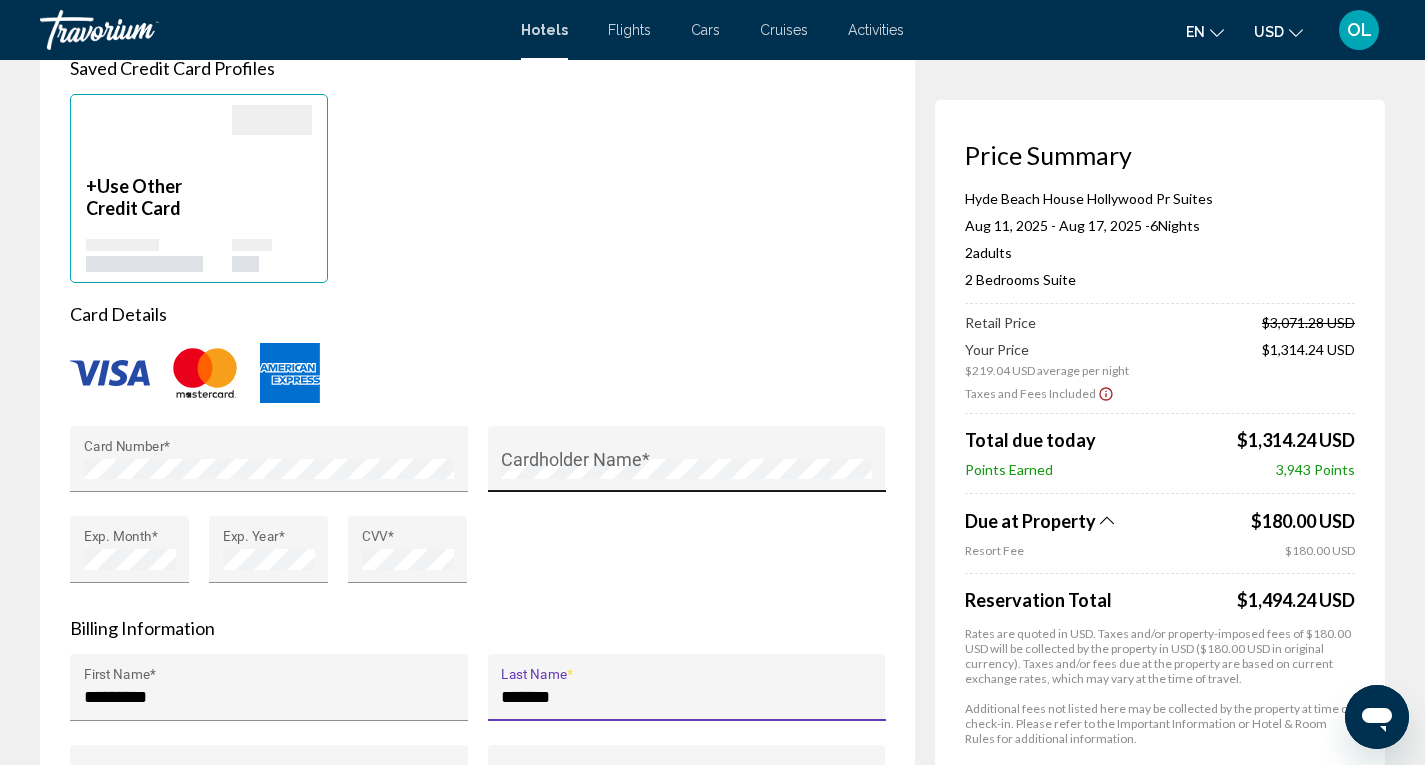 type on "*******" 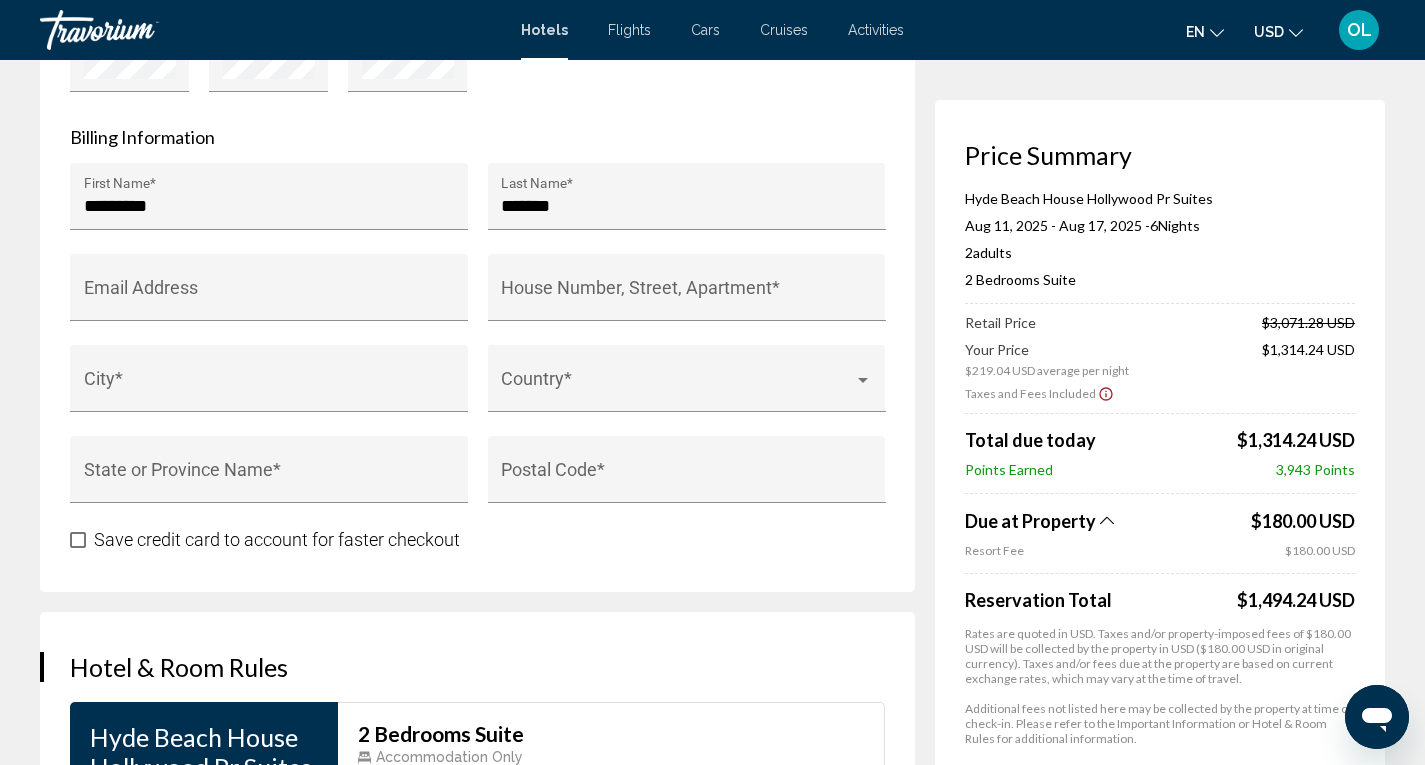 scroll, scrollTop: 2120, scrollLeft: 0, axis: vertical 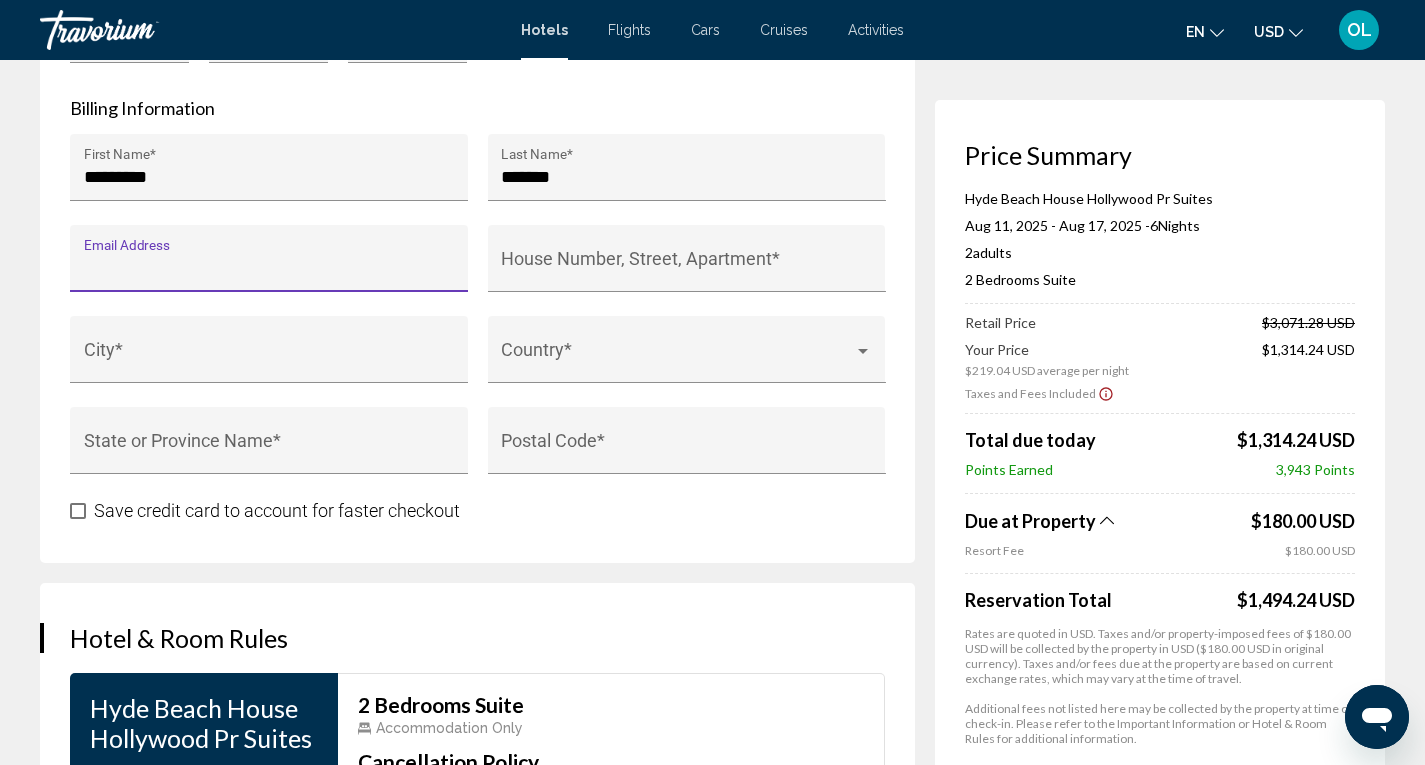 click on "Email Address" at bounding box center [269, 268] 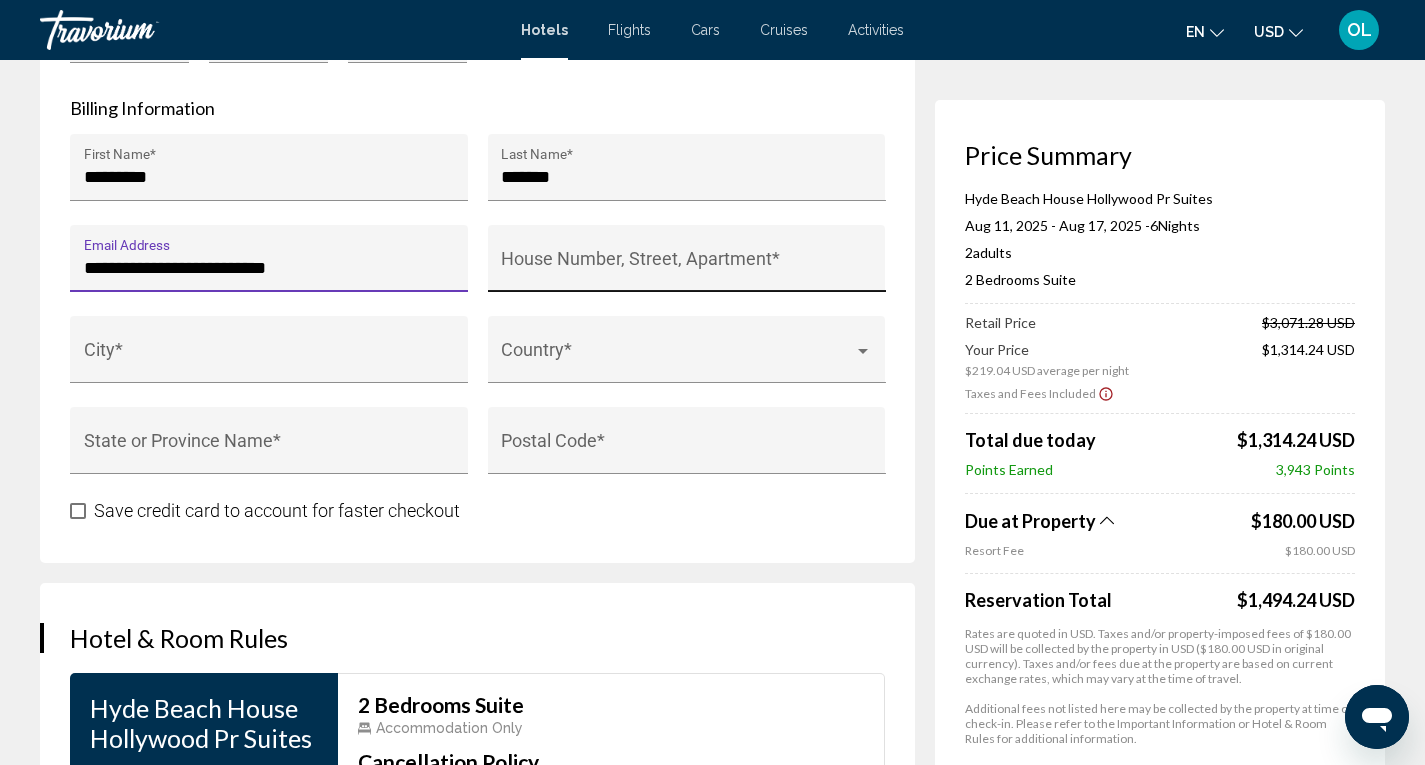type on "**********" 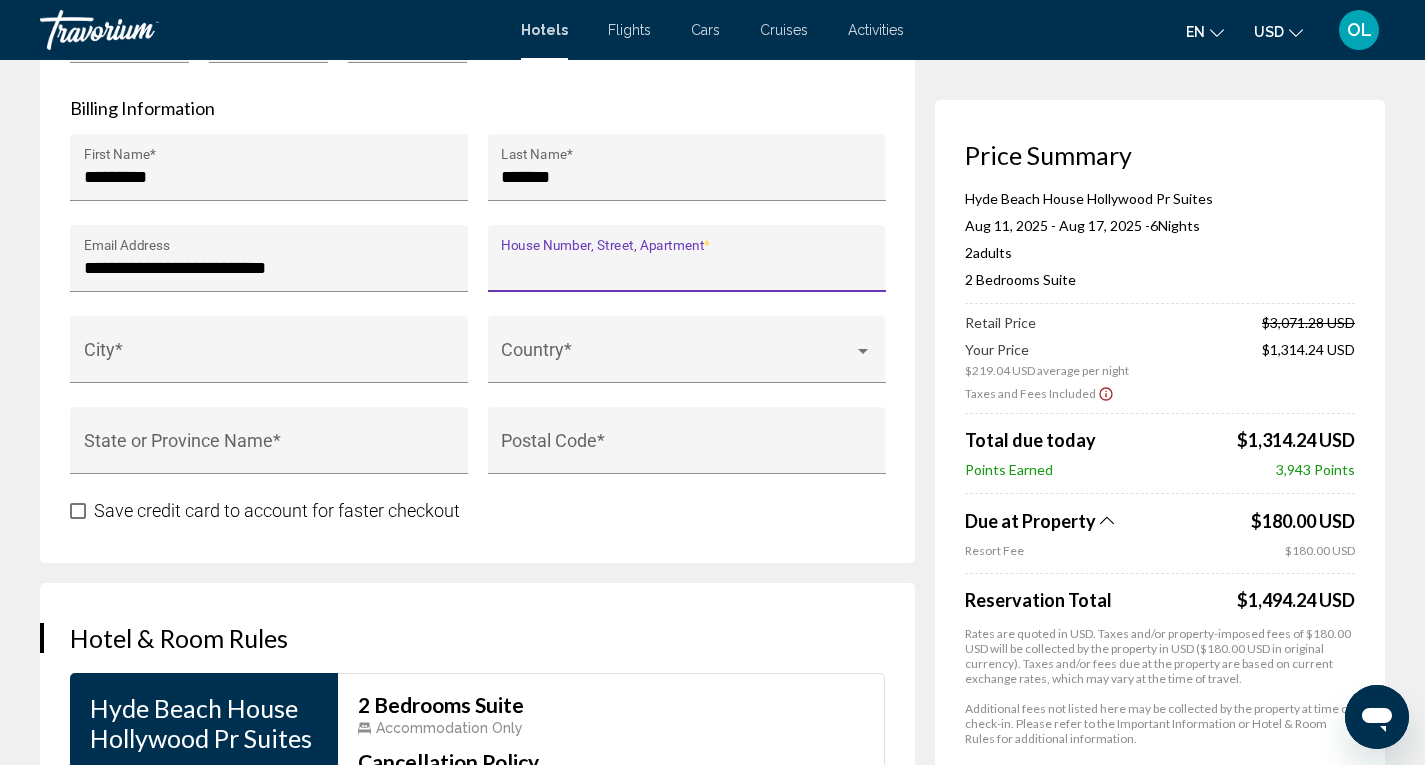 click on "House Number, Street, Apartment  *" at bounding box center [686, 268] 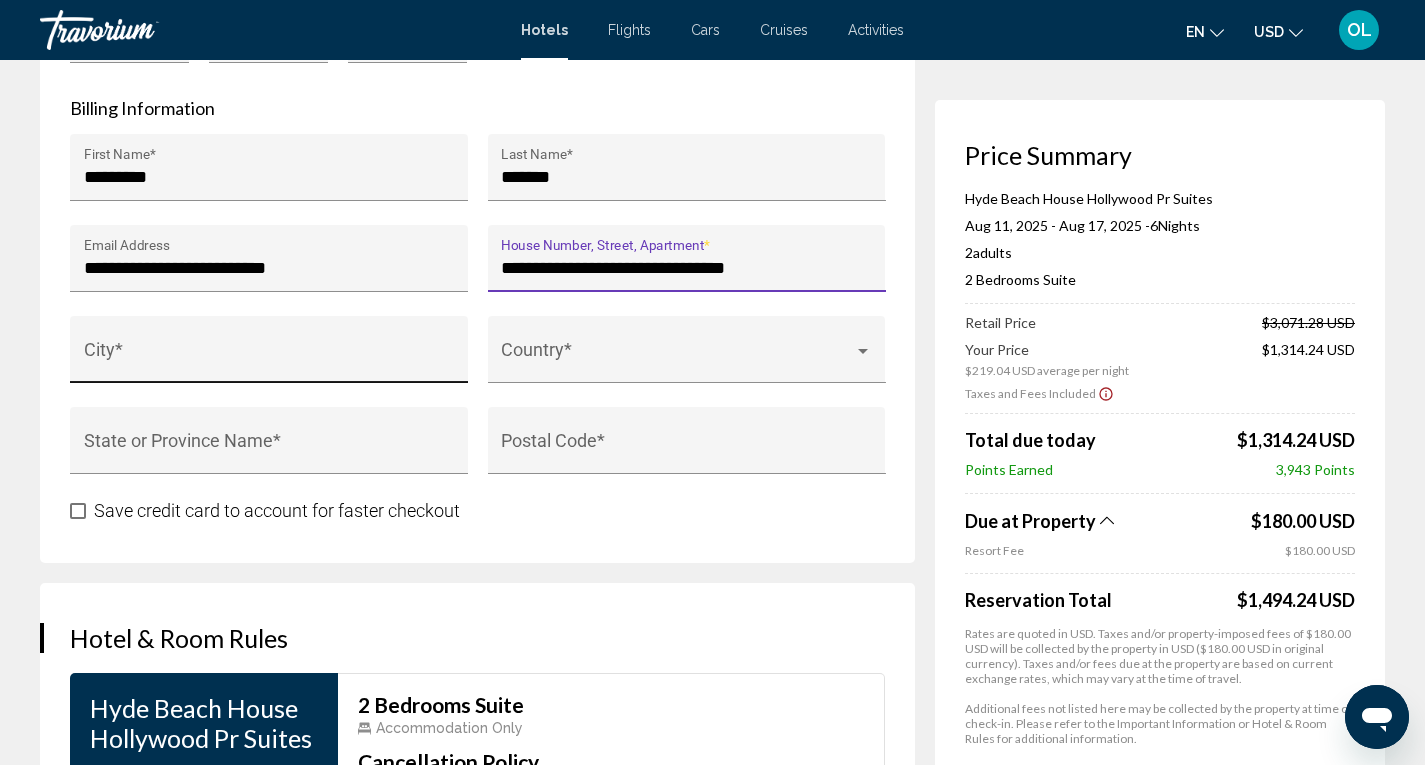 type on "**********" 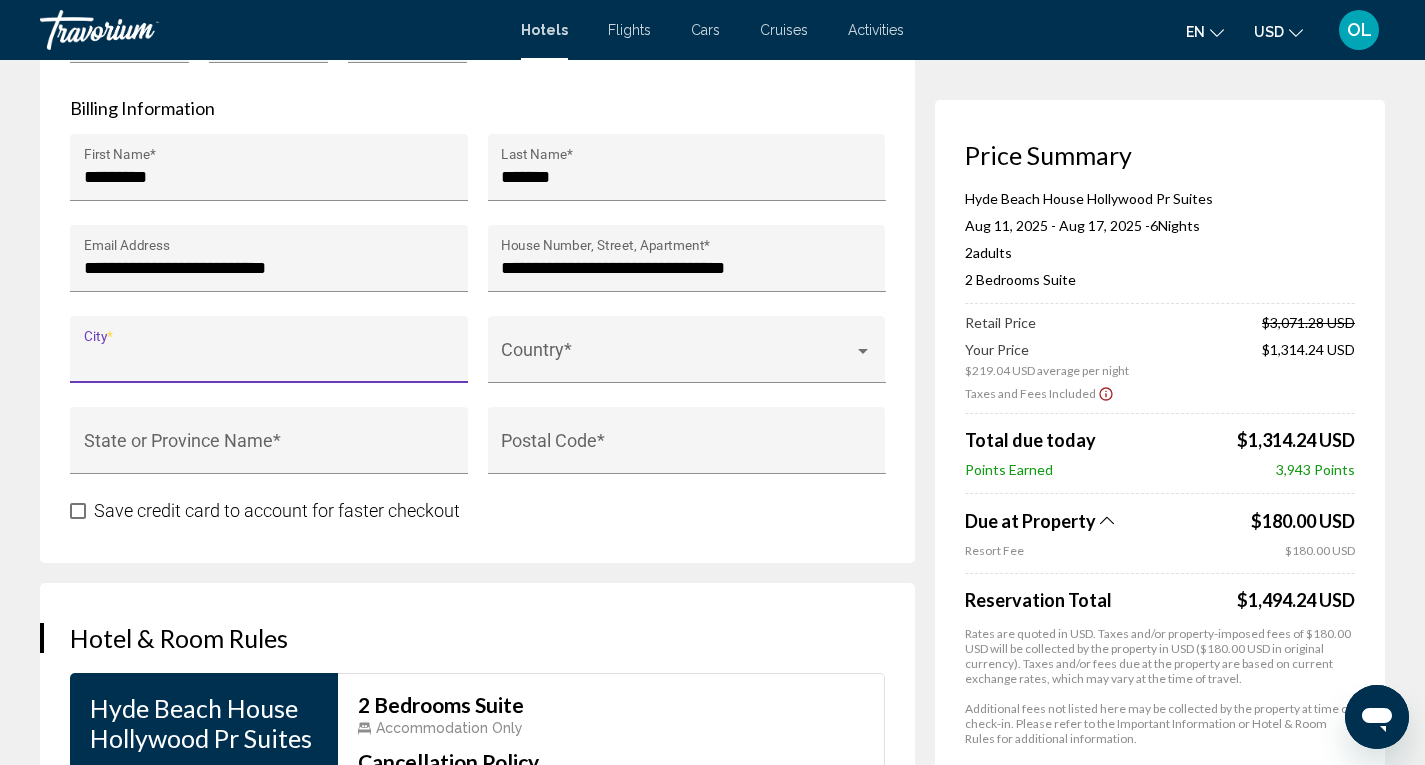 click on "City  *" at bounding box center (269, 359) 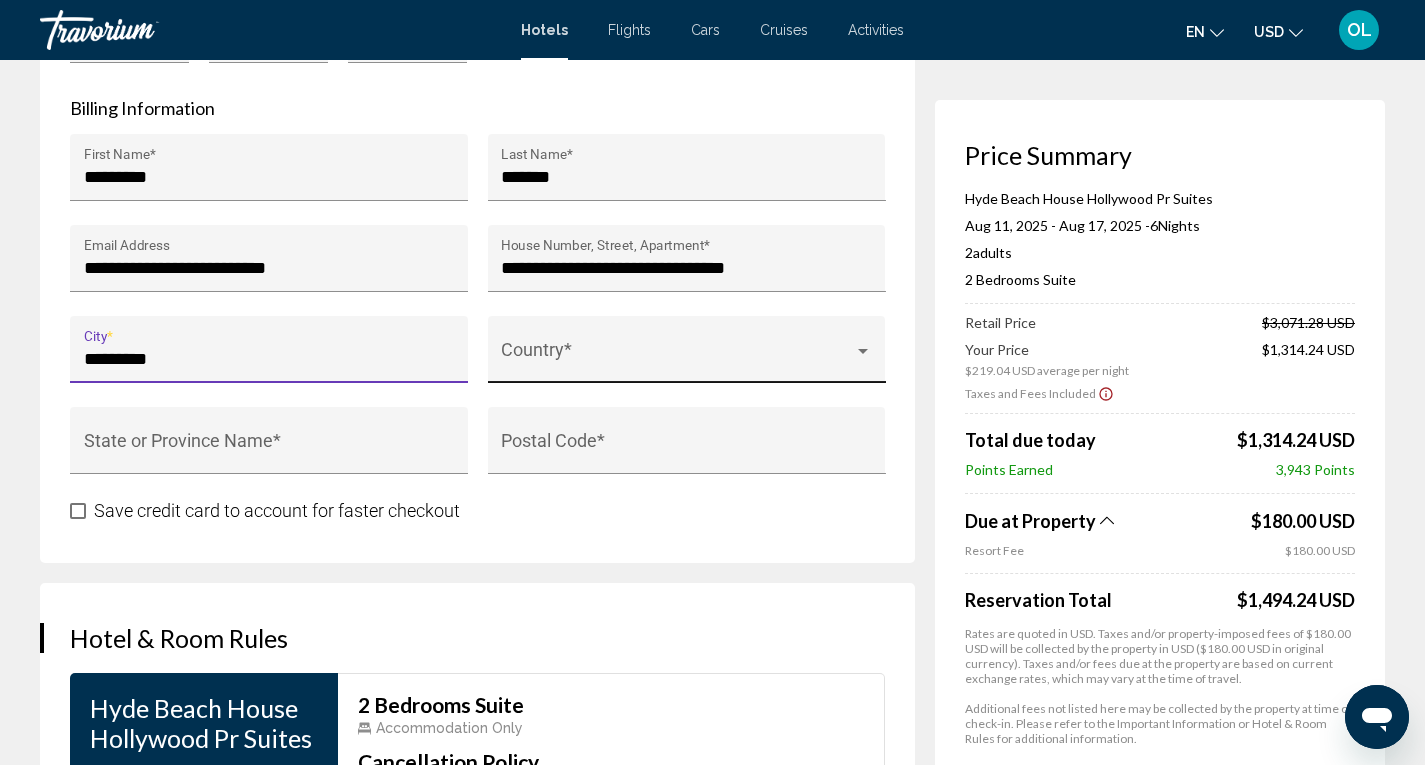 type on "*********" 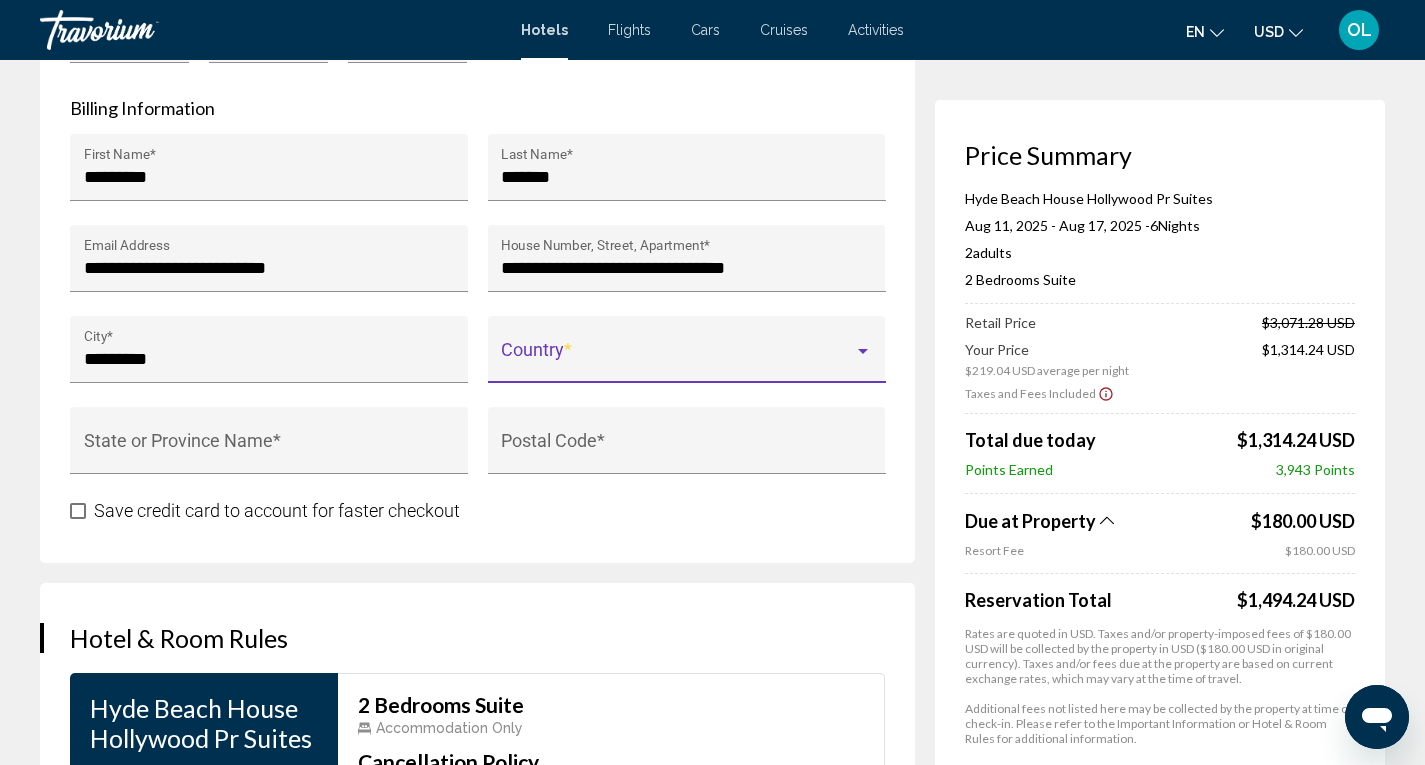 click at bounding box center (677, 359) 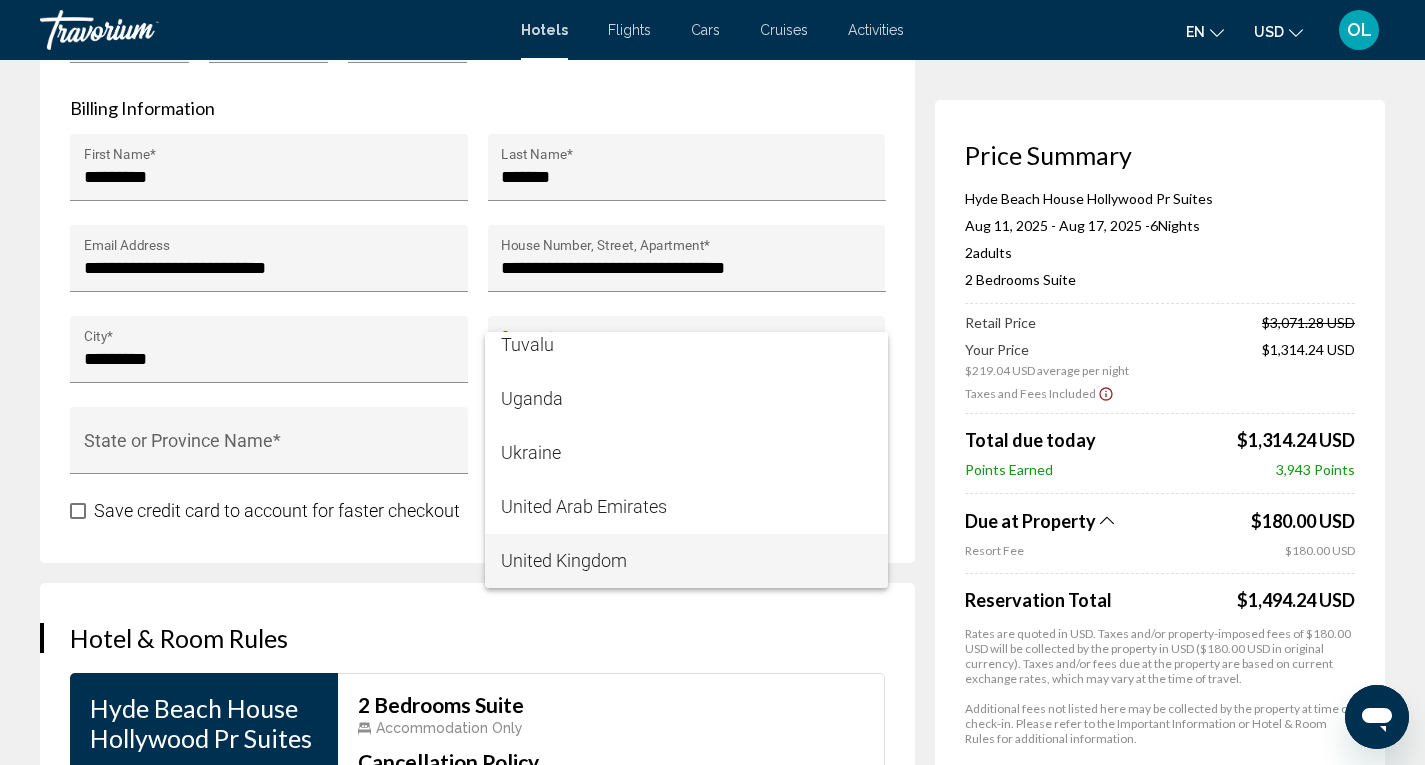 scroll, scrollTop: 12866, scrollLeft: 0, axis: vertical 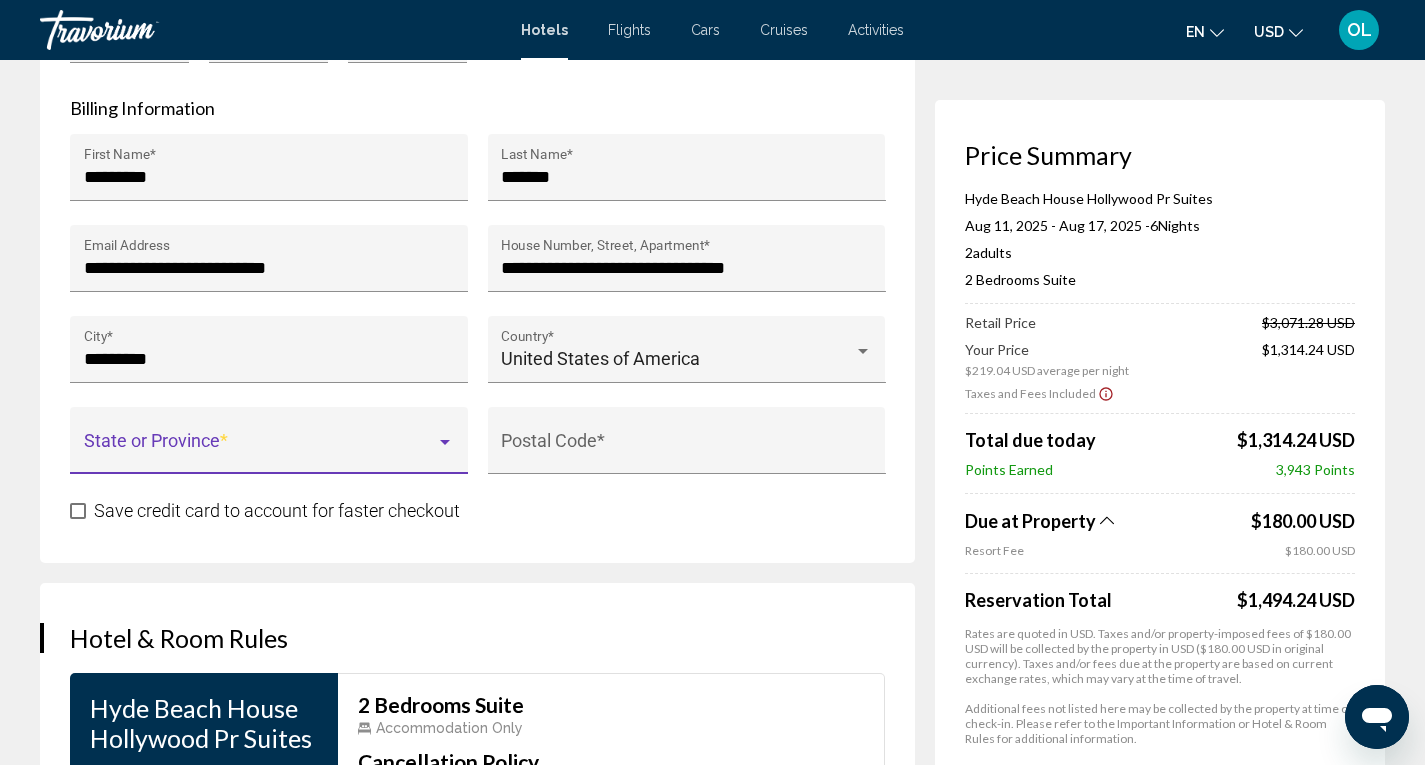 click at bounding box center (260, 450) 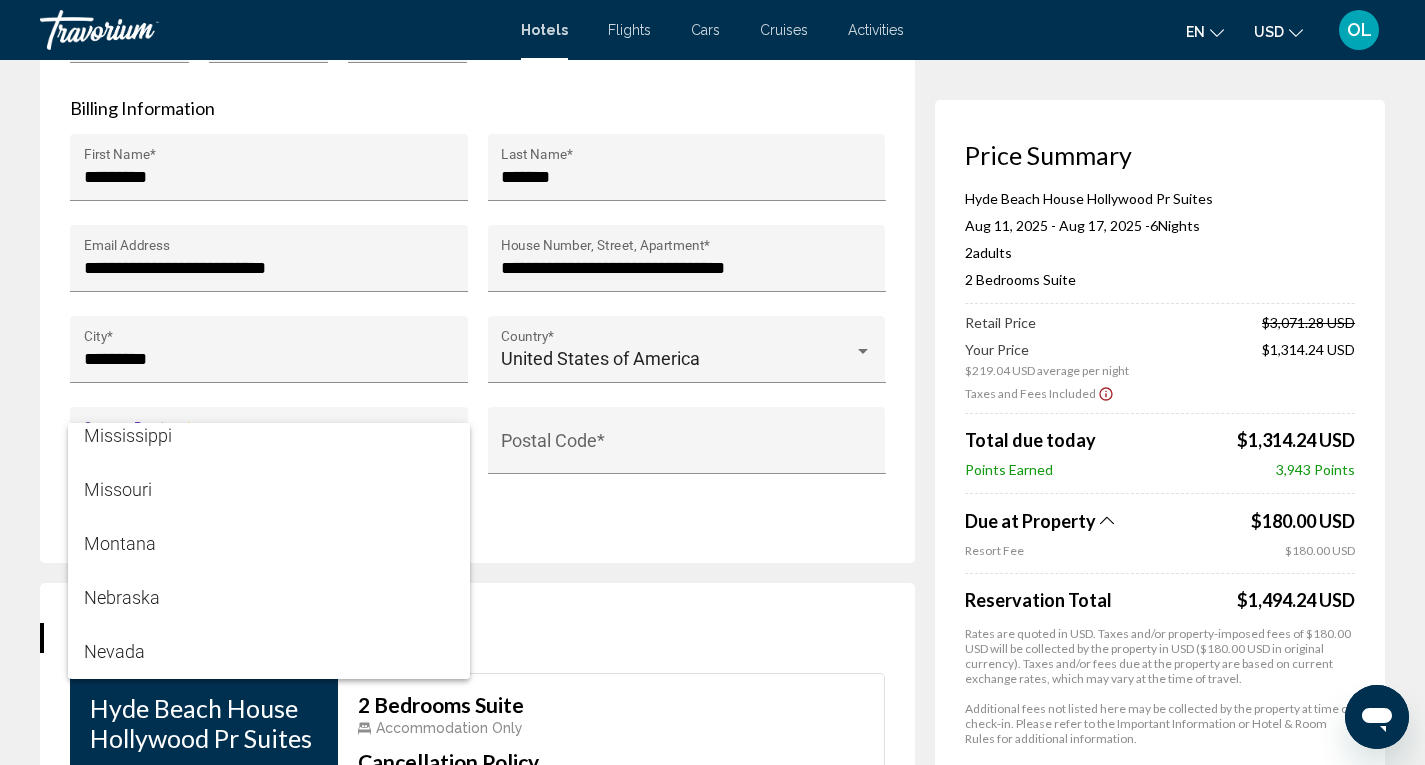 scroll, scrollTop: 1688, scrollLeft: 0, axis: vertical 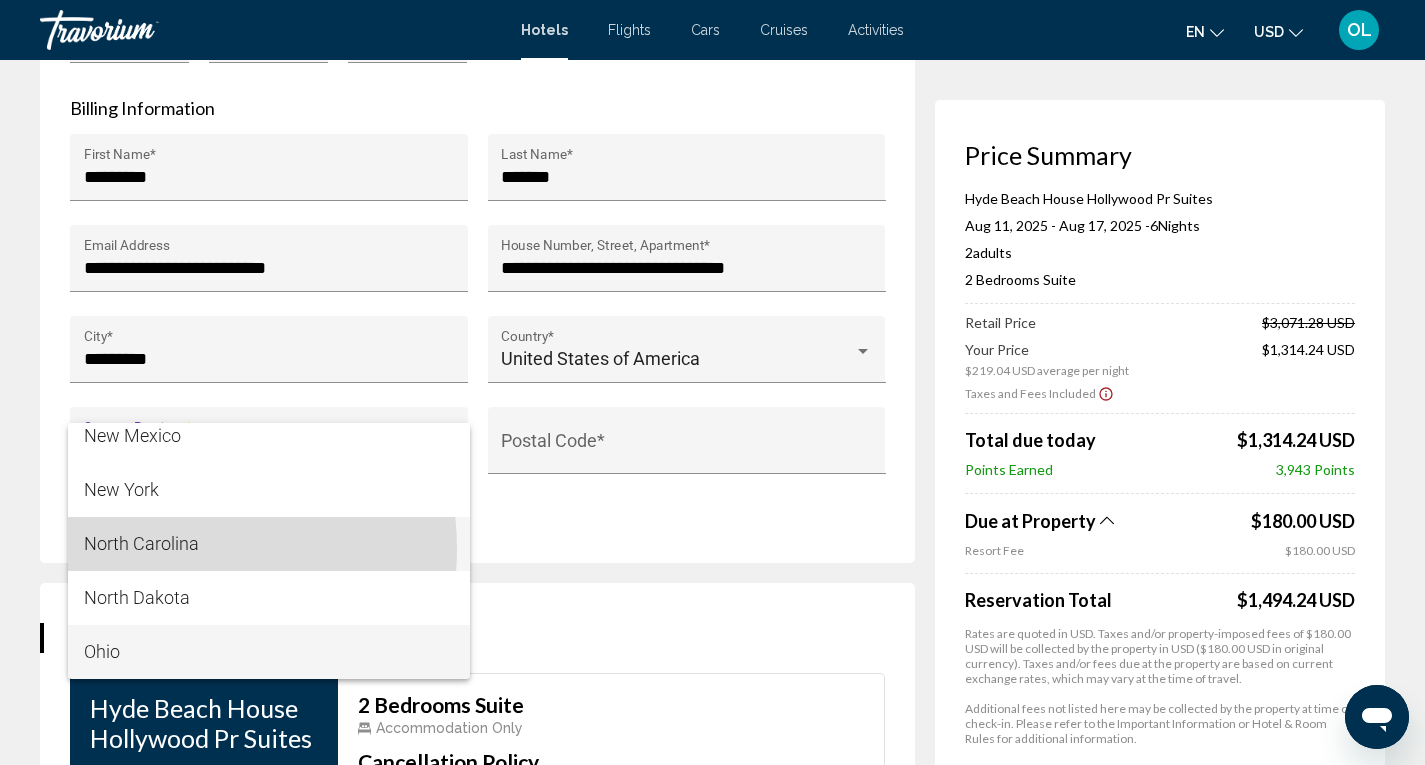 click on "North Carolina" at bounding box center (269, 544) 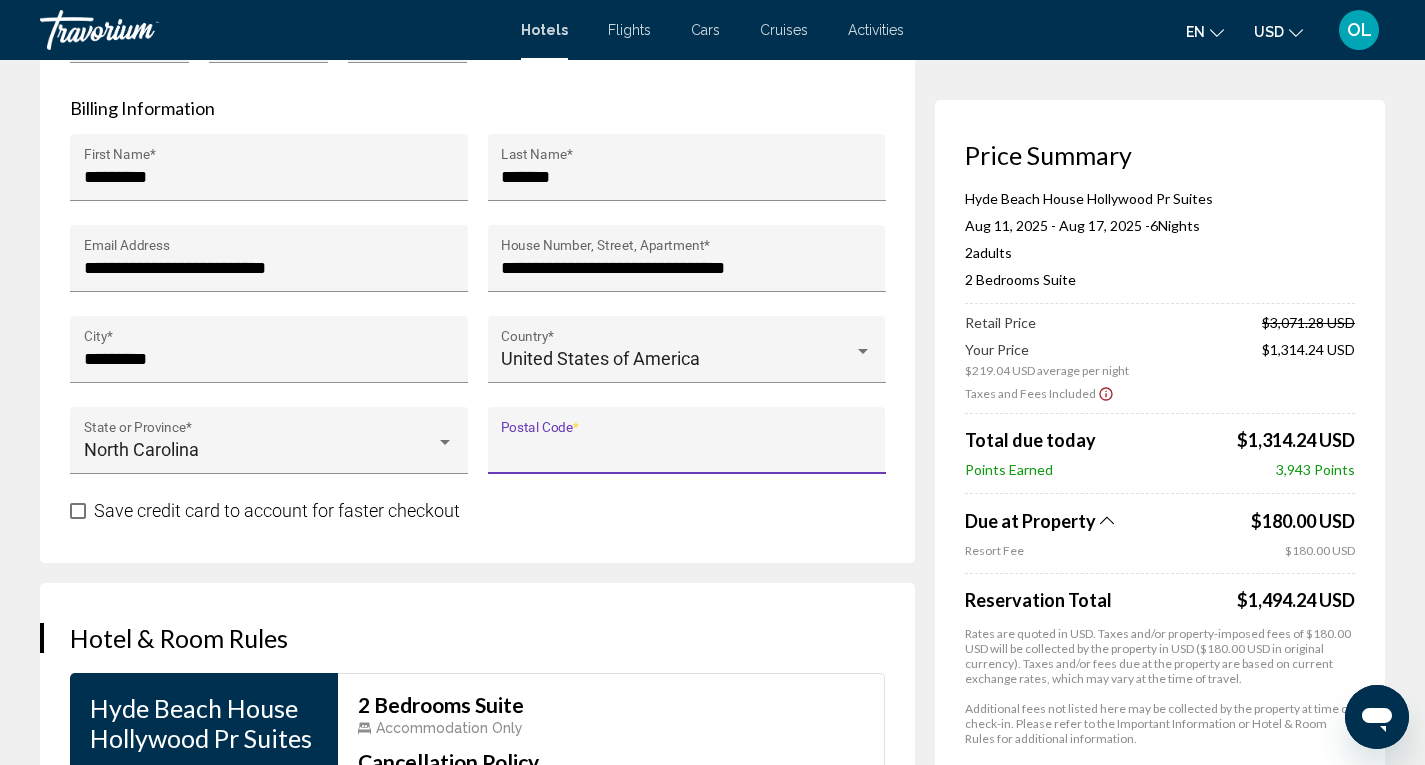 click on "Postal Code  *" at bounding box center [686, 450] 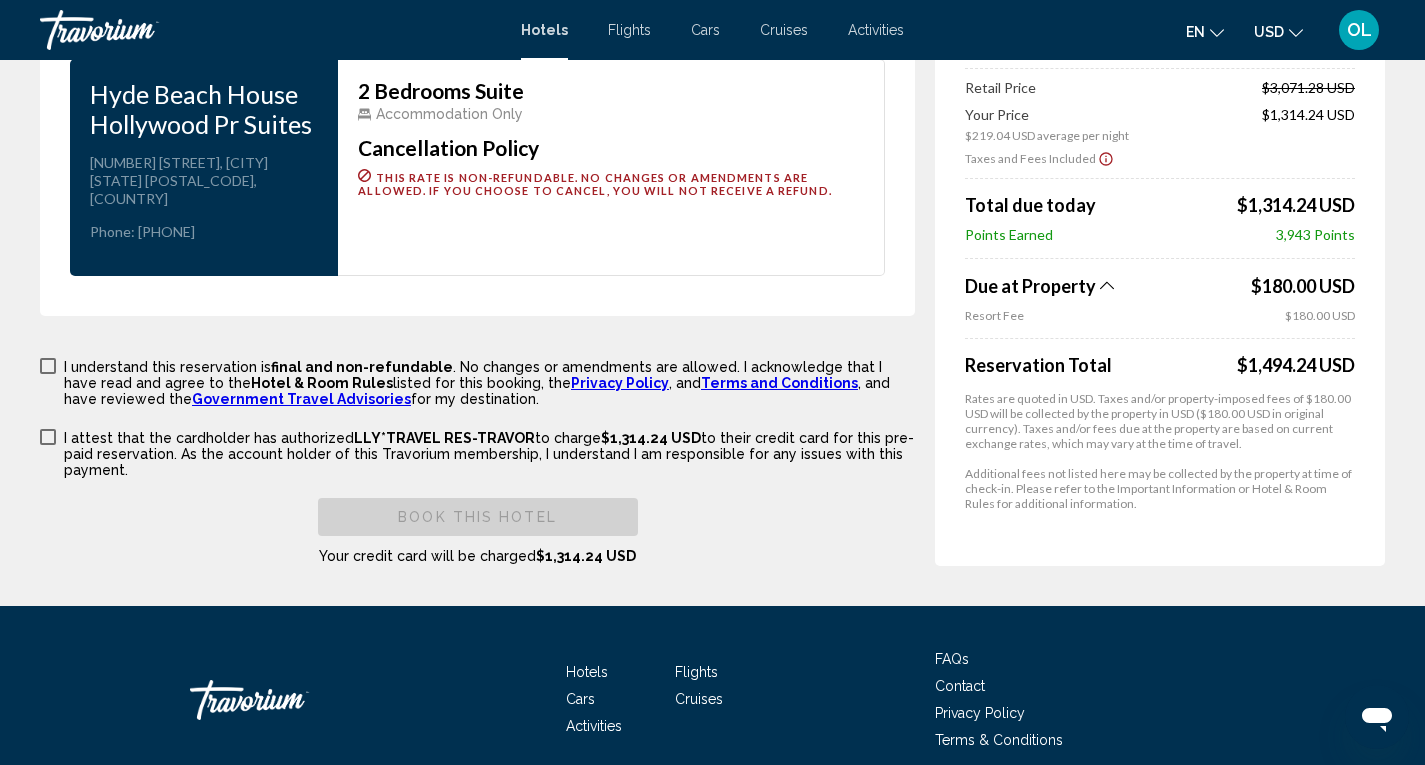 scroll, scrollTop: 2736, scrollLeft: 0, axis: vertical 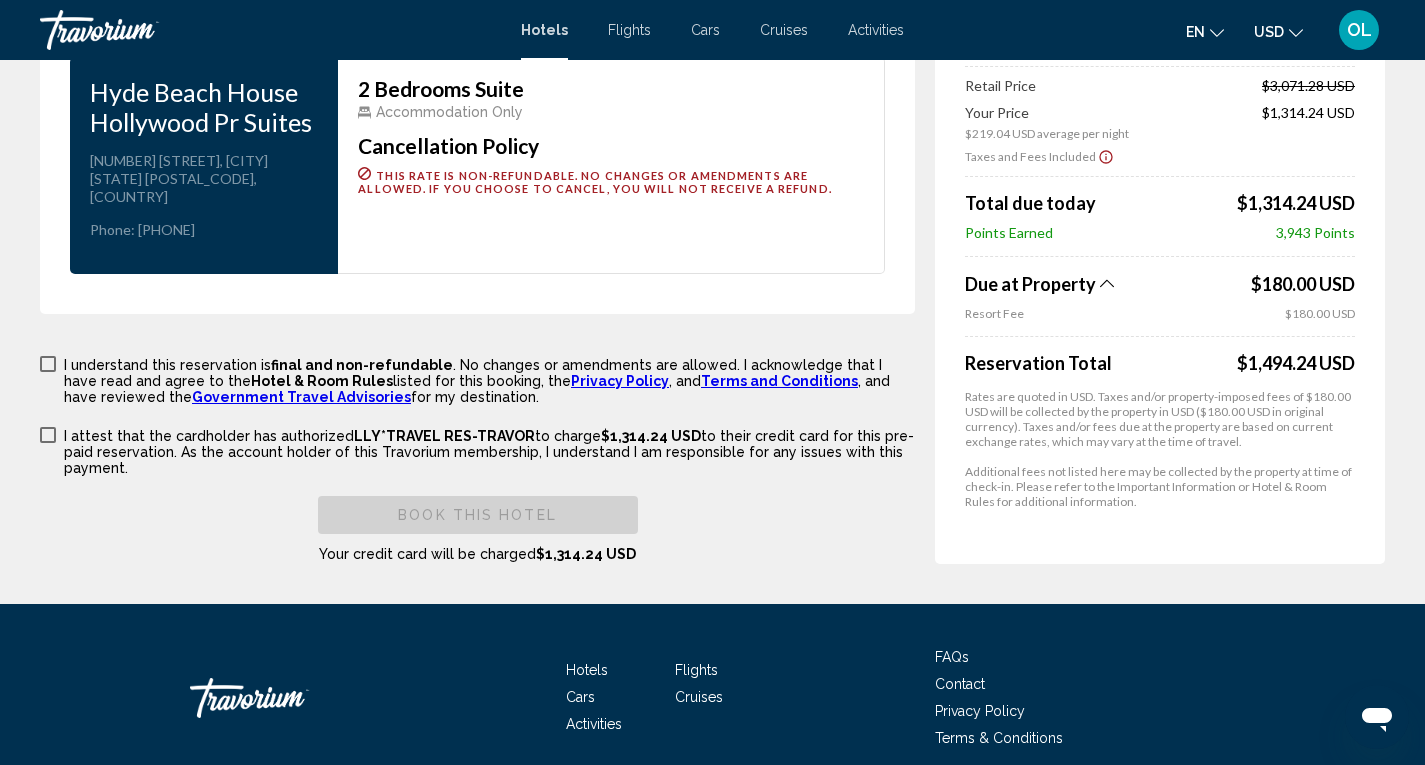 type on "*****" 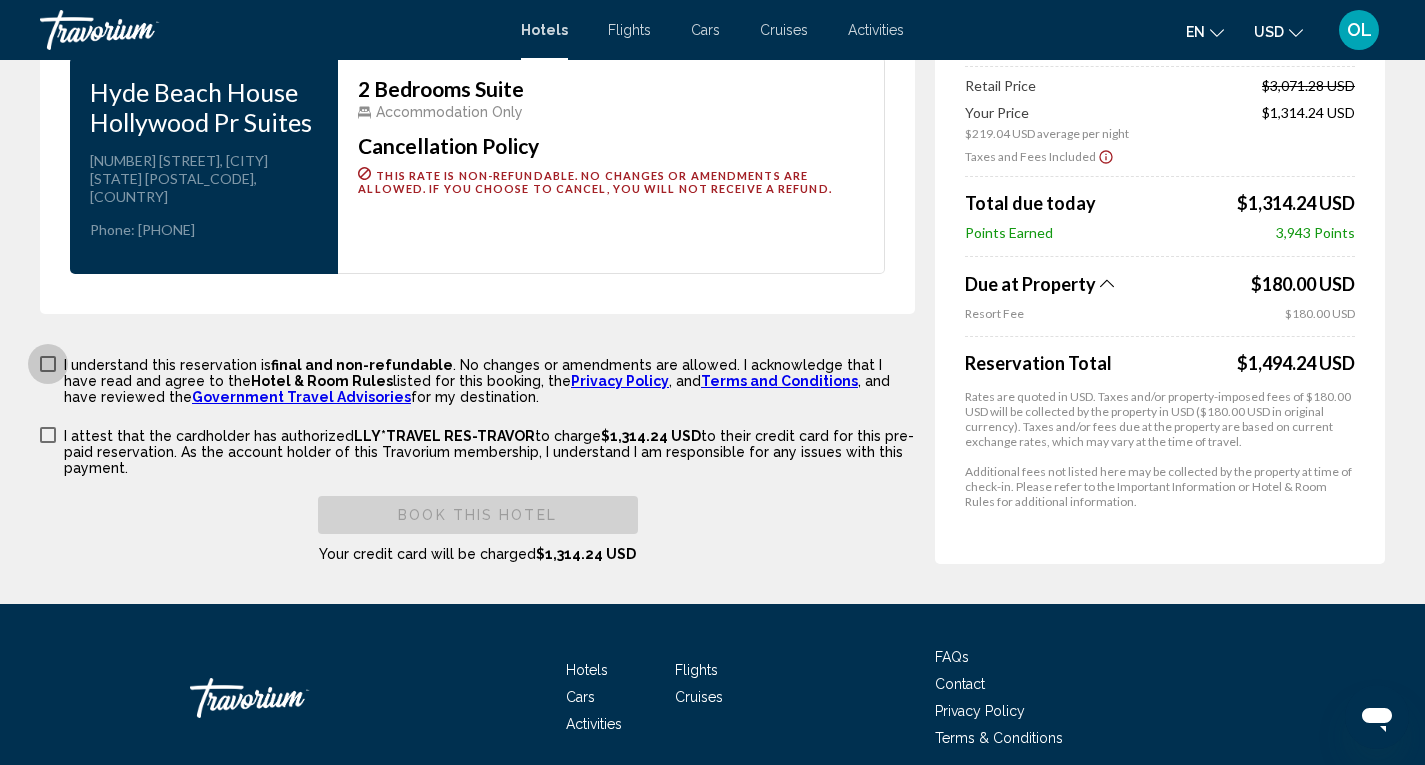 click at bounding box center (48, 364) 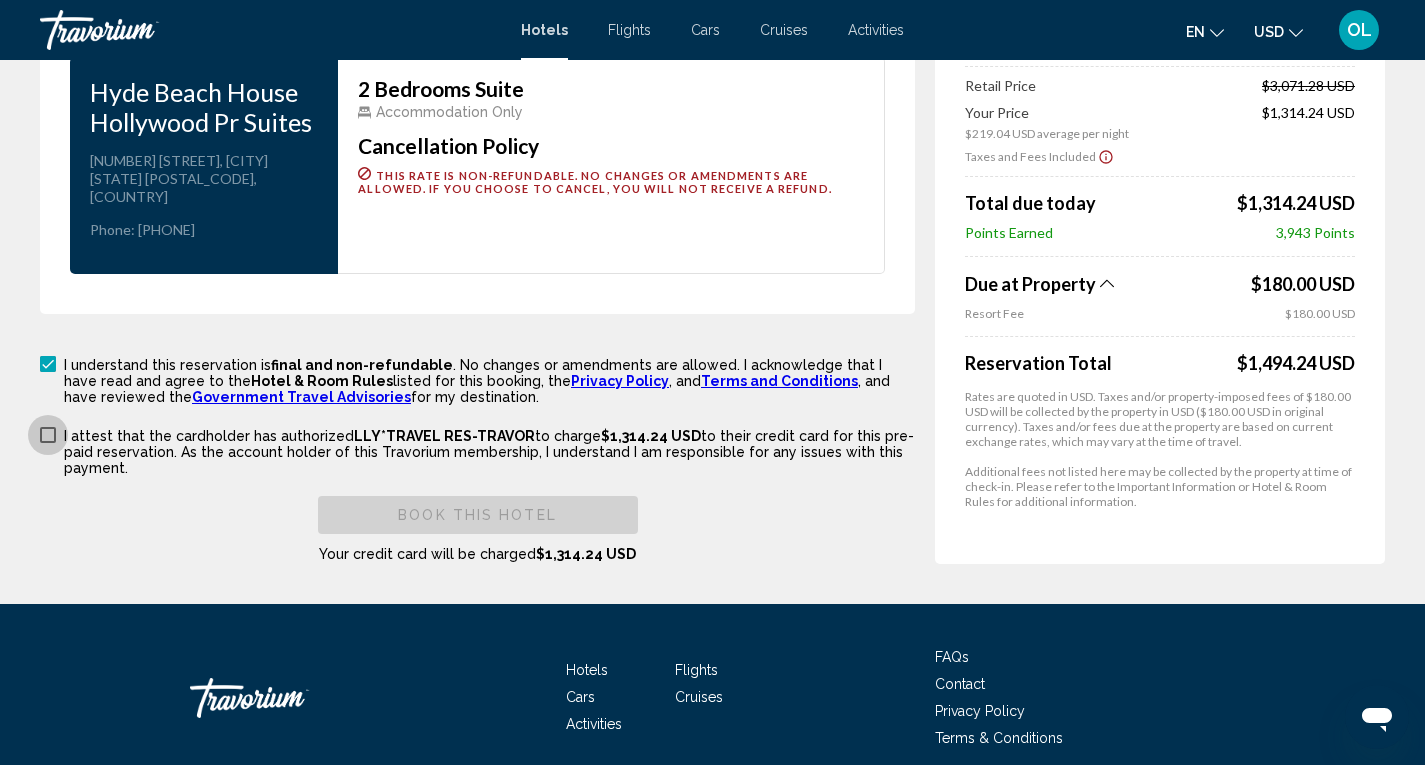 click at bounding box center (48, 435) 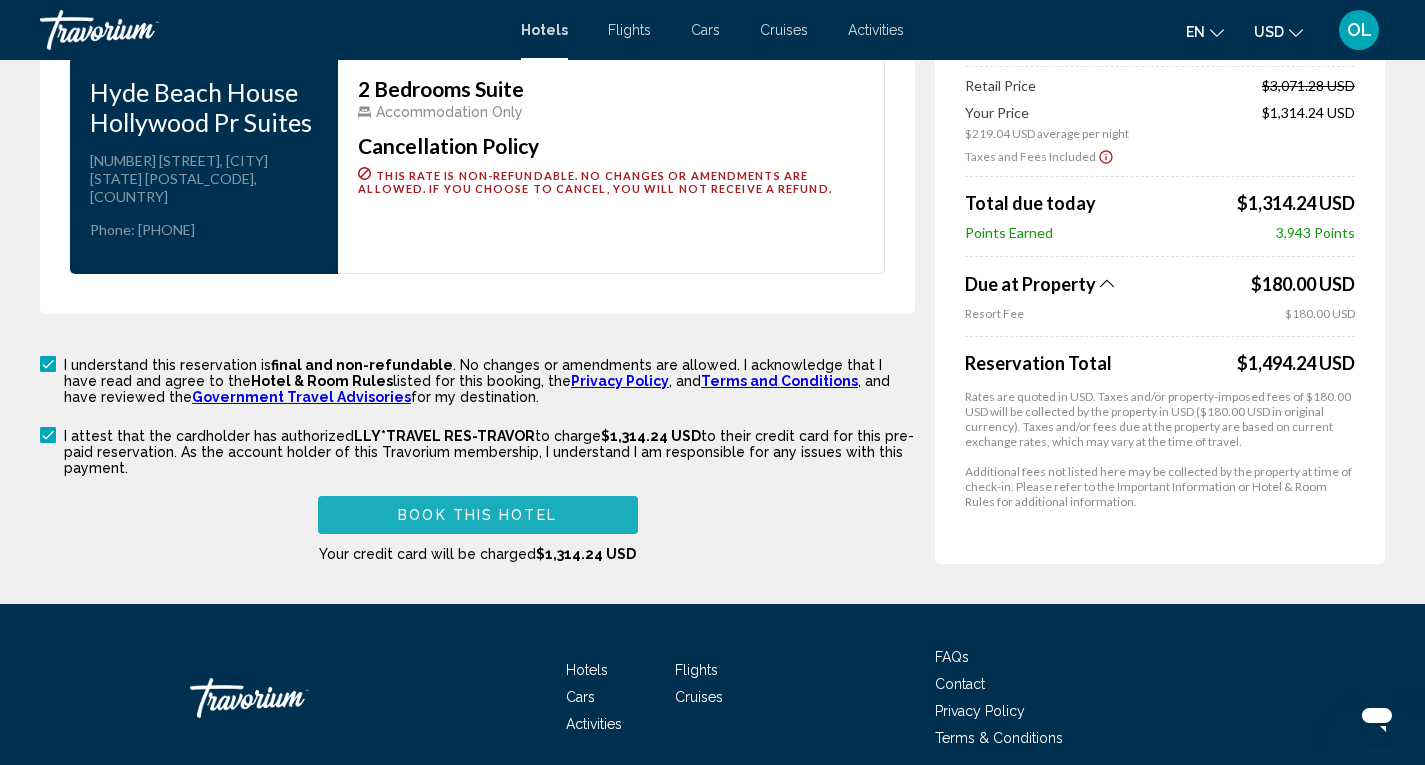 click on "Book this hotel" at bounding box center (477, 516) 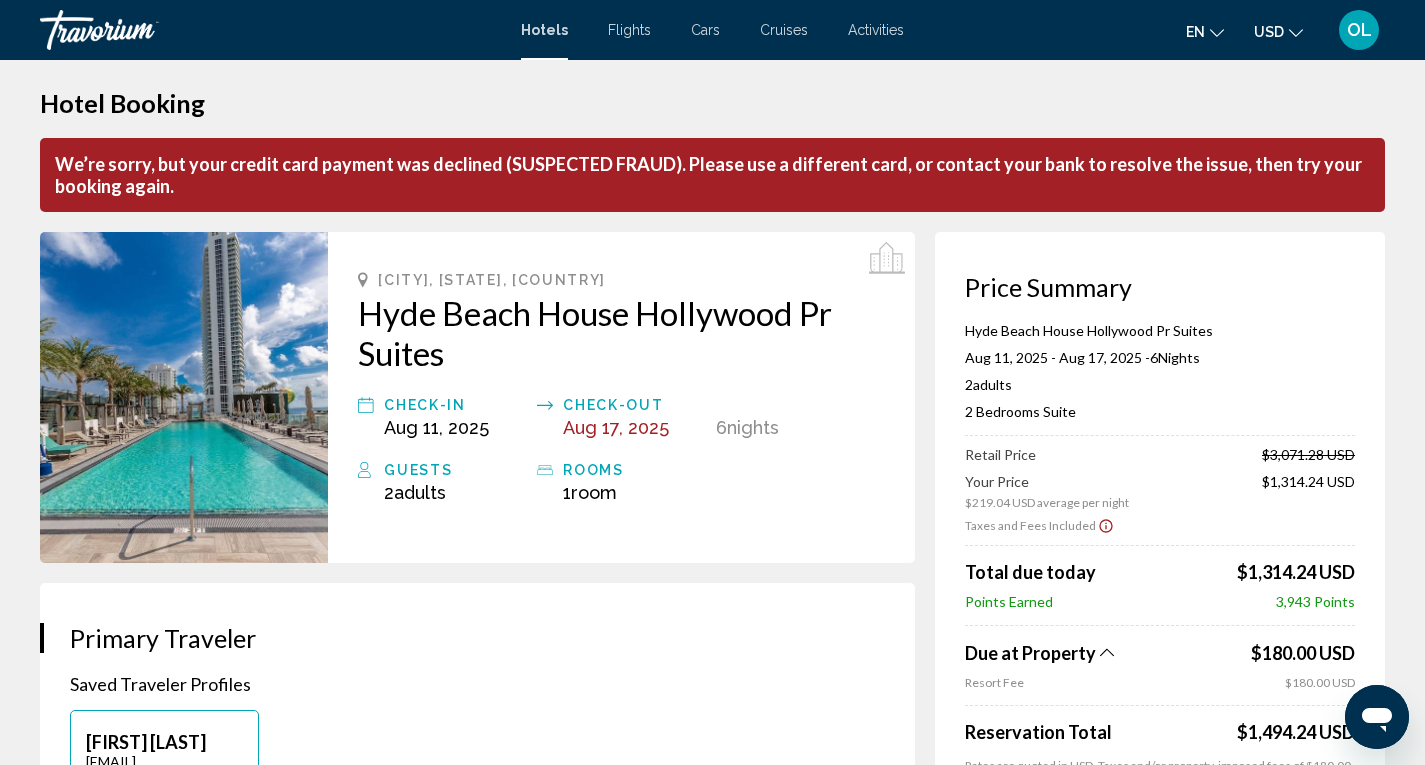 scroll, scrollTop: 0, scrollLeft: 0, axis: both 